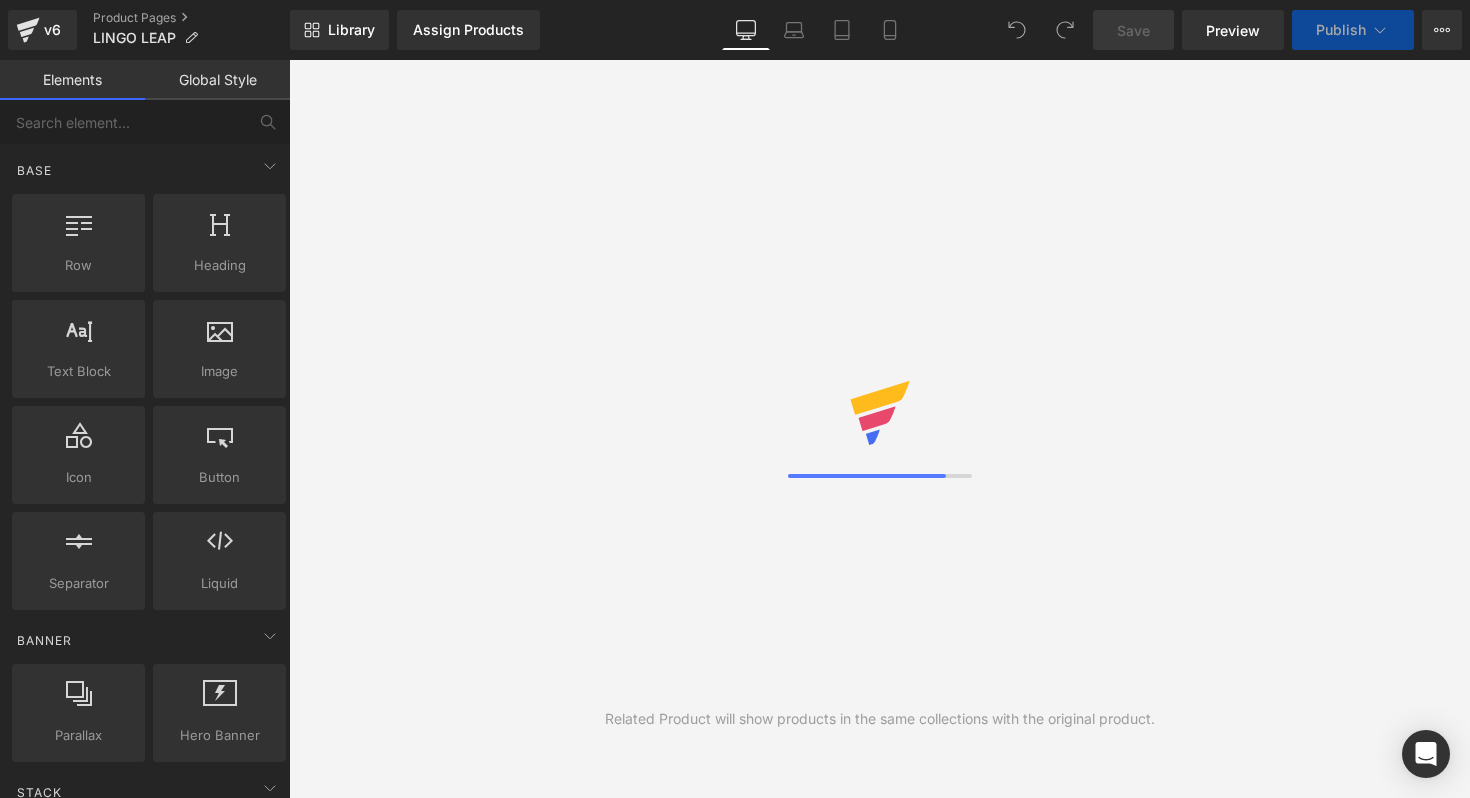 scroll, scrollTop: 0, scrollLeft: 0, axis: both 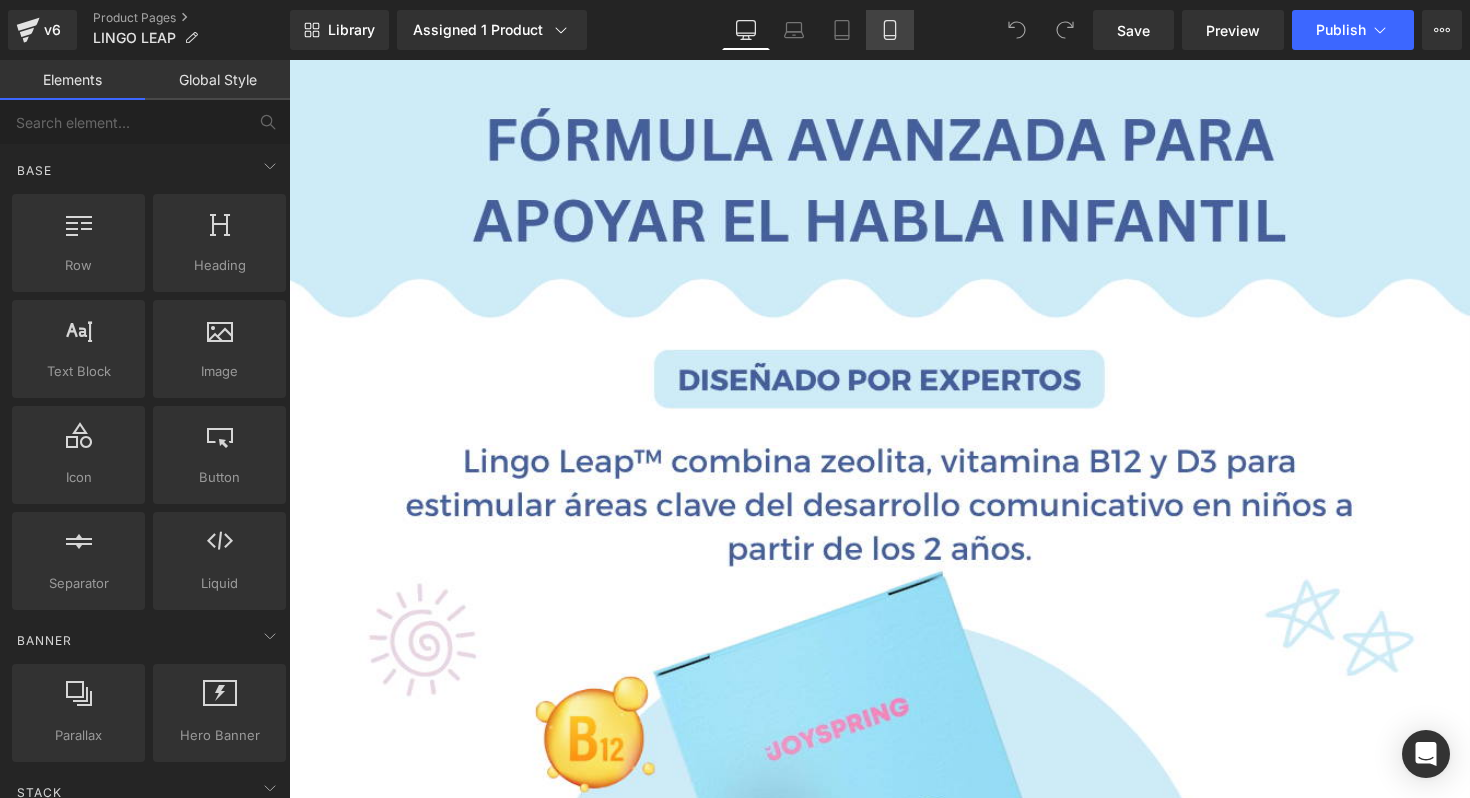 click on "Mobile" at bounding box center (890, 30) 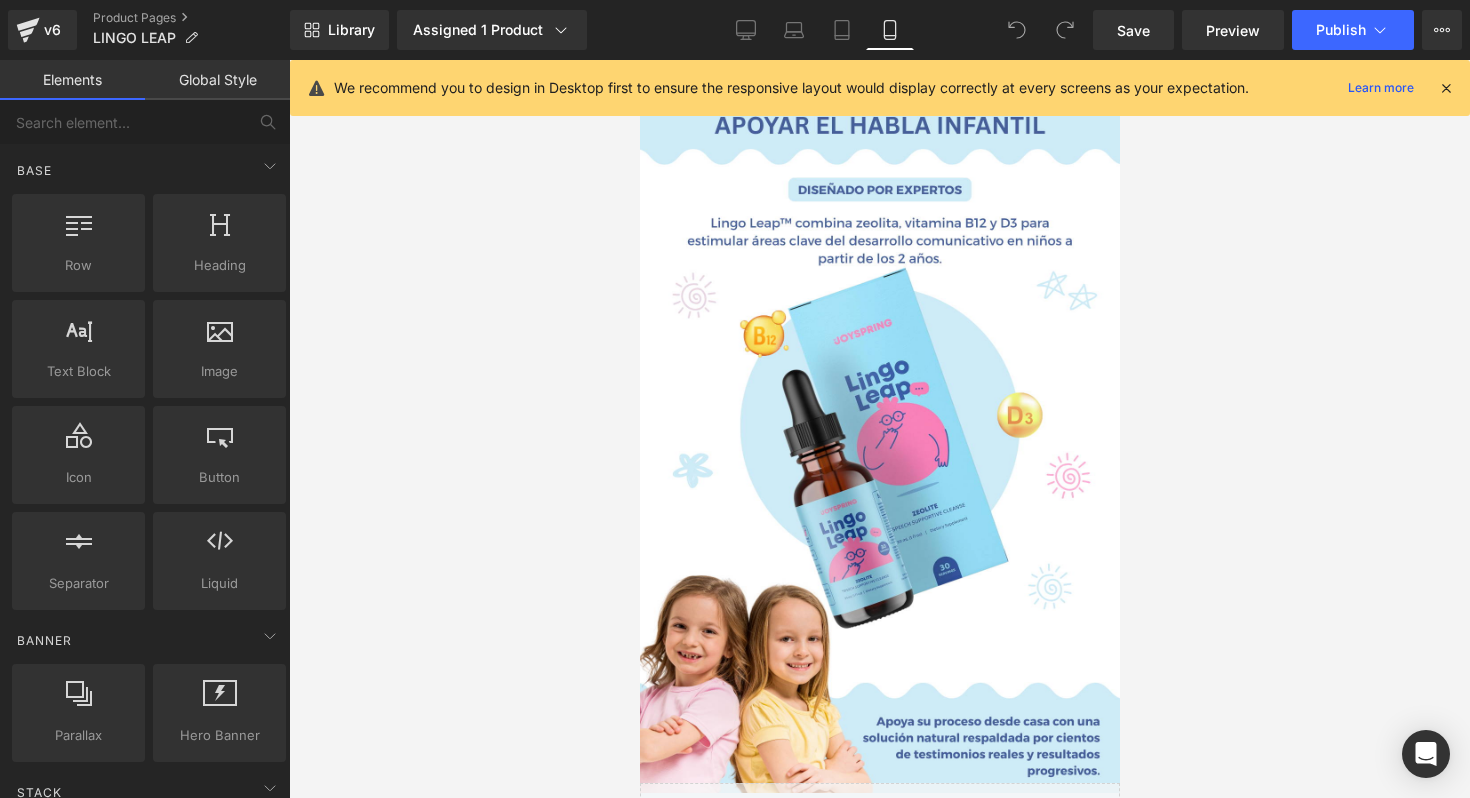 click at bounding box center (1446, 88) 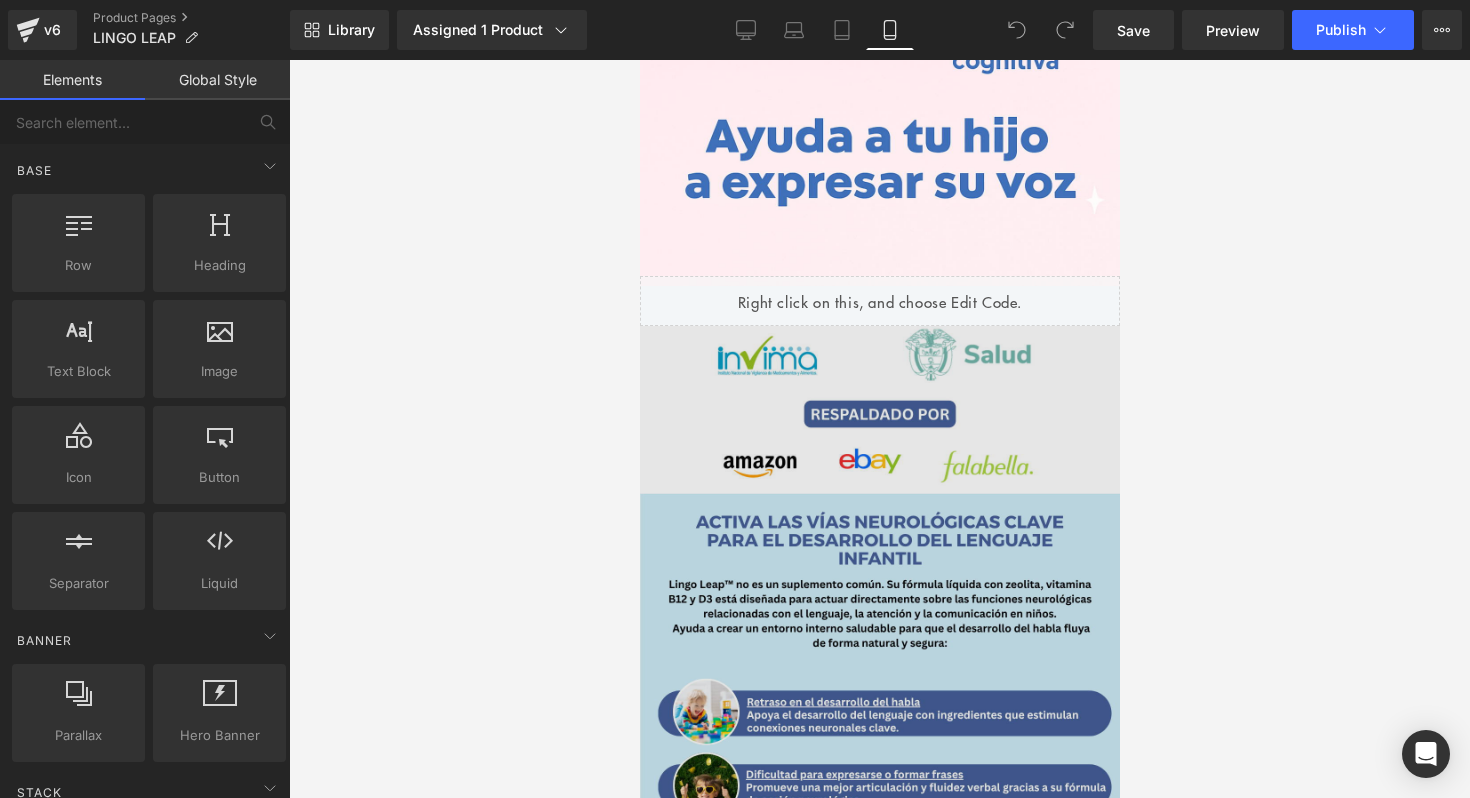 scroll, scrollTop: 1257, scrollLeft: 0, axis: vertical 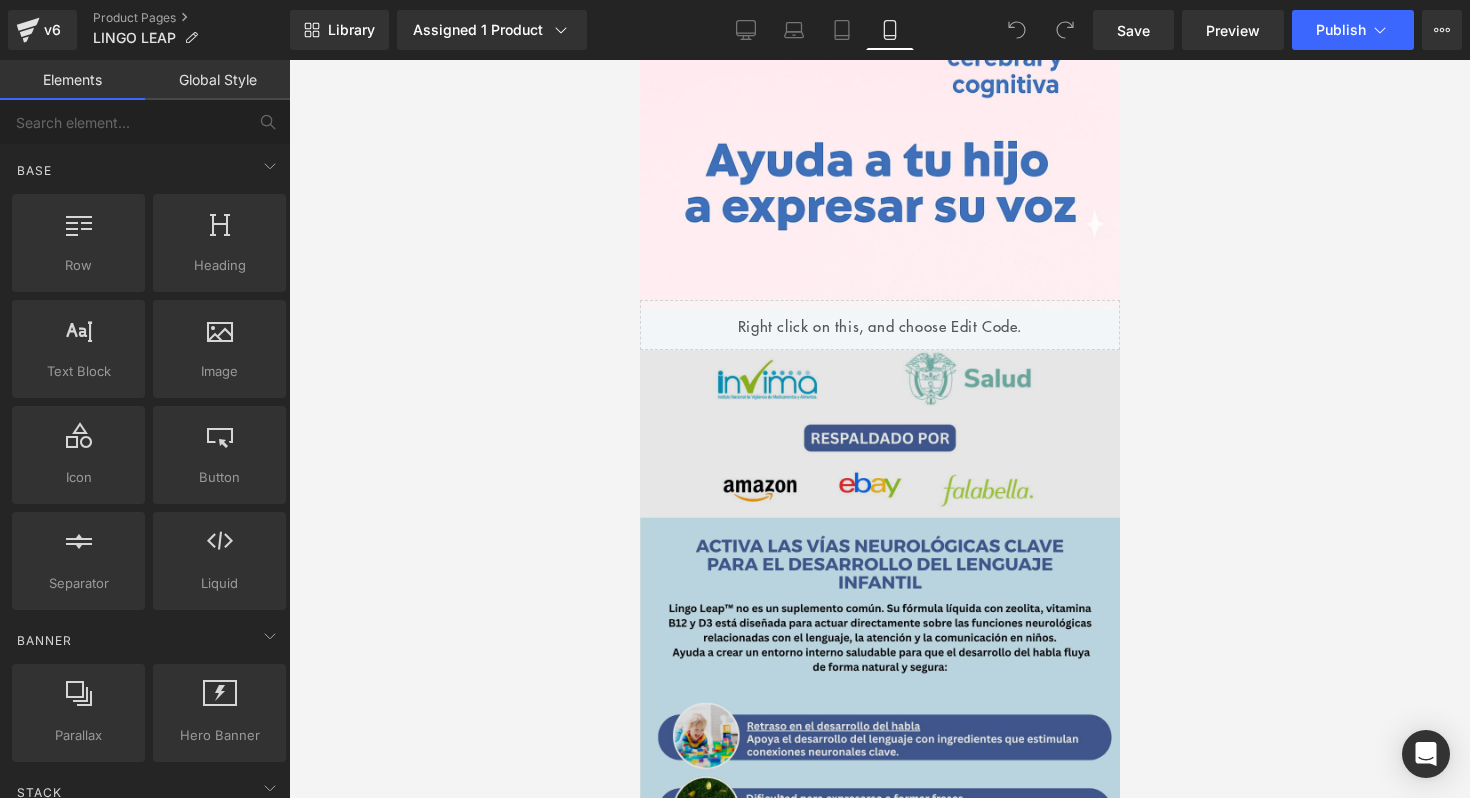 click at bounding box center (879, 716) 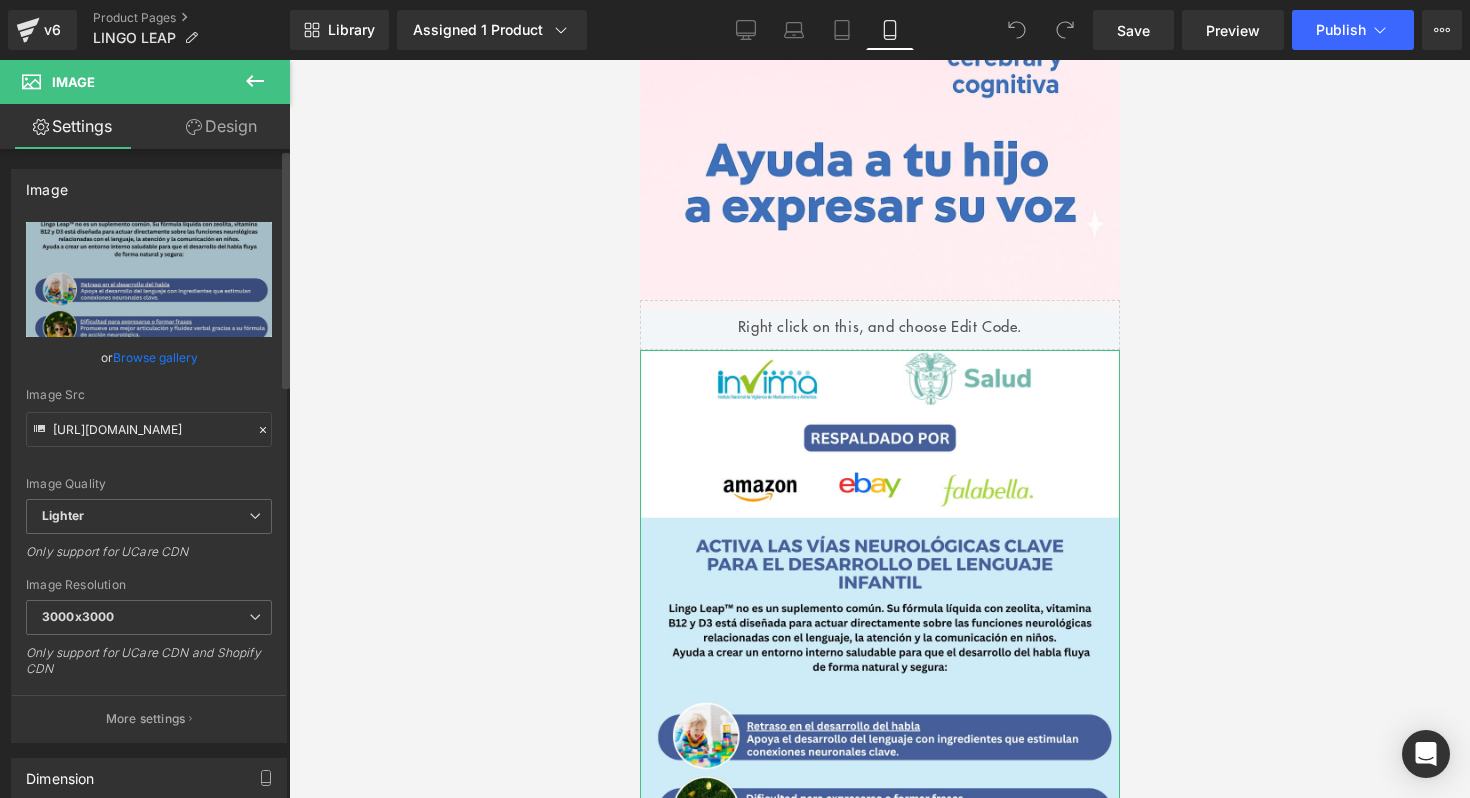 click on "Browse gallery" at bounding box center [155, 357] 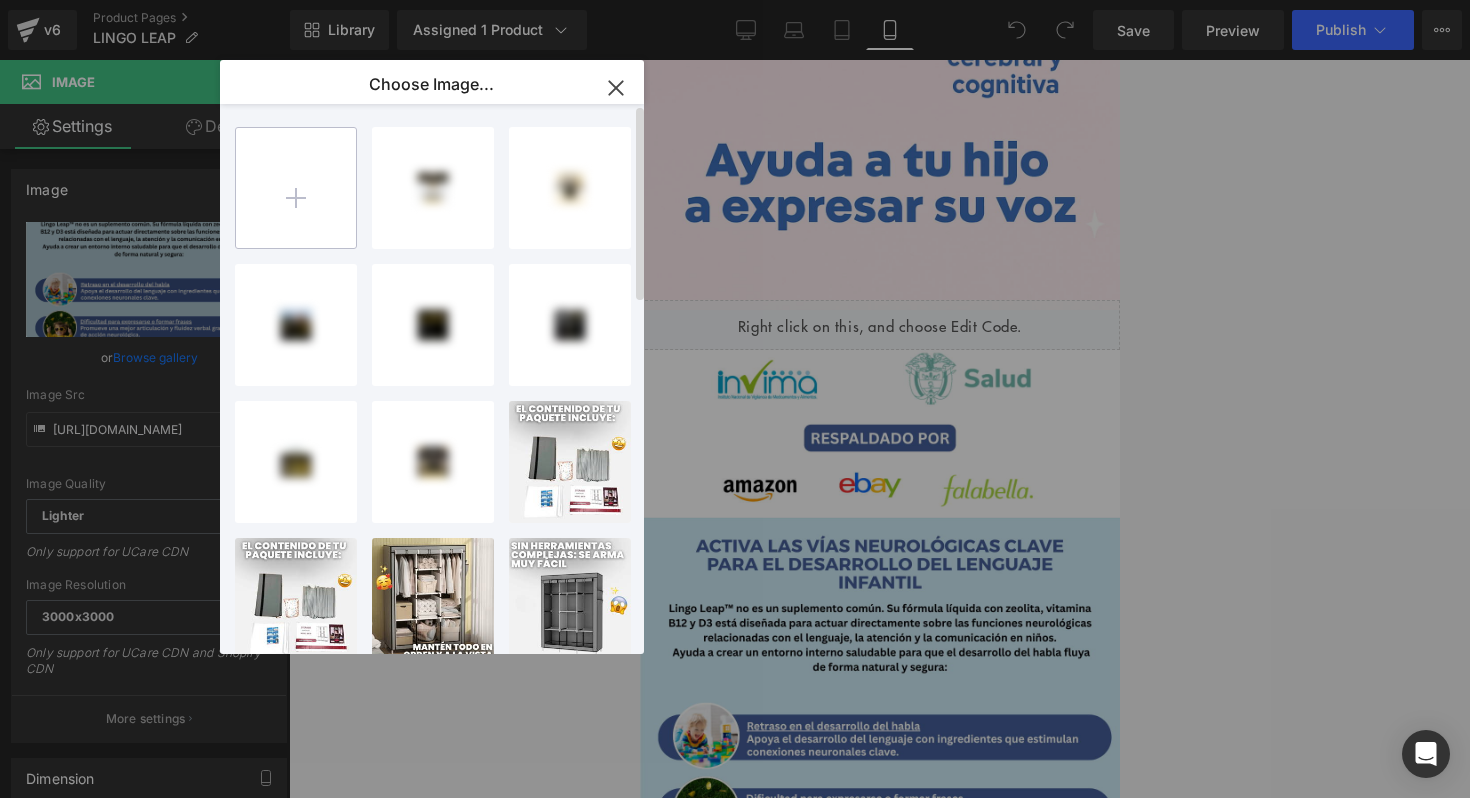 click at bounding box center [296, 188] 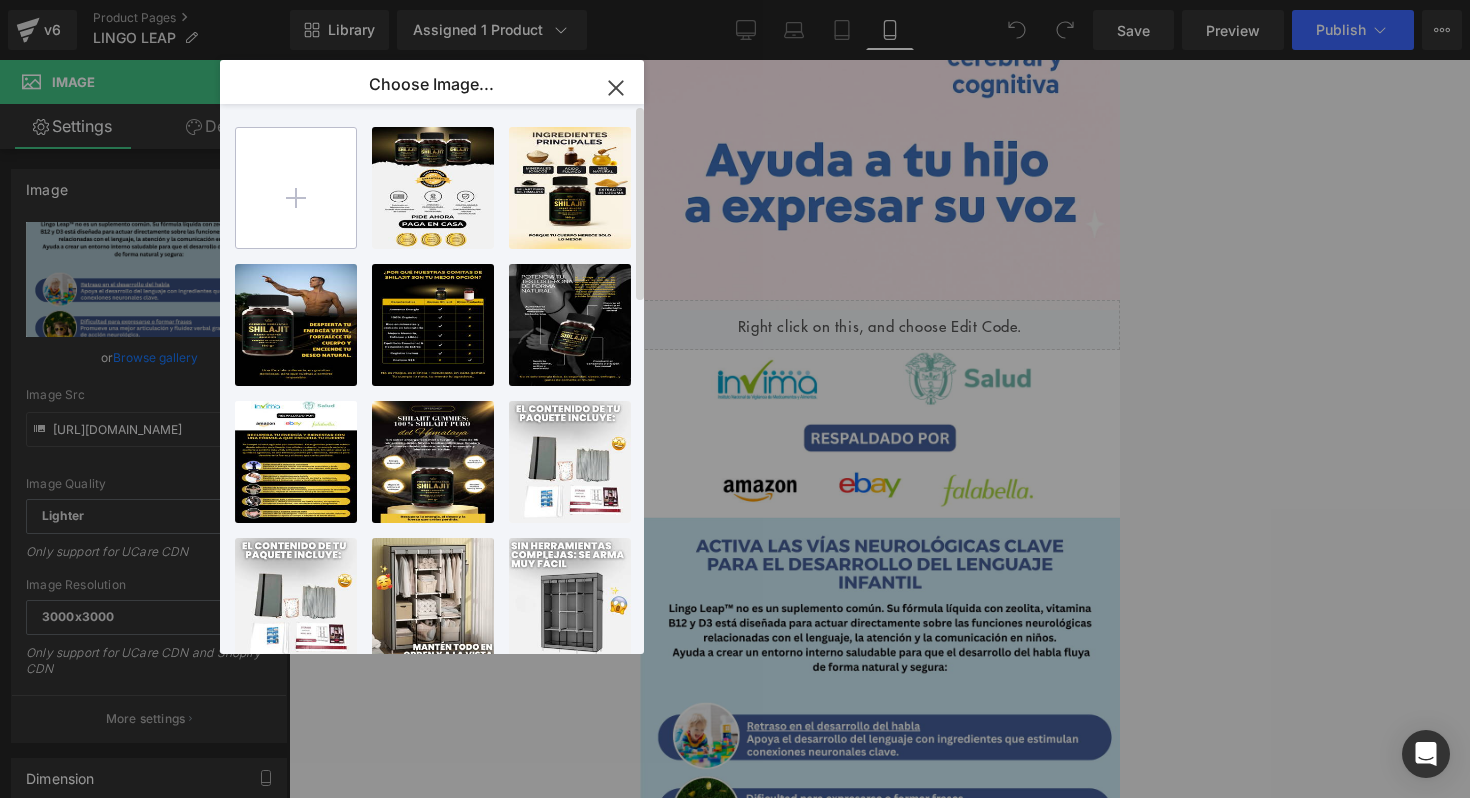 type on "C:\fakepath\2.png" 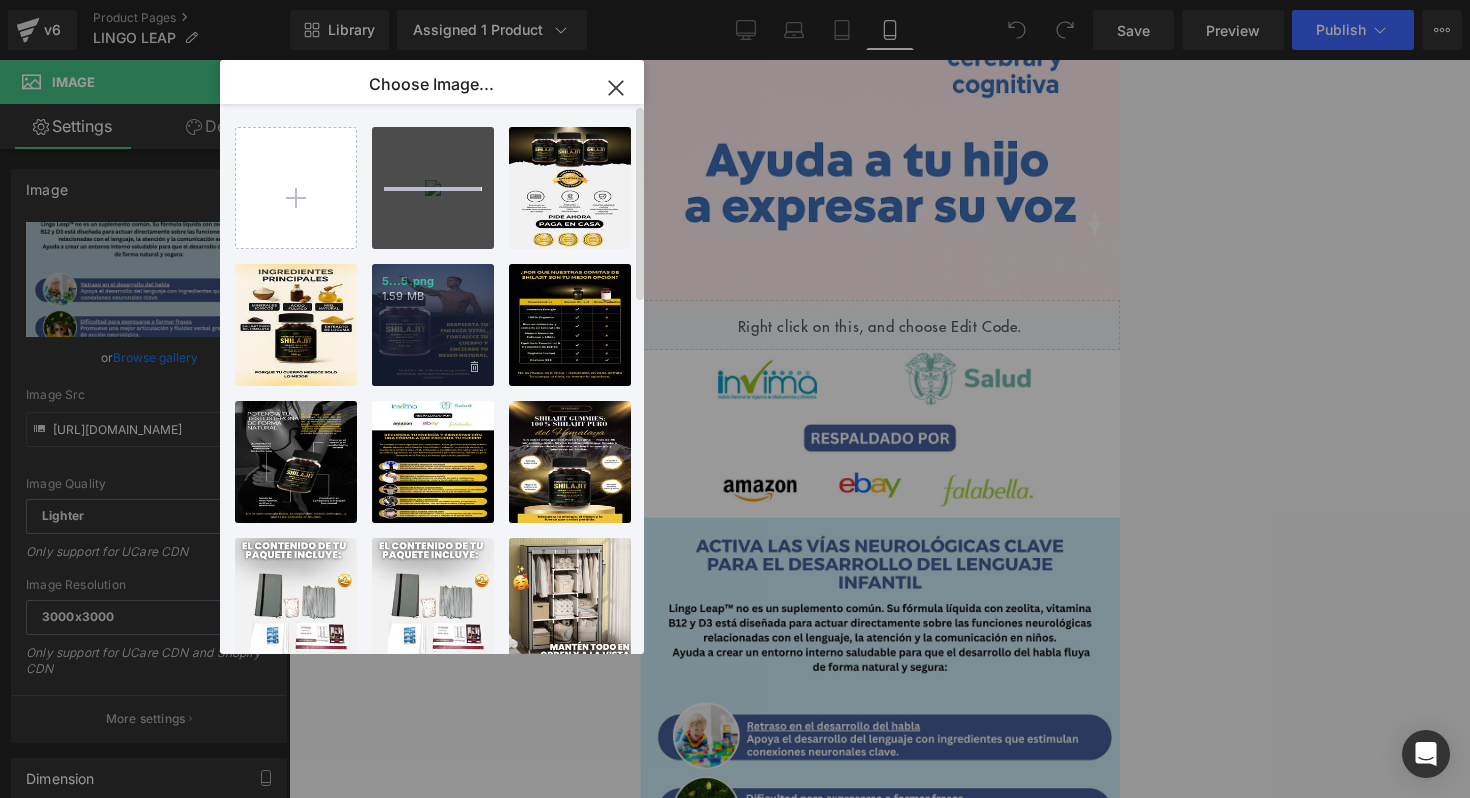 type 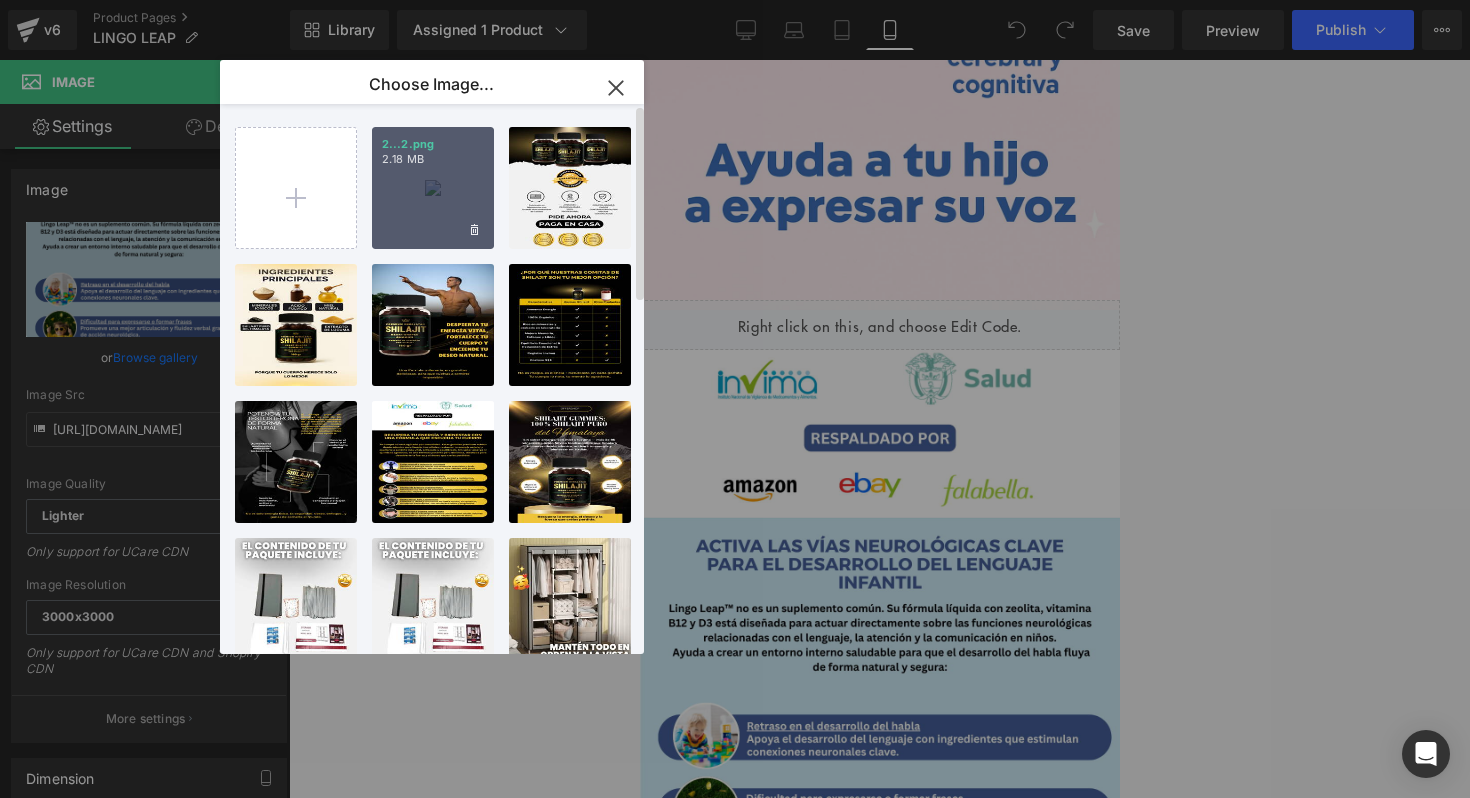click on "2...2.png 2.18 MB" at bounding box center (433, 188) 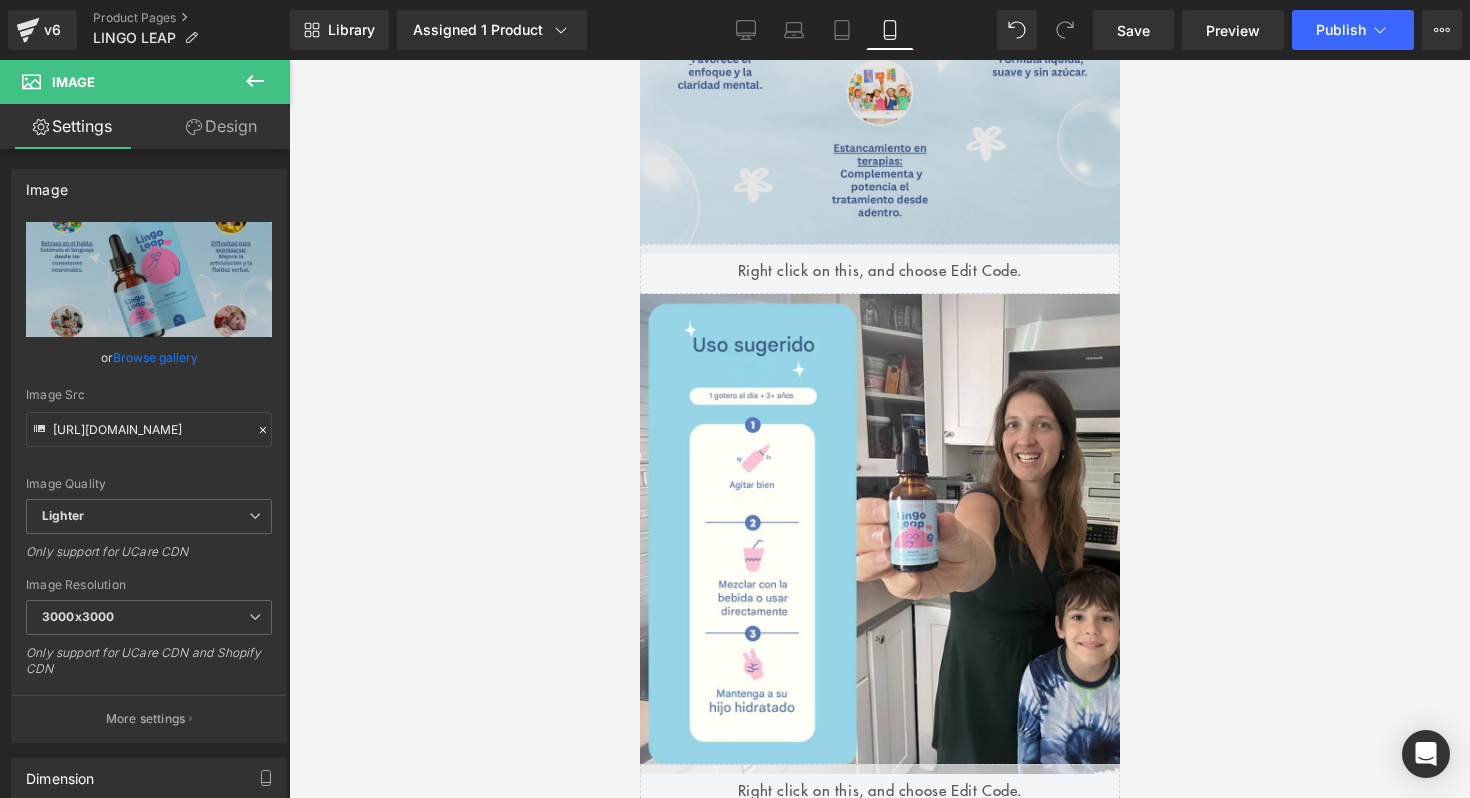 scroll, scrollTop: 2178, scrollLeft: 0, axis: vertical 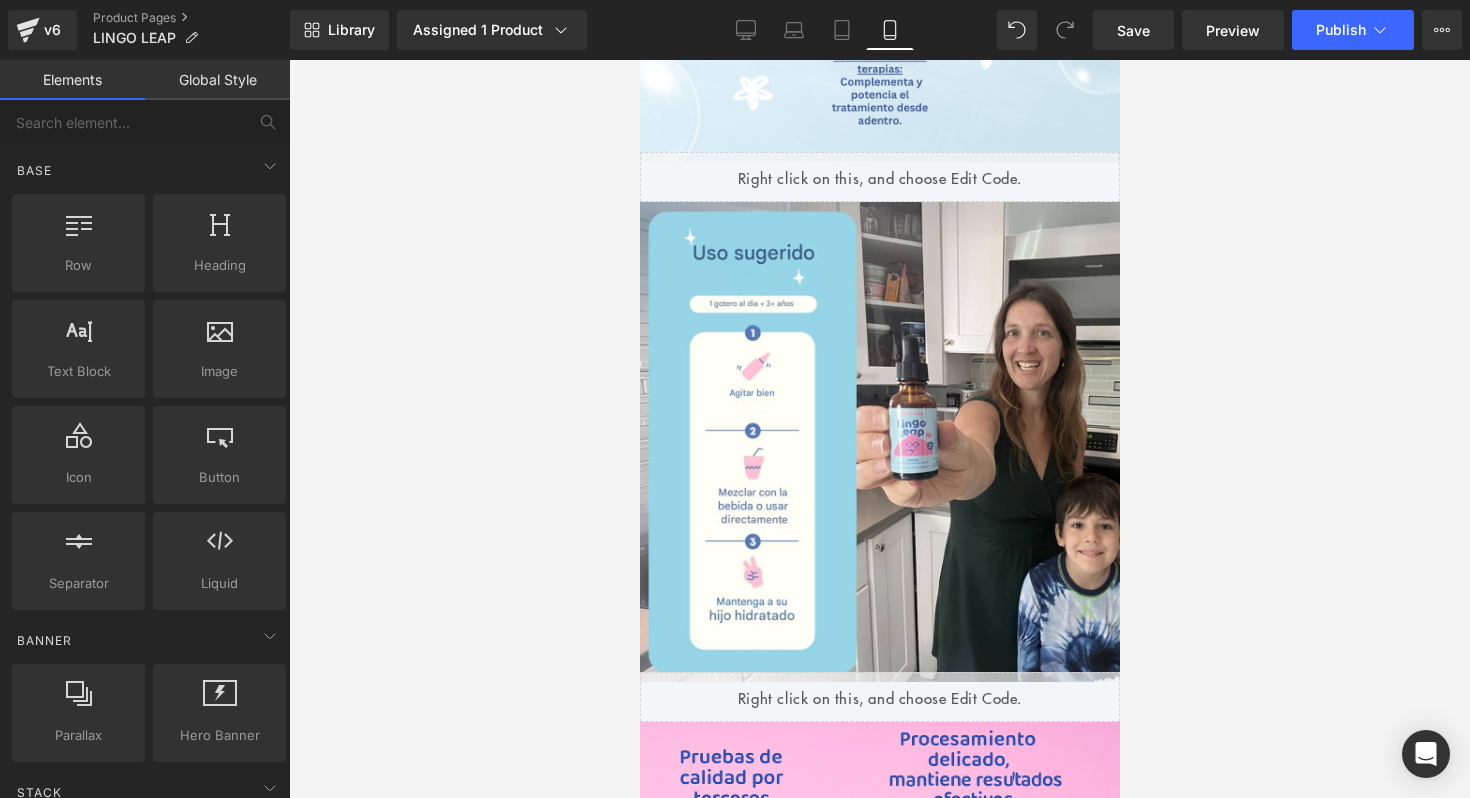 click at bounding box center (879, 429) 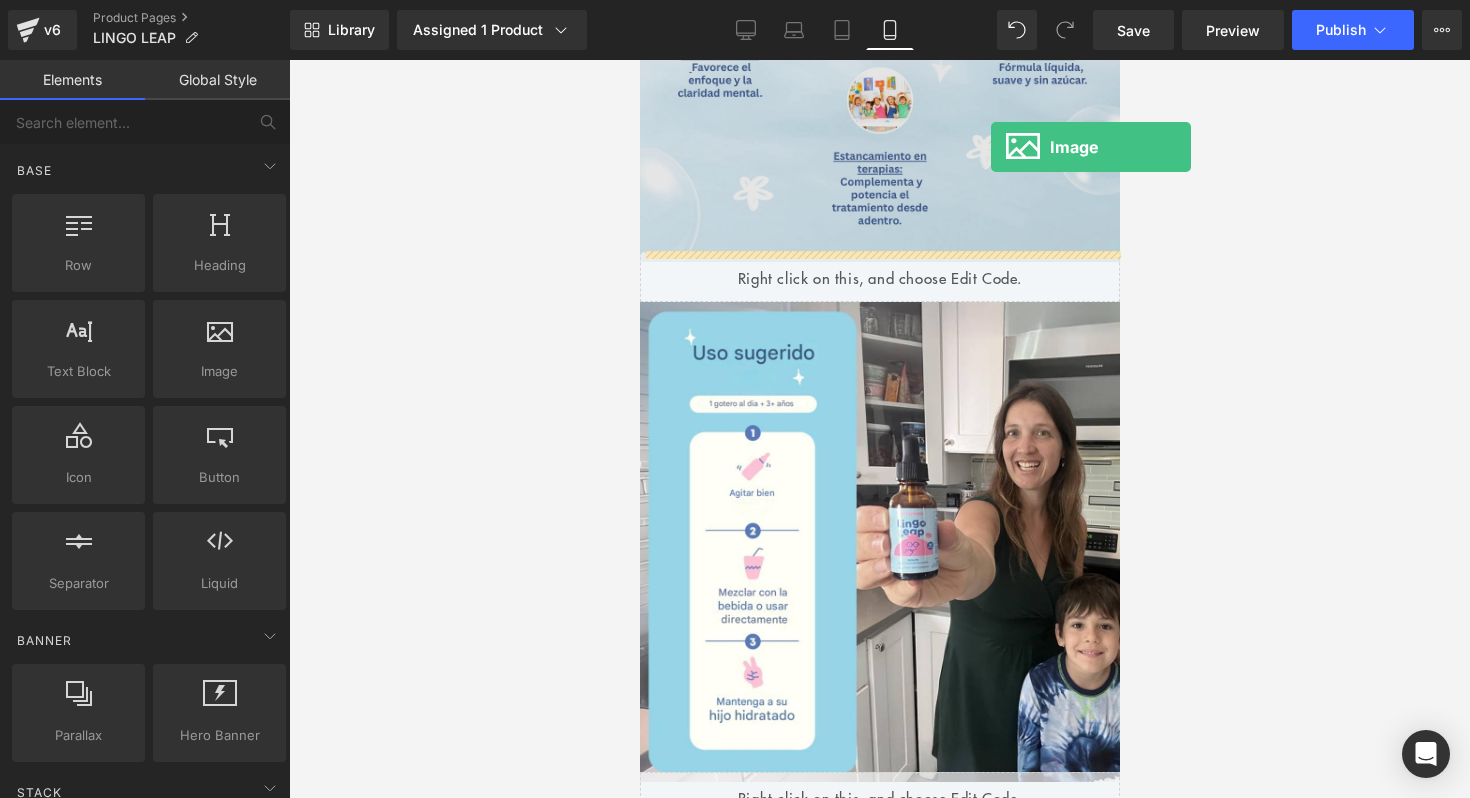 scroll, scrollTop: 1978, scrollLeft: 0, axis: vertical 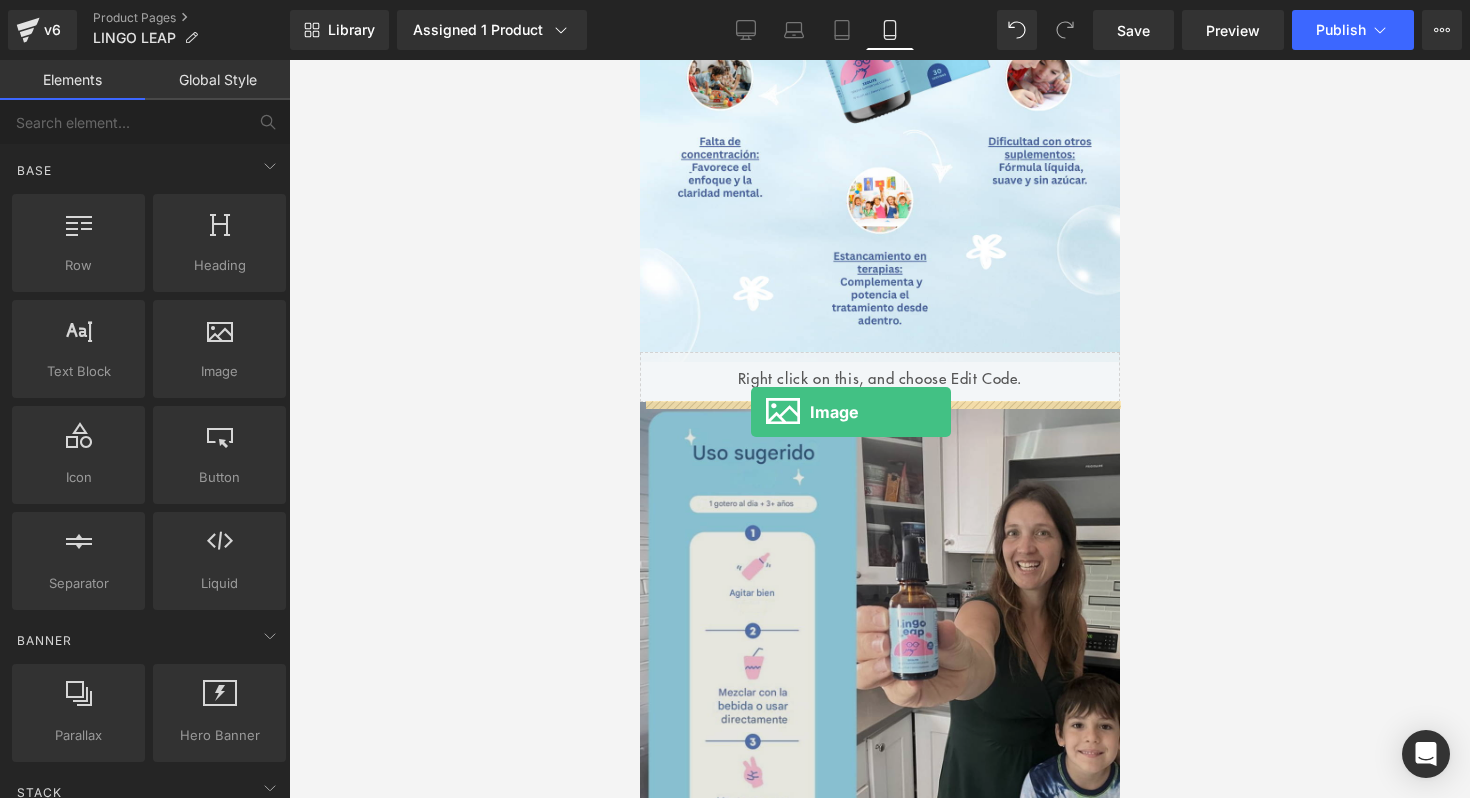drag, startPoint x: 845, startPoint y: 420, endPoint x: 751, endPoint y: 412, distance: 94.33981 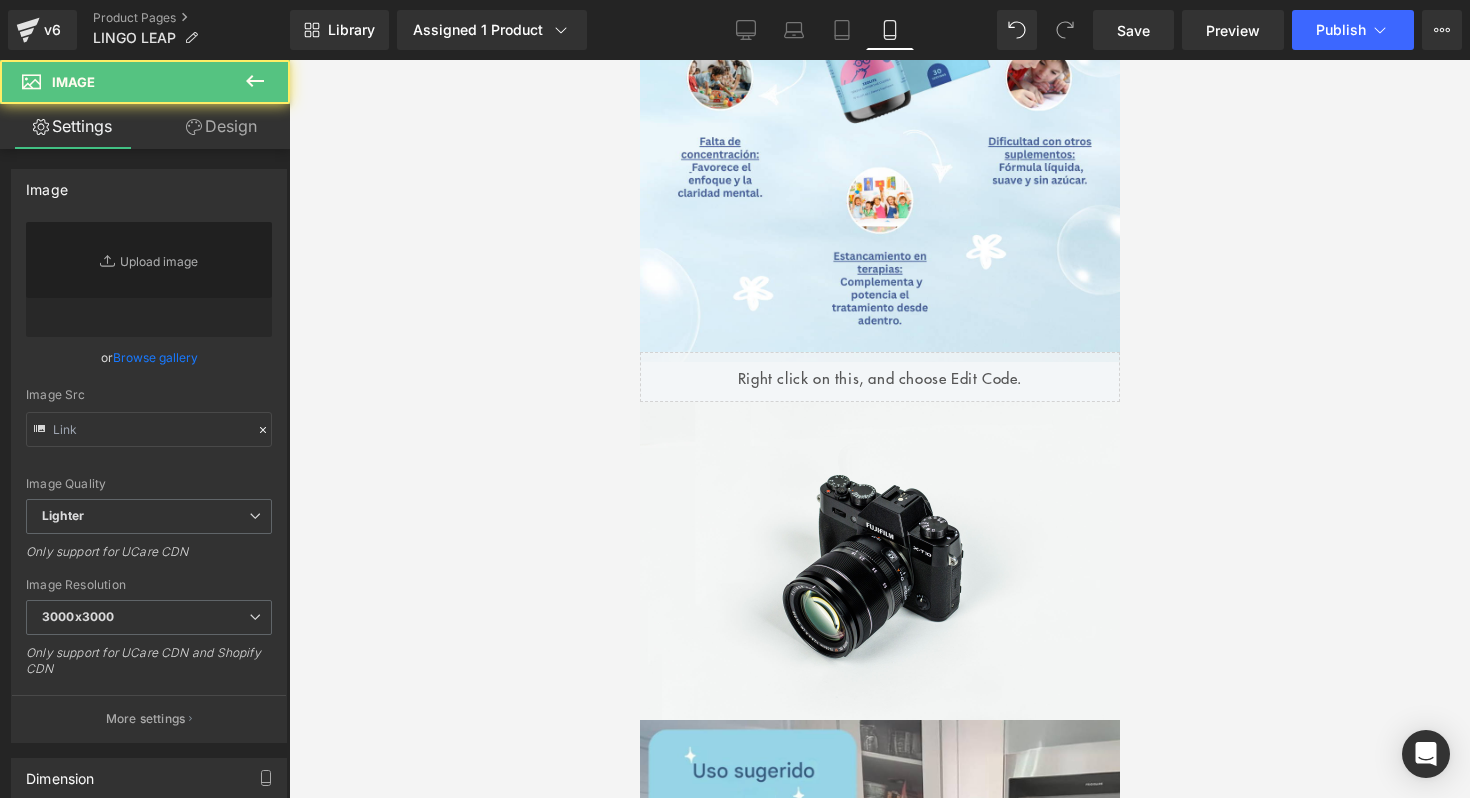 type on "//[DOMAIN_NAME][URL]" 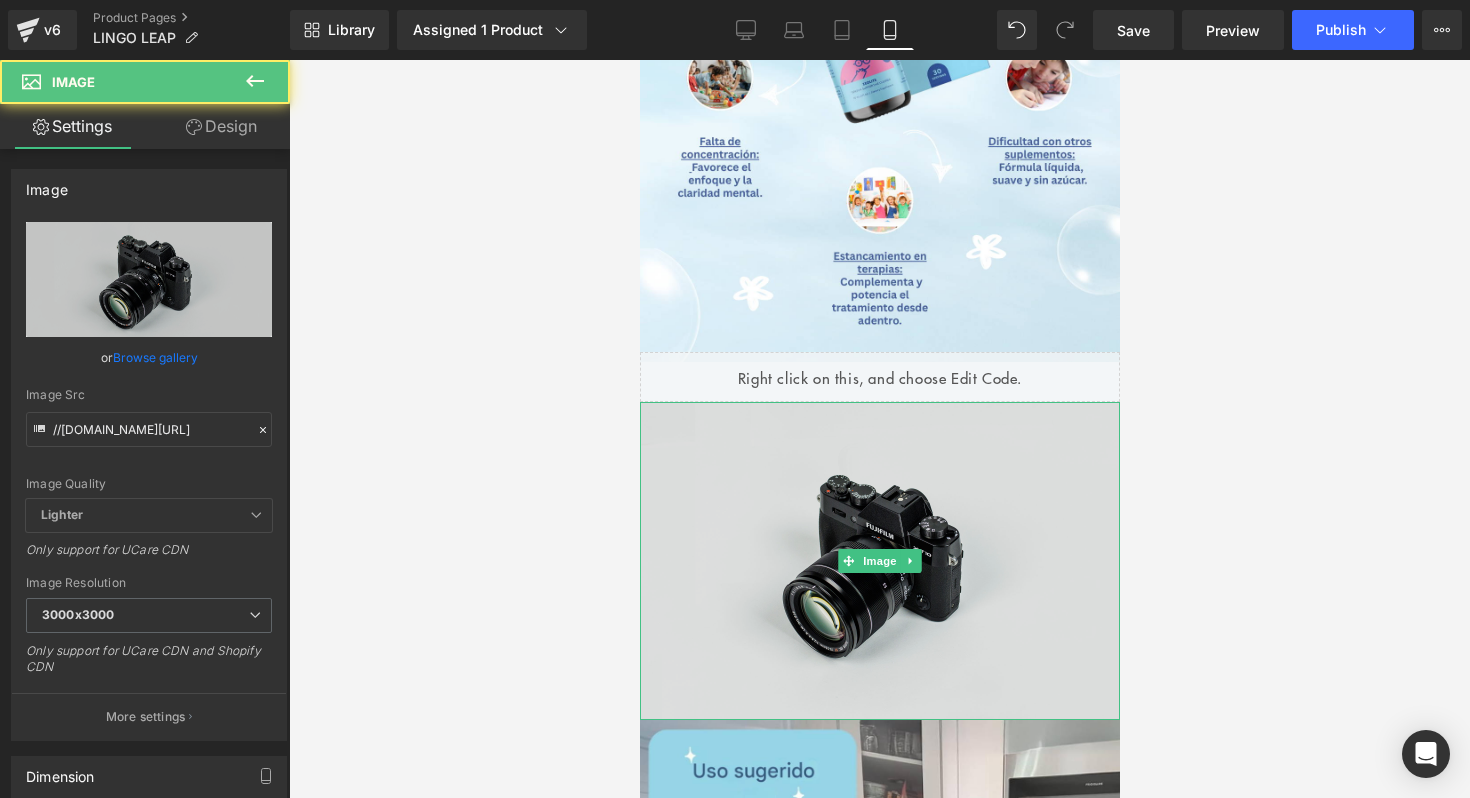 click at bounding box center [879, 561] 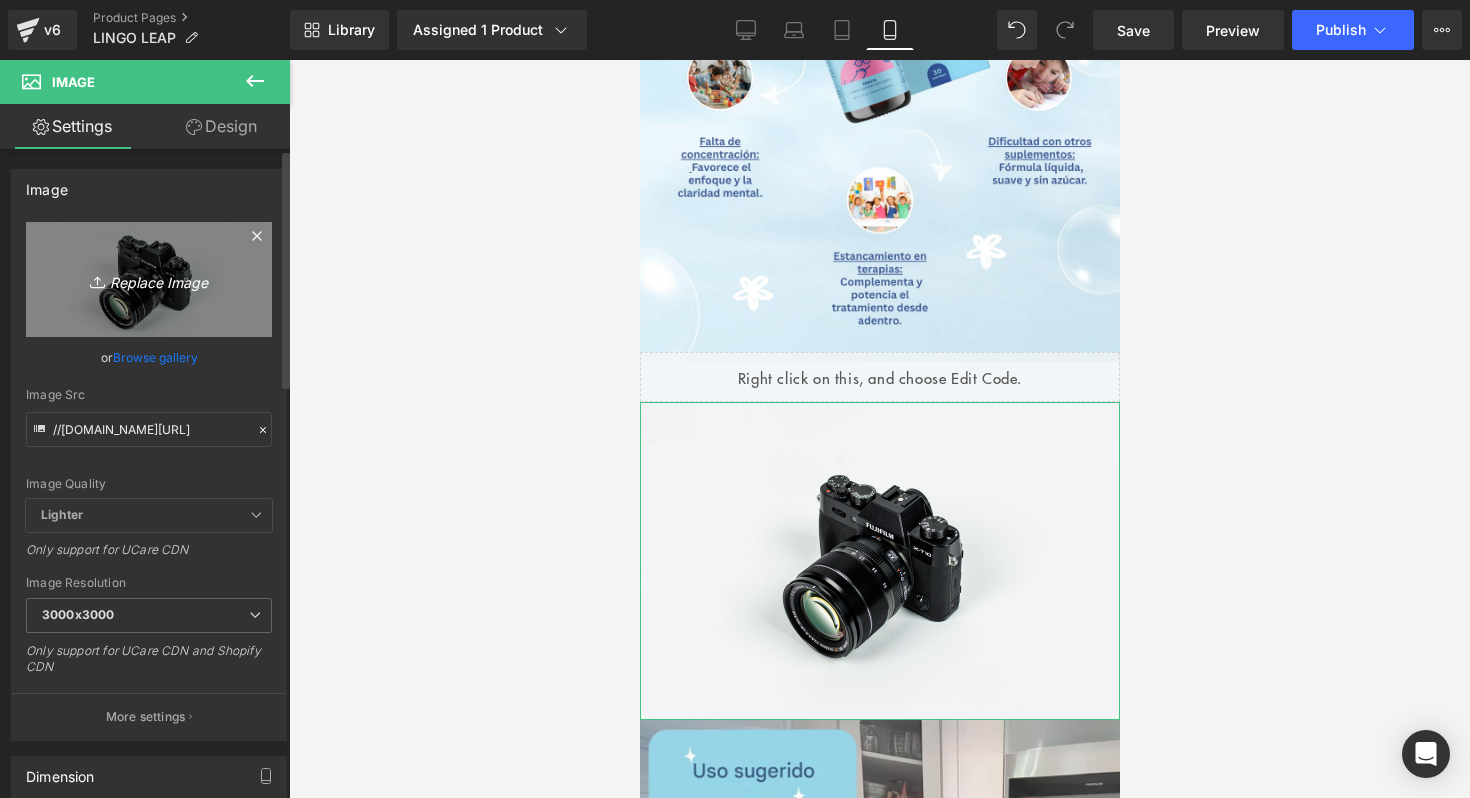 click on "Replace Image" at bounding box center (149, 279) 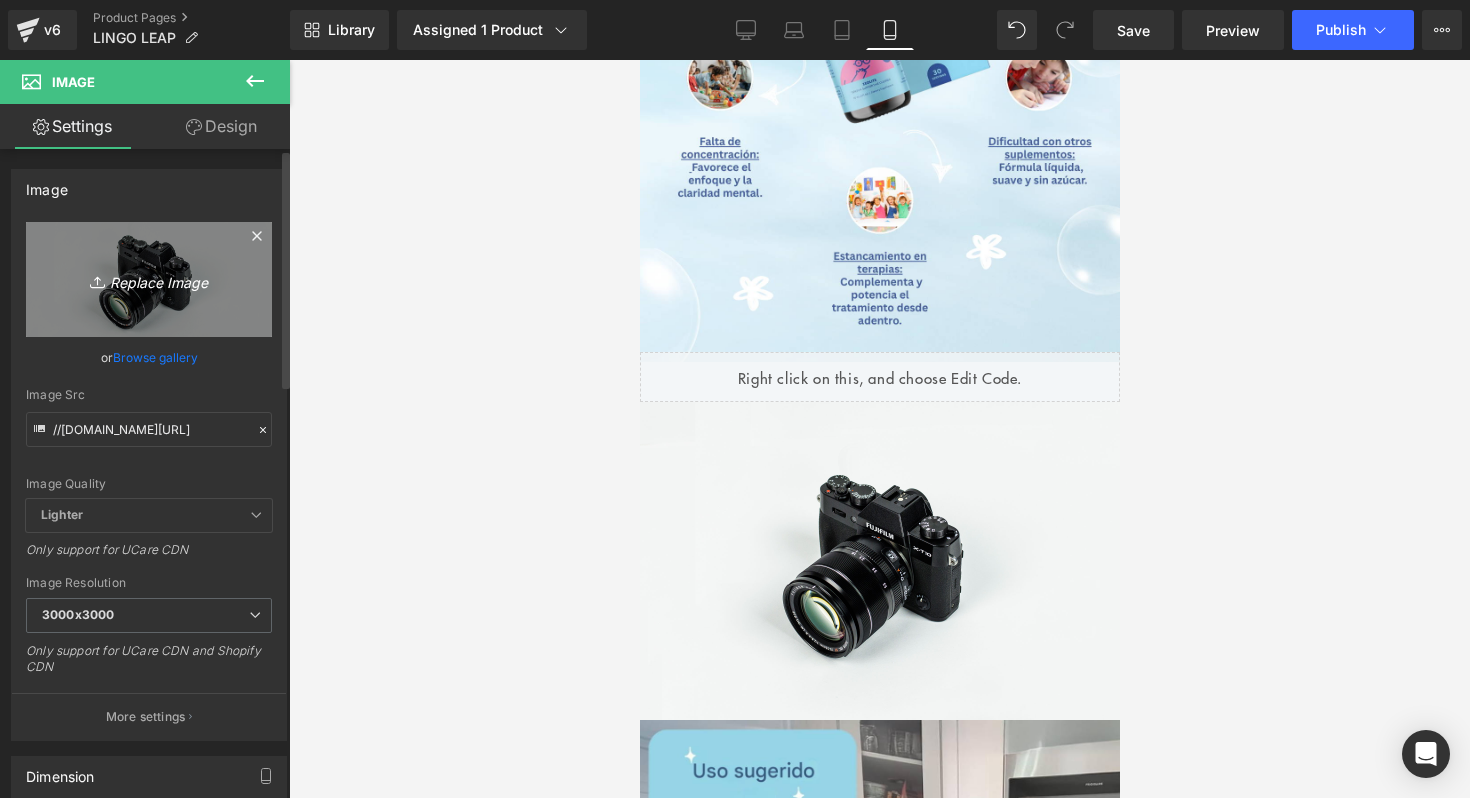 type on "C:\fakepath\3.png" 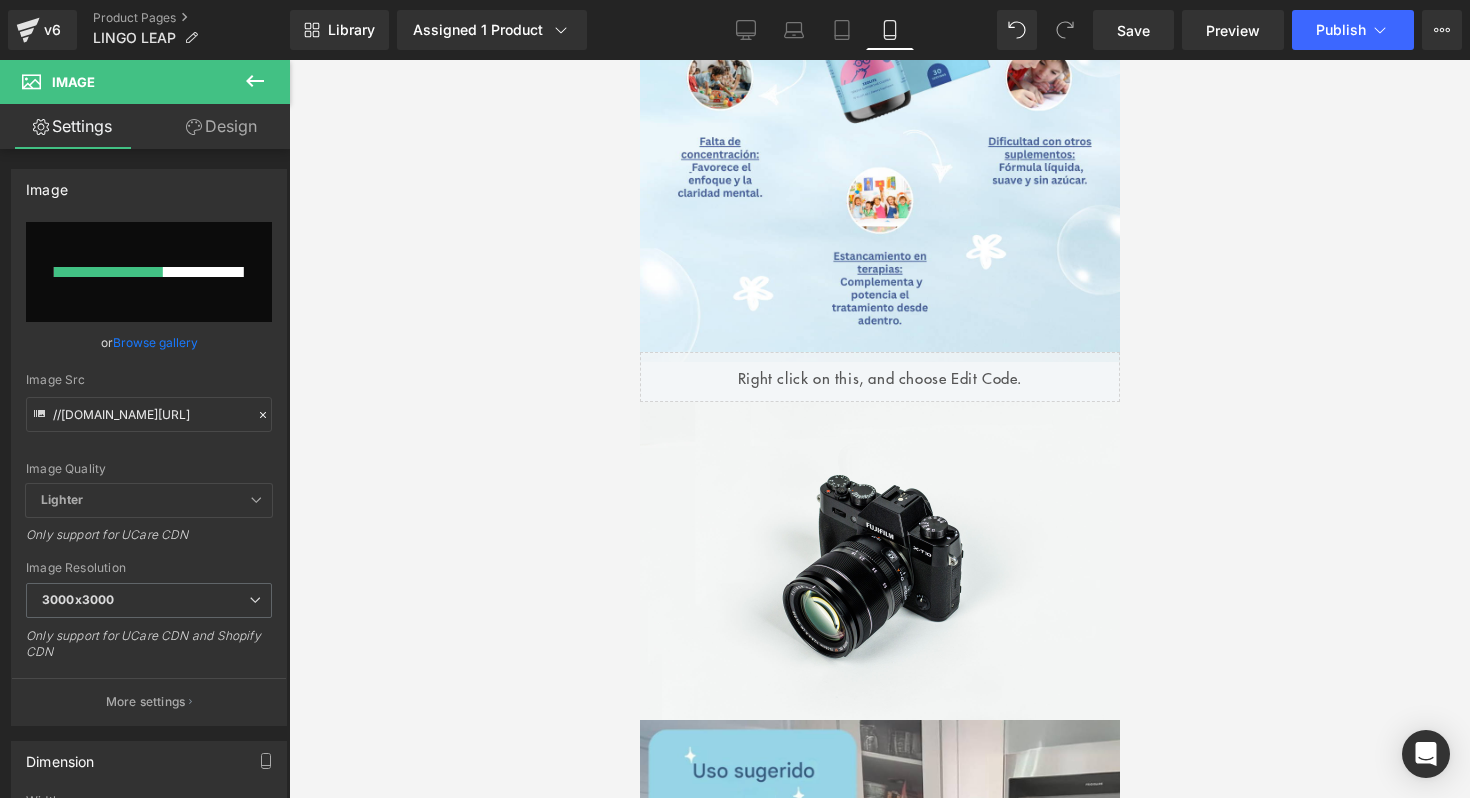 type 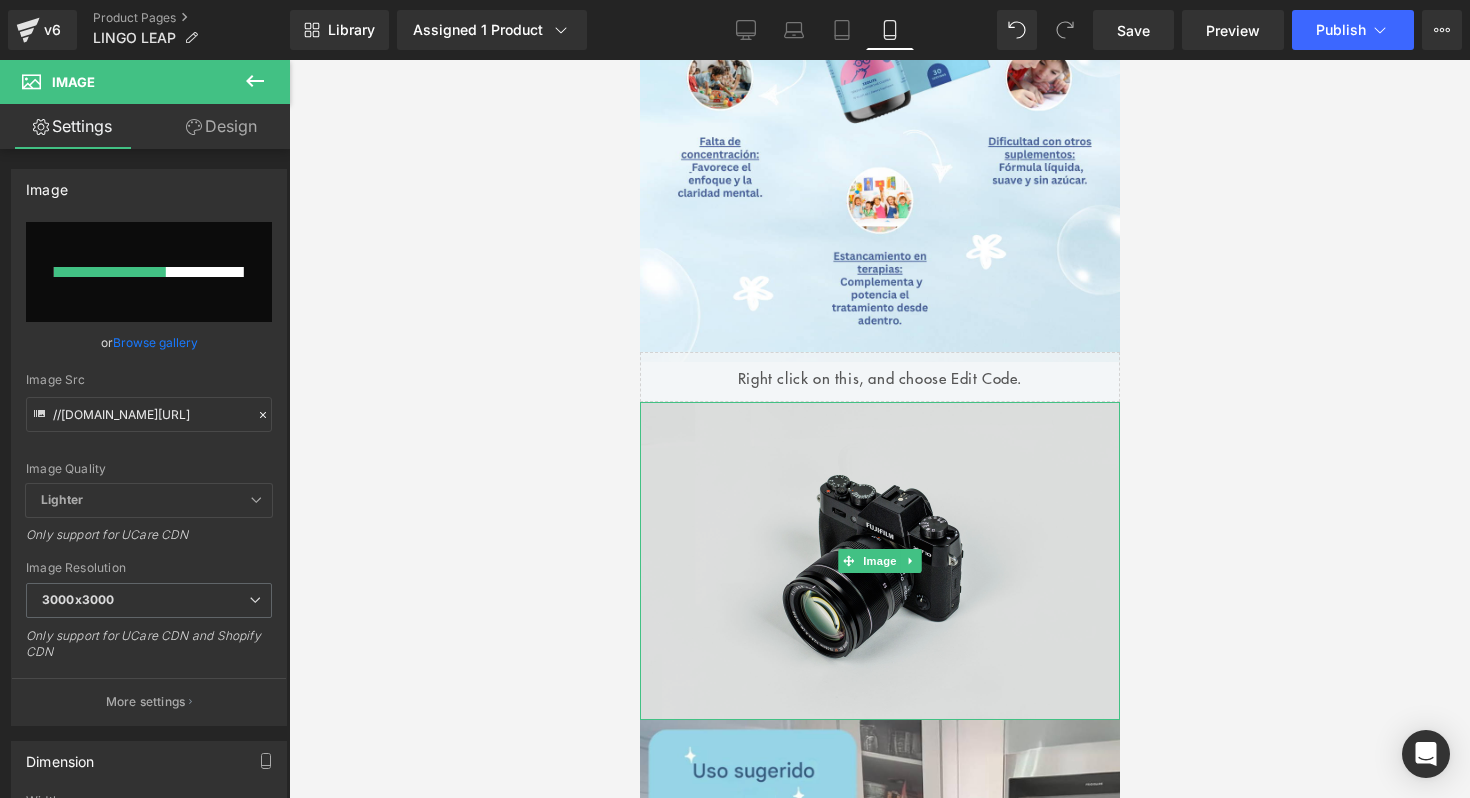 click at bounding box center (879, 561) 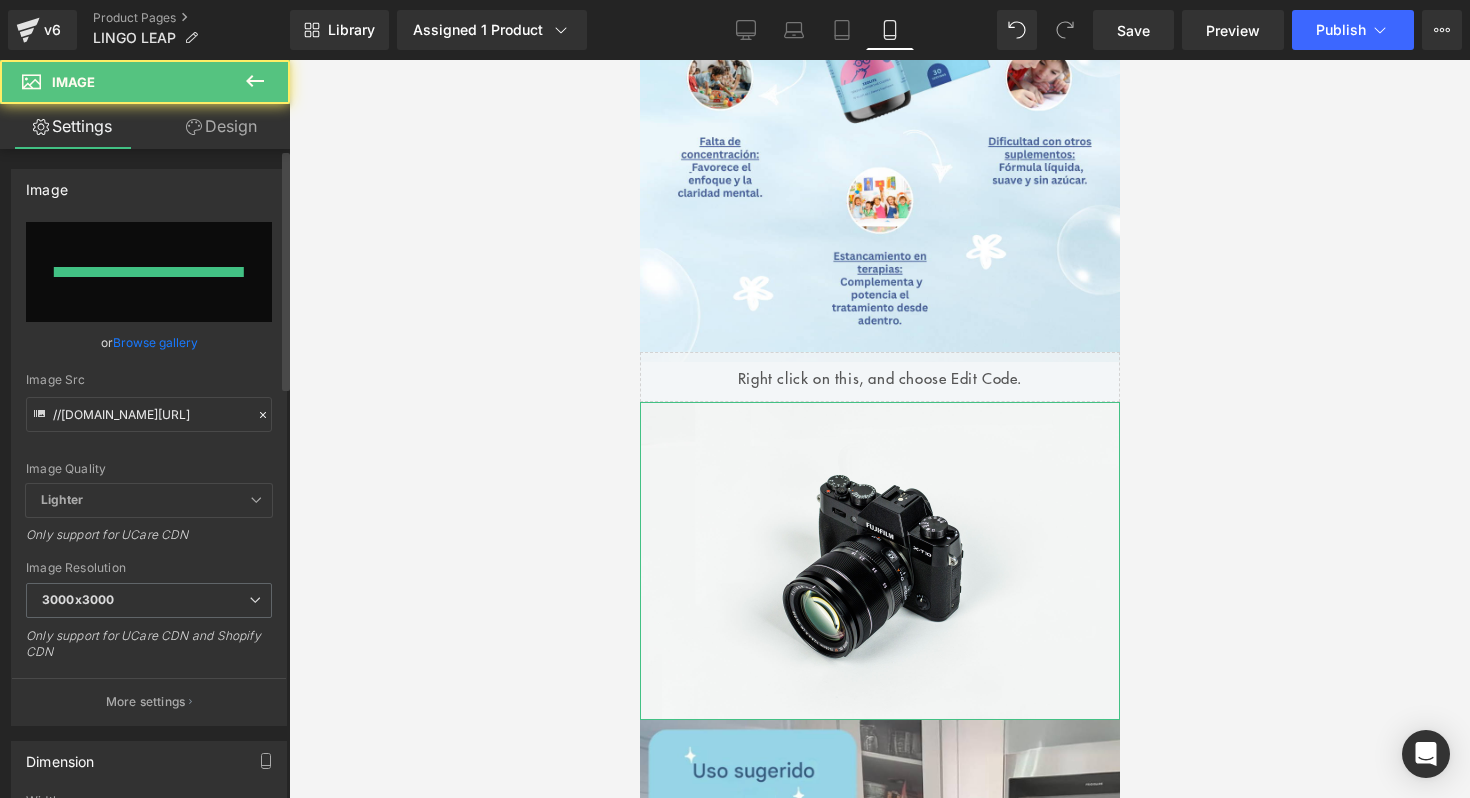 type on "[URL][DOMAIN_NAME]" 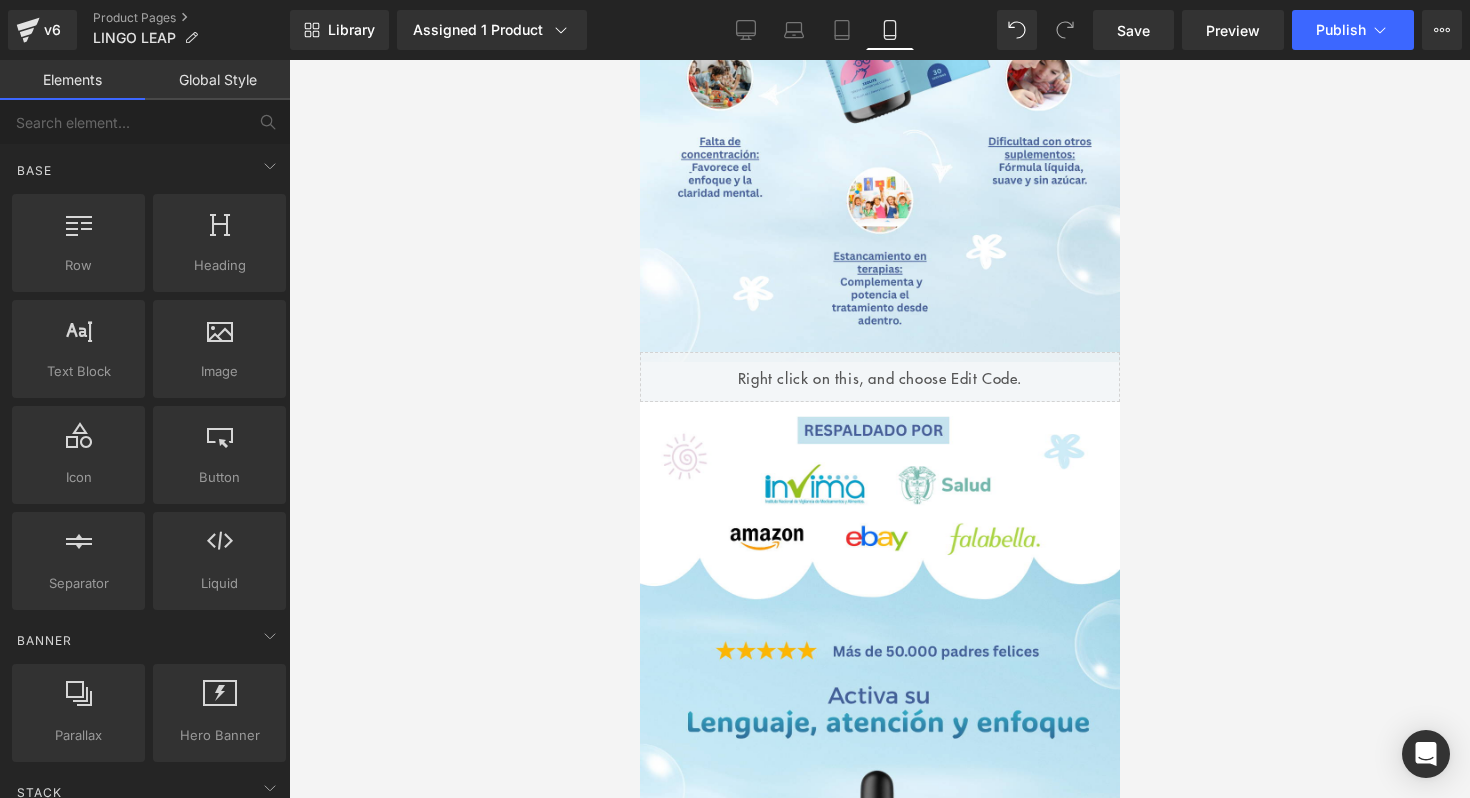 click at bounding box center (879, 429) 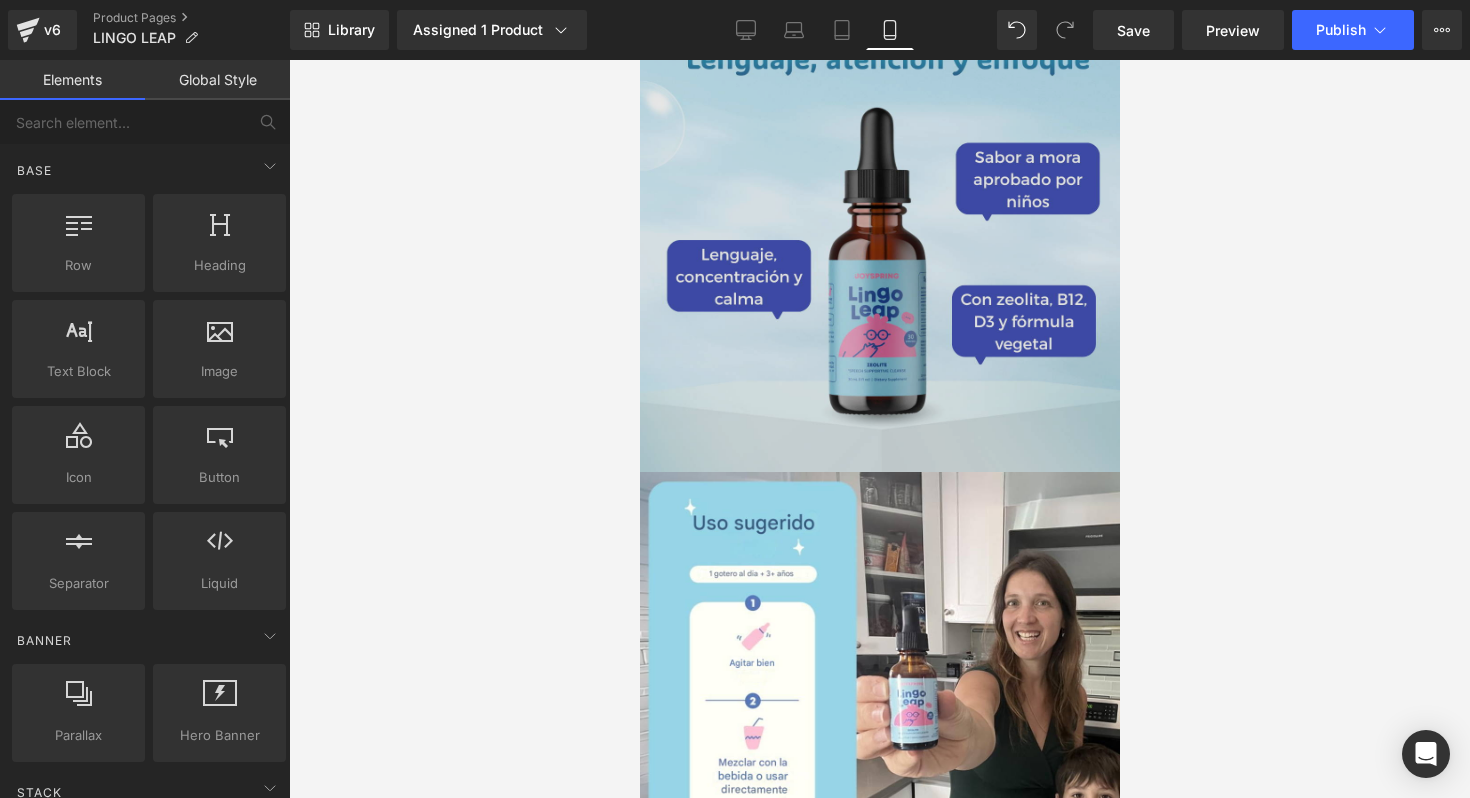 scroll, scrollTop: 2653, scrollLeft: 0, axis: vertical 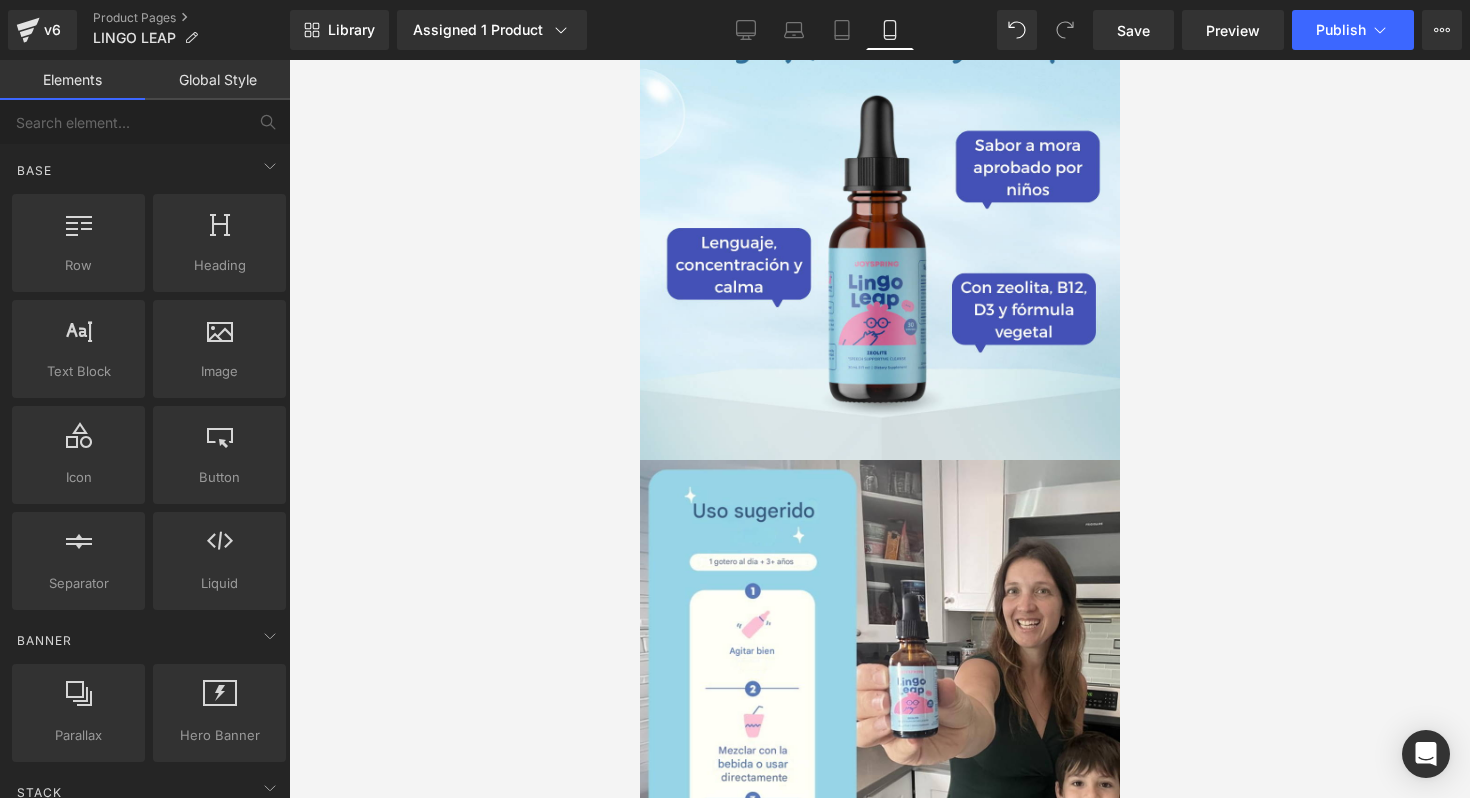 click at bounding box center (879, 429) 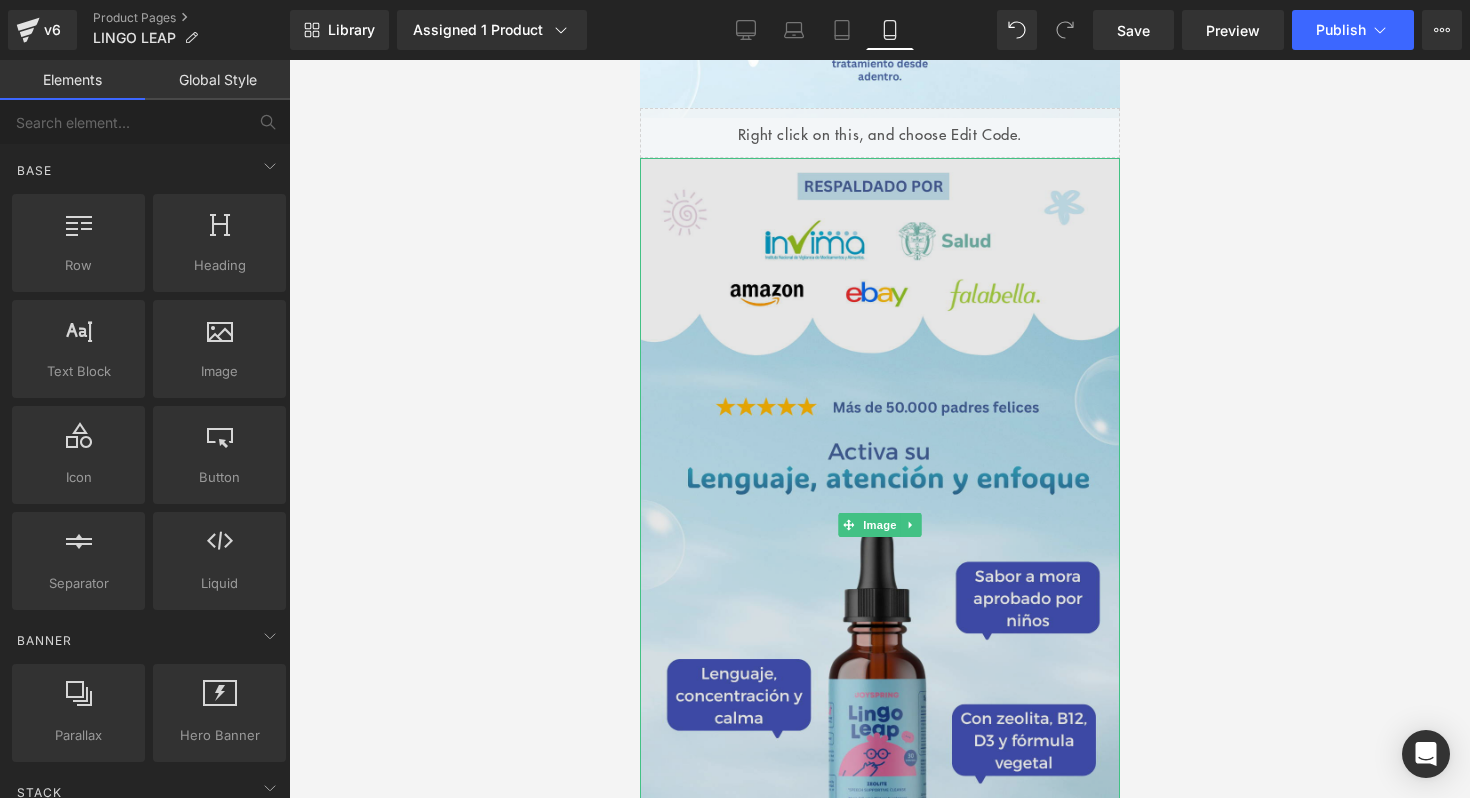 scroll, scrollTop: 2215, scrollLeft: 0, axis: vertical 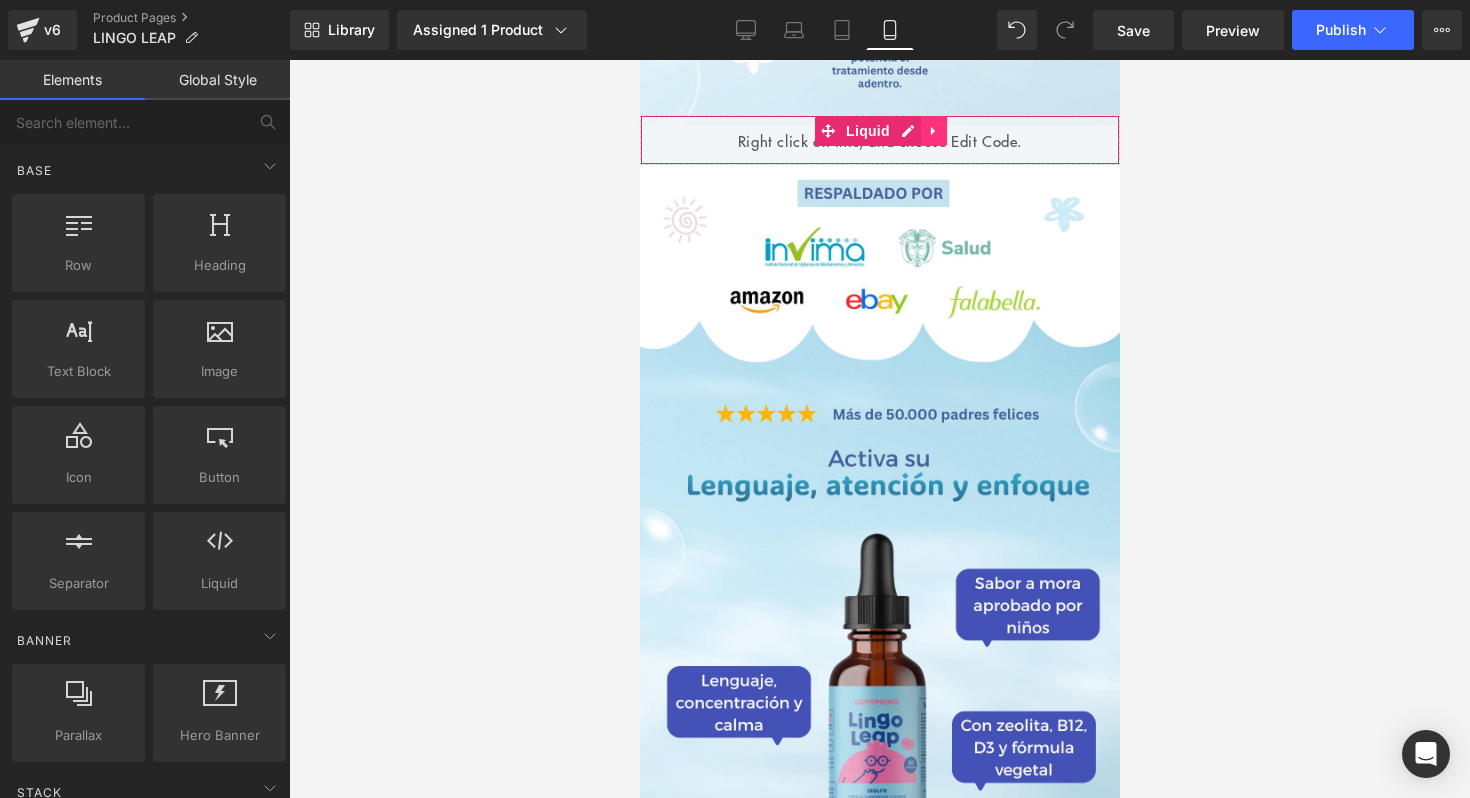 click 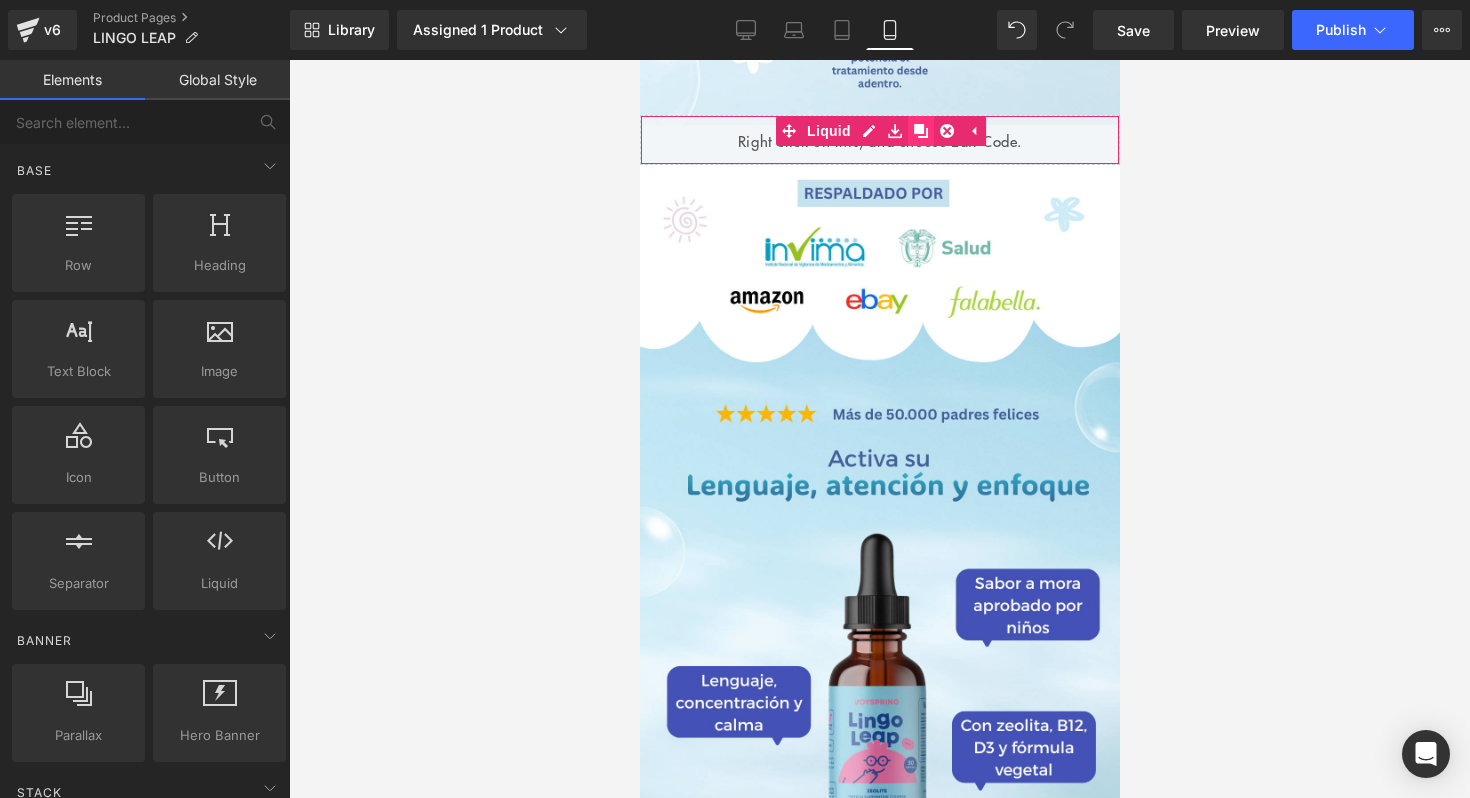 click 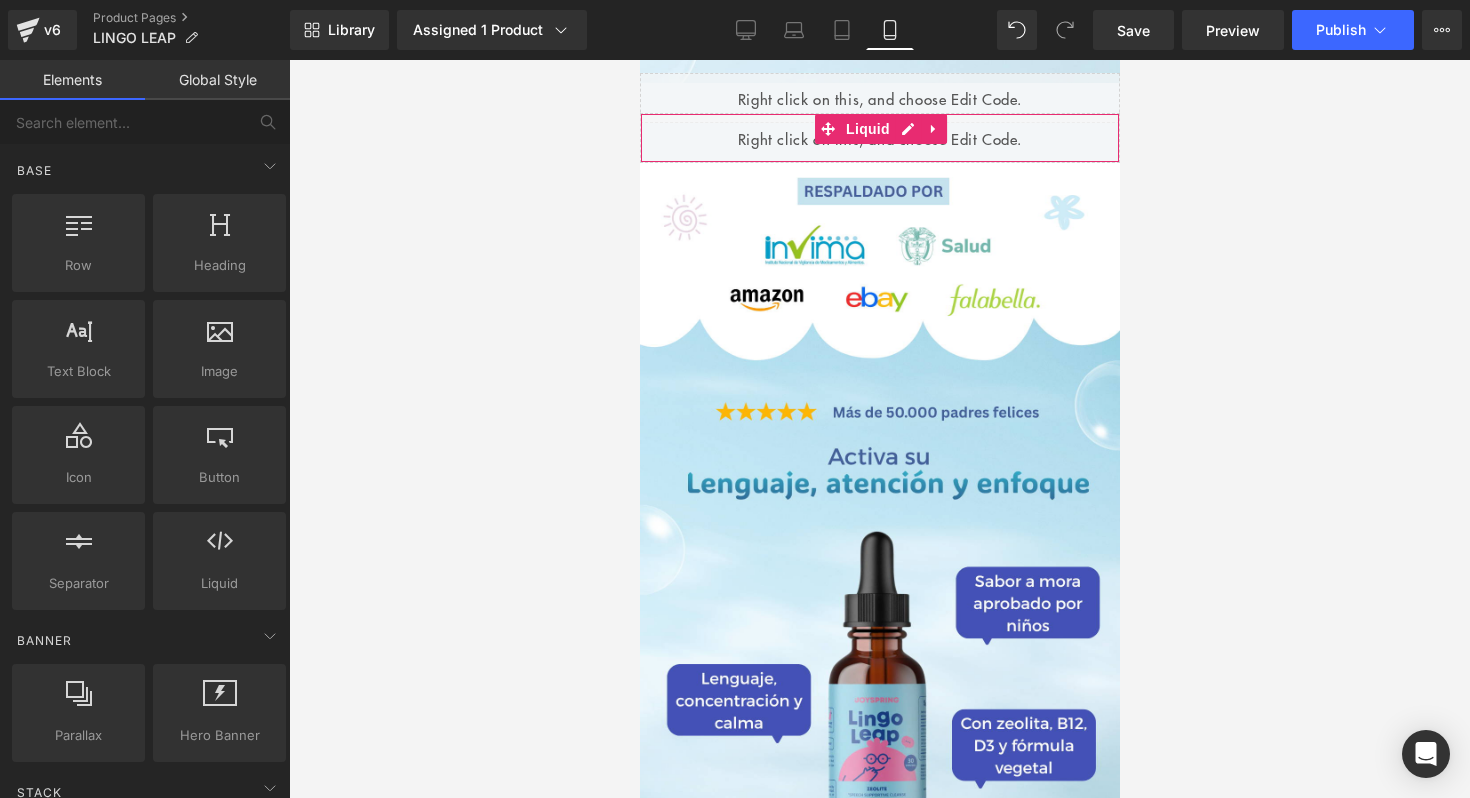 scroll, scrollTop: 2273, scrollLeft: 0, axis: vertical 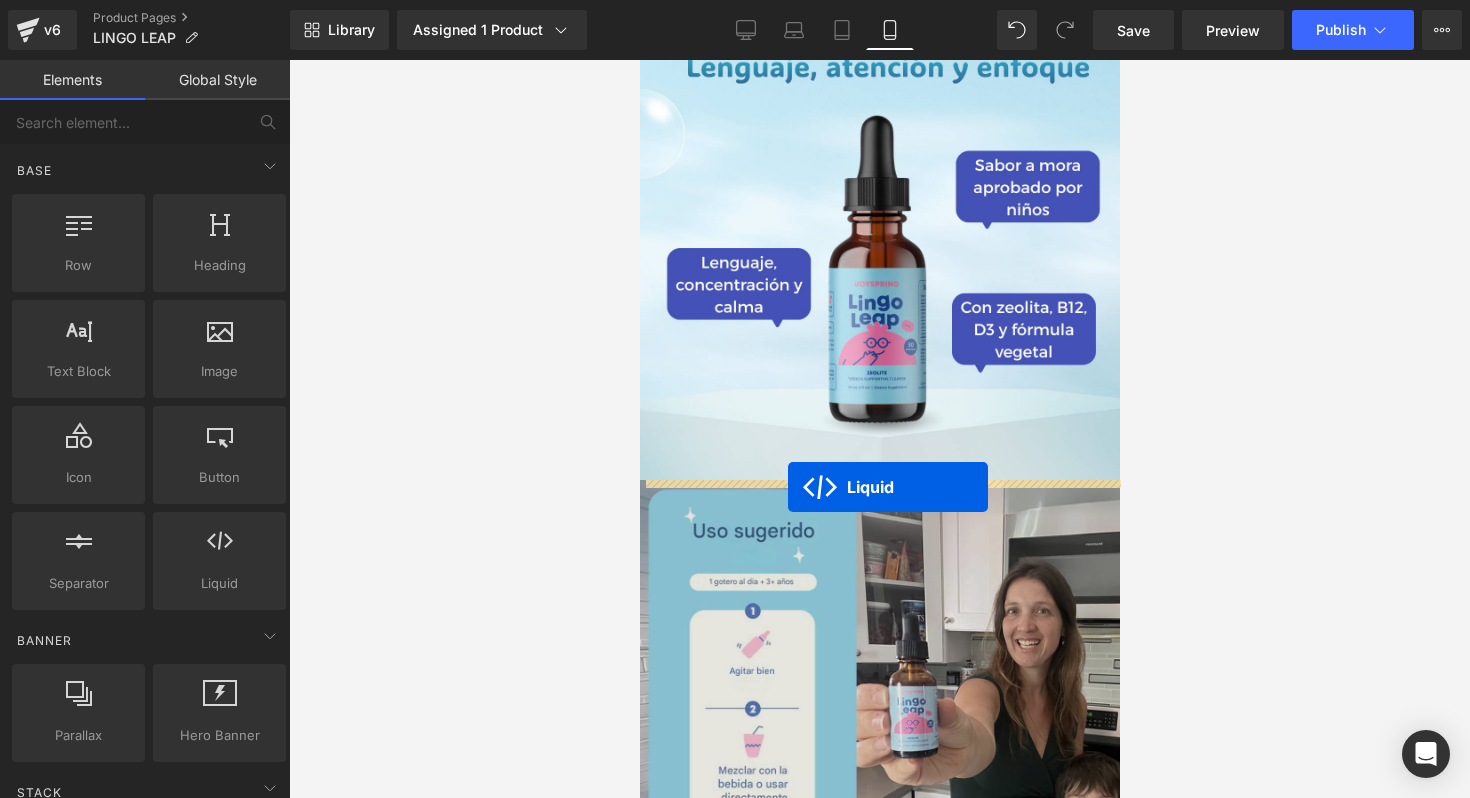 drag, startPoint x: 826, startPoint y: 114, endPoint x: 787, endPoint y: 487, distance: 375.03333 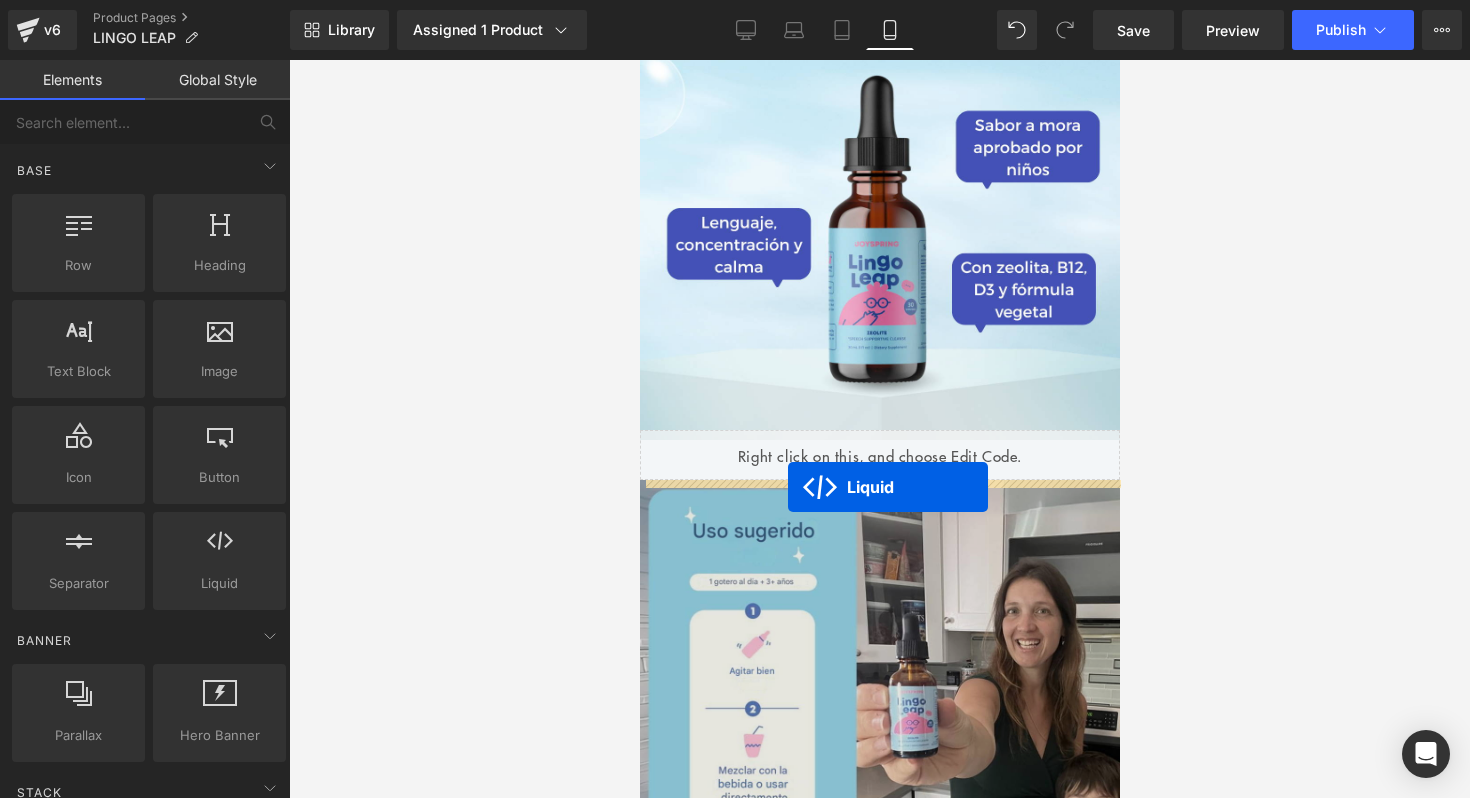 scroll, scrollTop: 2633, scrollLeft: 0, axis: vertical 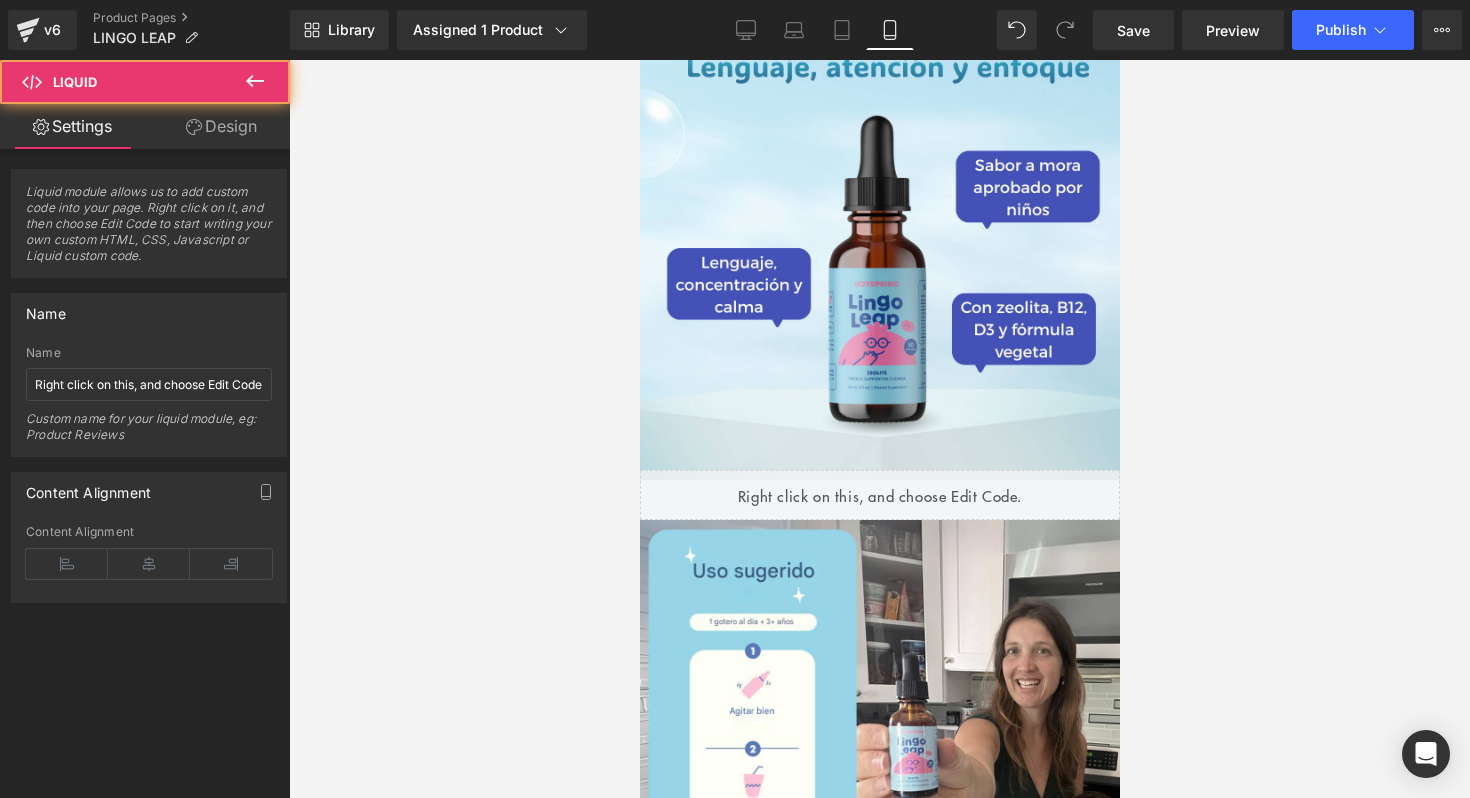 click at bounding box center (879, 429) 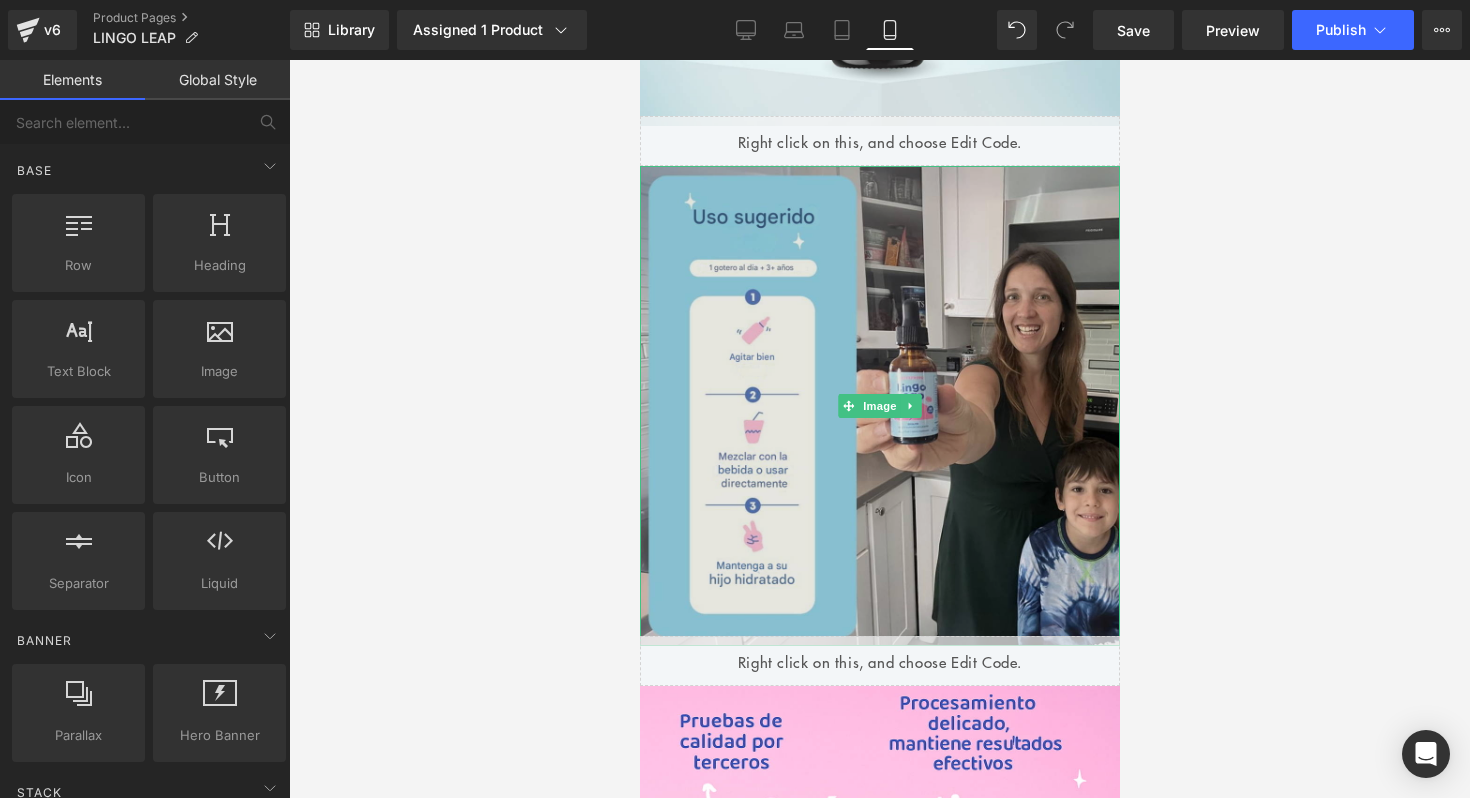 scroll, scrollTop: 2990, scrollLeft: 0, axis: vertical 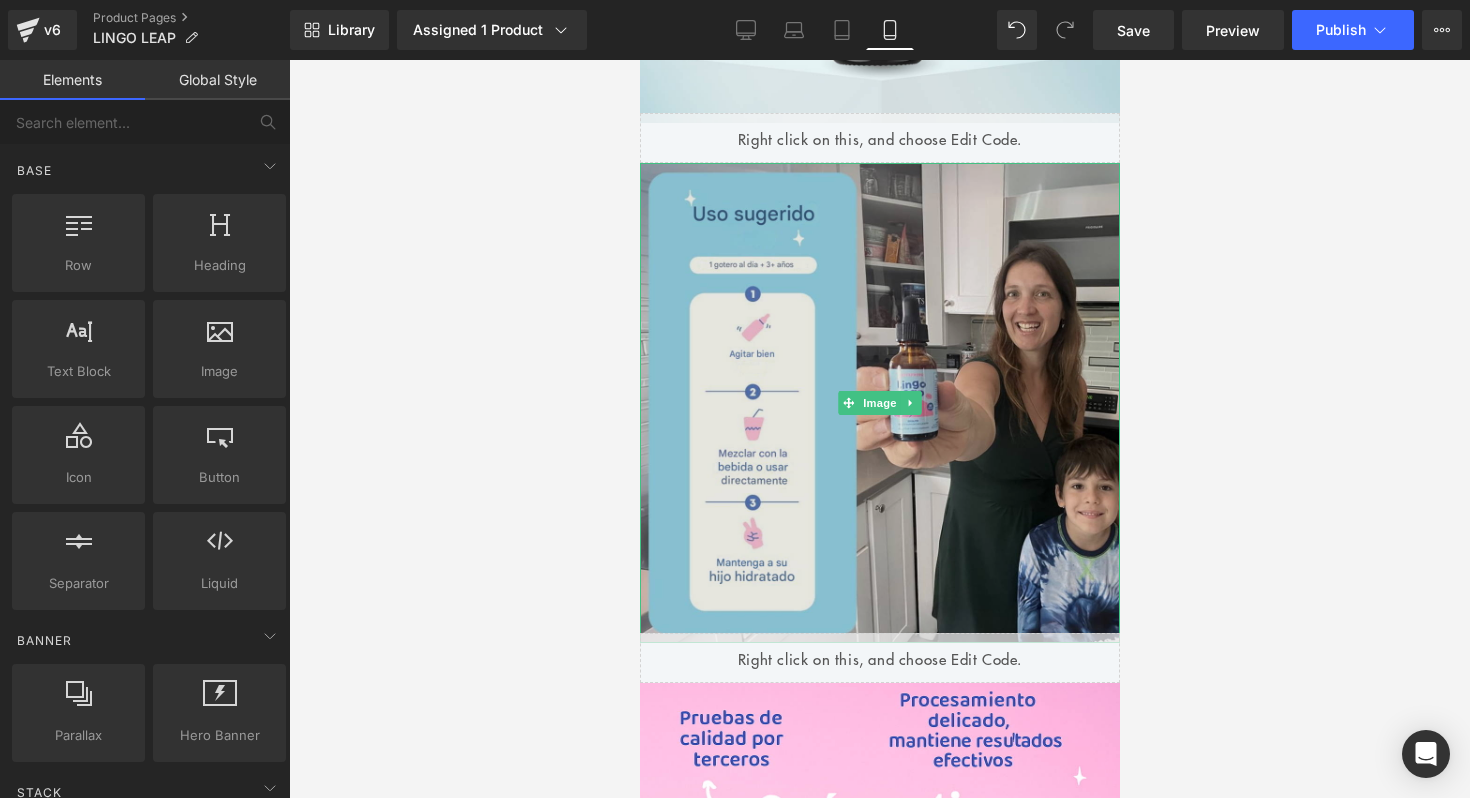 click at bounding box center (879, 403) 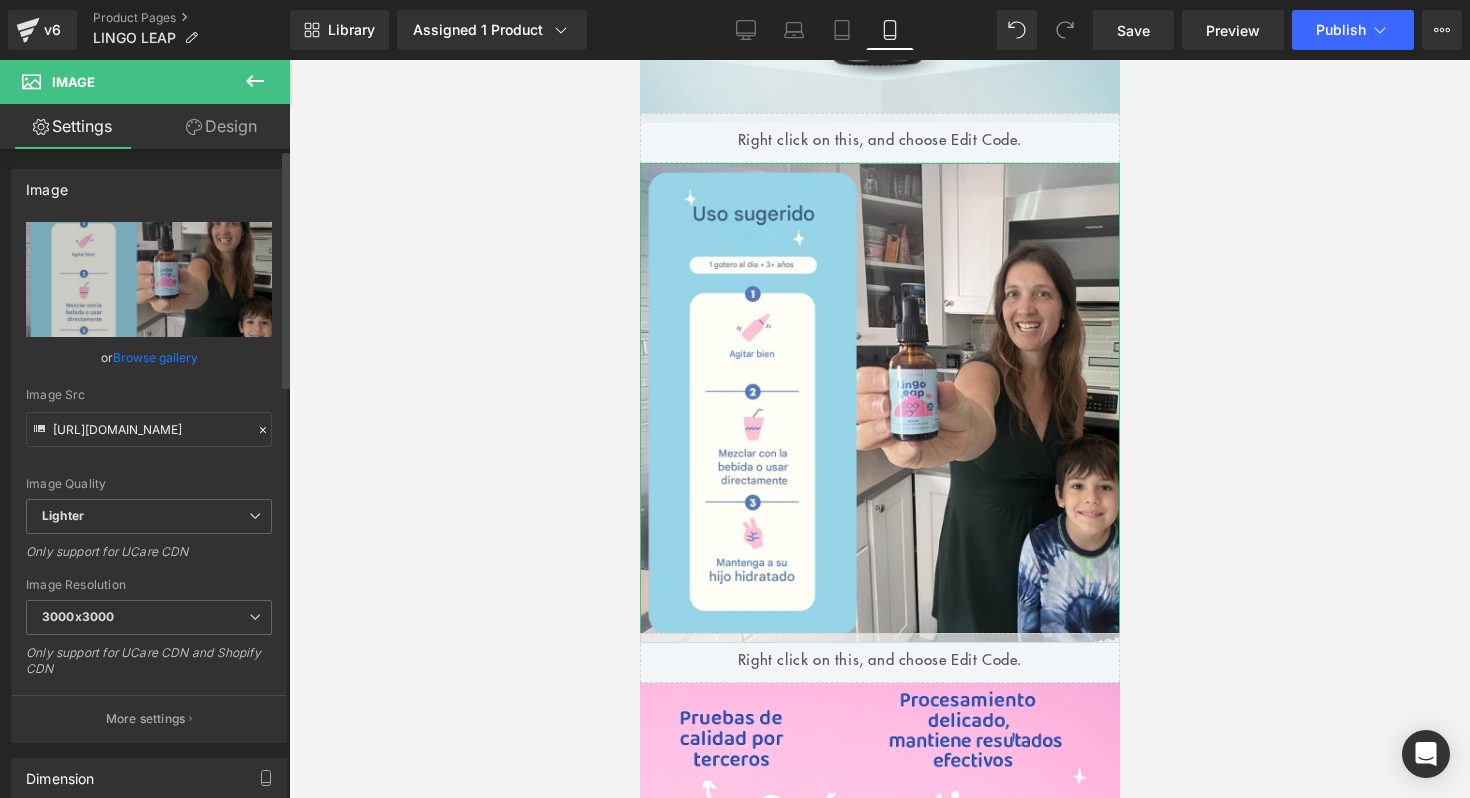 click on "Browse gallery" at bounding box center (155, 357) 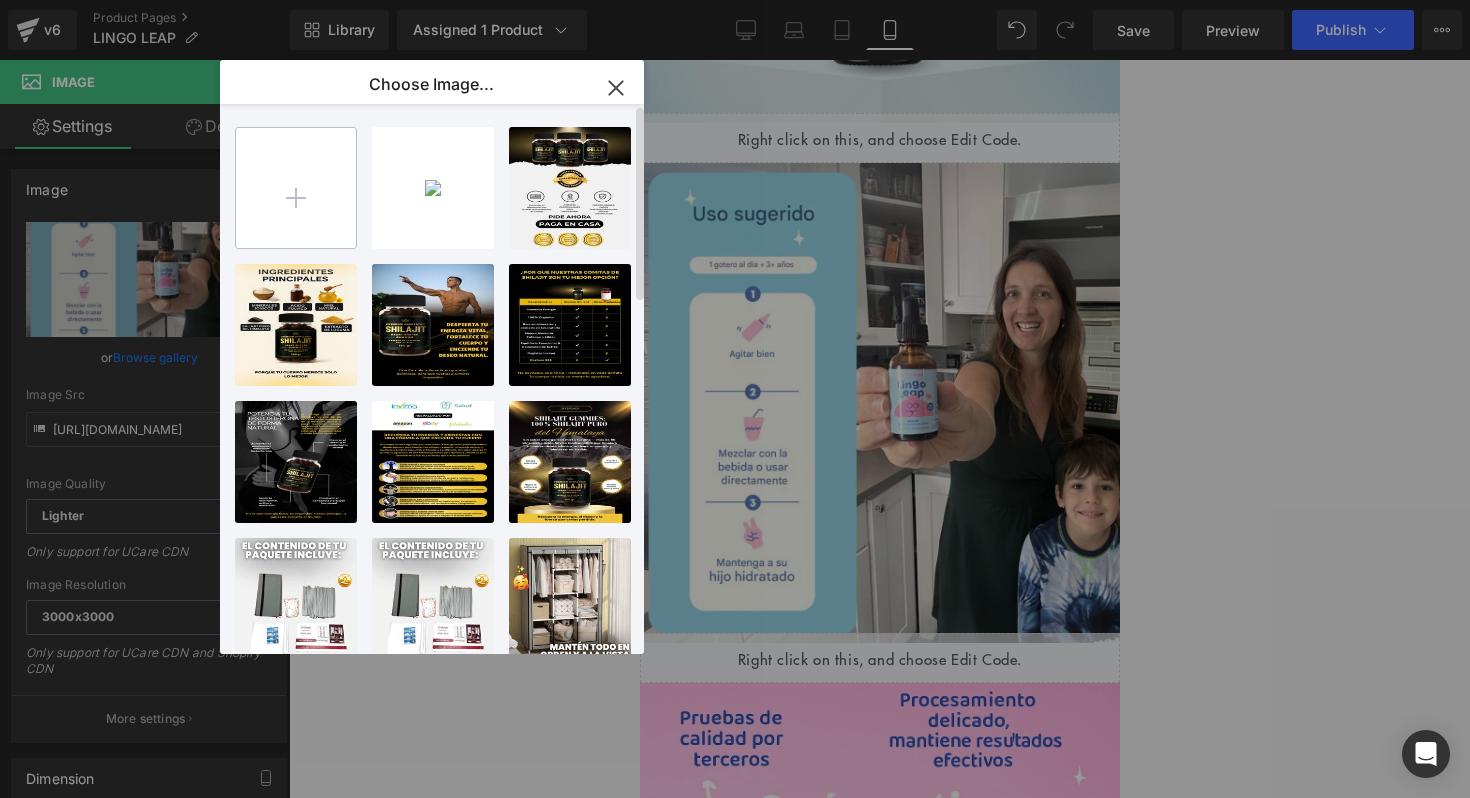 click at bounding box center (296, 188) 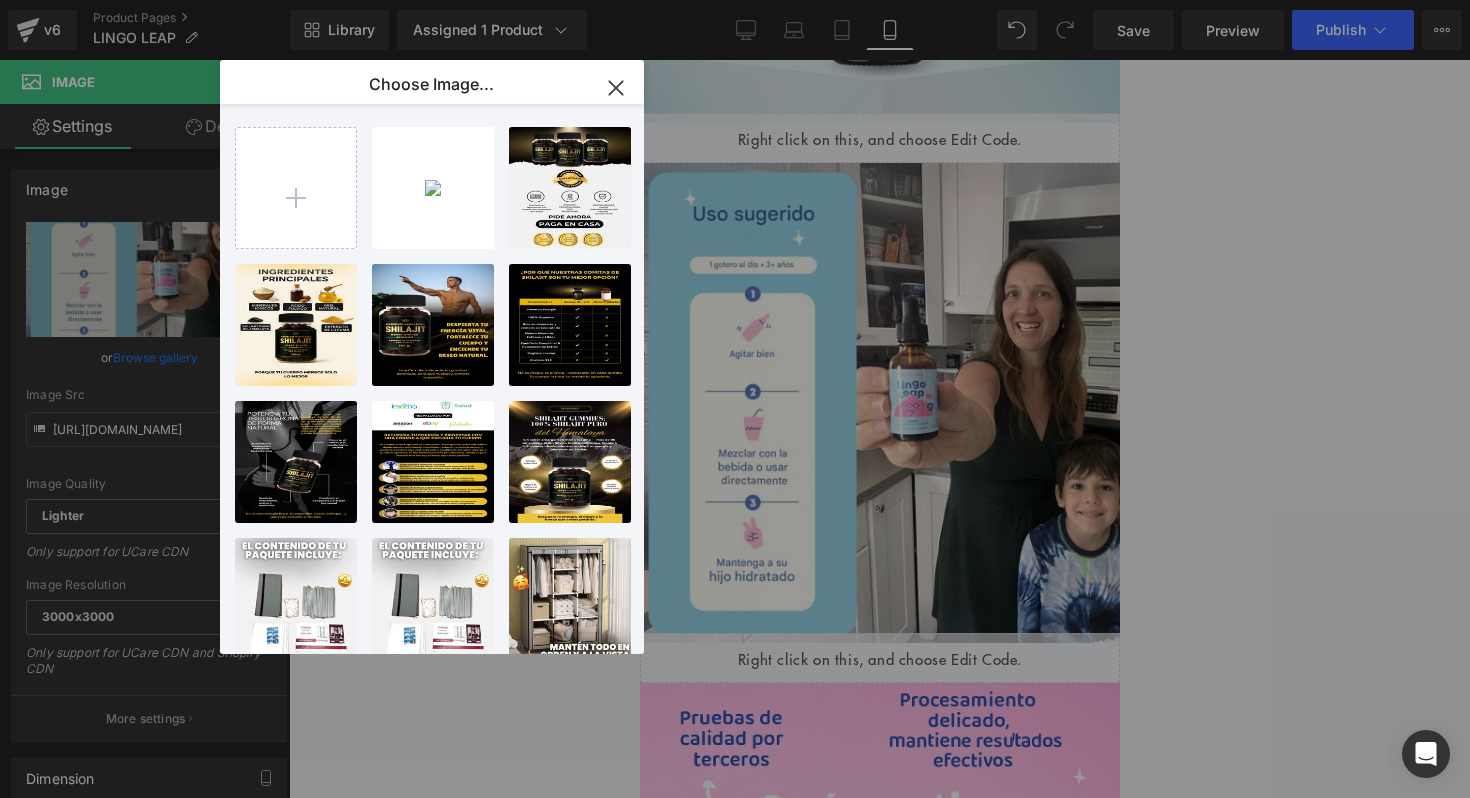 click on "Liquid  You are previewing how the   will restyle your page. You can not edit Elements in Preset Preview Mode.  v6 Product Pages LINGO LEAP Library Assigned 1 Product  Product Preview
Lingo Leap® | Gotas Para Impulsar El Habla Y El Desarrollo Cognitivo Manage assigned products Mobile Desktop Laptop Tablet Mobile Save Preview Publish Scheduled View Live Page View with current Template Save Template to Library Schedule Publish  Optimize  Publish Settings Shortcuts  Your page can’t be published   You've reached the maximum number of published pages on your plan  (41/999999).  You need to upgrade your plan or unpublish all your pages to get 1 publish slot.   Unpublish pages   Upgrade plan  Elements Global Style Base Row  rows, columns, layouts, div Heading  headings, titles, h1,h2,h3,h4,h5,h6 Text Block  texts, paragraphs, contents, blocks Image  images, photos, alts, uploads Icon  icons, symbols Button  button, call to action, cta Separator  separators, dividers, horizontal lines Liquid  Banner" at bounding box center [735, 0] 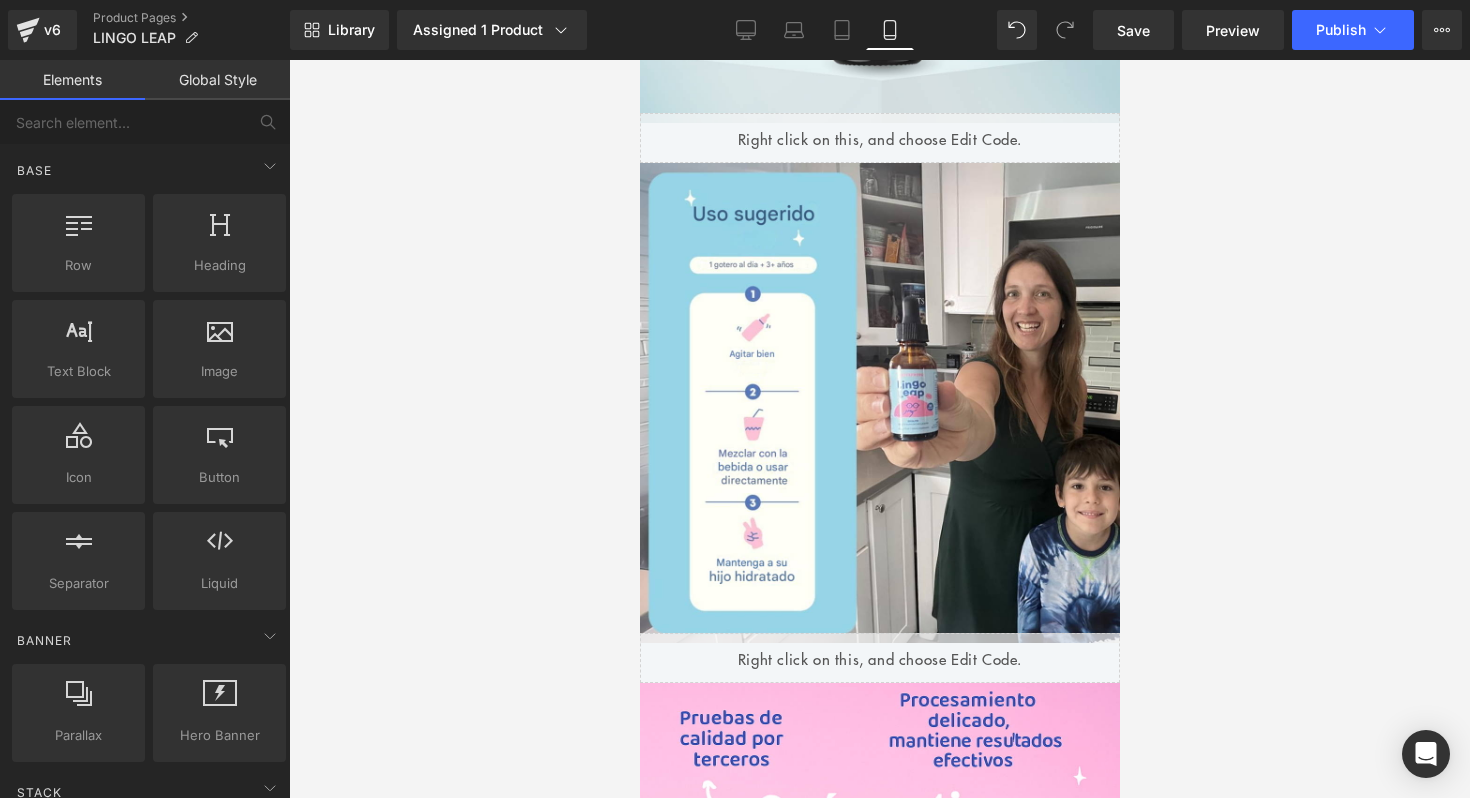 click at bounding box center (879, 429) 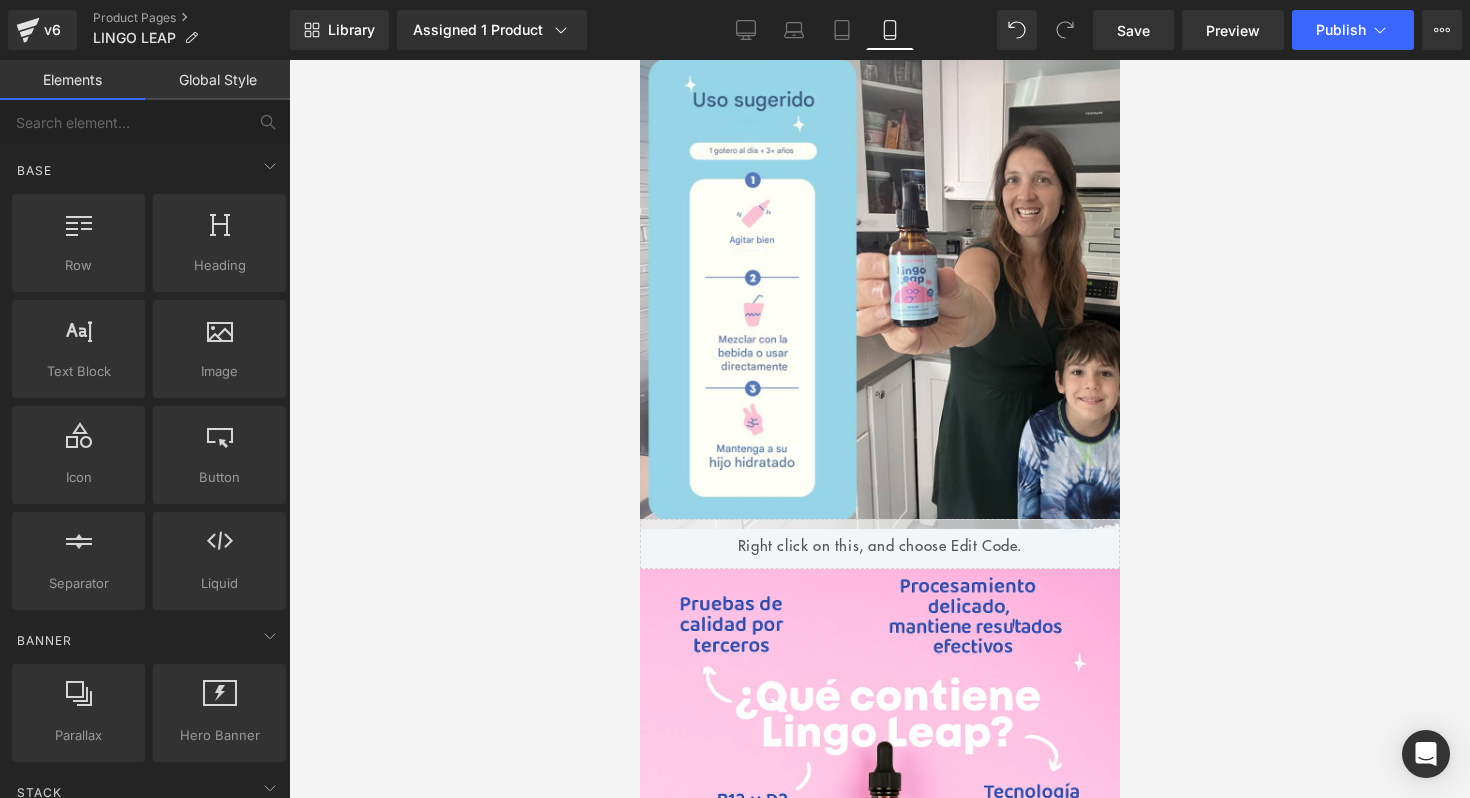 scroll, scrollTop: 3095, scrollLeft: 0, axis: vertical 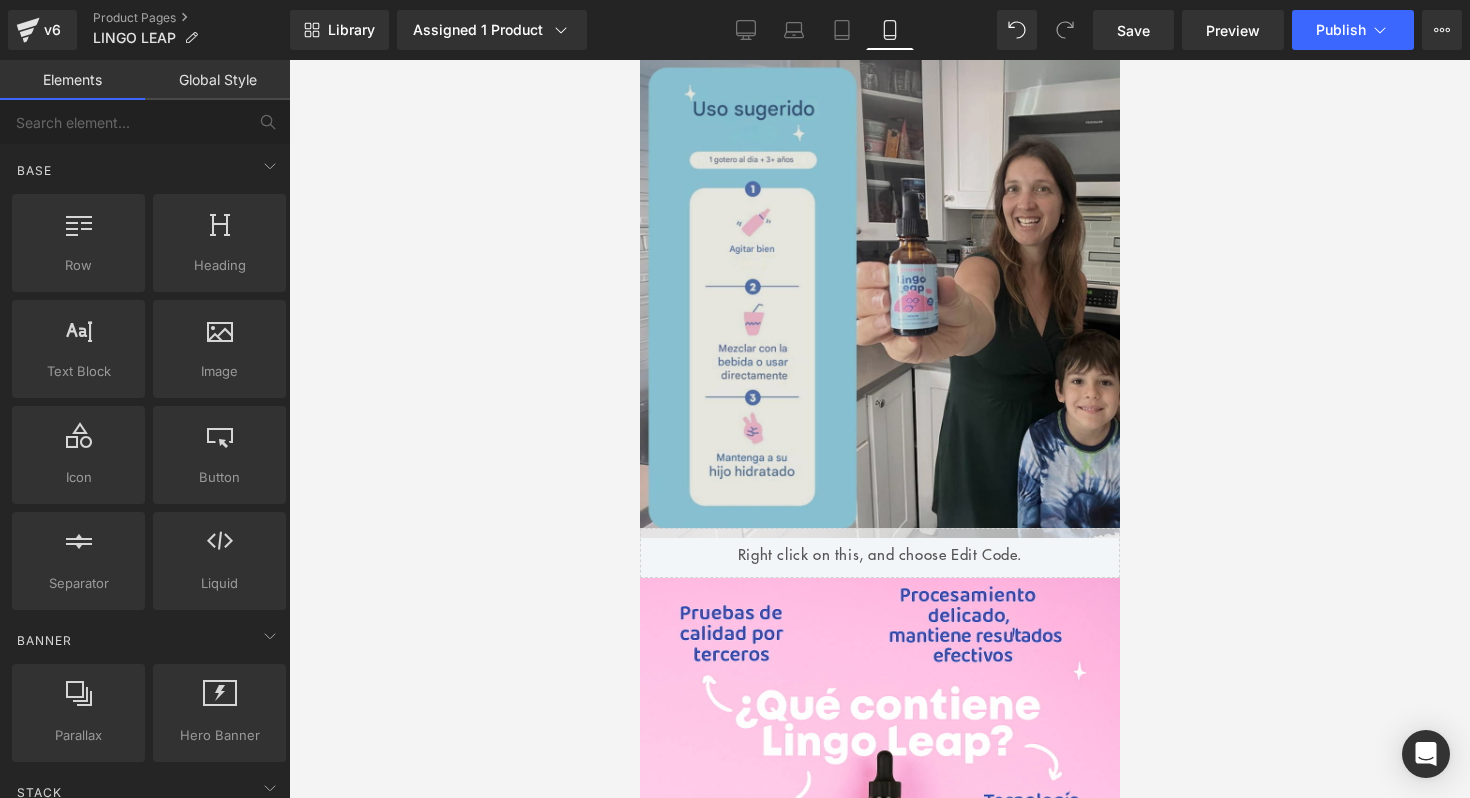 click at bounding box center [879, 298] 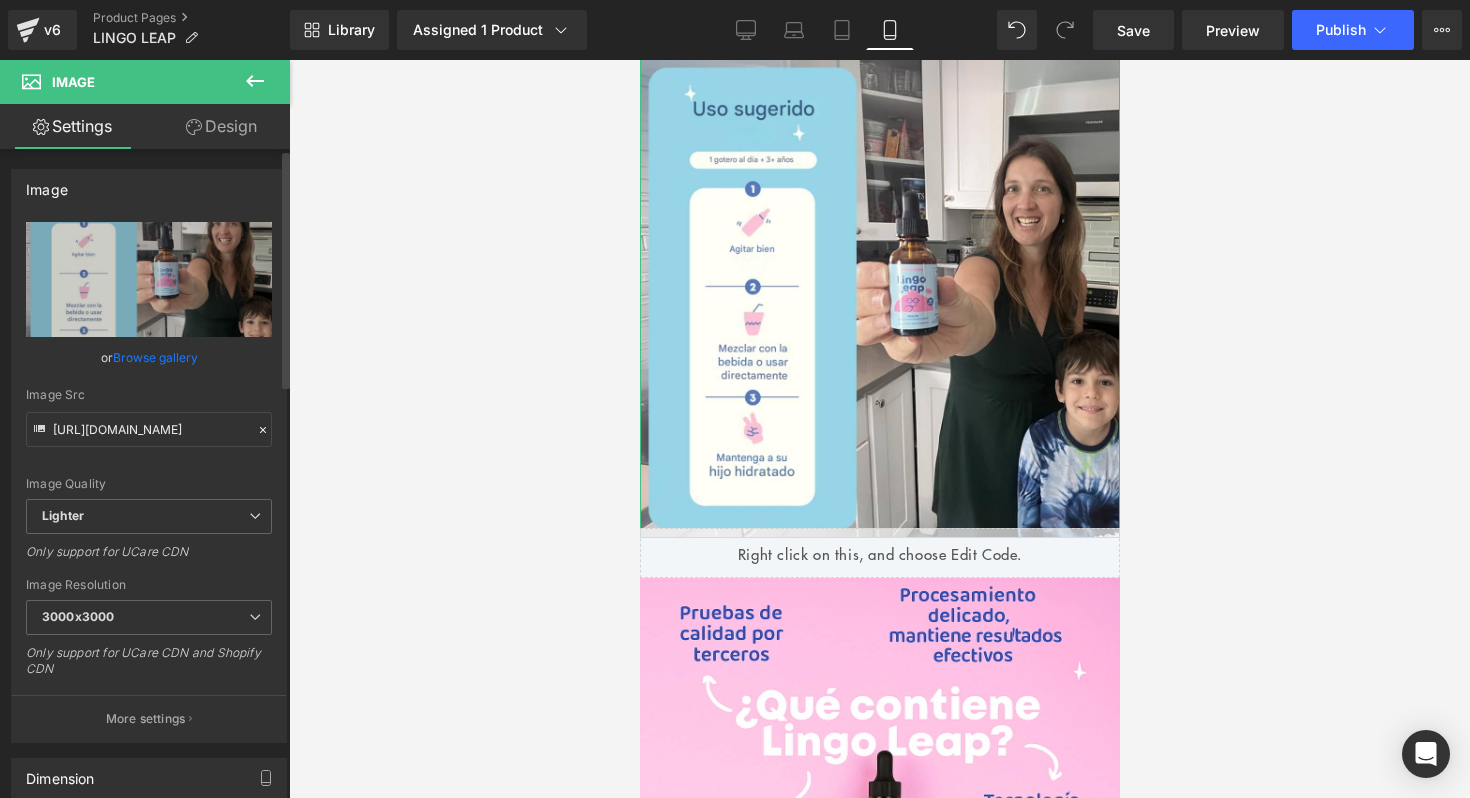 click on "Browse gallery" at bounding box center [155, 357] 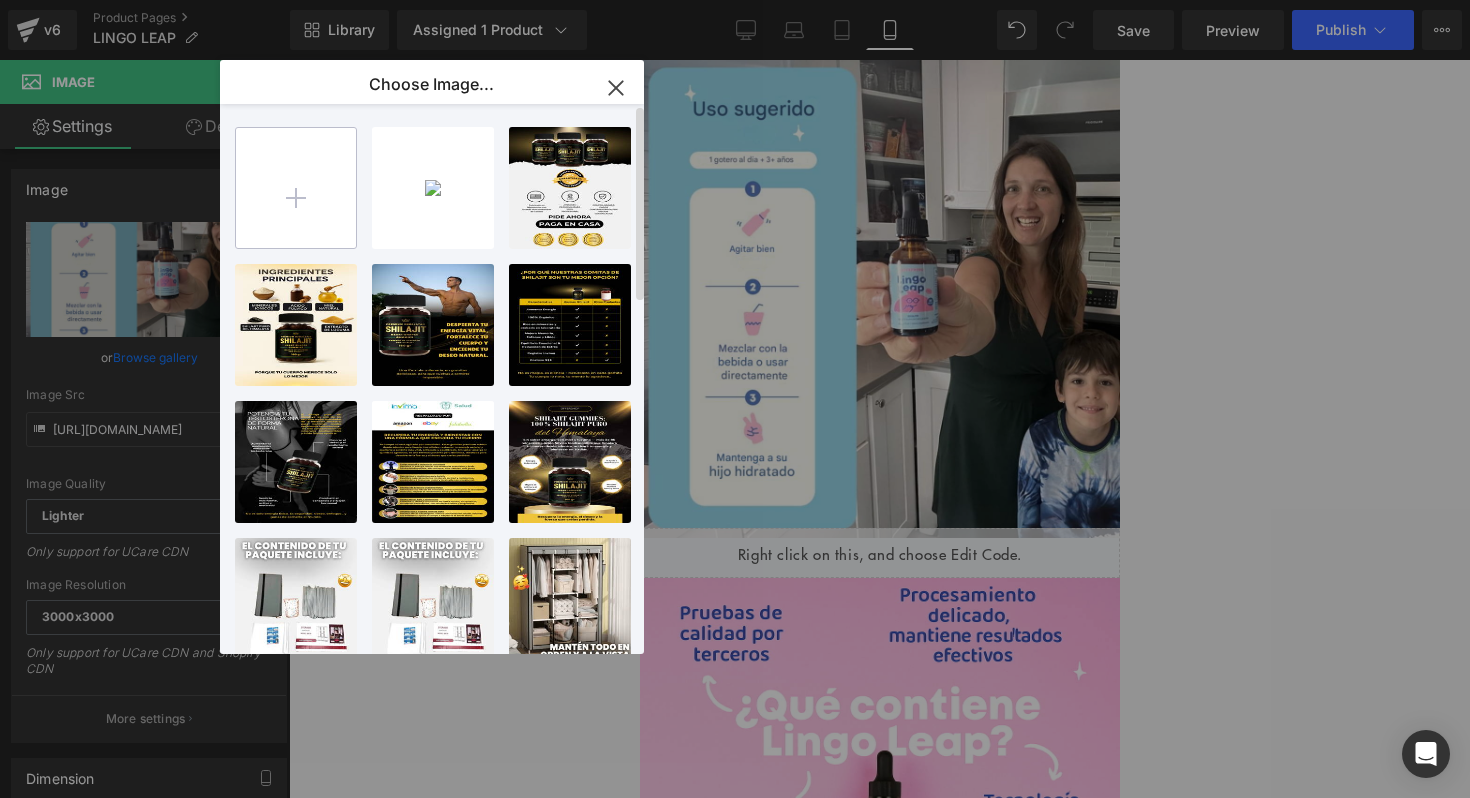 click at bounding box center (296, 188) 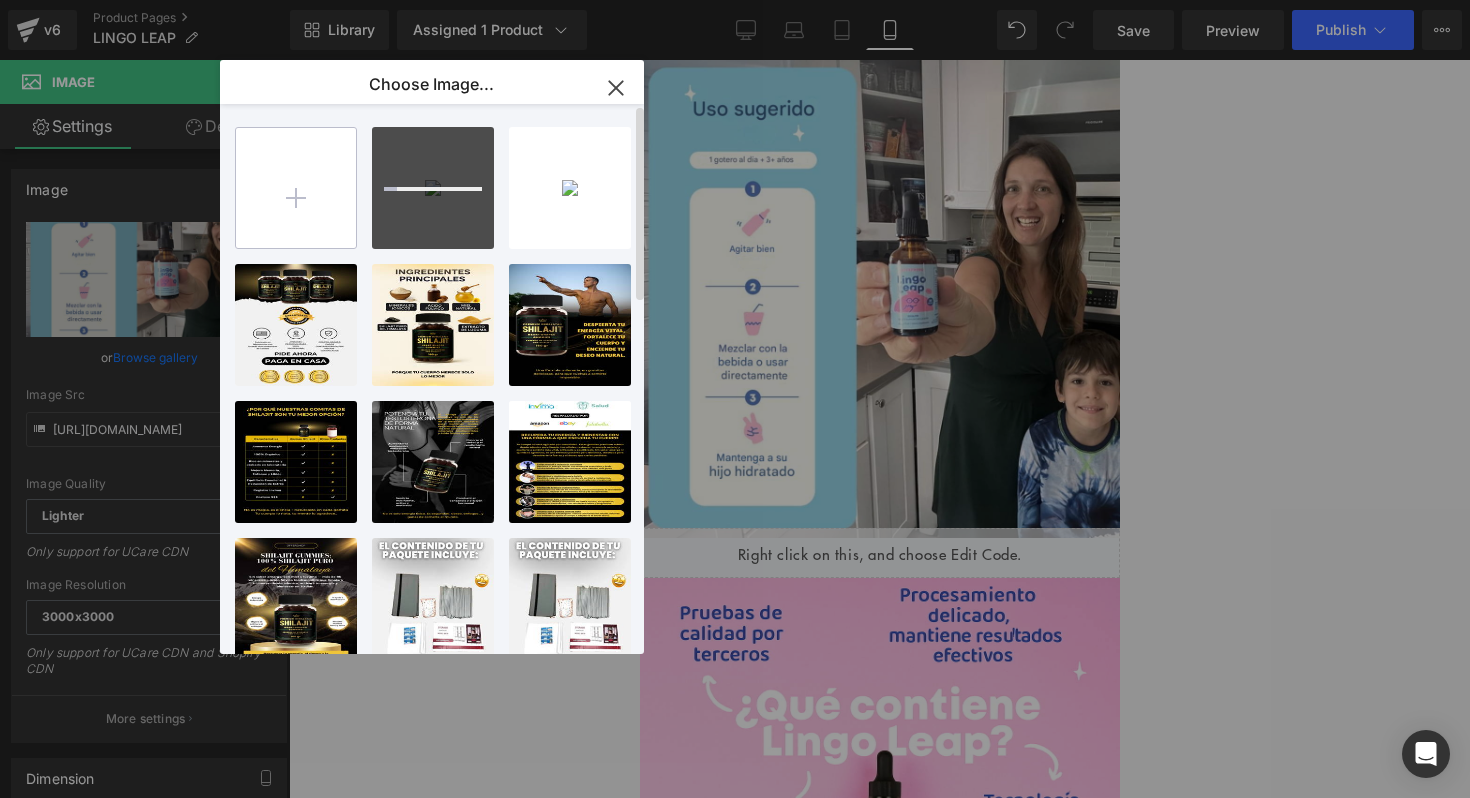 click at bounding box center (296, 188) 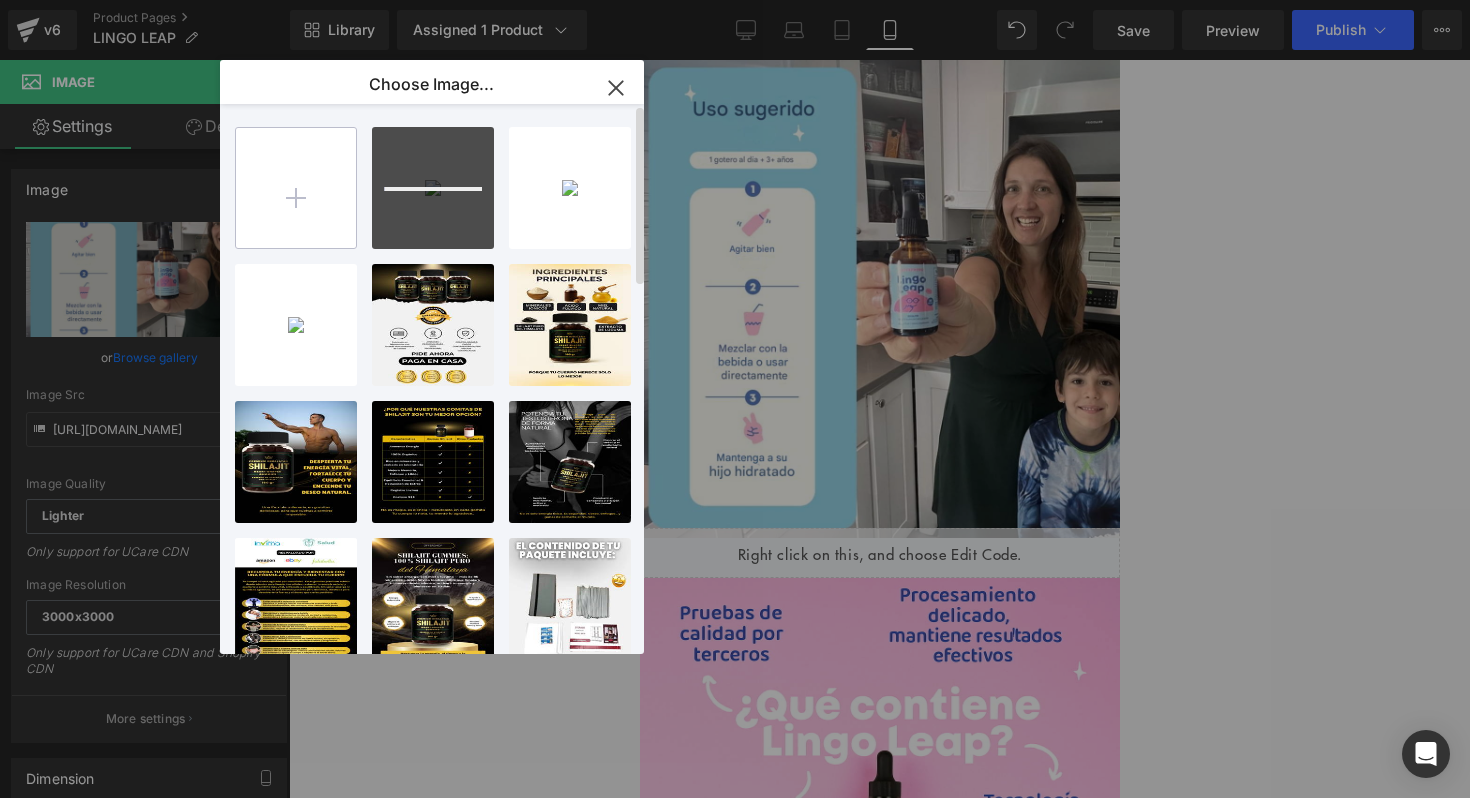 click at bounding box center (296, 188) 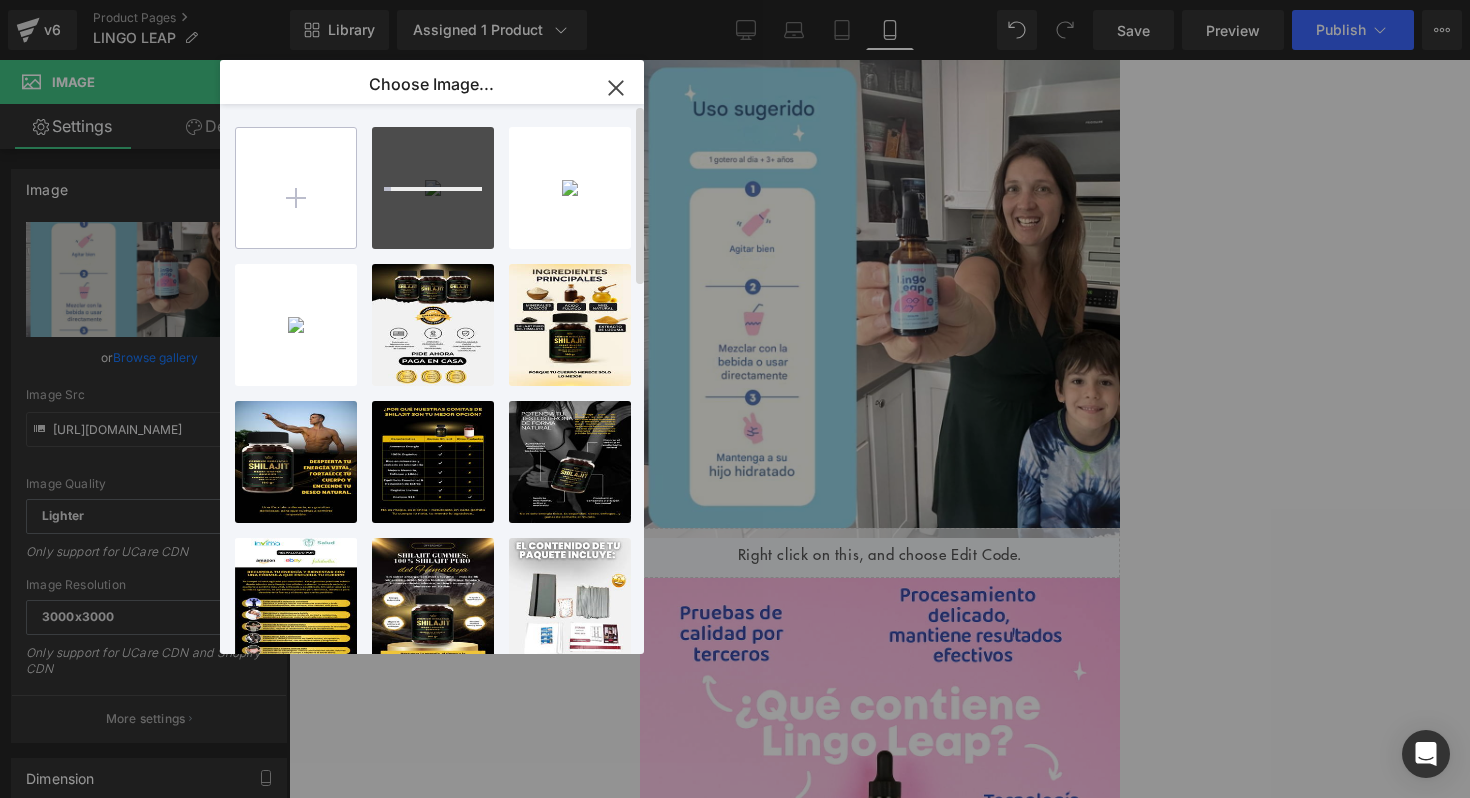 type on "C:\fakepath\8.png" 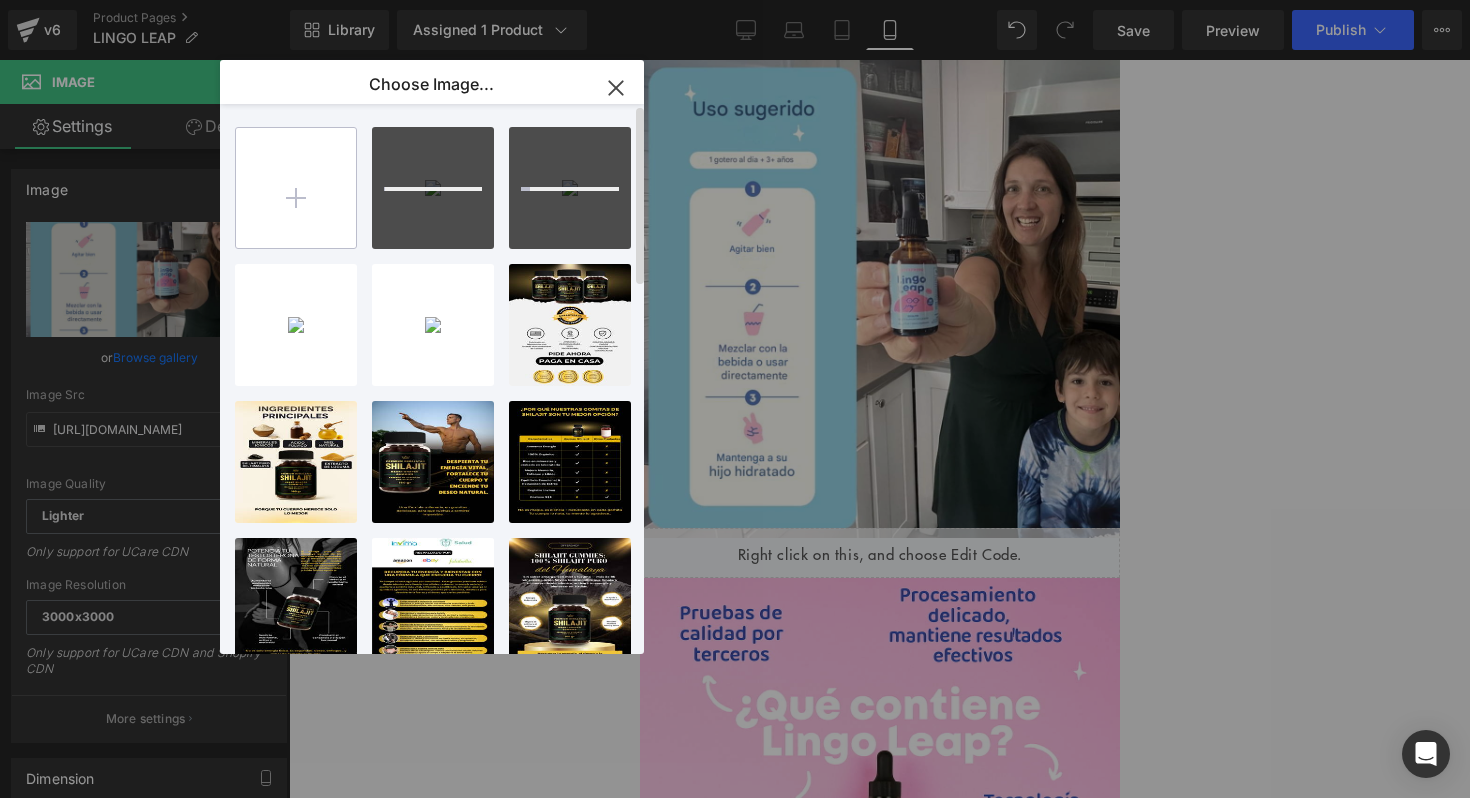 click at bounding box center [296, 188] 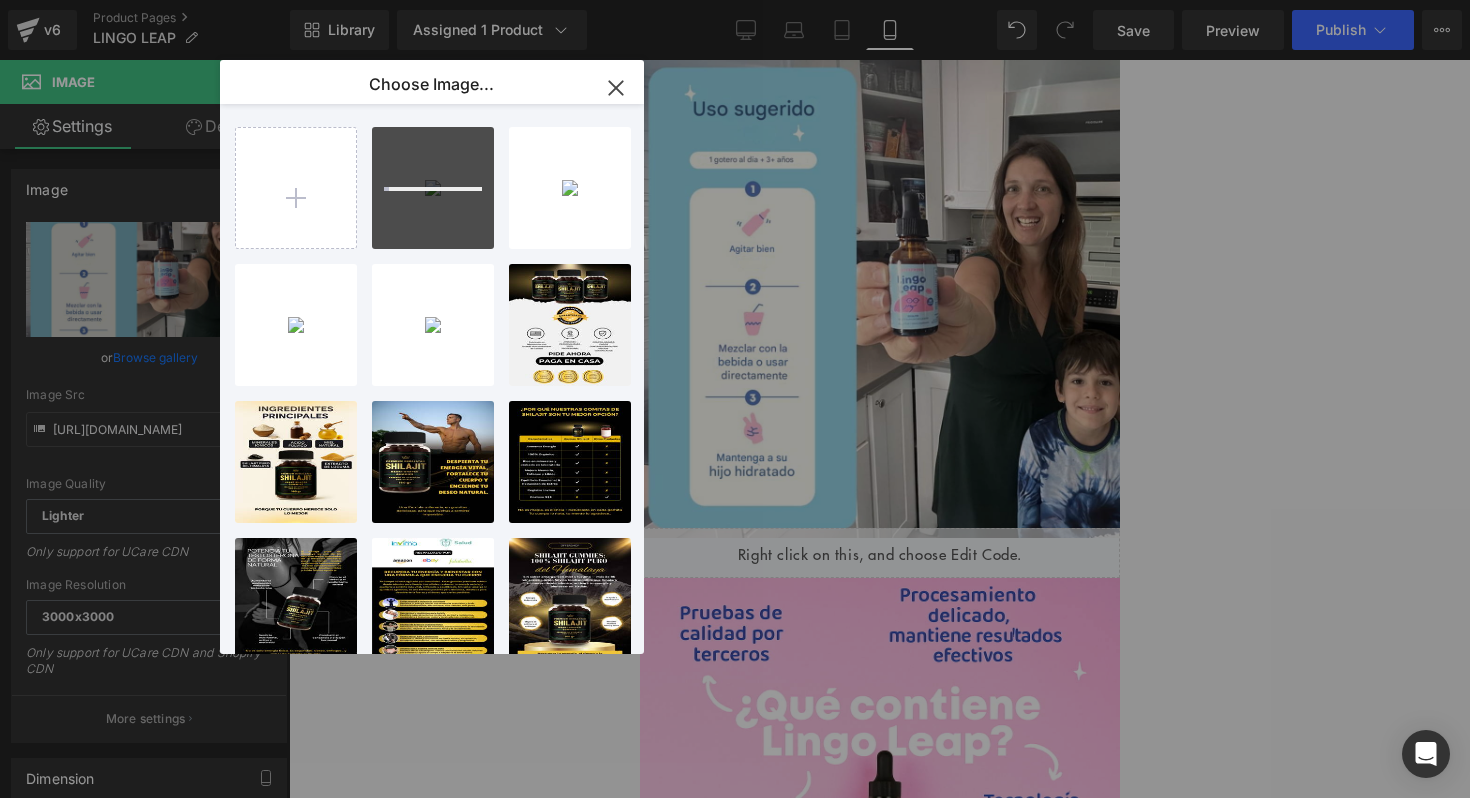 type on "C:\fakepath\9.png" 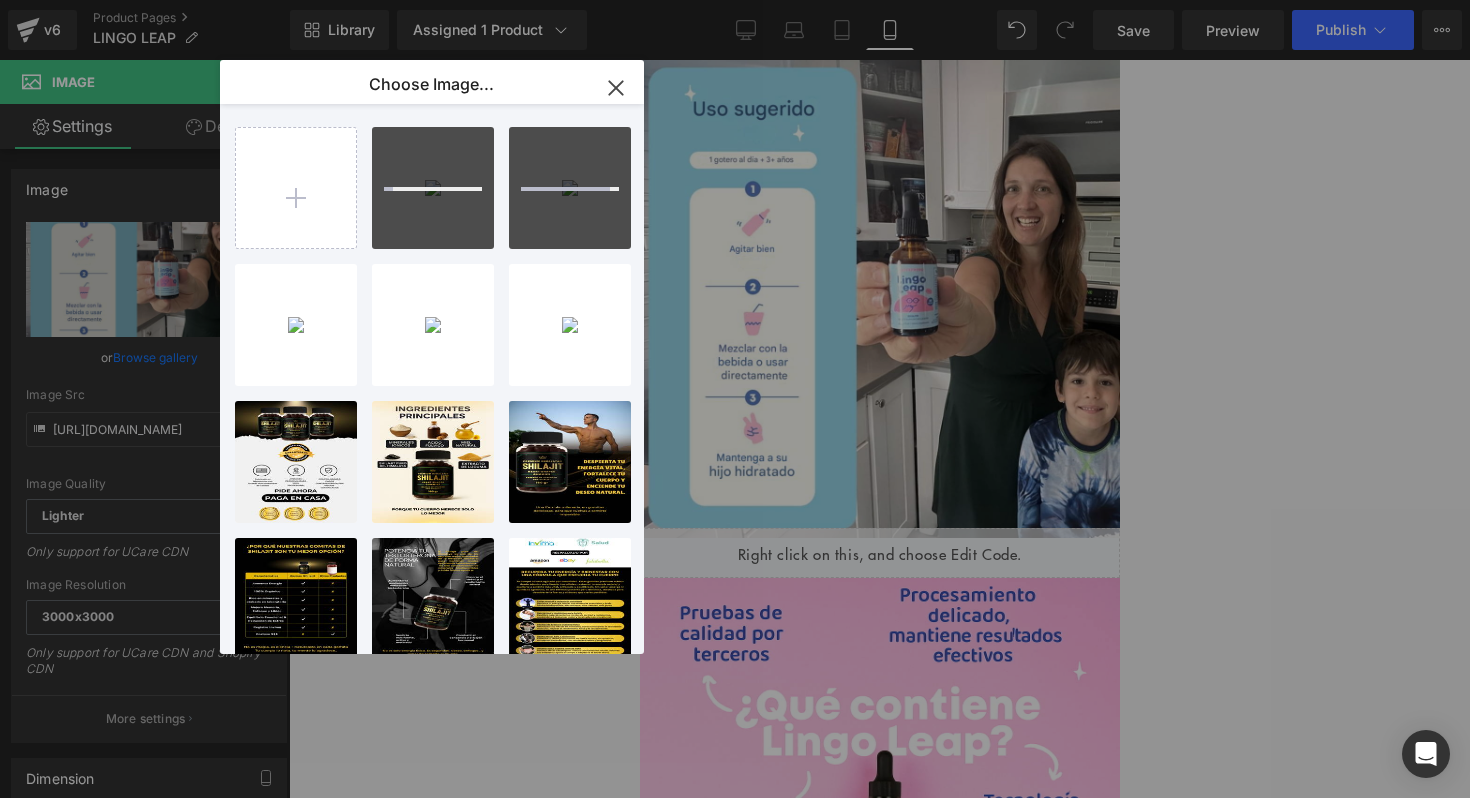 type 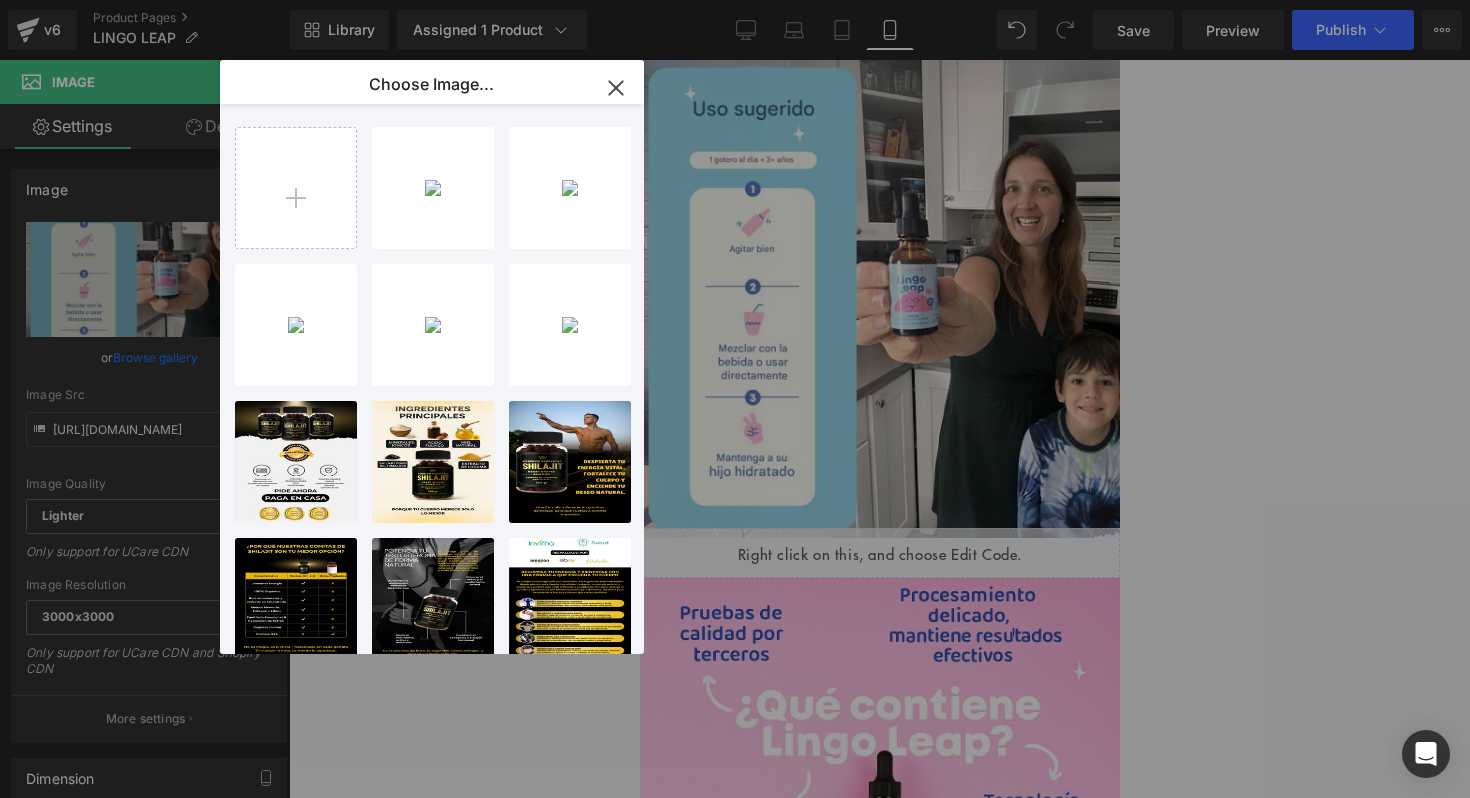 click on "Liquid  You are previewing how the   will restyle your page. You can not edit Elements in Preset Preview Mode.  v6 Product Pages LINGO LEAP Library Assigned 1 Product  Product Preview
Lingo Leap® | Gotas Para Impulsar El Habla Y El Desarrollo Cognitivo Manage assigned products Mobile Desktop Laptop Tablet Mobile Save Preview Publish Scheduled View Live Page View with current Template Save Template to Library Schedule Publish  Optimize  Publish Settings Shortcuts  Your page can’t be published   You've reached the maximum number of published pages on your plan  (41/999999).  You need to upgrade your plan or unpublish all your pages to get 1 publish slot.   Unpublish pages   Upgrade plan  Elements Global Style Base Row  rows, columns, layouts, div Heading  headings, titles, h1,h2,h3,h4,h5,h6 Text Block  texts, paragraphs, contents, blocks Image  images, photos, alts, uploads Icon  icons, symbols Button  button, call to action, cta Separator  separators, dividers, horizontal lines Liquid  Banner" at bounding box center (735, 0) 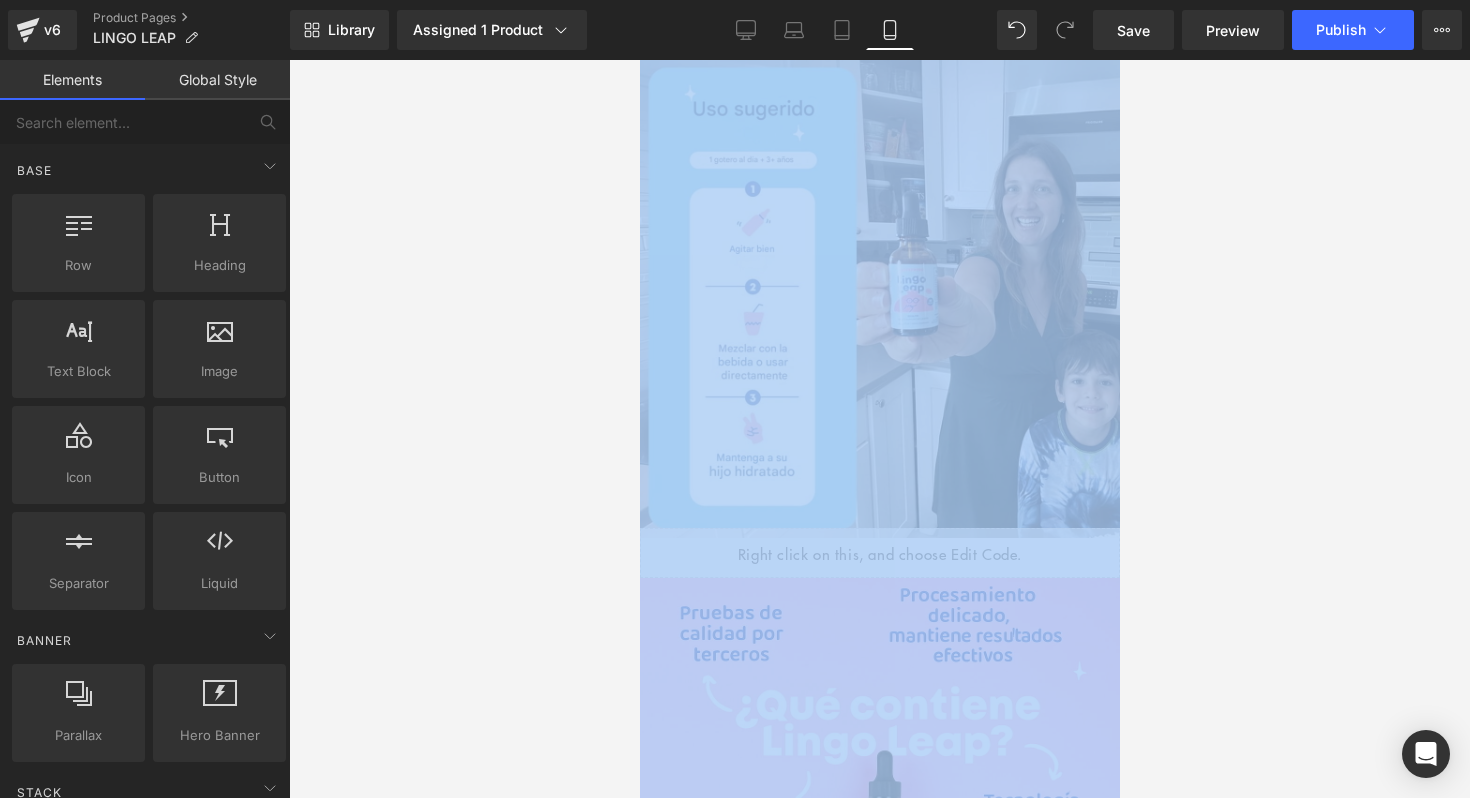 click at bounding box center (879, 429) 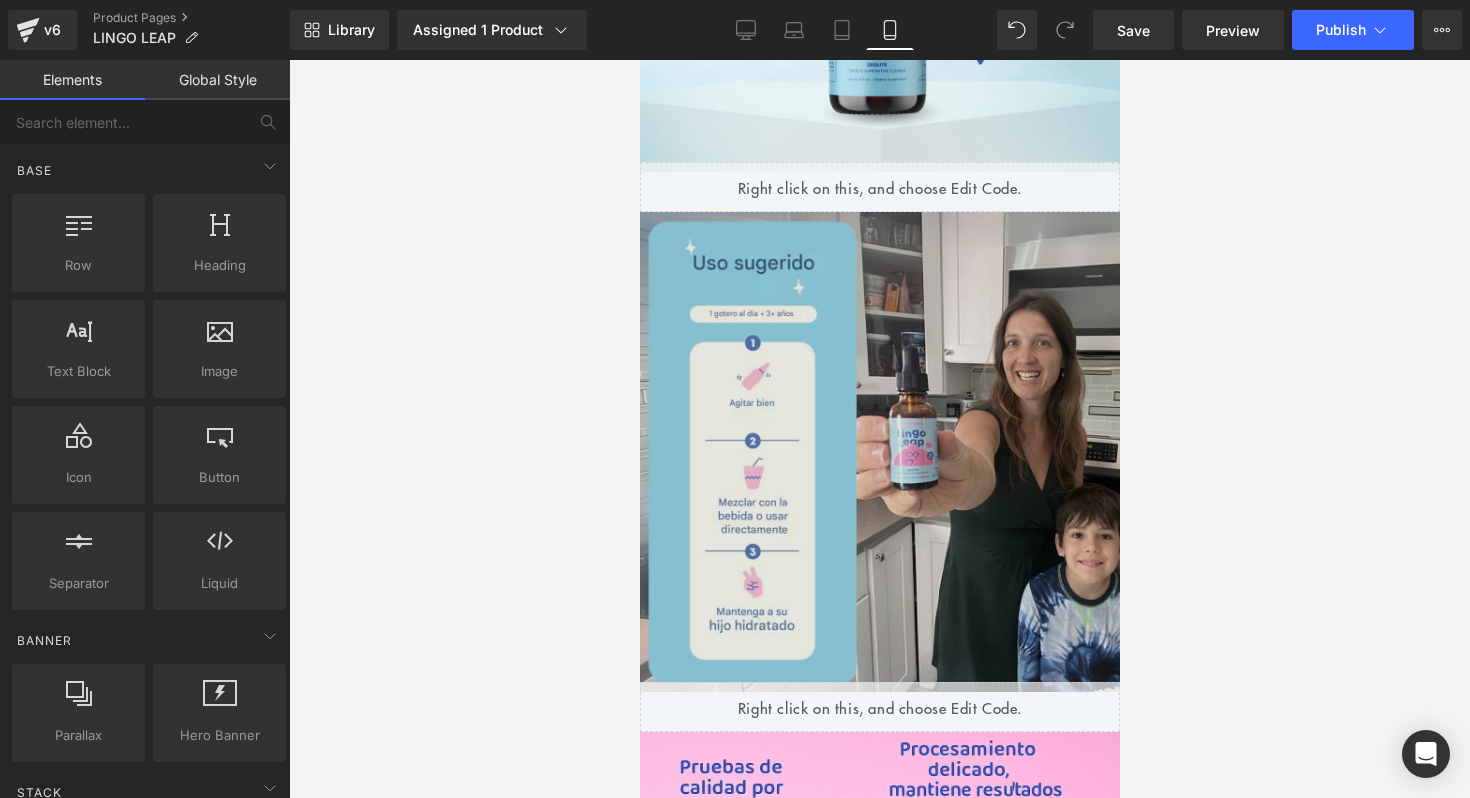scroll, scrollTop: 2954, scrollLeft: 0, axis: vertical 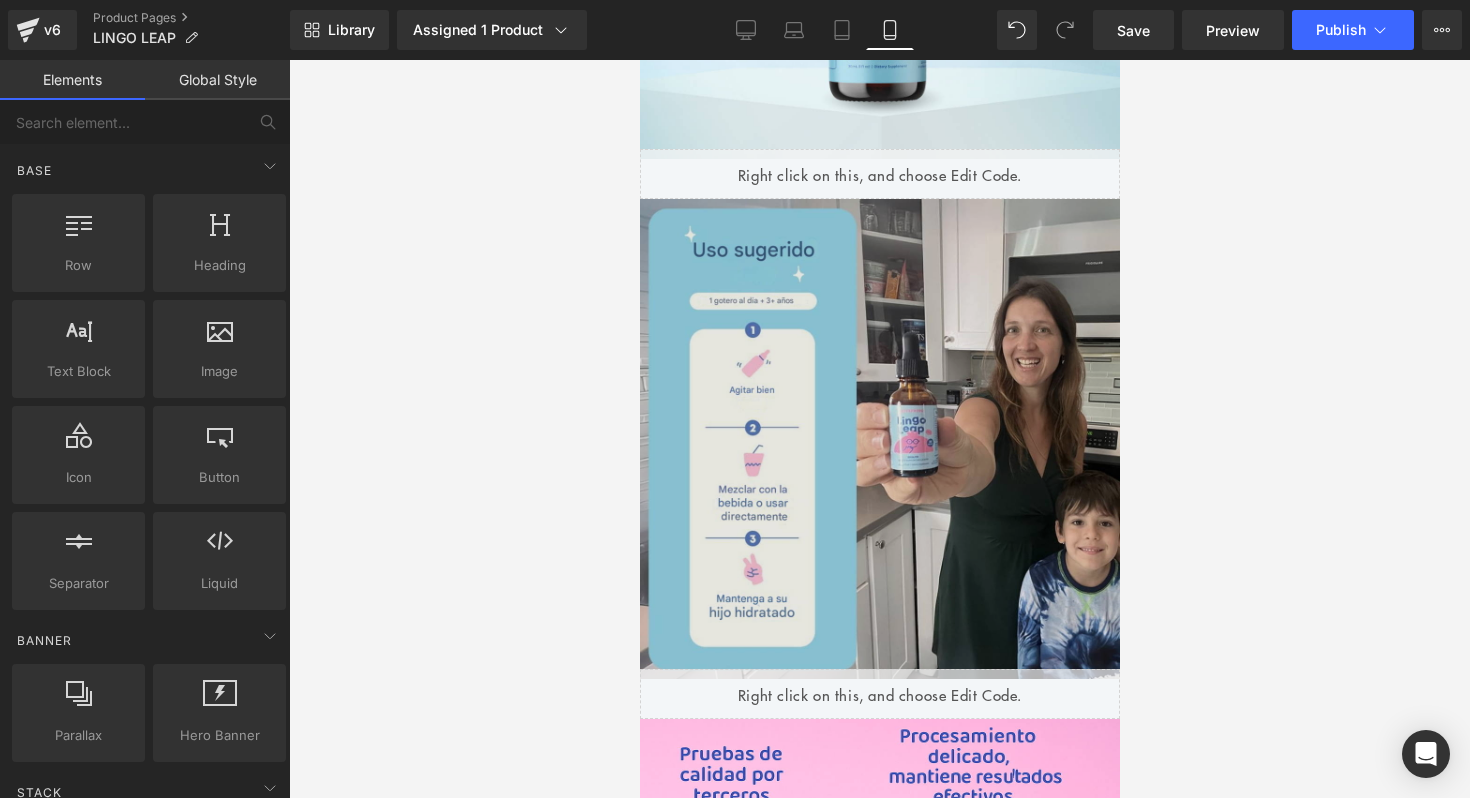 click at bounding box center (879, 439) 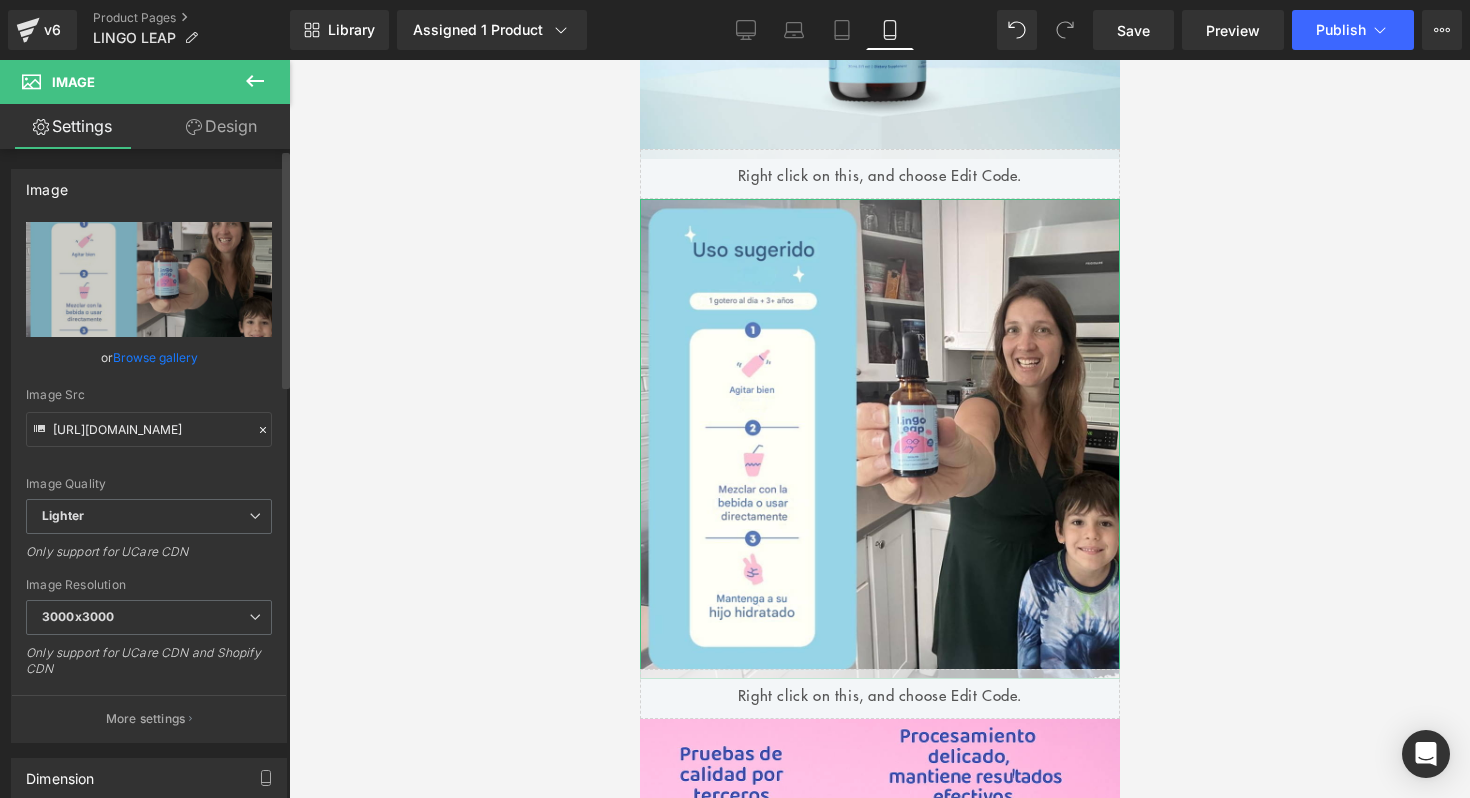 click on "Browse gallery" at bounding box center [155, 357] 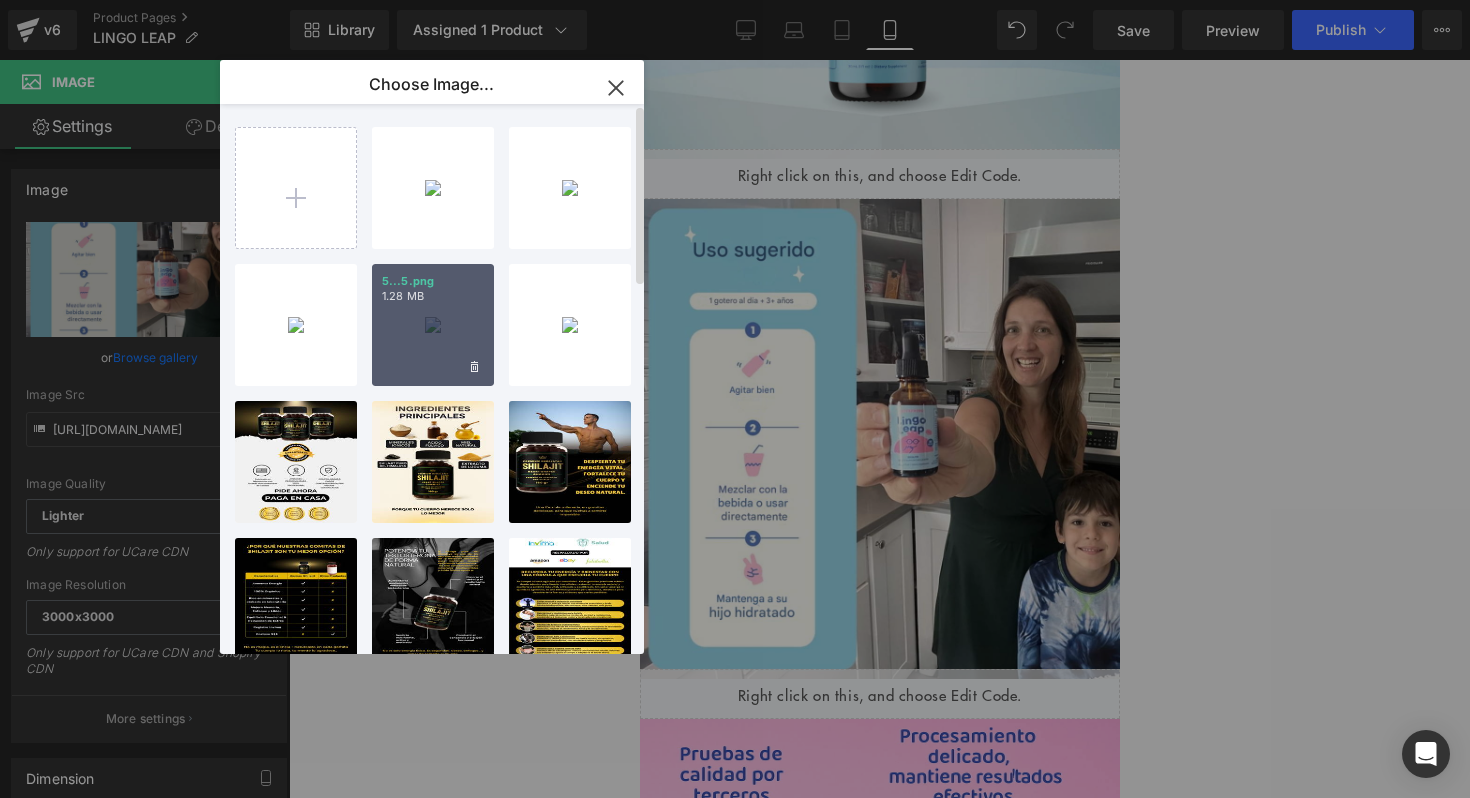 click on "5...5.png 1.28 MB" at bounding box center (433, 325) 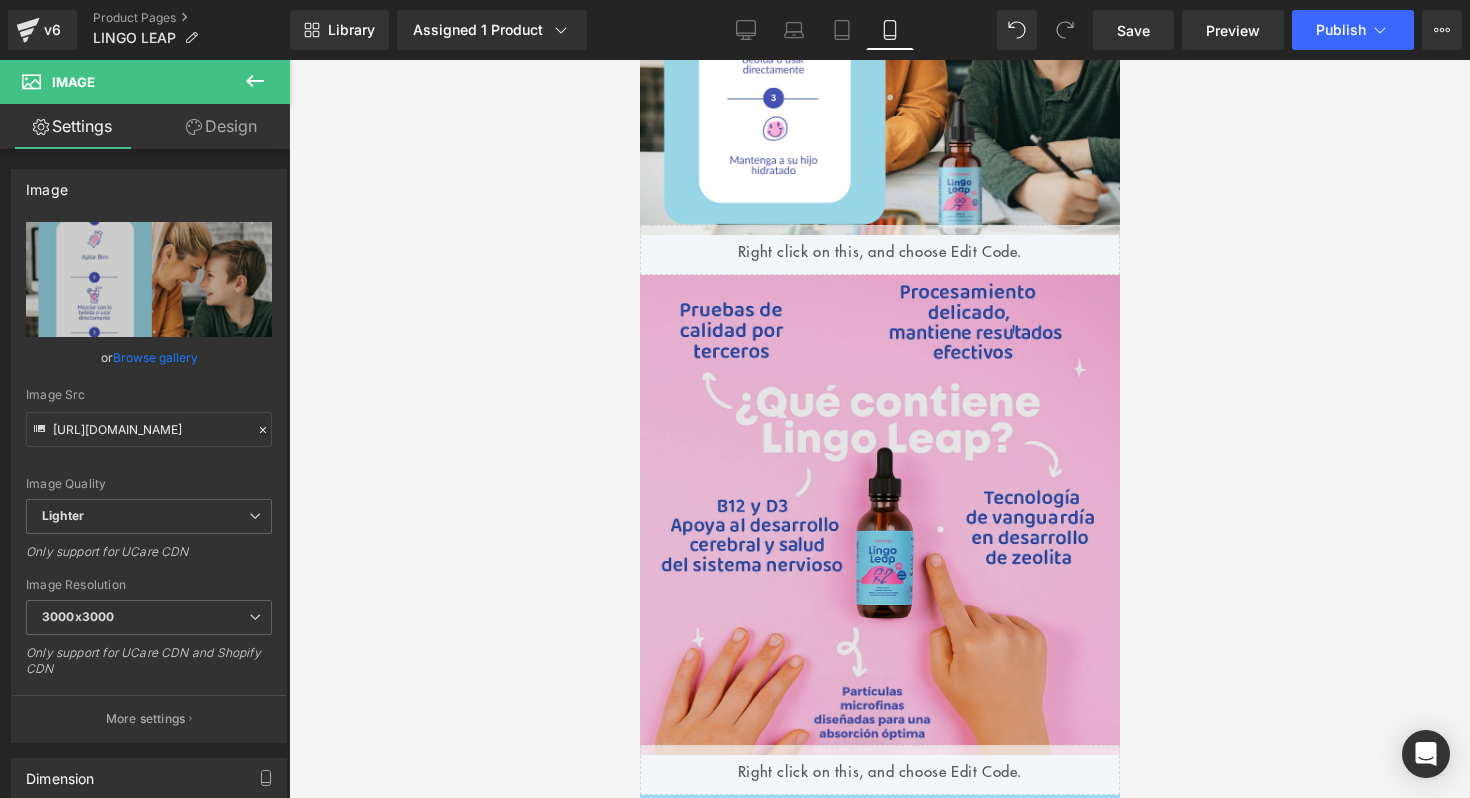 scroll, scrollTop: 3560, scrollLeft: 0, axis: vertical 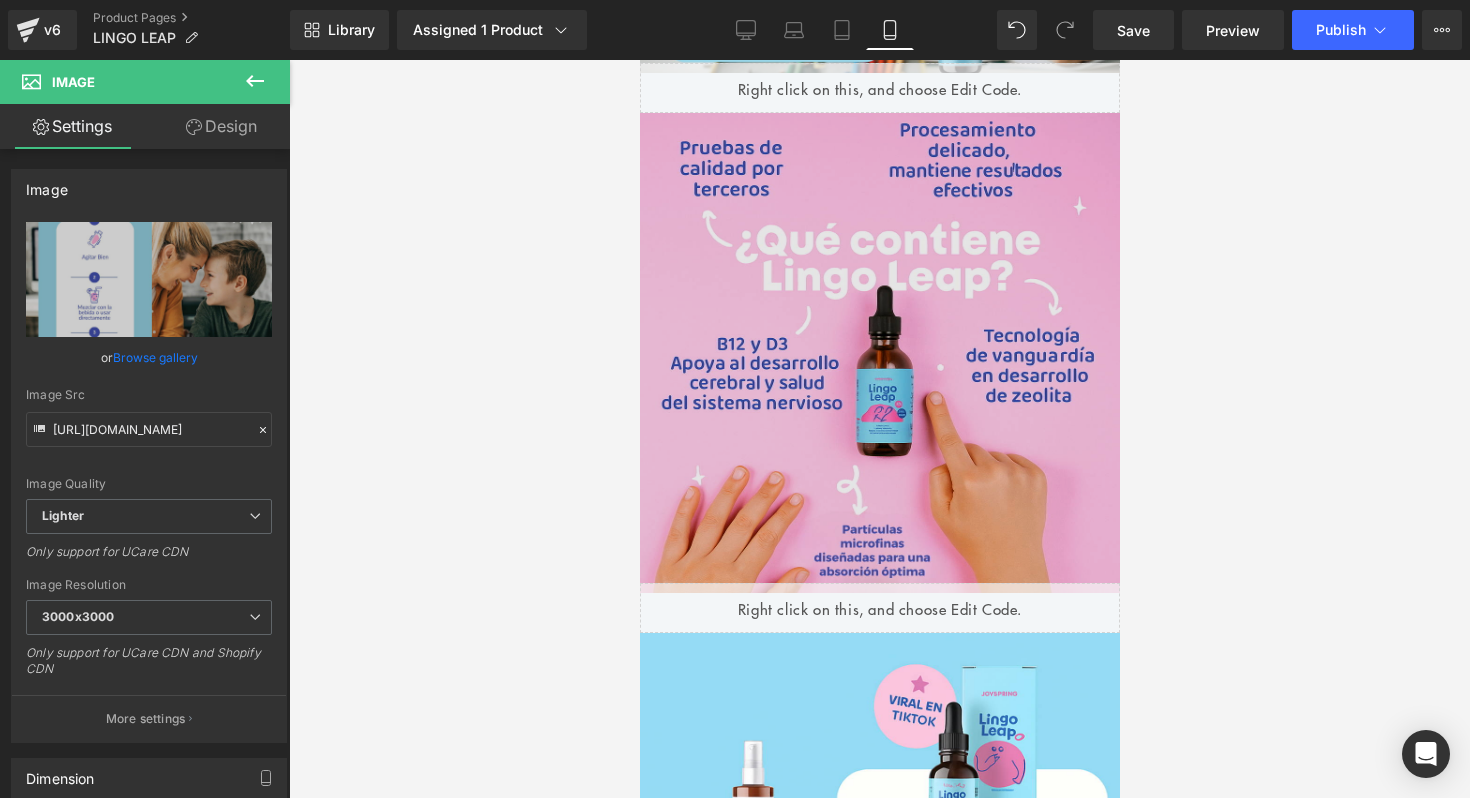 click at bounding box center (879, 353) 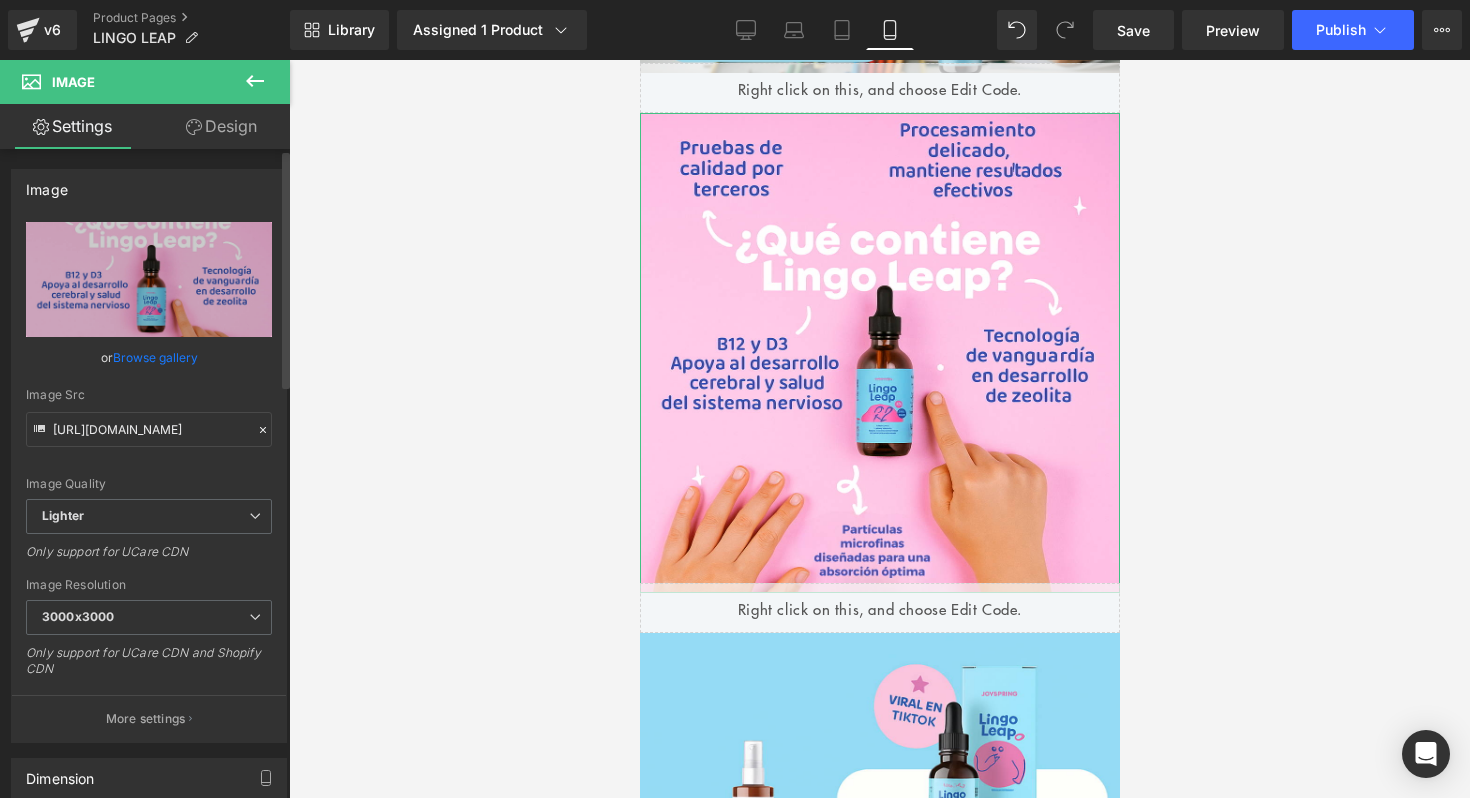 click on "Browse gallery" at bounding box center [155, 357] 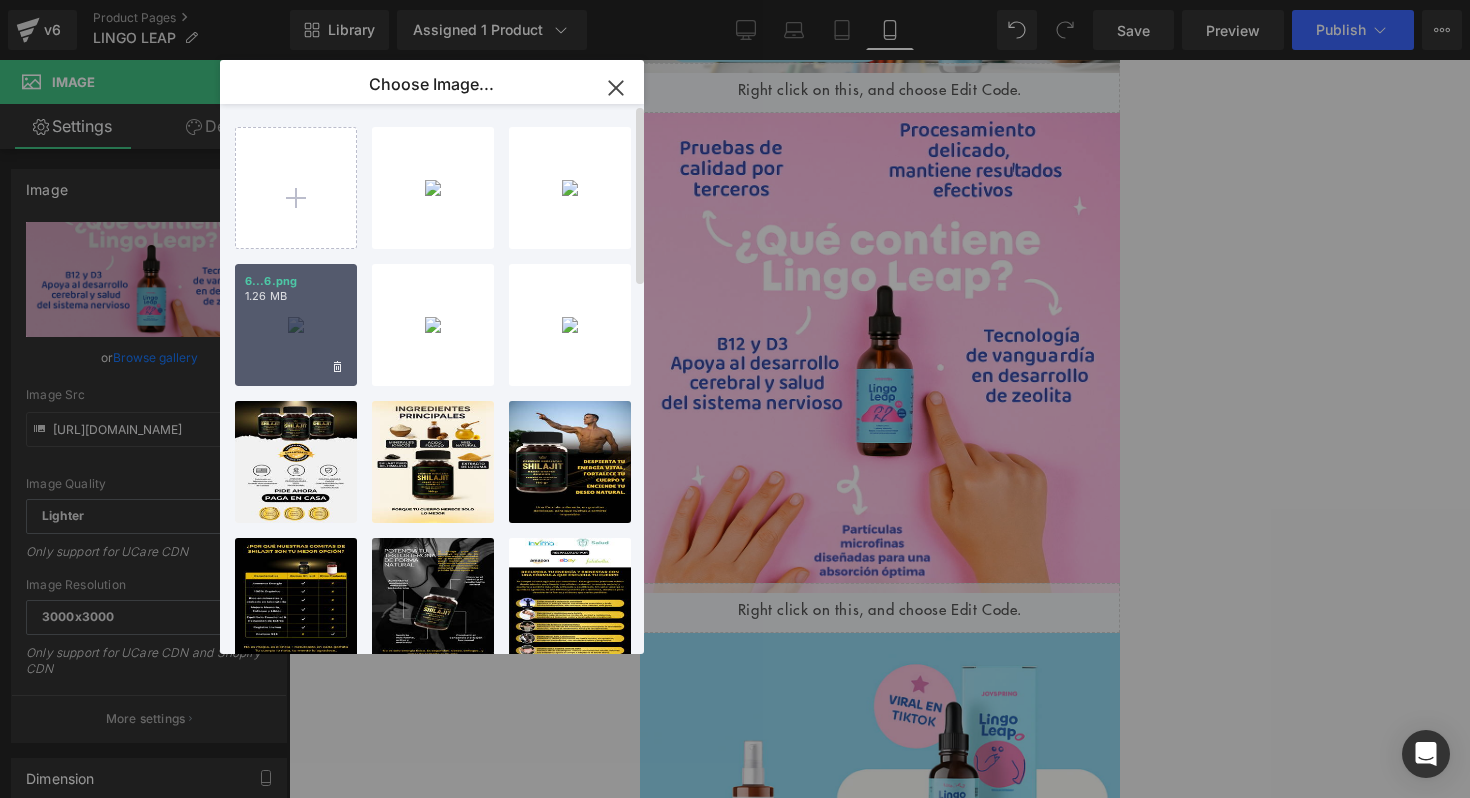 click on "6...6.png 1.26 MB" at bounding box center (296, 325) 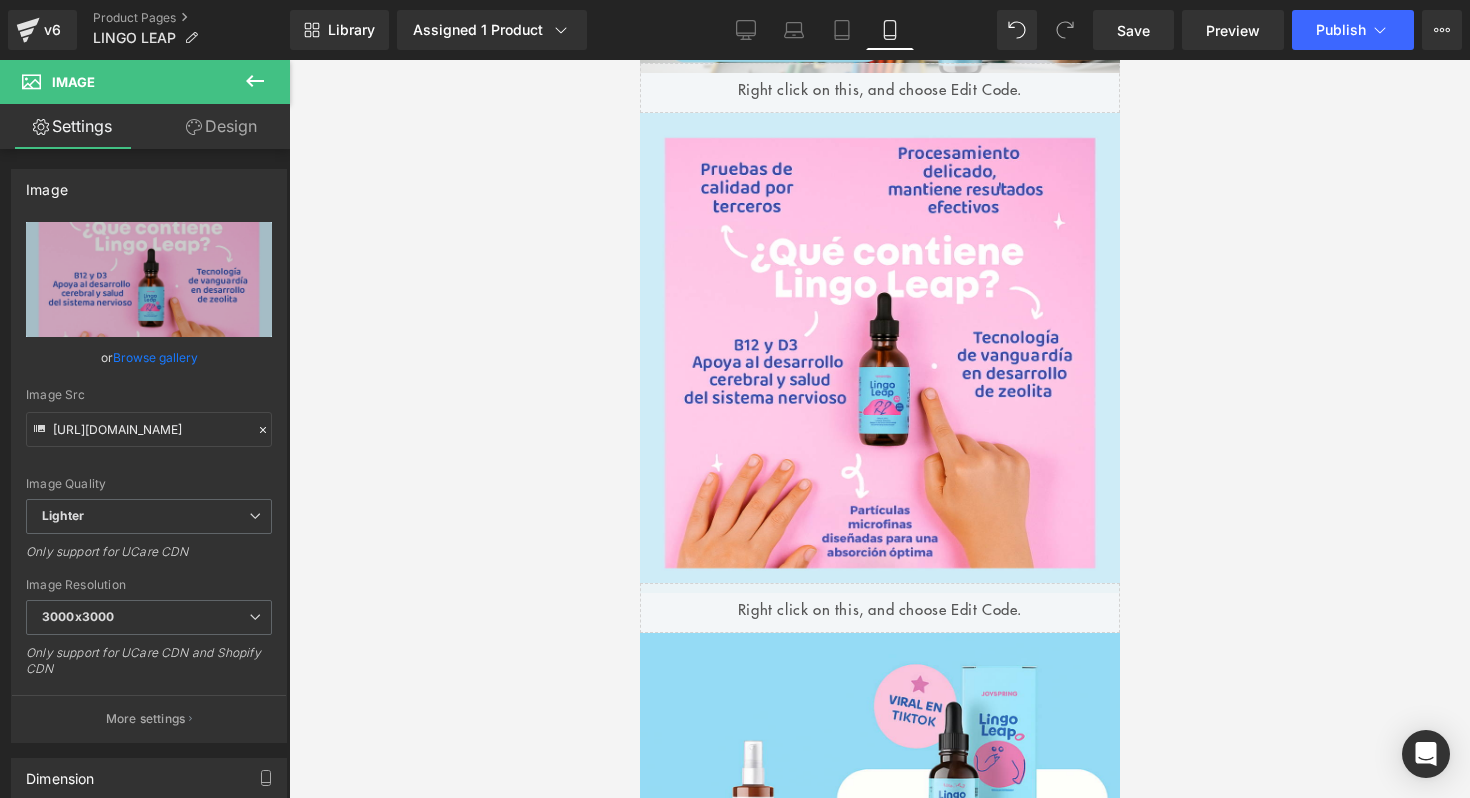 click at bounding box center (879, 429) 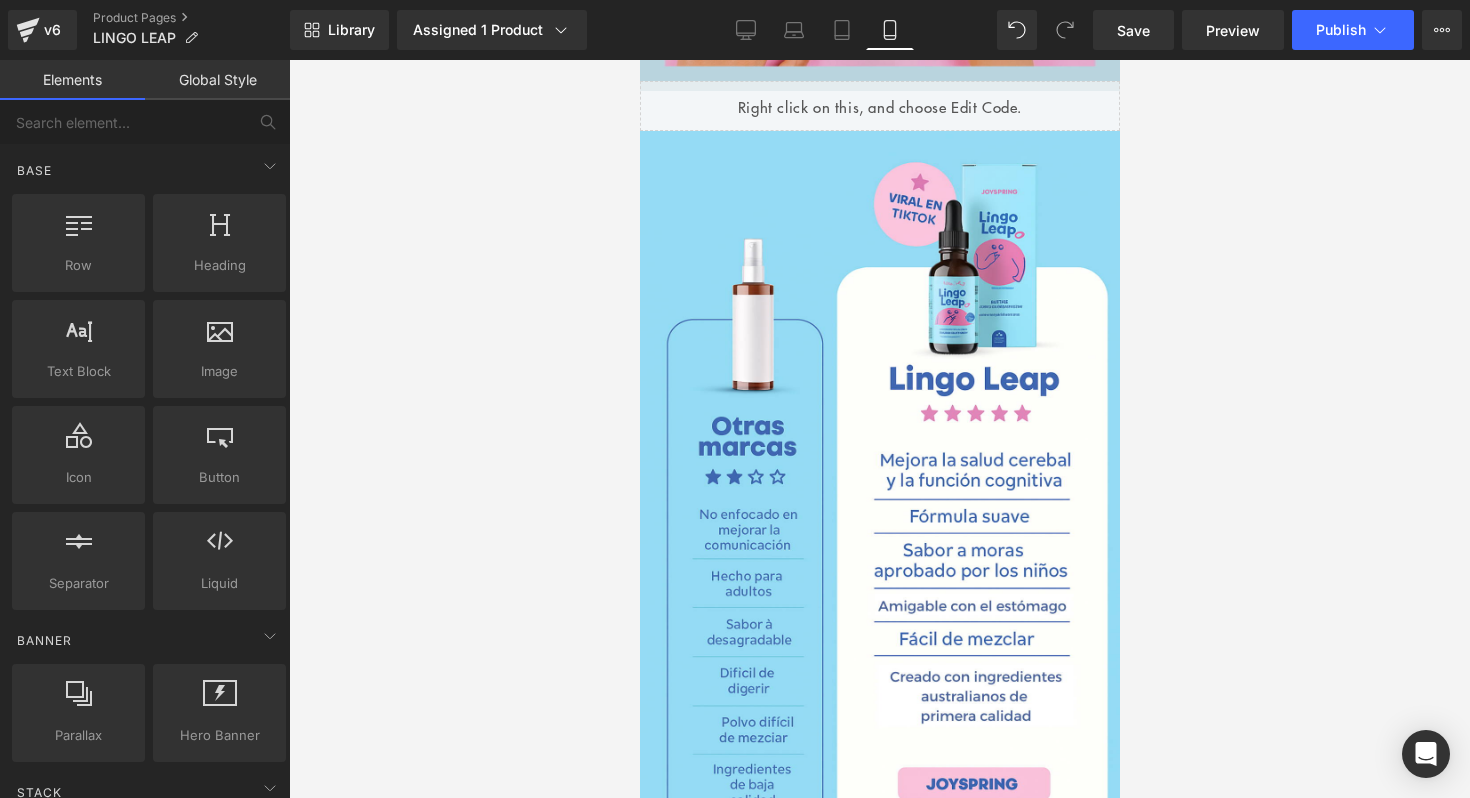 scroll, scrollTop: 4064, scrollLeft: 0, axis: vertical 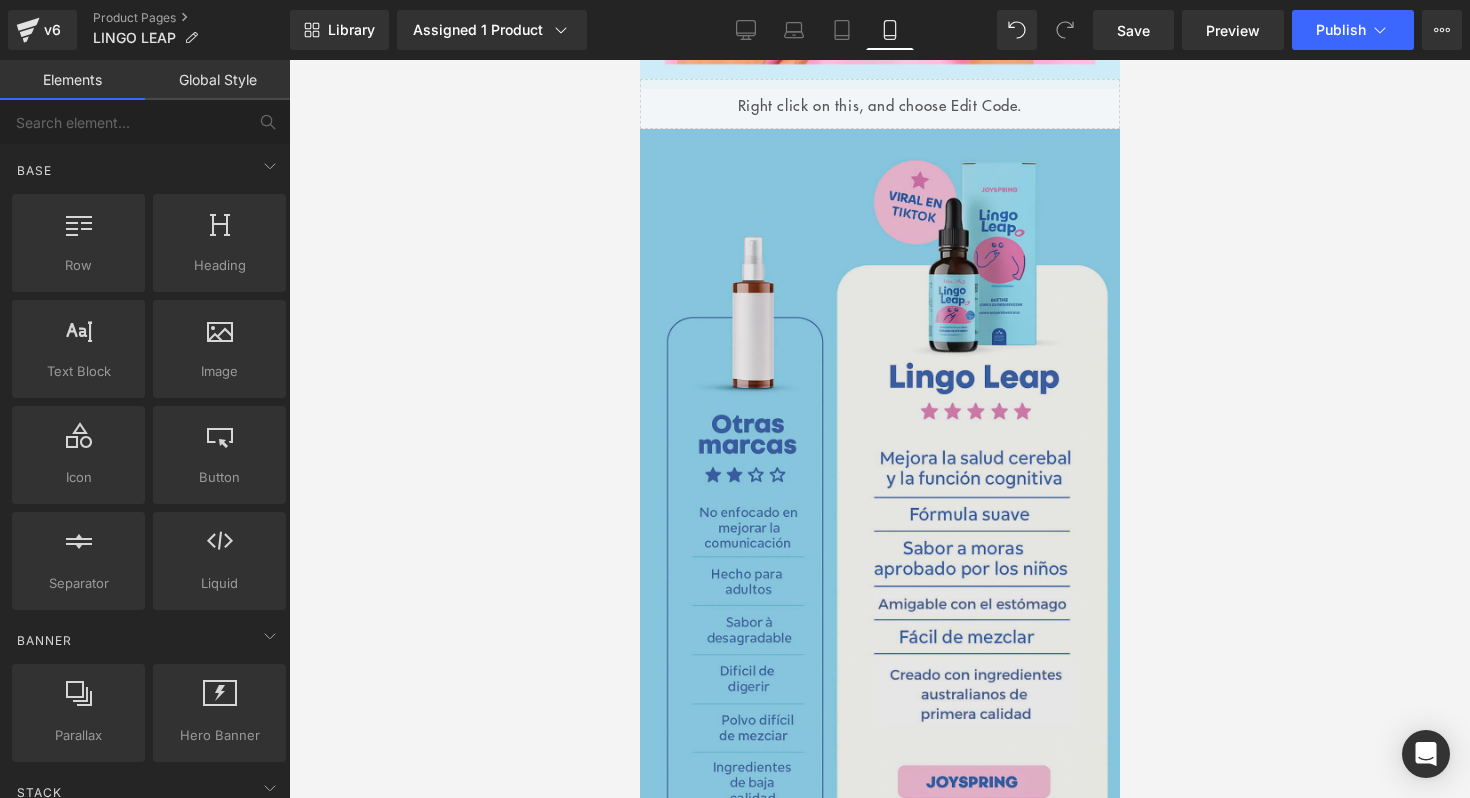click at bounding box center [879, 495] 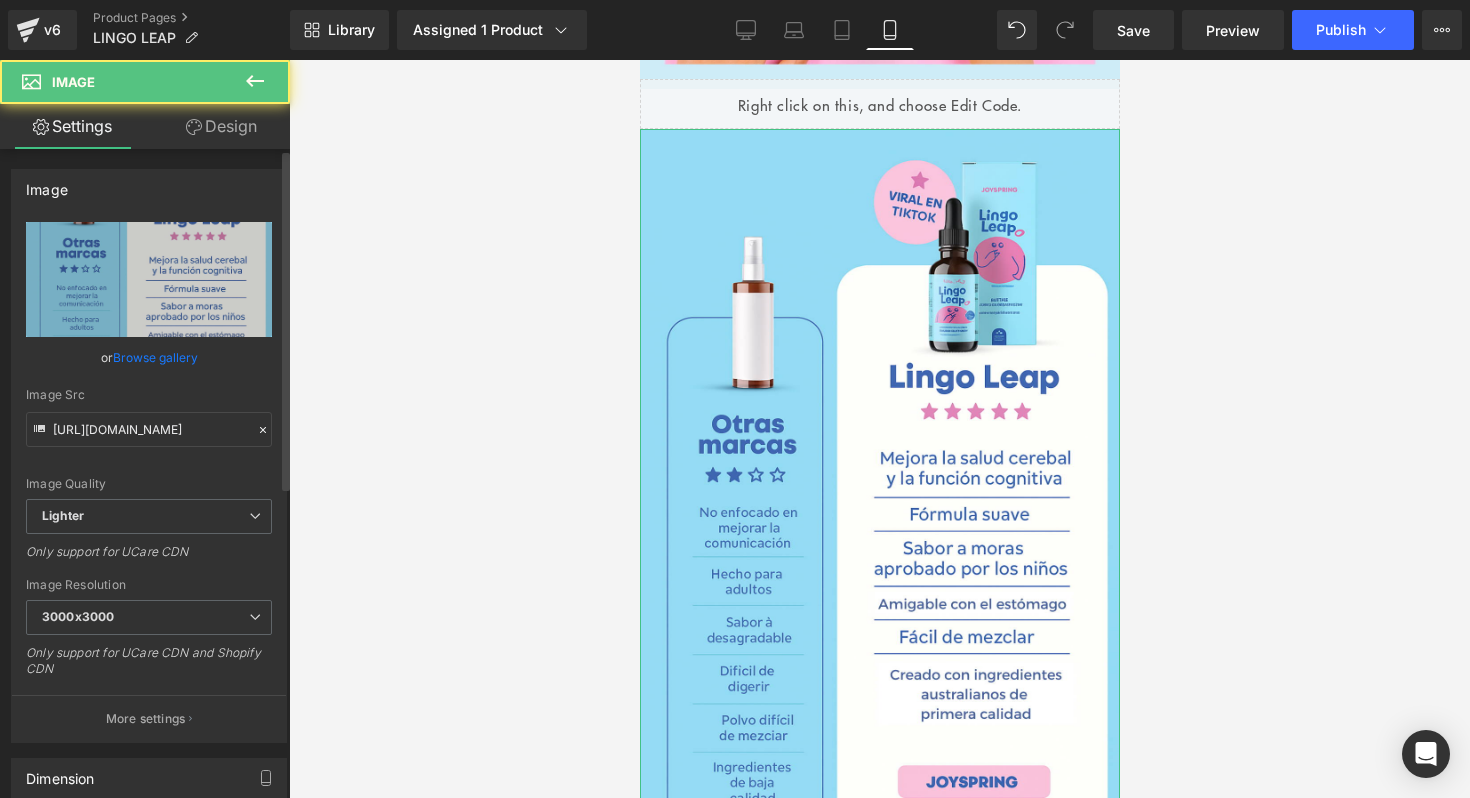 click on "Browse gallery" at bounding box center (155, 357) 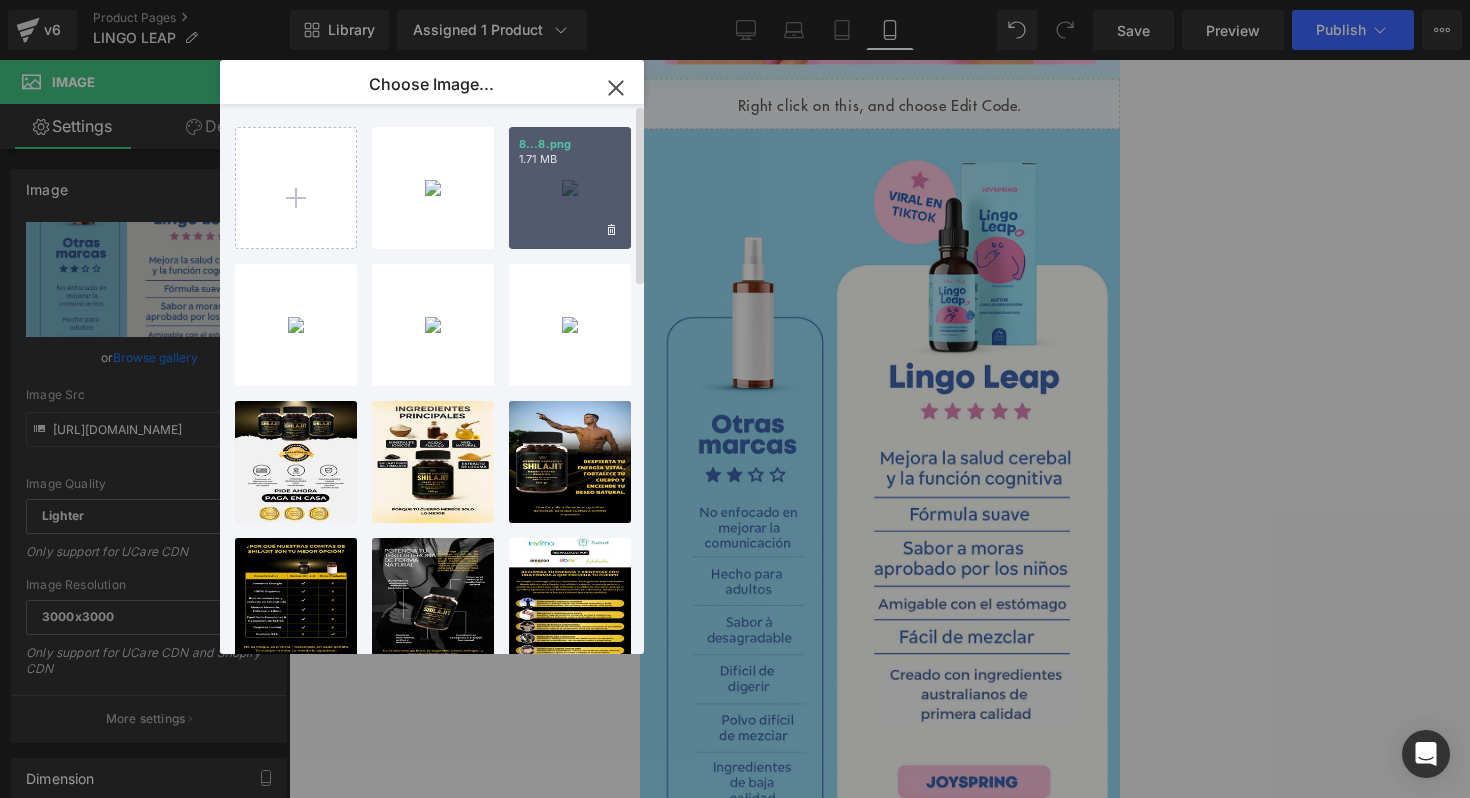 click on "8...8.png 1.71 MB" at bounding box center [570, 188] 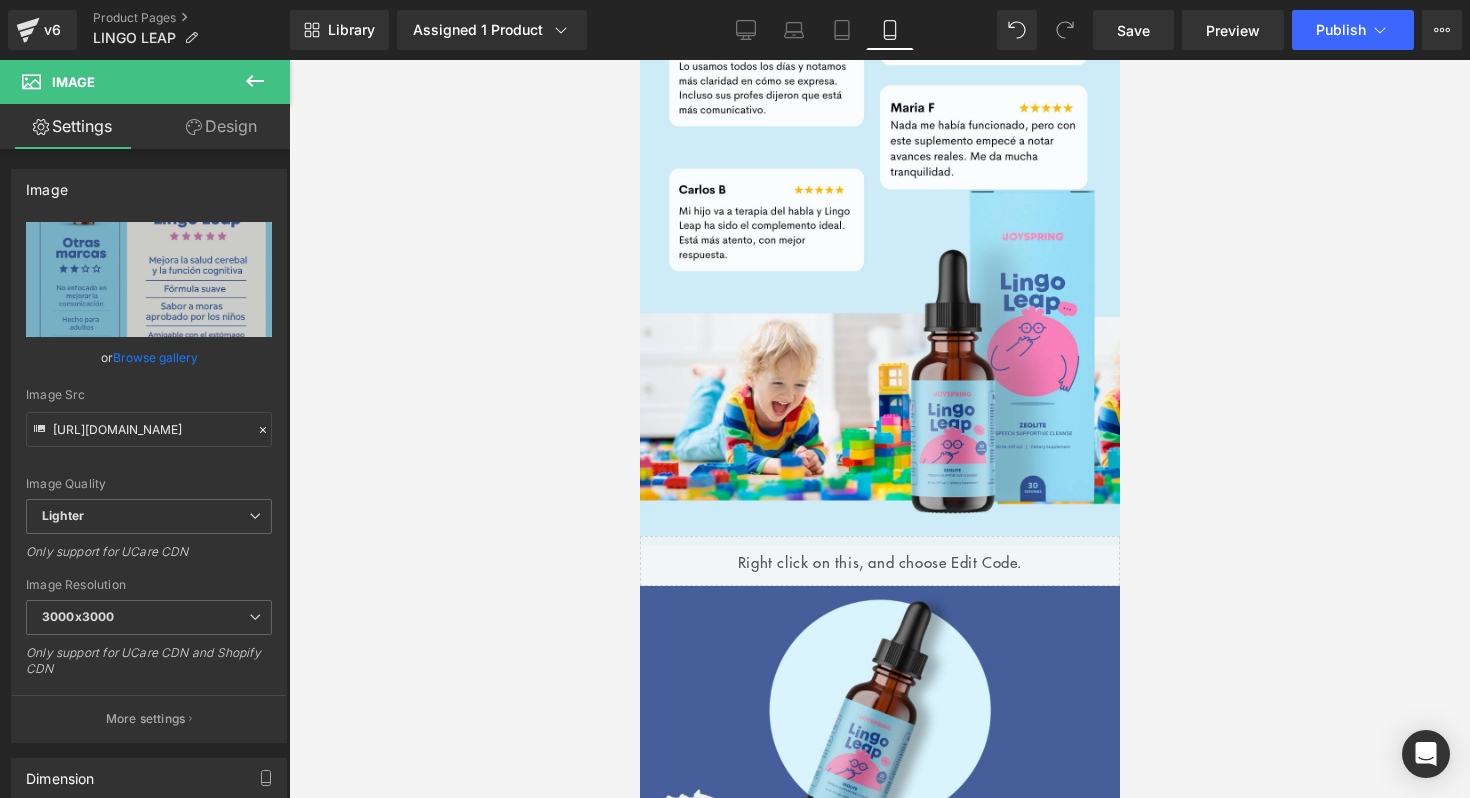 scroll, scrollTop: 5655, scrollLeft: 0, axis: vertical 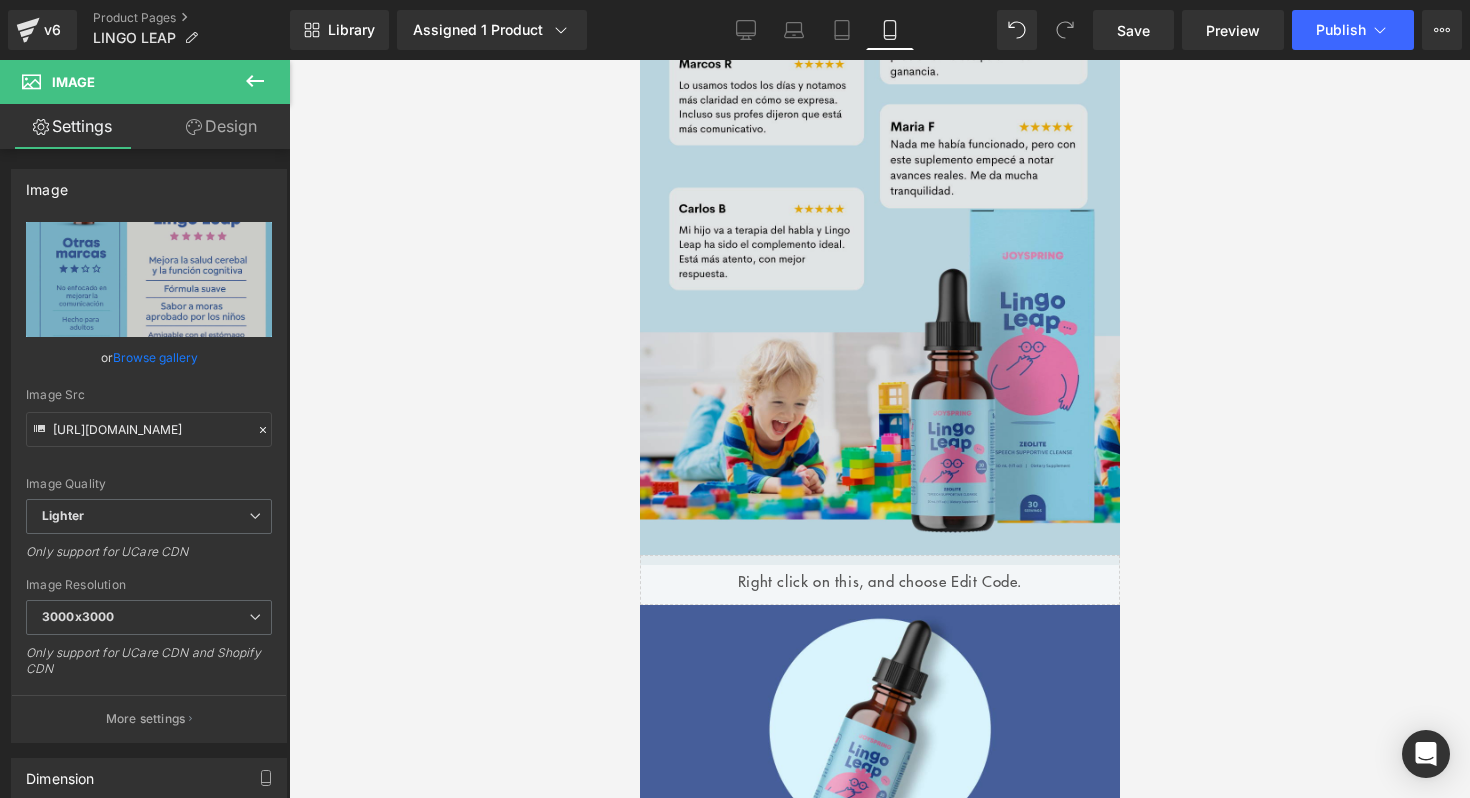 click at bounding box center [879, 198] 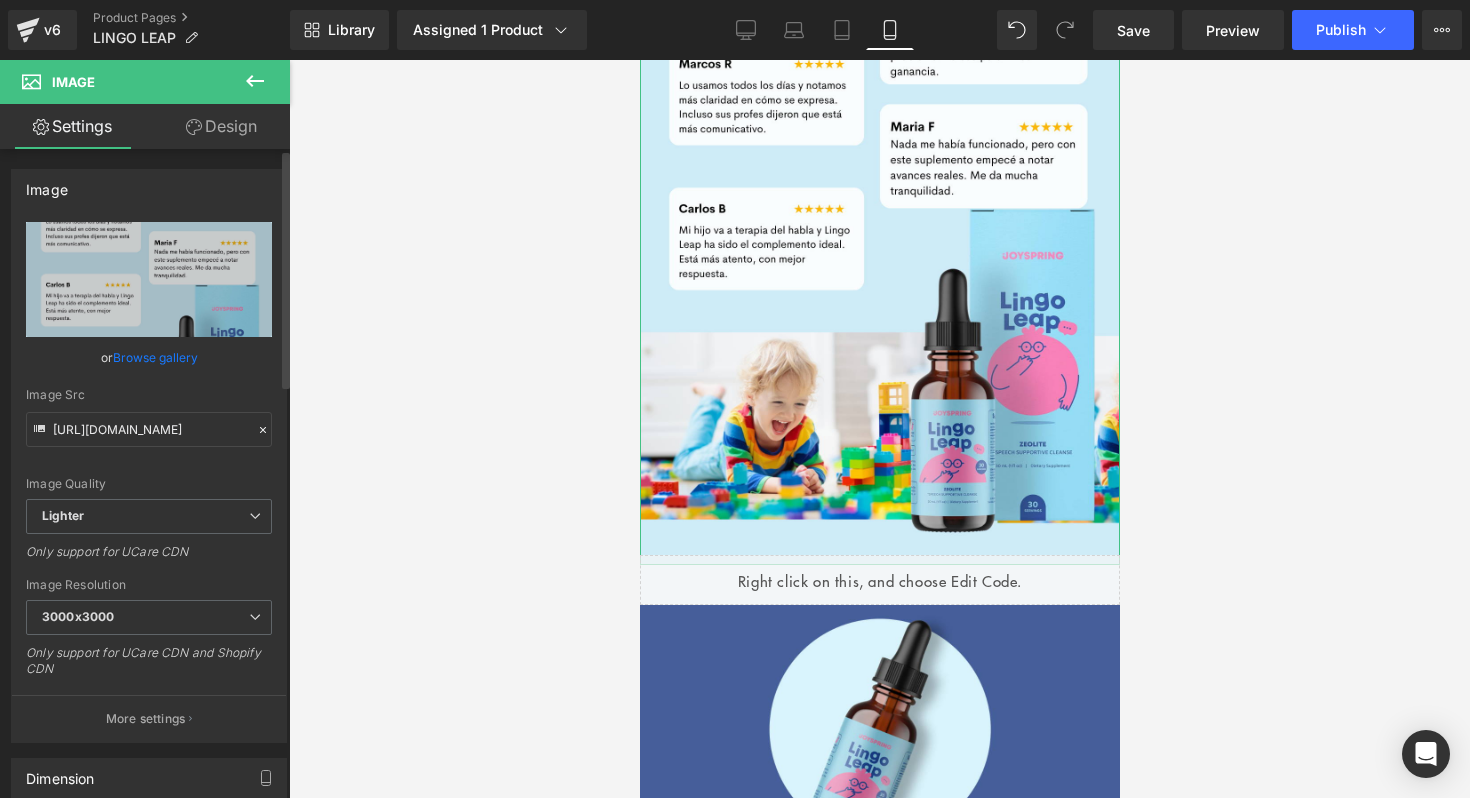click on "Browse gallery" at bounding box center [155, 357] 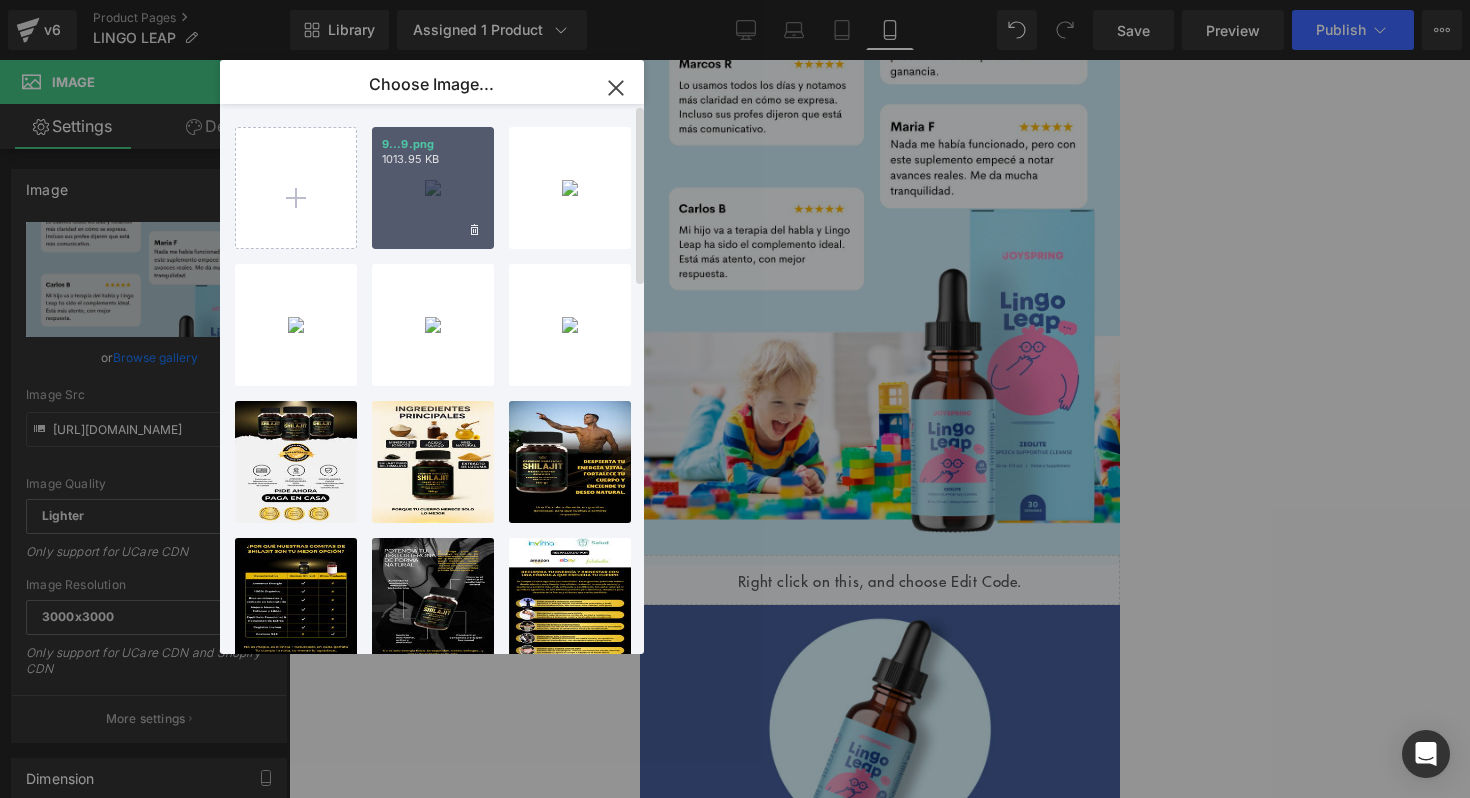 click on "9...9.png 1013.95 KB" at bounding box center [433, 188] 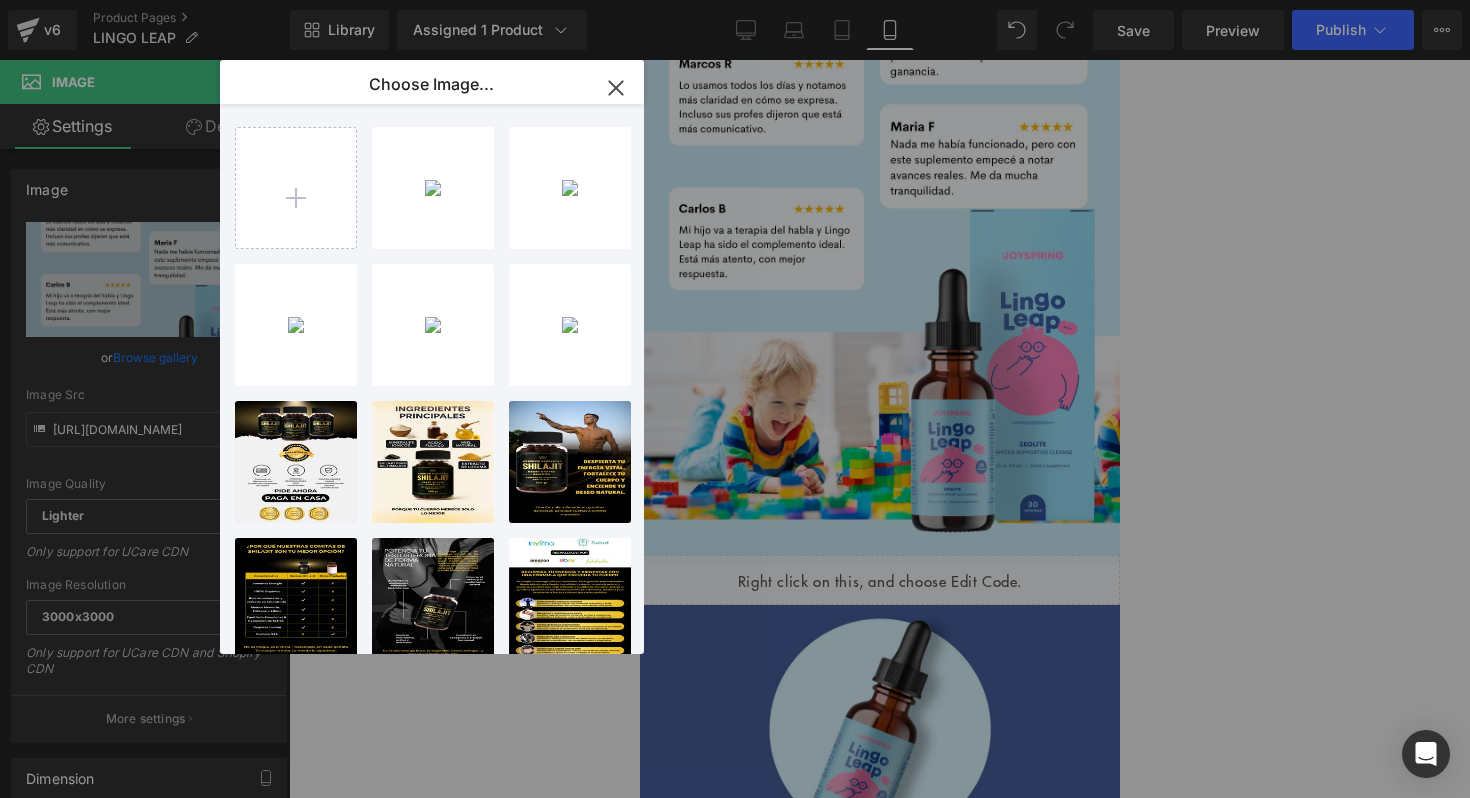type on "[URL][DOMAIN_NAME]" 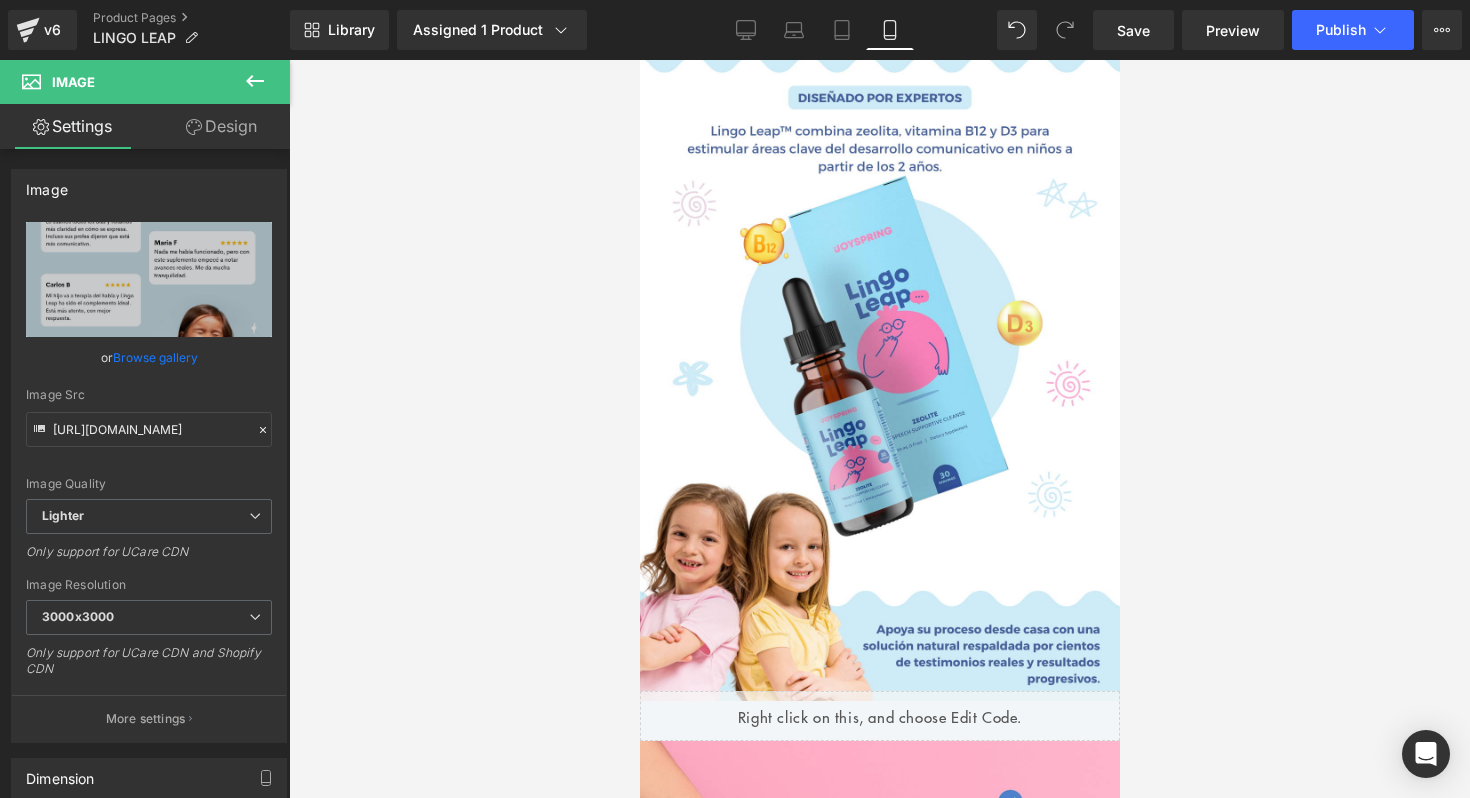 scroll, scrollTop: 0, scrollLeft: 0, axis: both 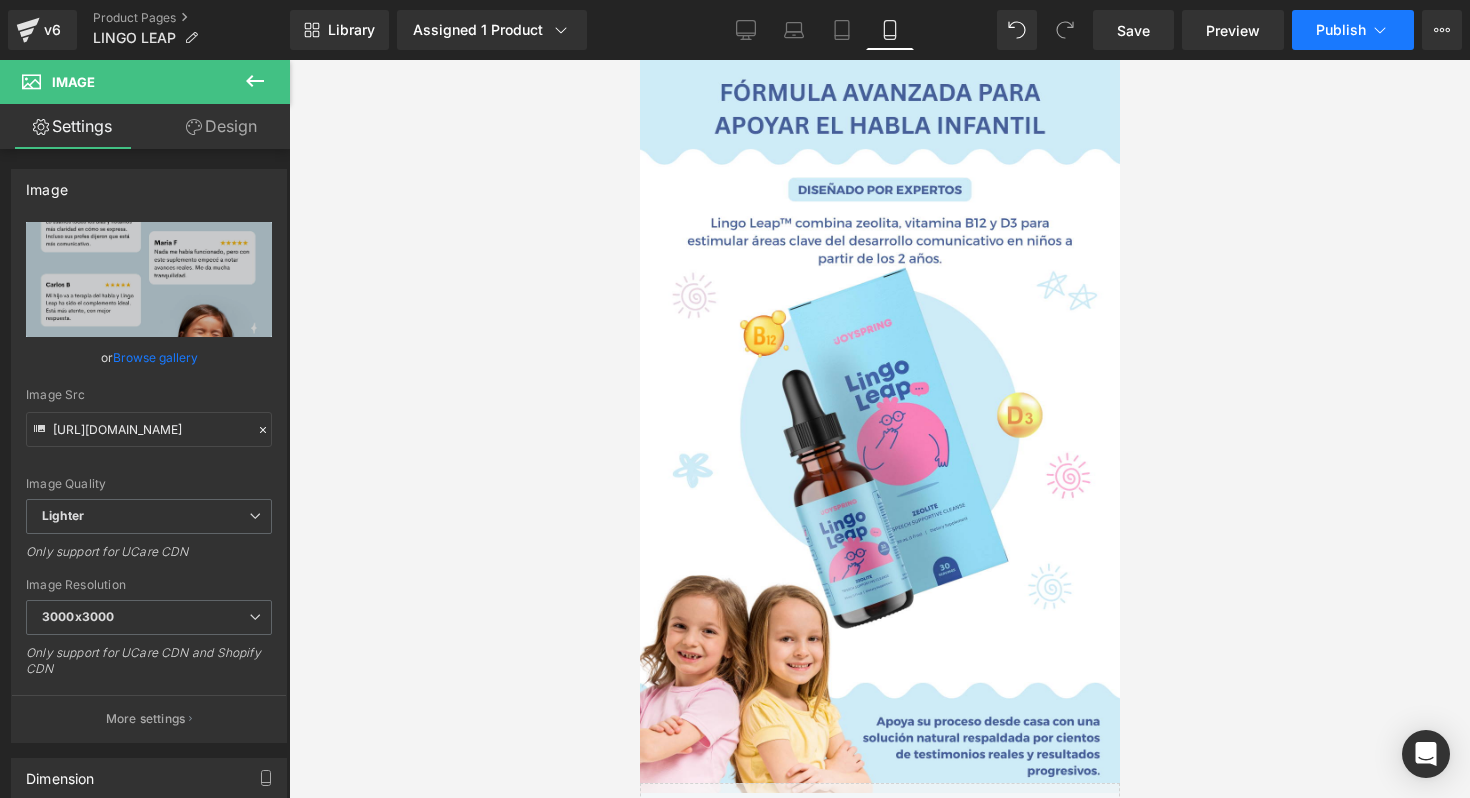 click on "Publish" at bounding box center (1341, 30) 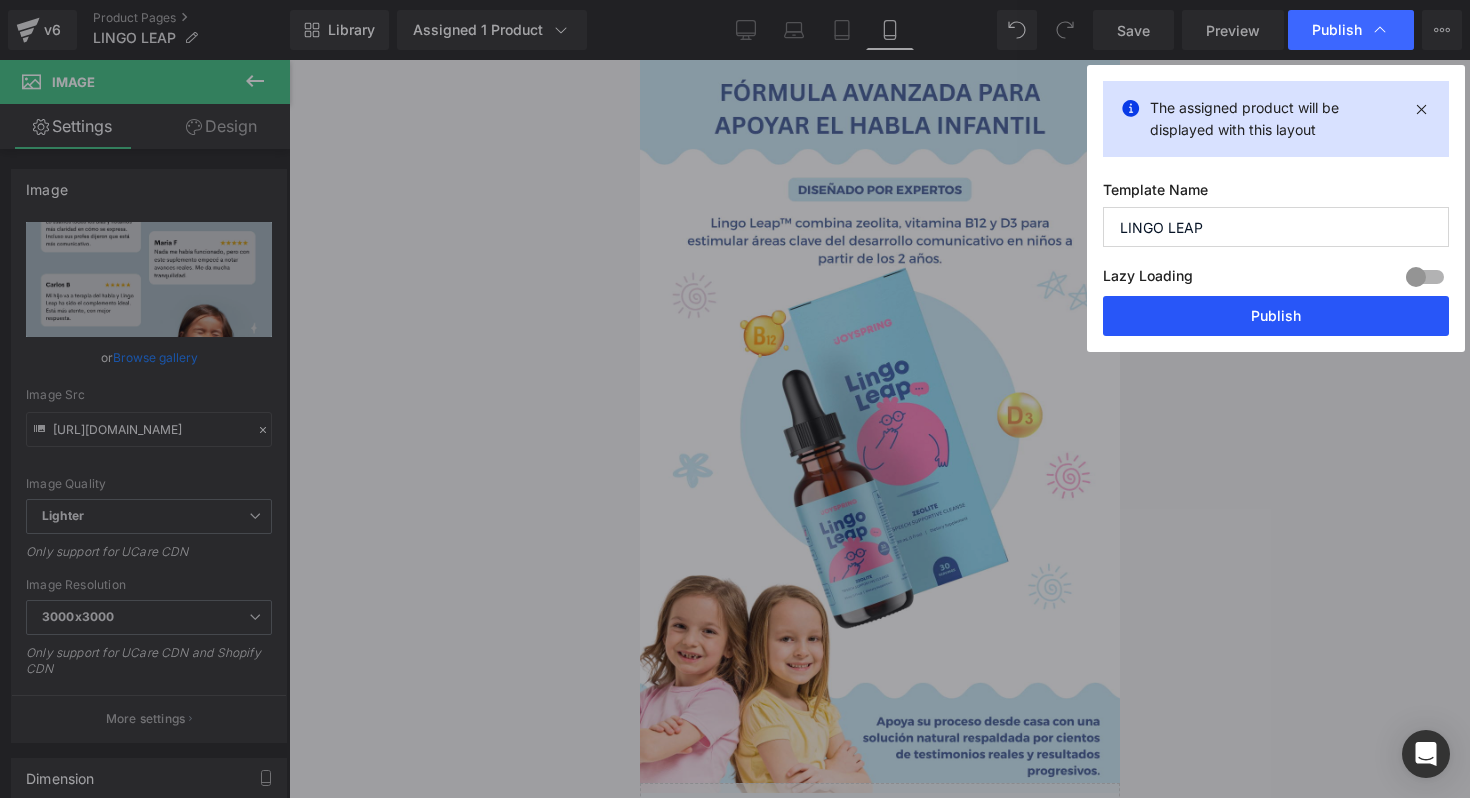 click on "Publish" at bounding box center (1276, 316) 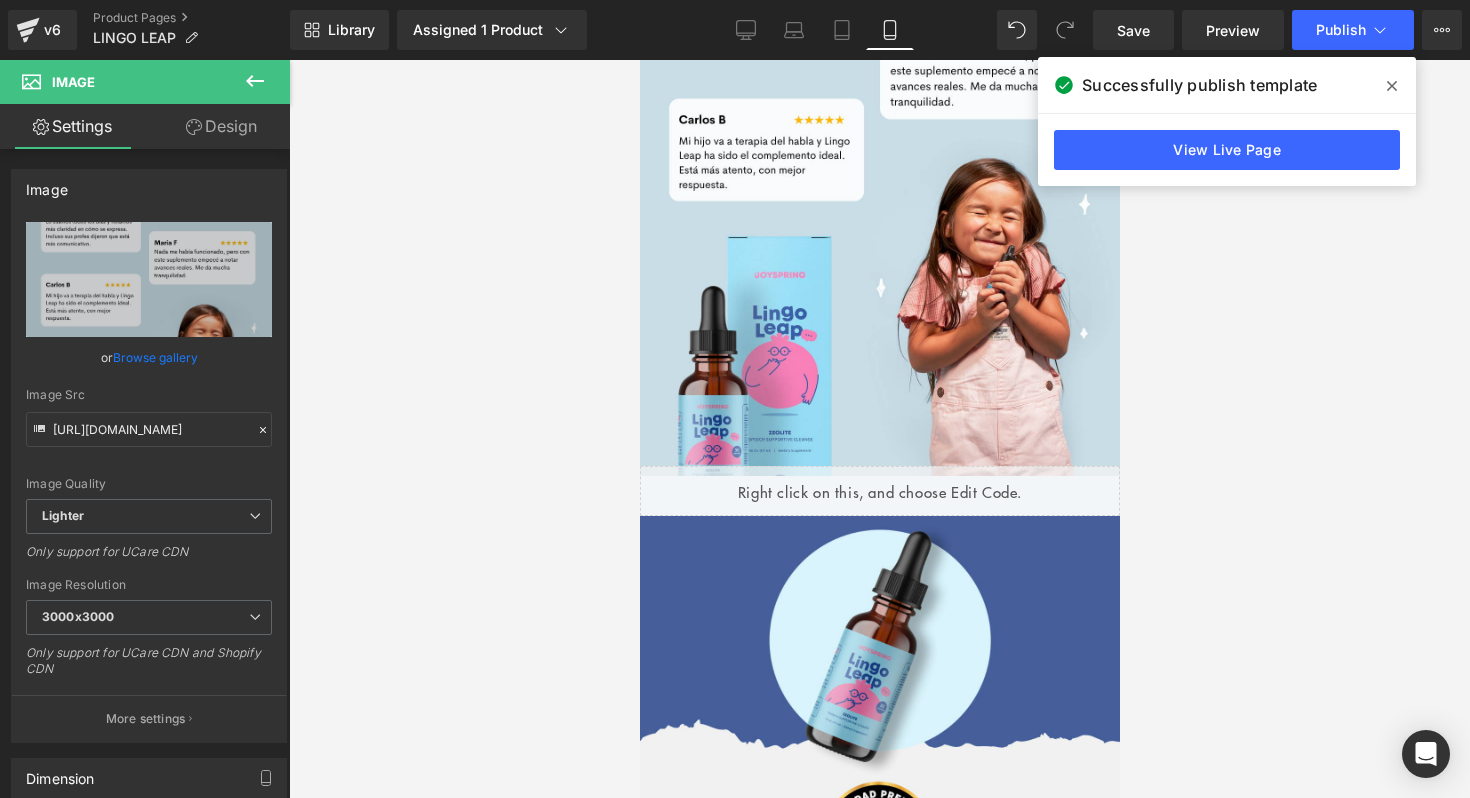 scroll, scrollTop: 5731, scrollLeft: 0, axis: vertical 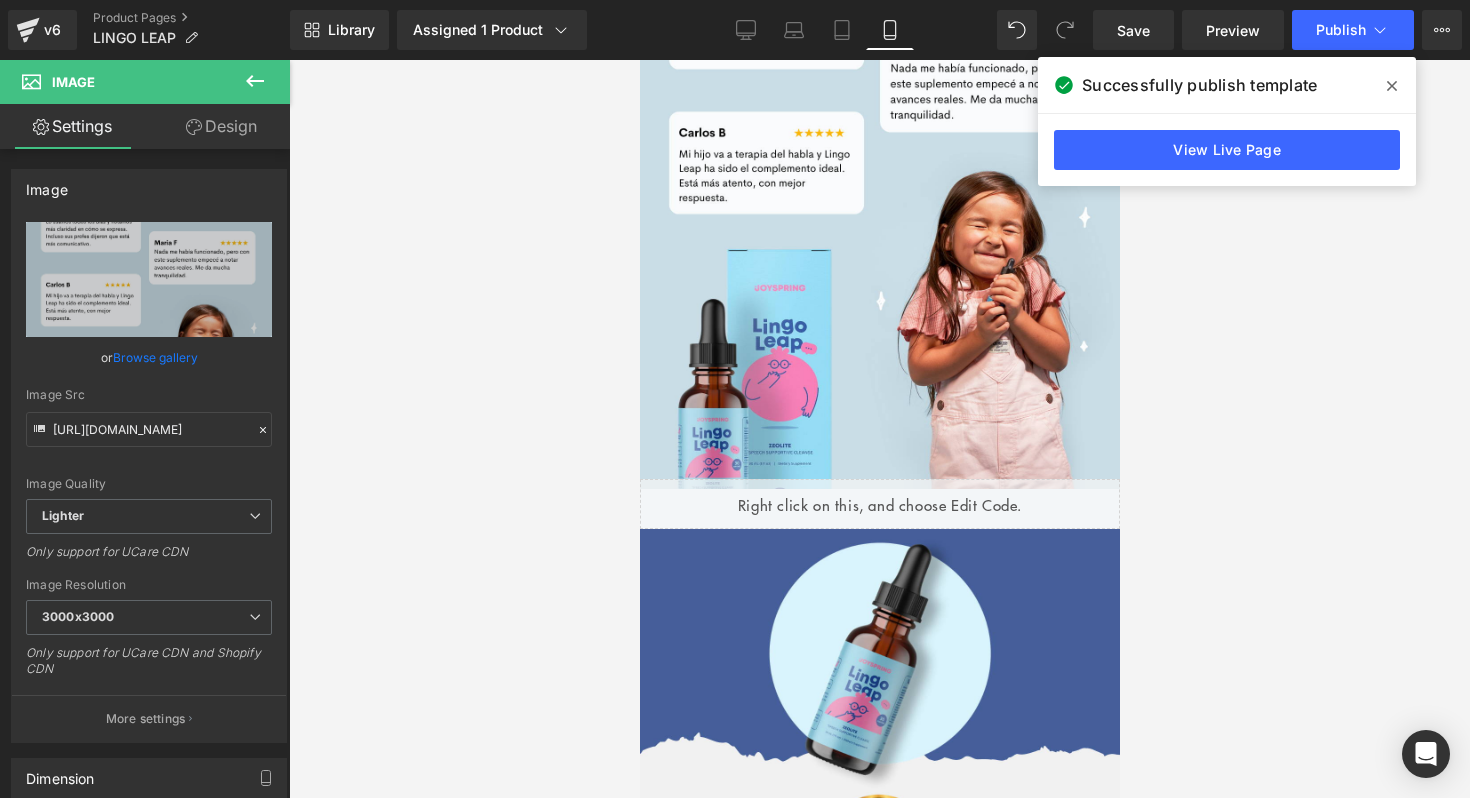 click at bounding box center [879, 429] 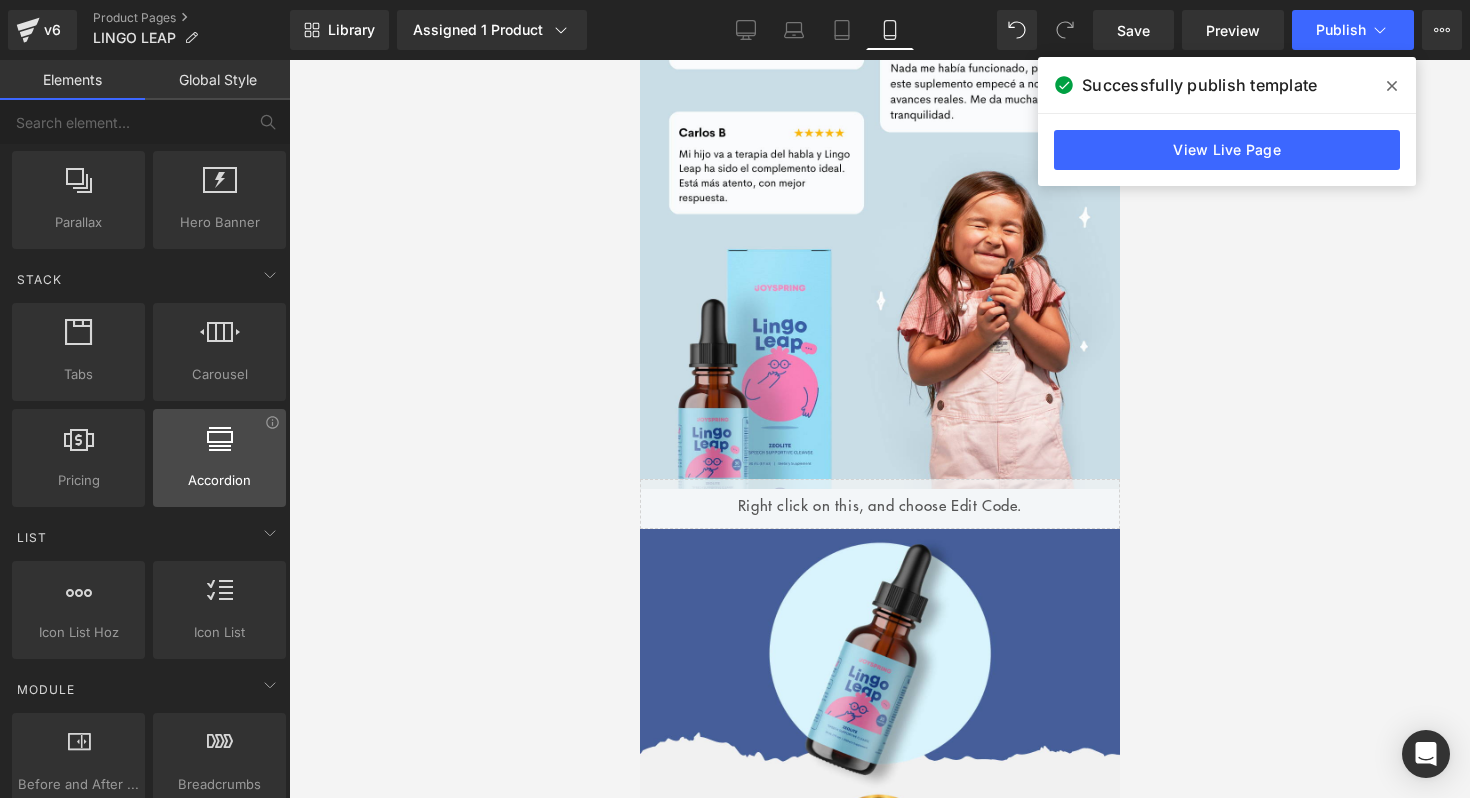 scroll, scrollTop: 527, scrollLeft: 0, axis: vertical 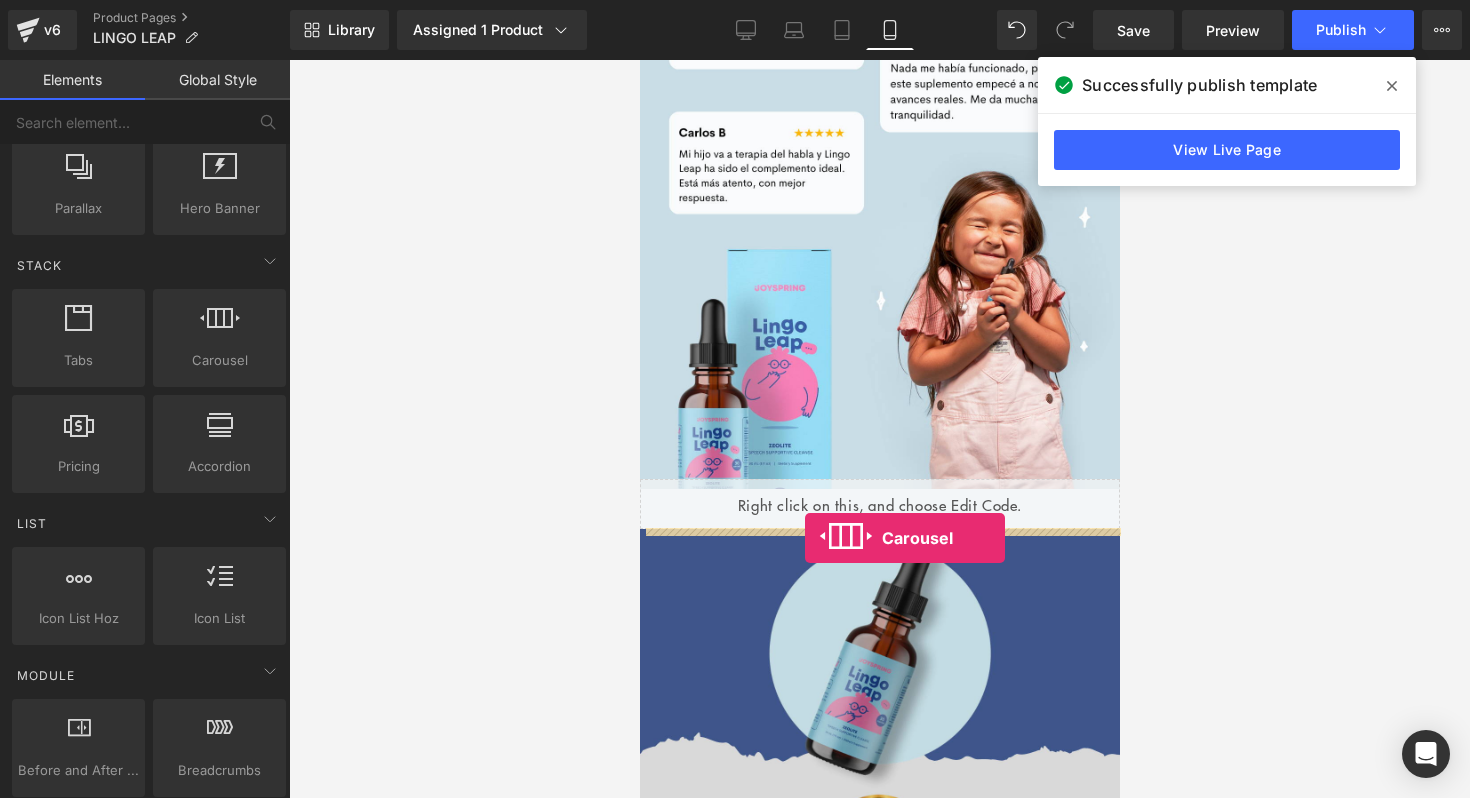 drag, startPoint x: 854, startPoint y: 415, endPoint x: 804, endPoint y: 538, distance: 132.77425 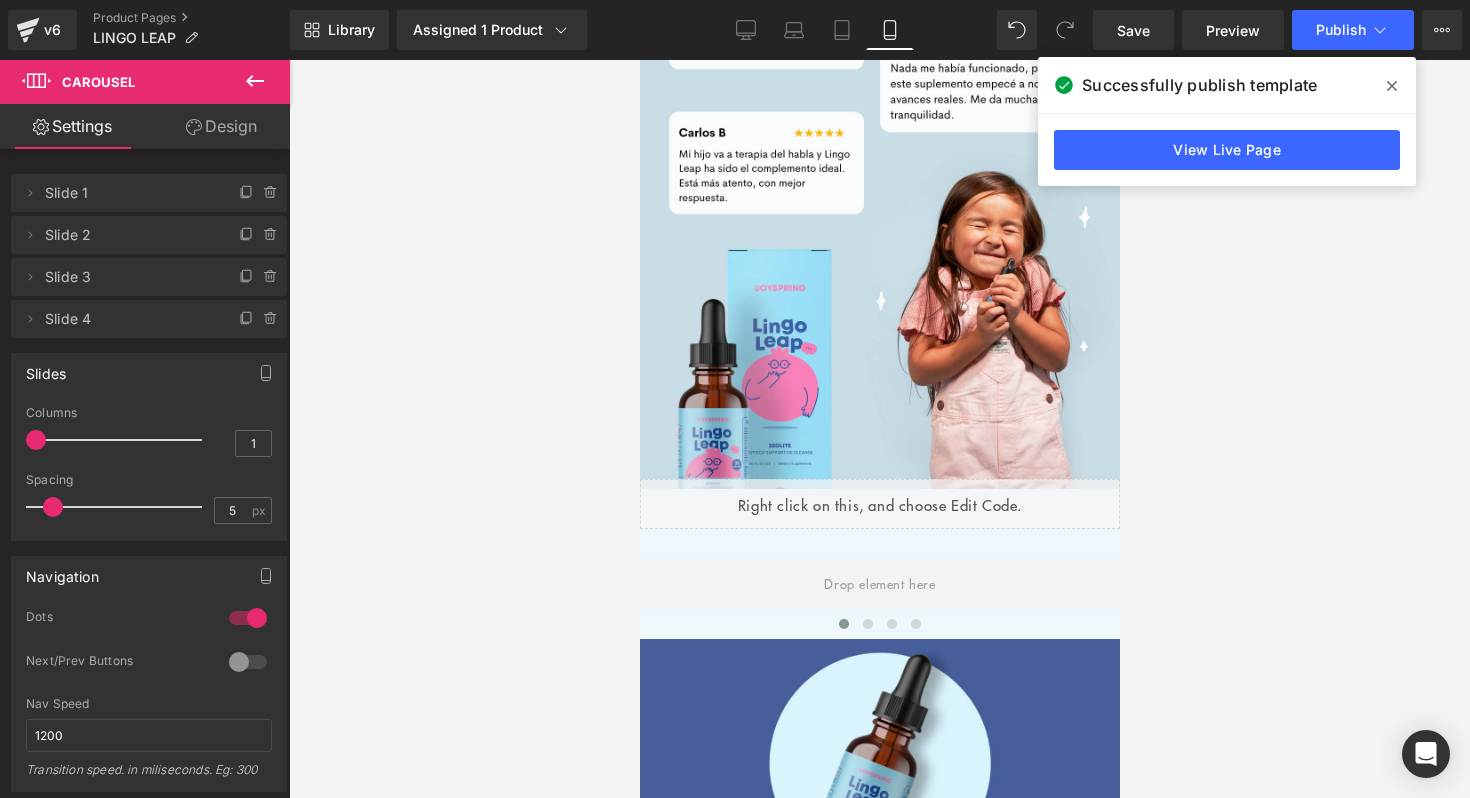 click at bounding box center [879, 429] 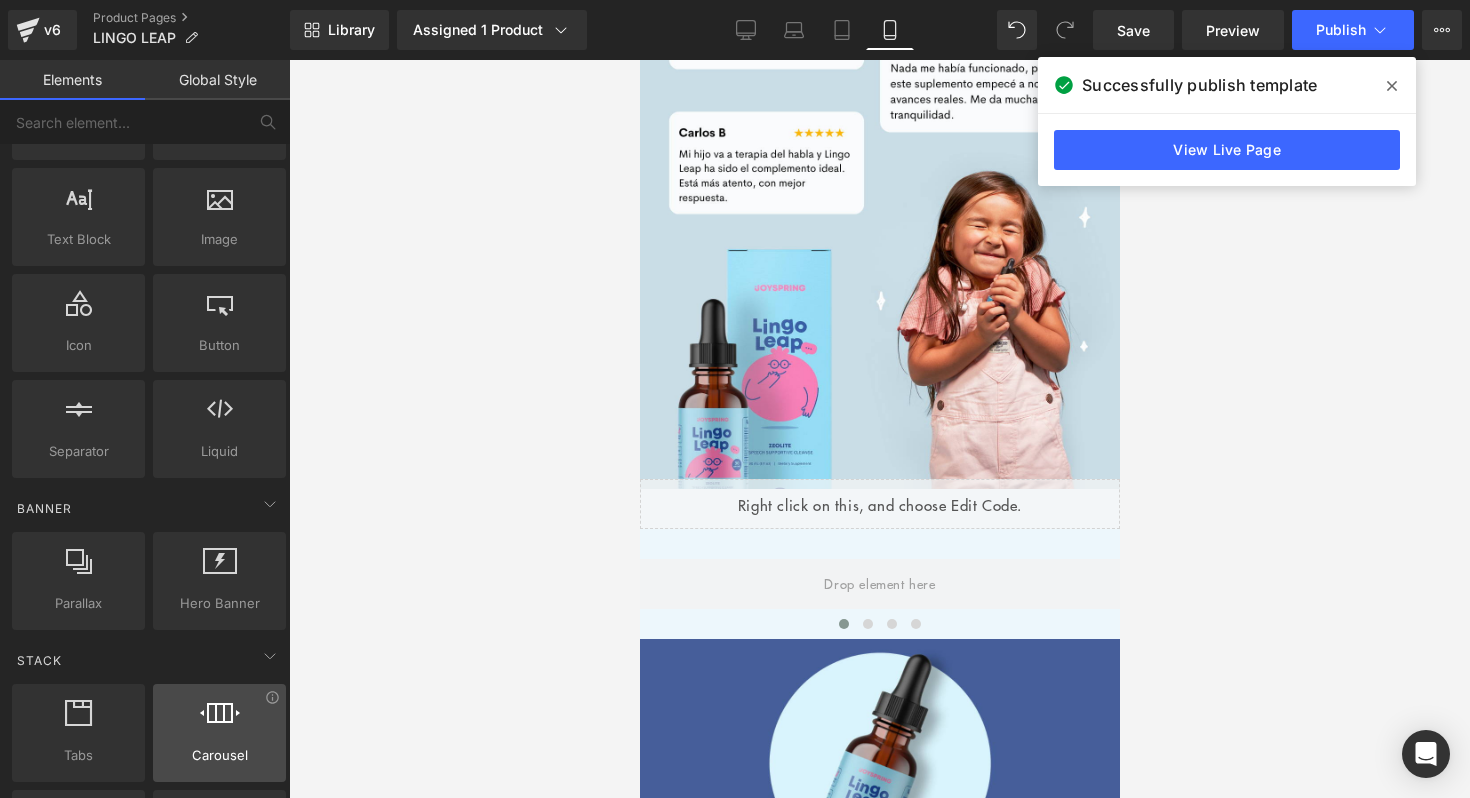 scroll, scrollTop: 0, scrollLeft: 0, axis: both 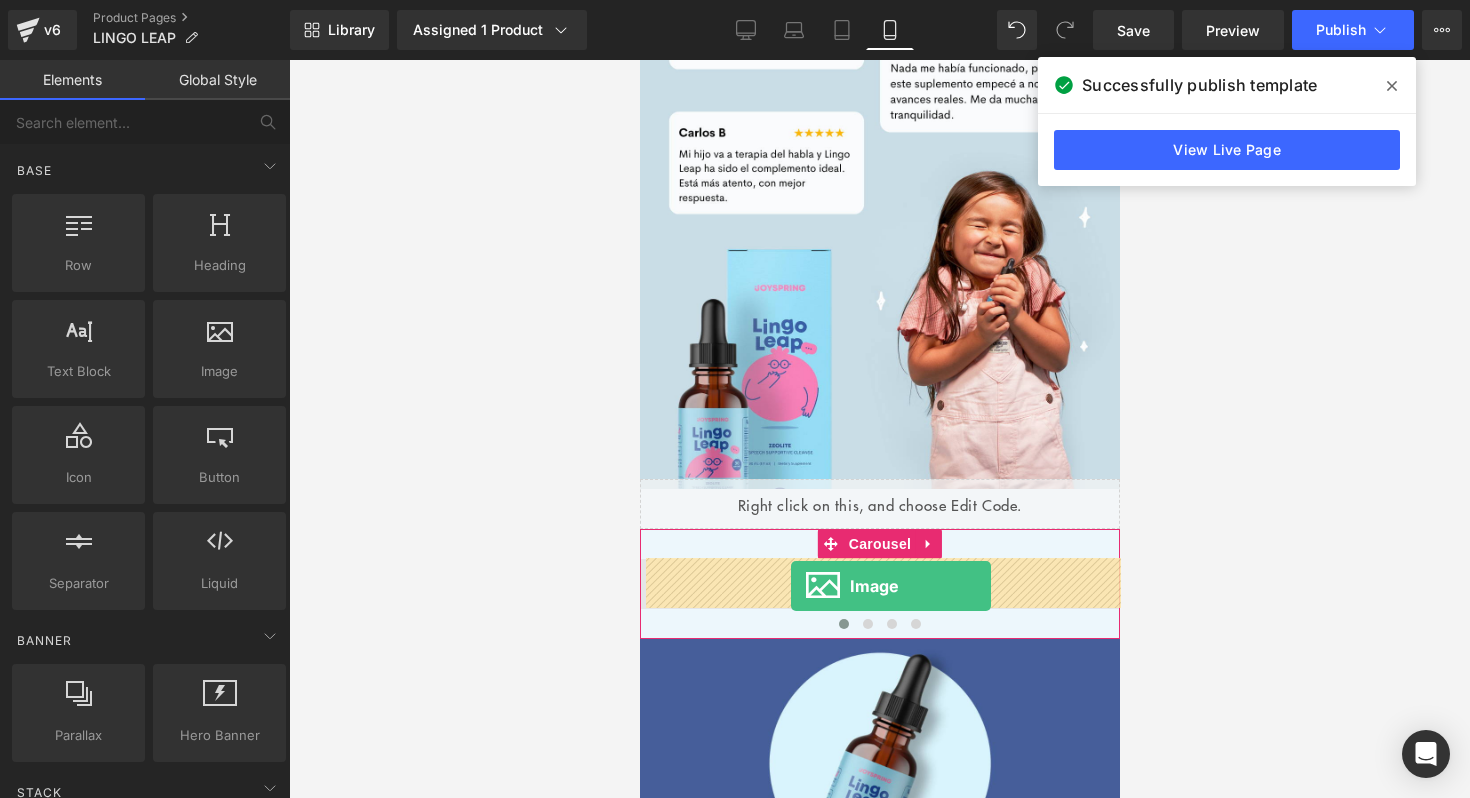 drag, startPoint x: 866, startPoint y: 417, endPoint x: 790, endPoint y: 584, distance: 183.48024 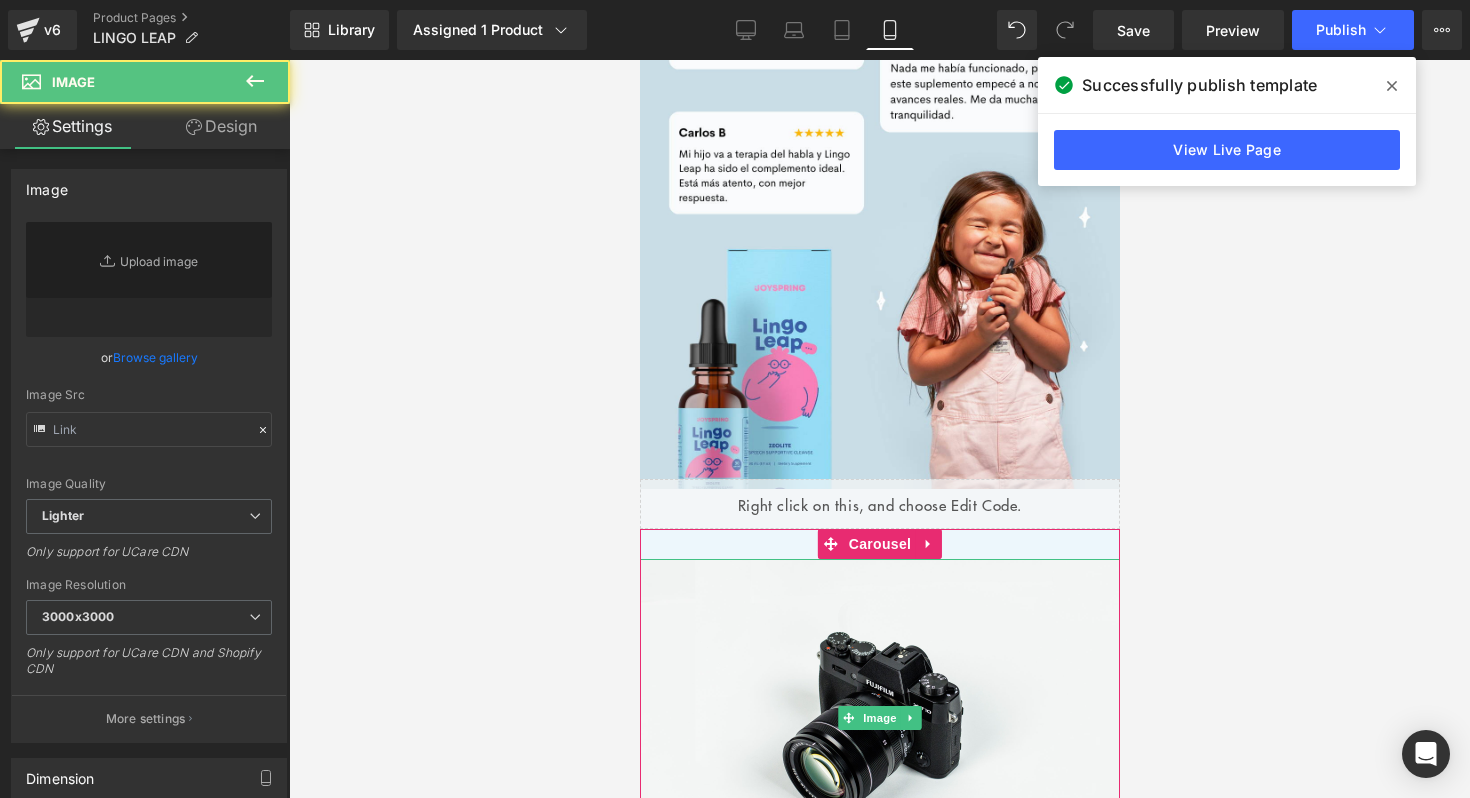 type on "//[DOMAIN_NAME][URL]" 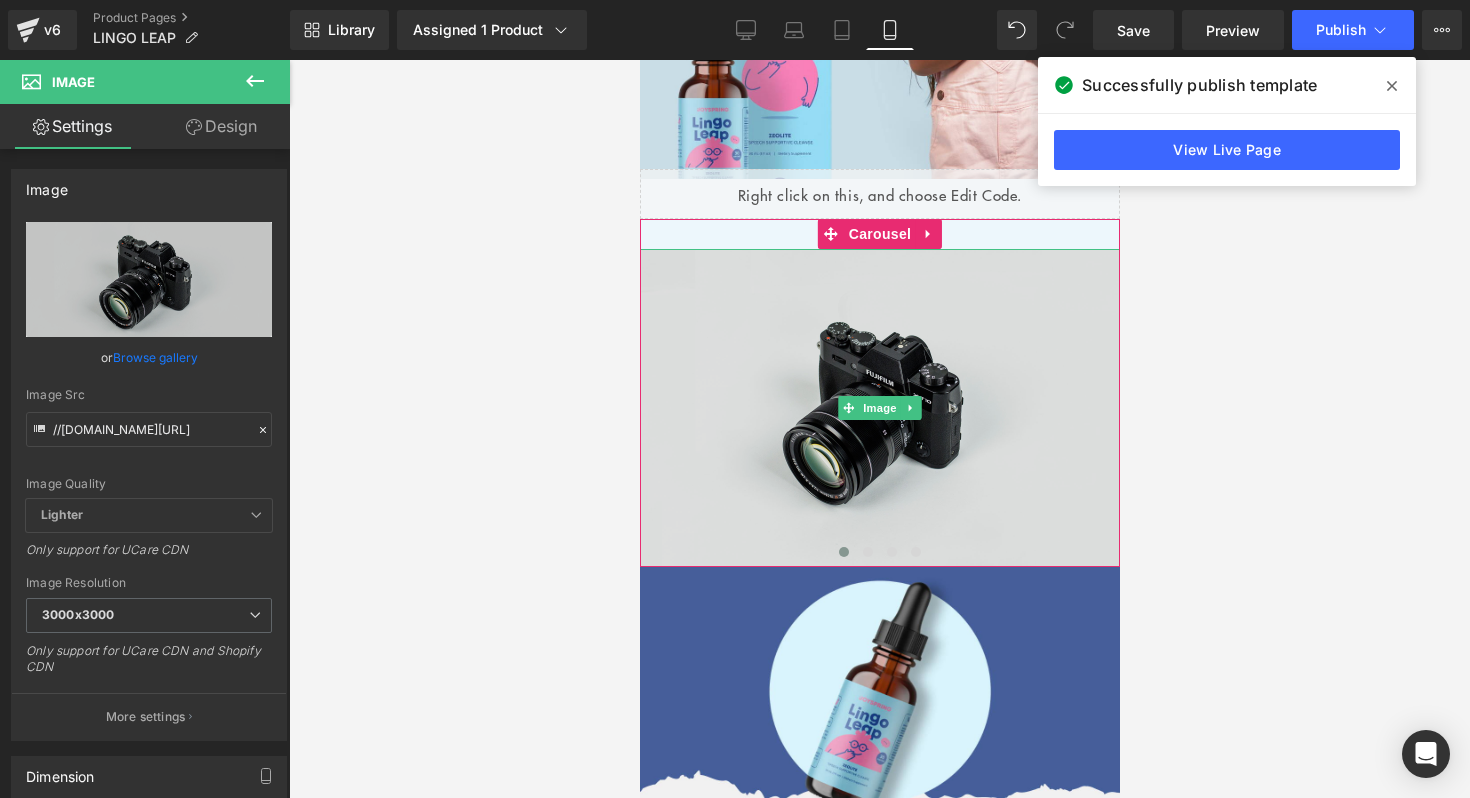 scroll, scrollTop: 6055, scrollLeft: 0, axis: vertical 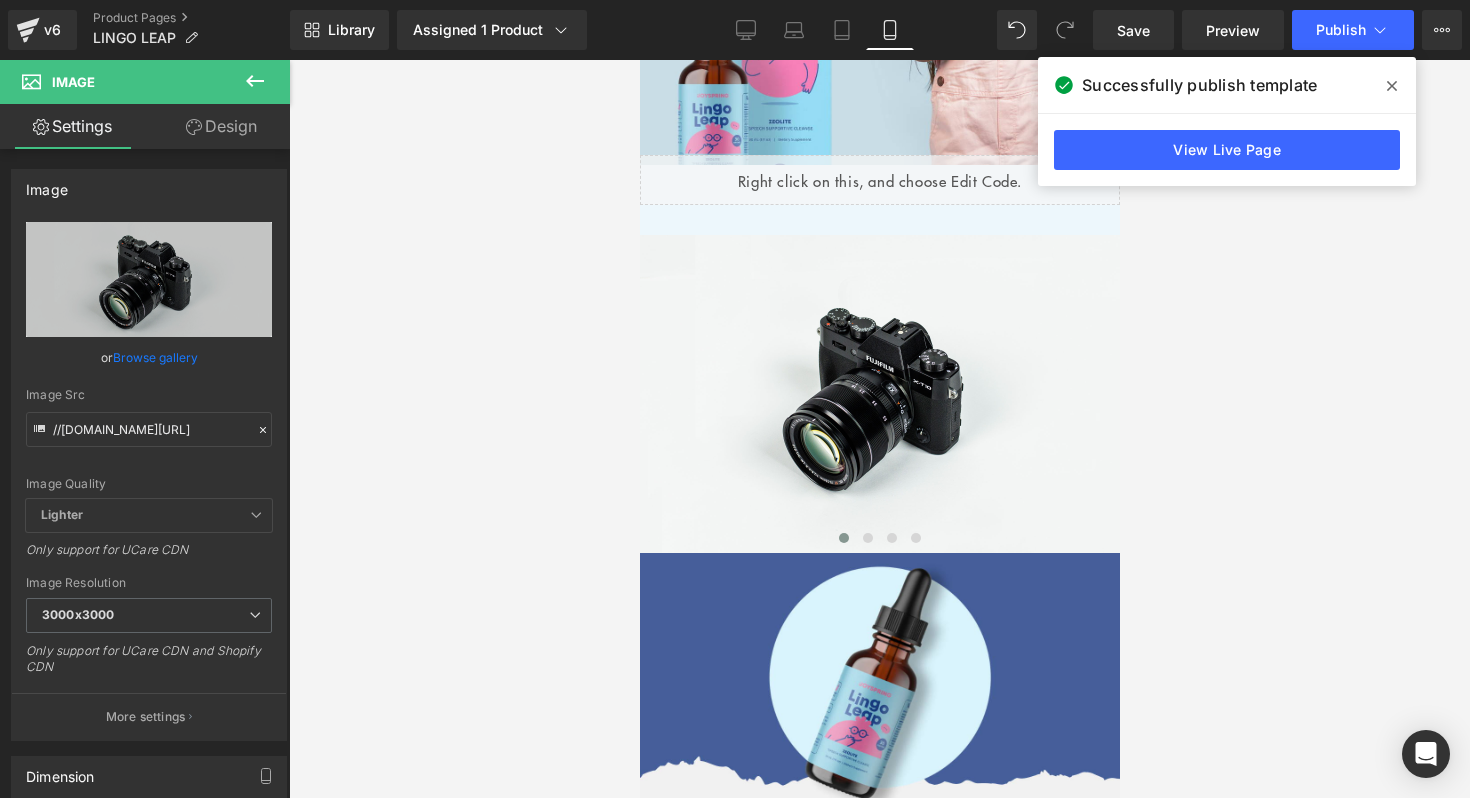 click at bounding box center (879, 429) 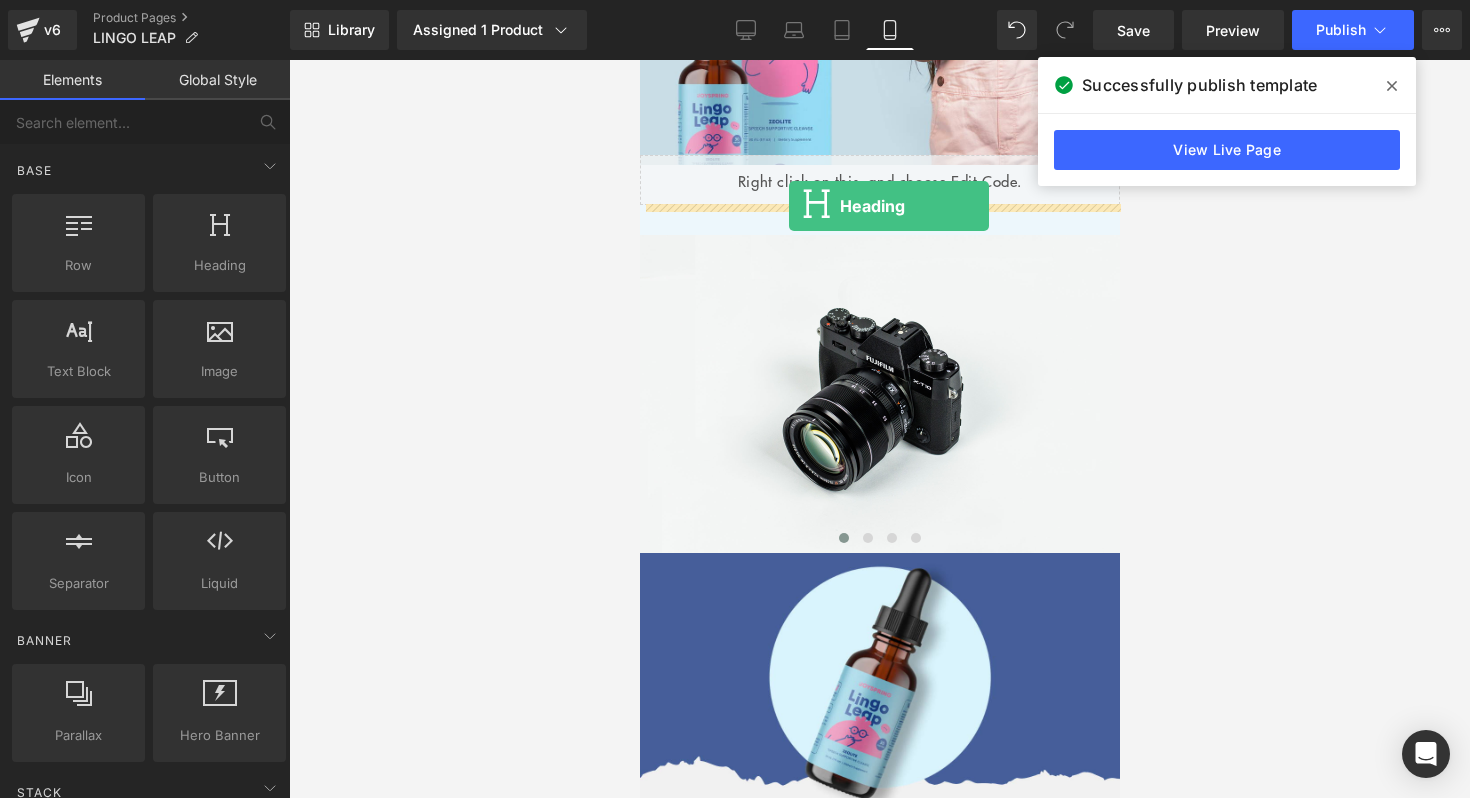 drag, startPoint x: 854, startPoint y: 327, endPoint x: 788, endPoint y: 205, distance: 138.70833 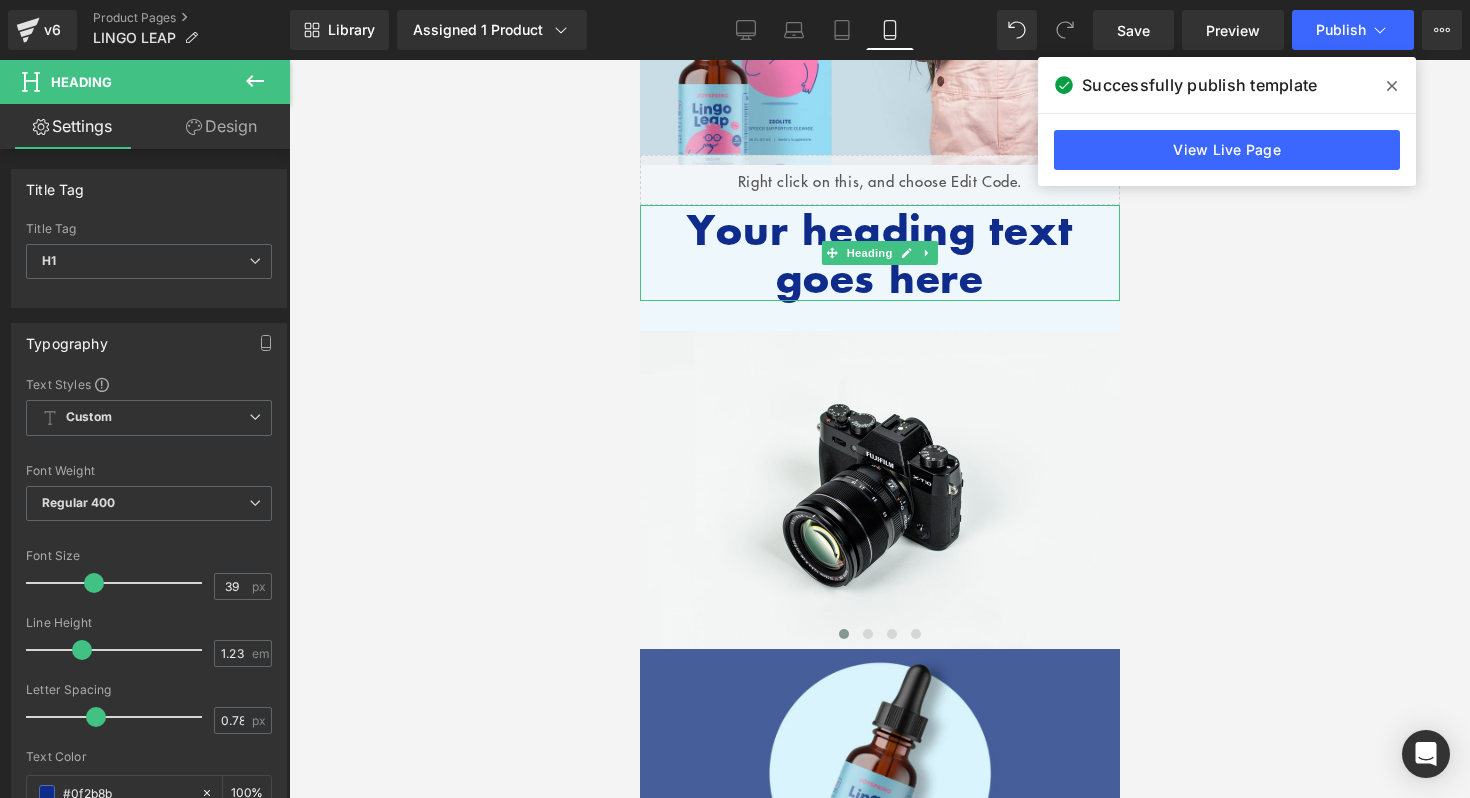 click on "Your heading text goes here" at bounding box center [879, 253] 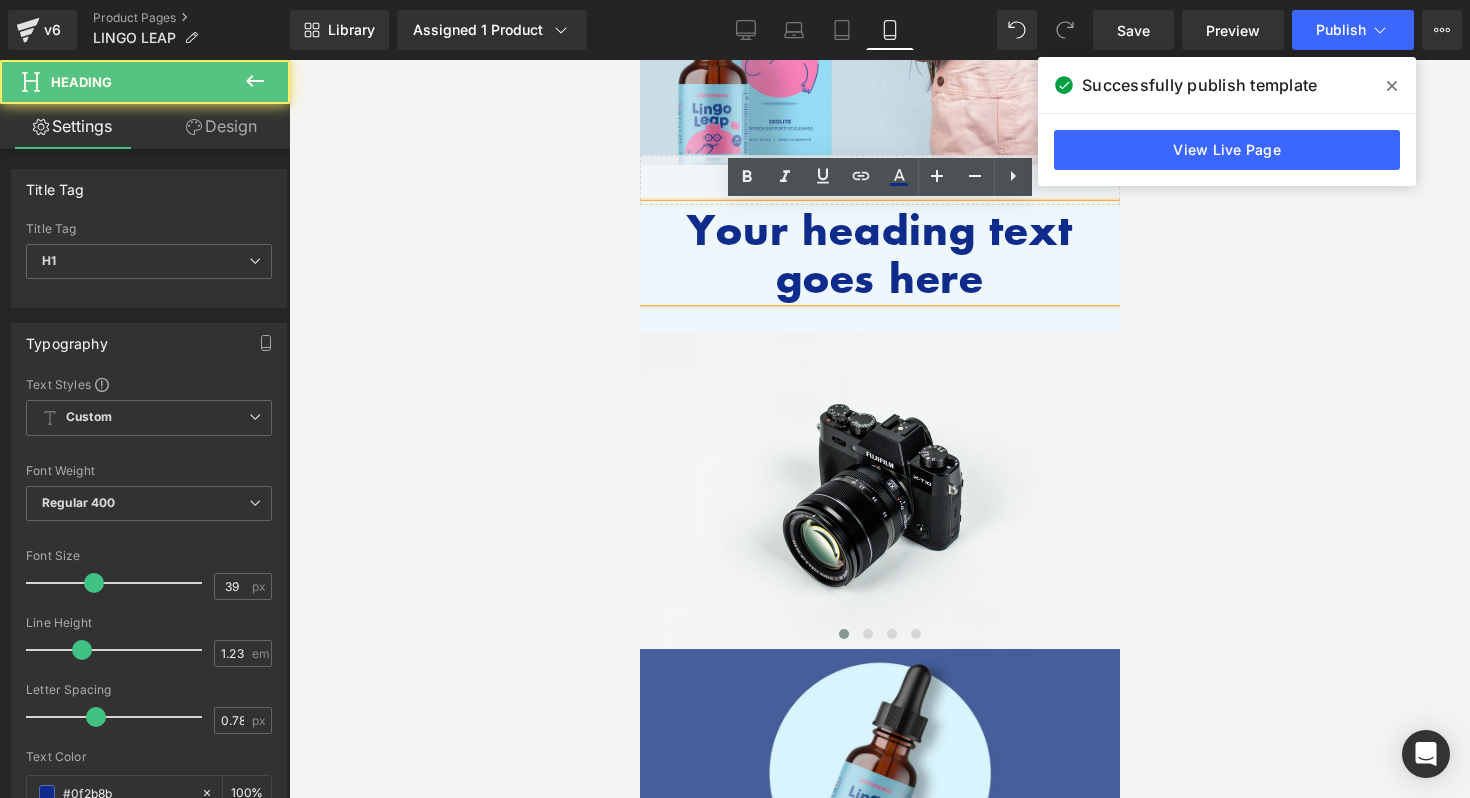 click on "Your heading text goes here" at bounding box center [879, 253] 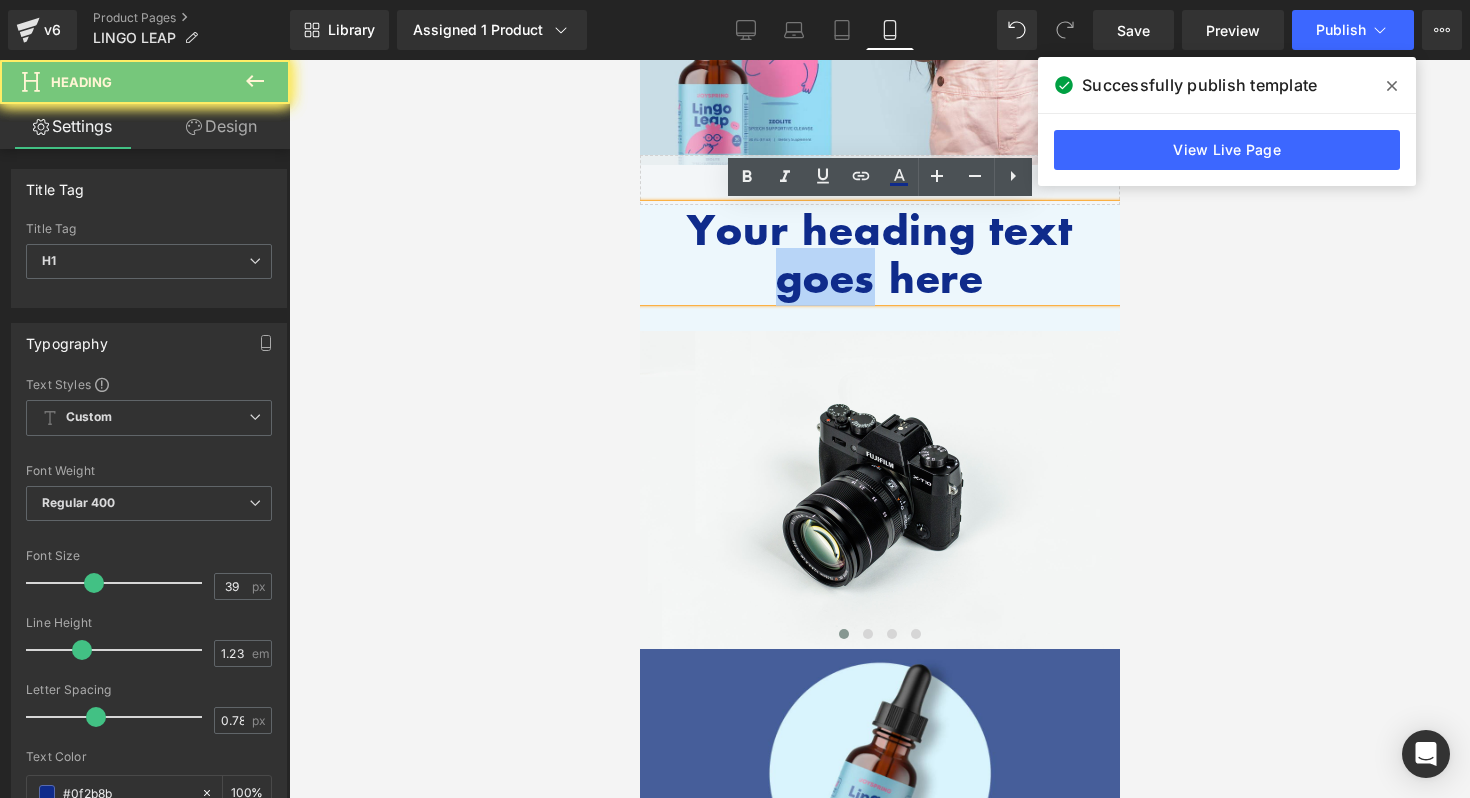 click on "Your heading text goes here" at bounding box center (879, 253) 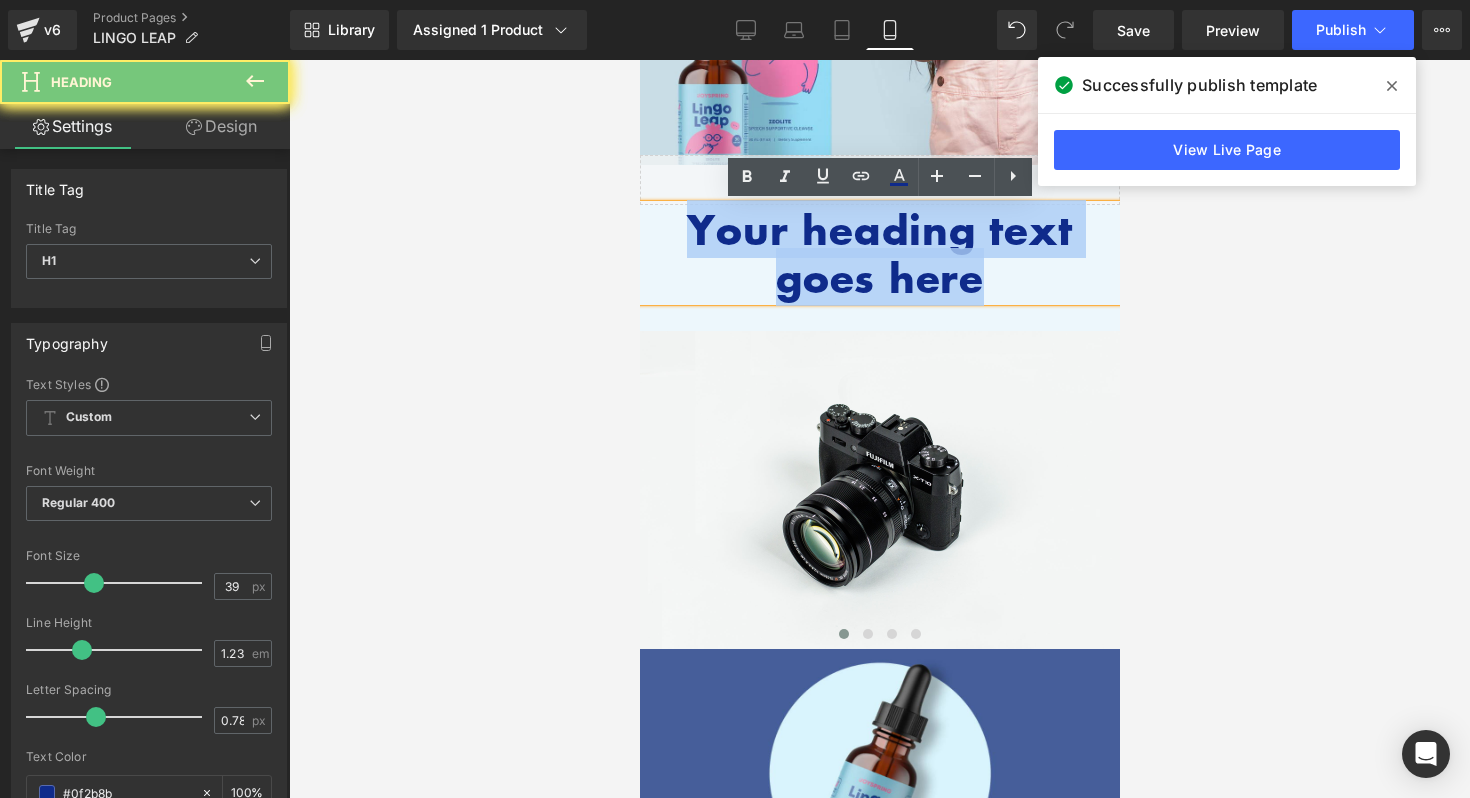 click on "Your heading text goes here" at bounding box center (879, 253) 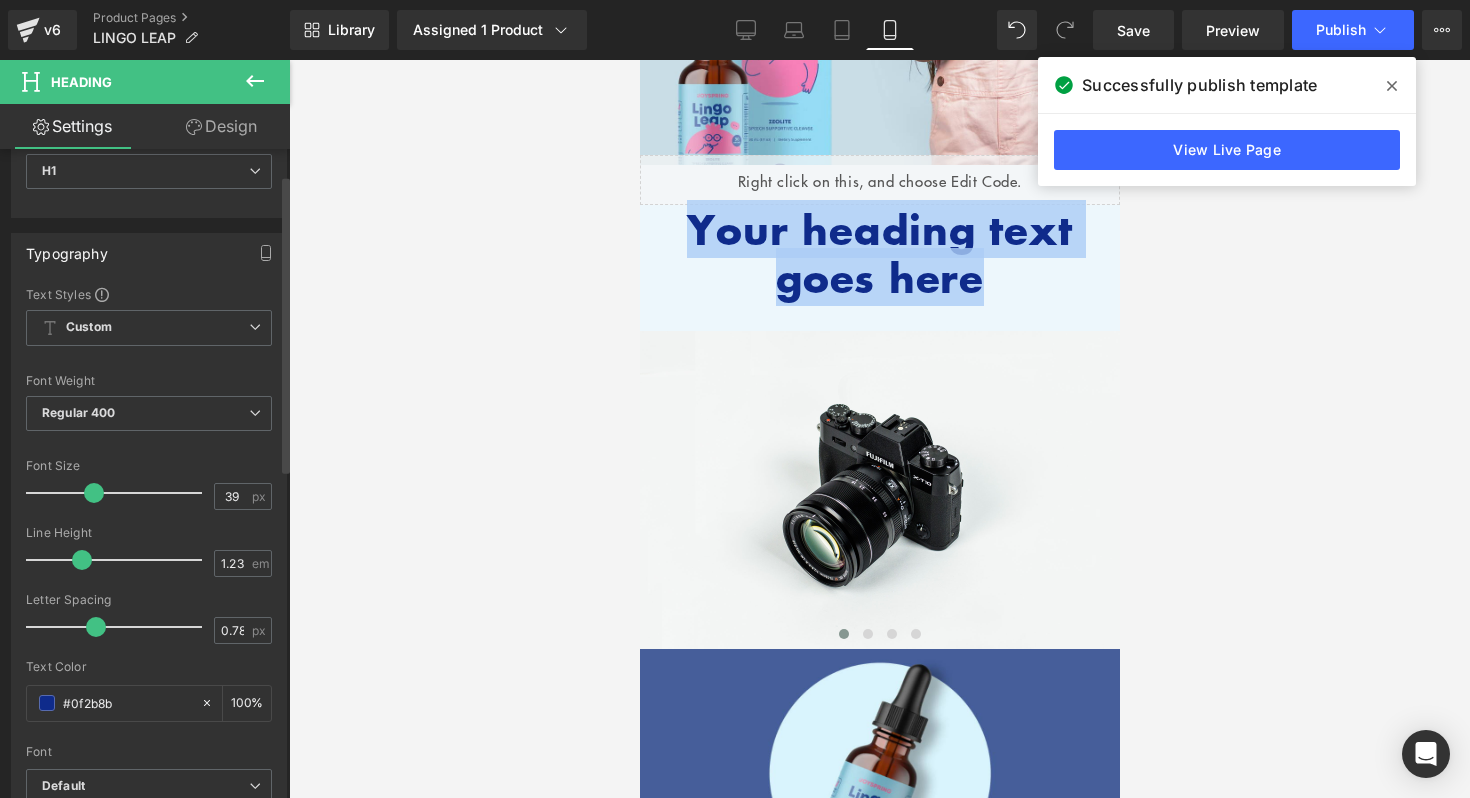 scroll, scrollTop: 129, scrollLeft: 0, axis: vertical 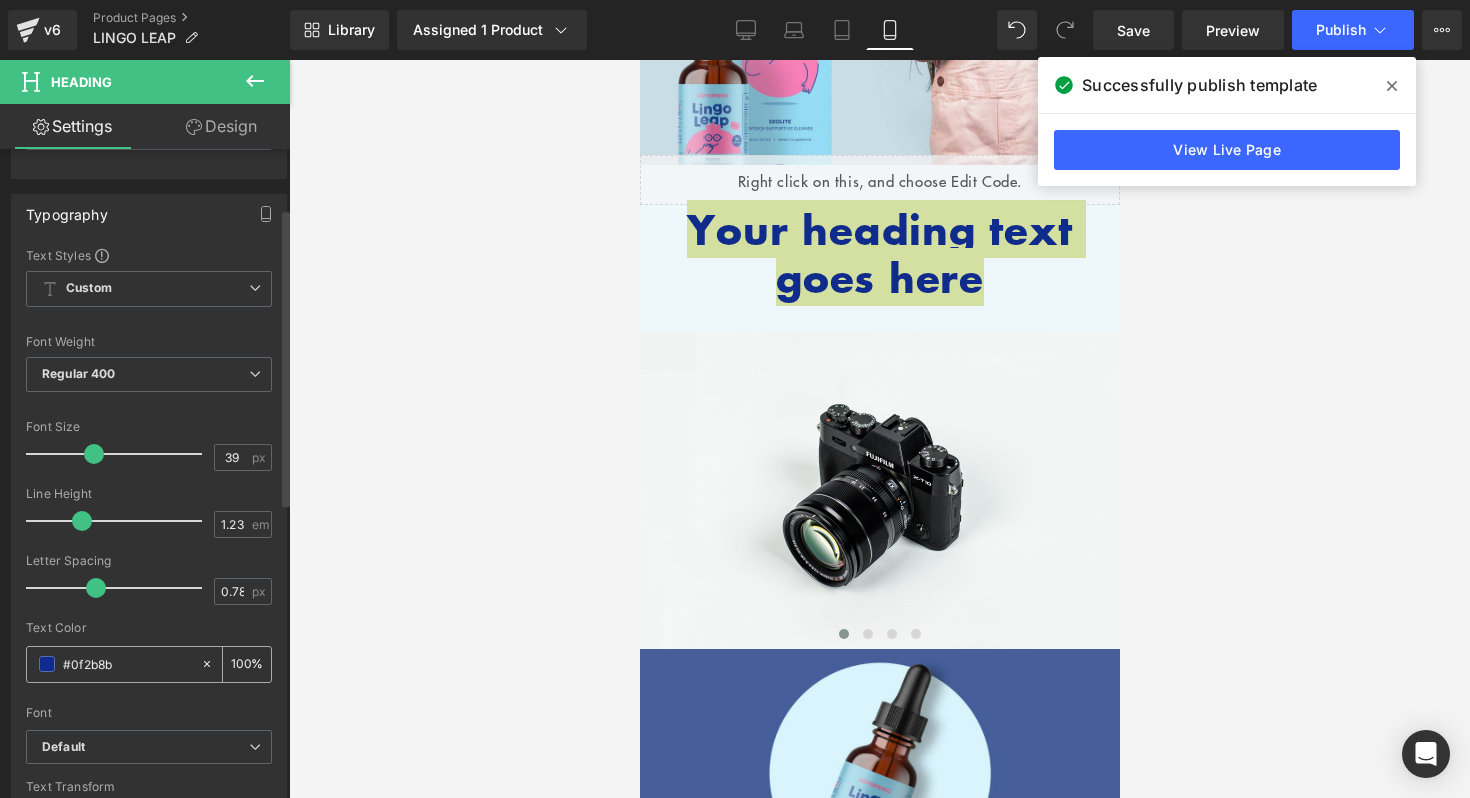 click on "#0f2b8b" at bounding box center [127, 664] 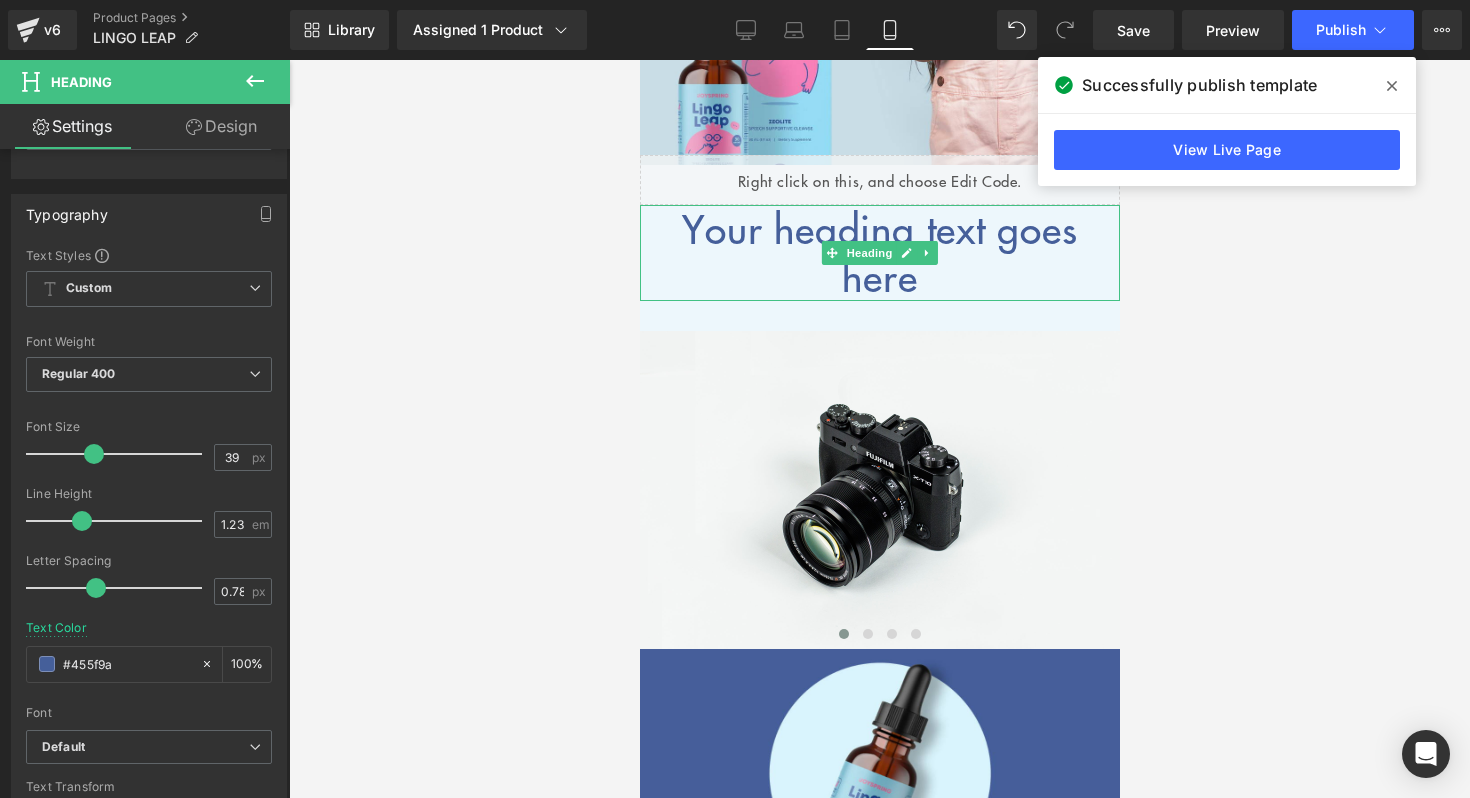 type on "#455f9a" 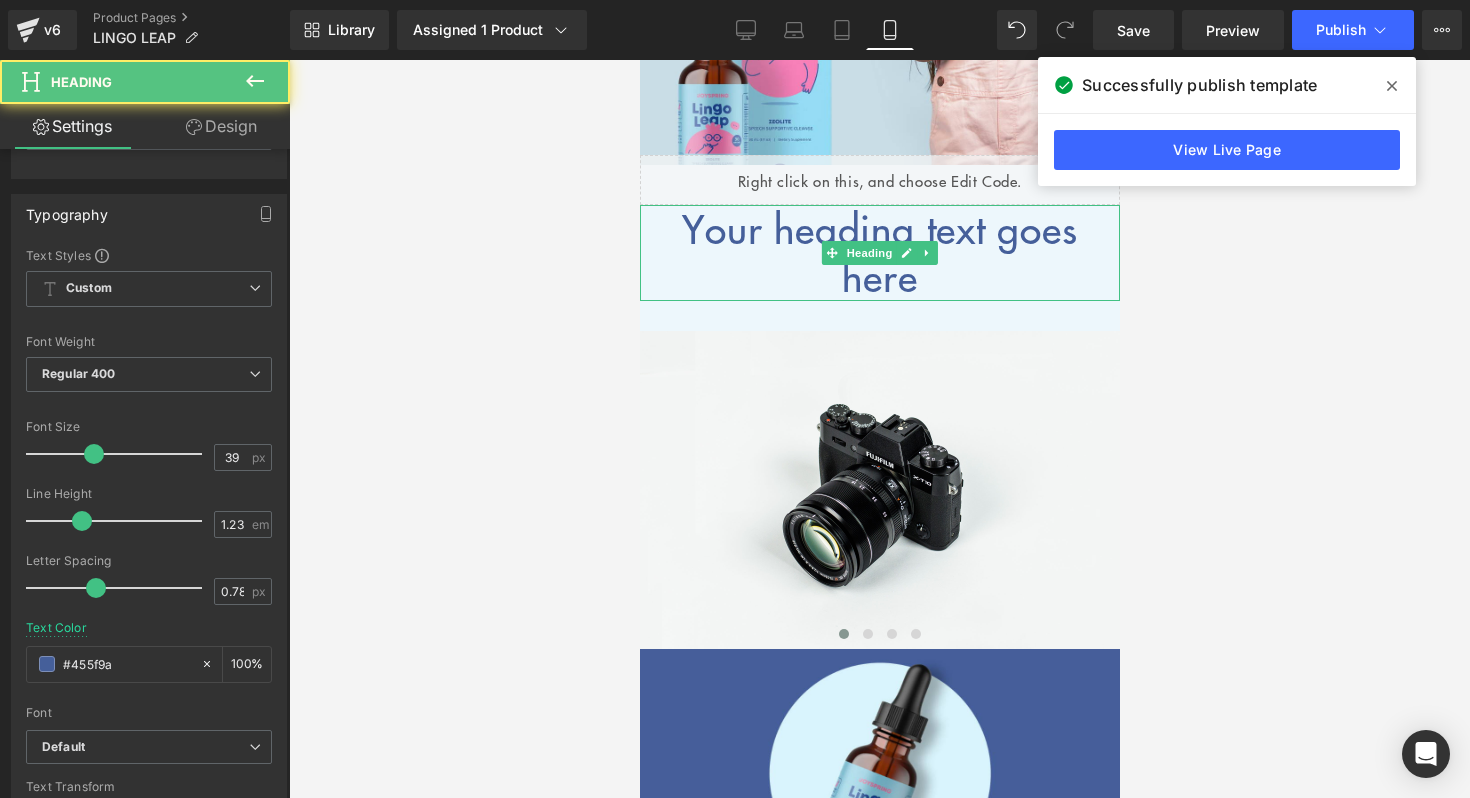 click on "Your heading text goes here" at bounding box center [879, 253] 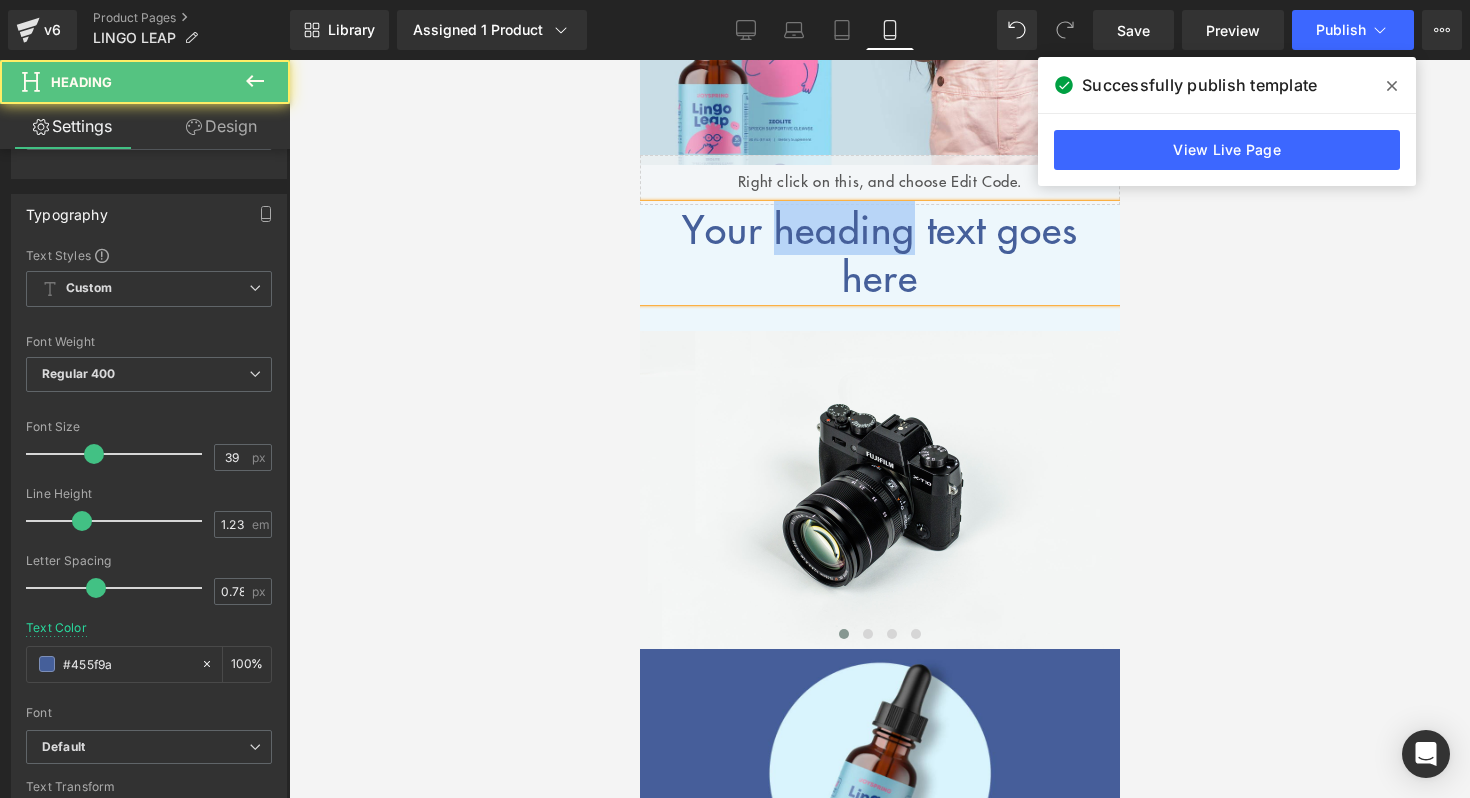 click on "Your heading text goes here" at bounding box center (879, 253) 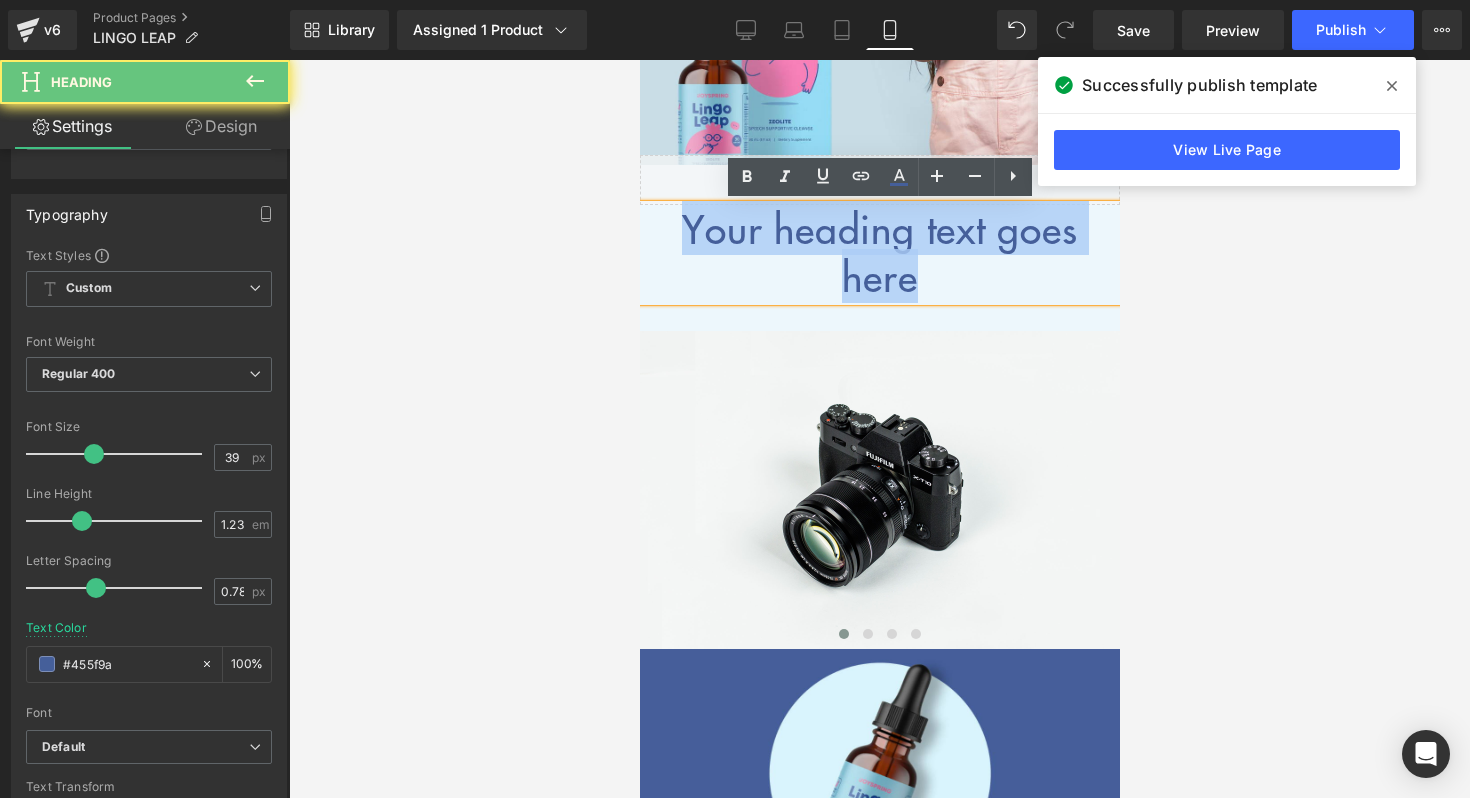 click on "Your heading text goes here" at bounding box center (879, 253) 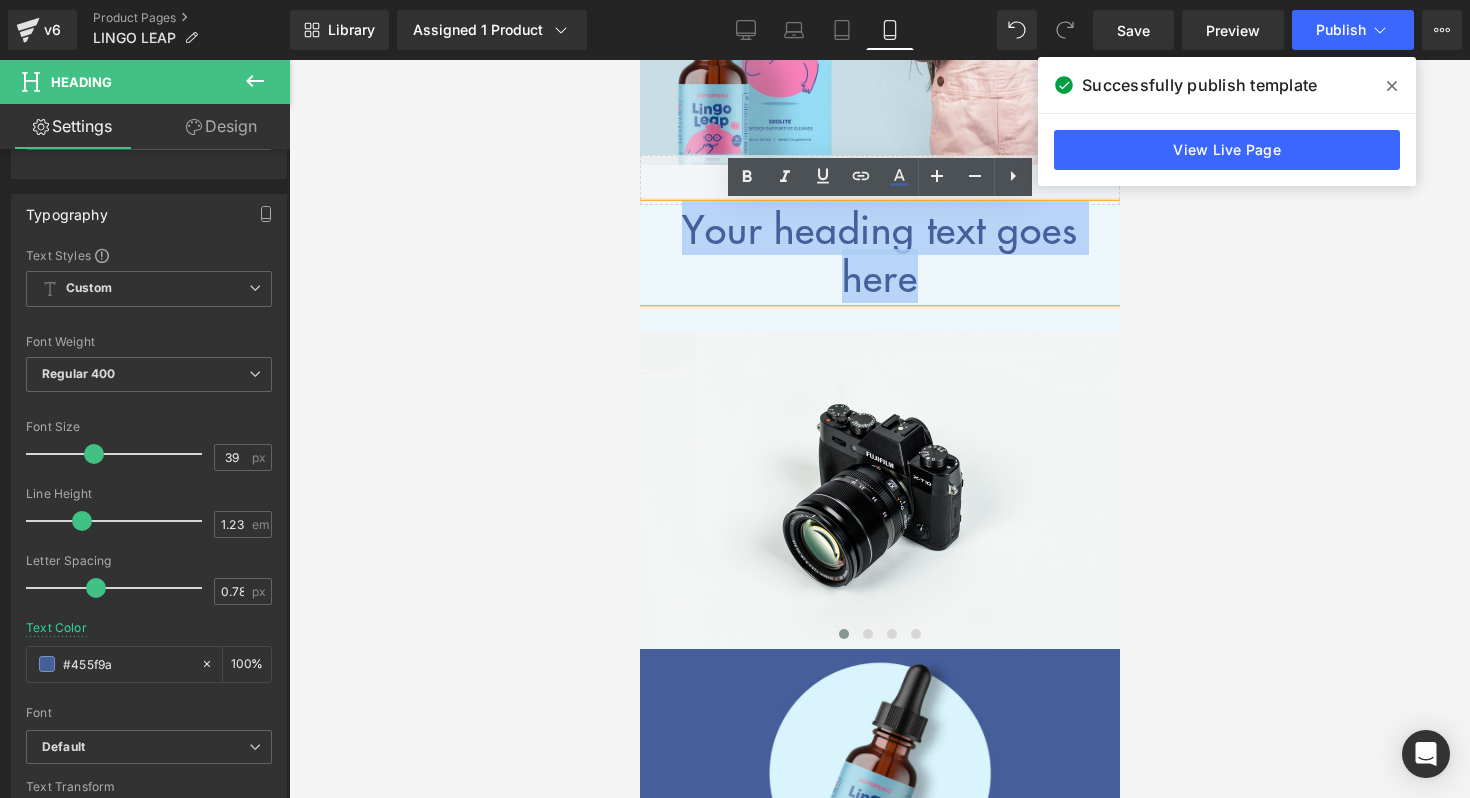 type 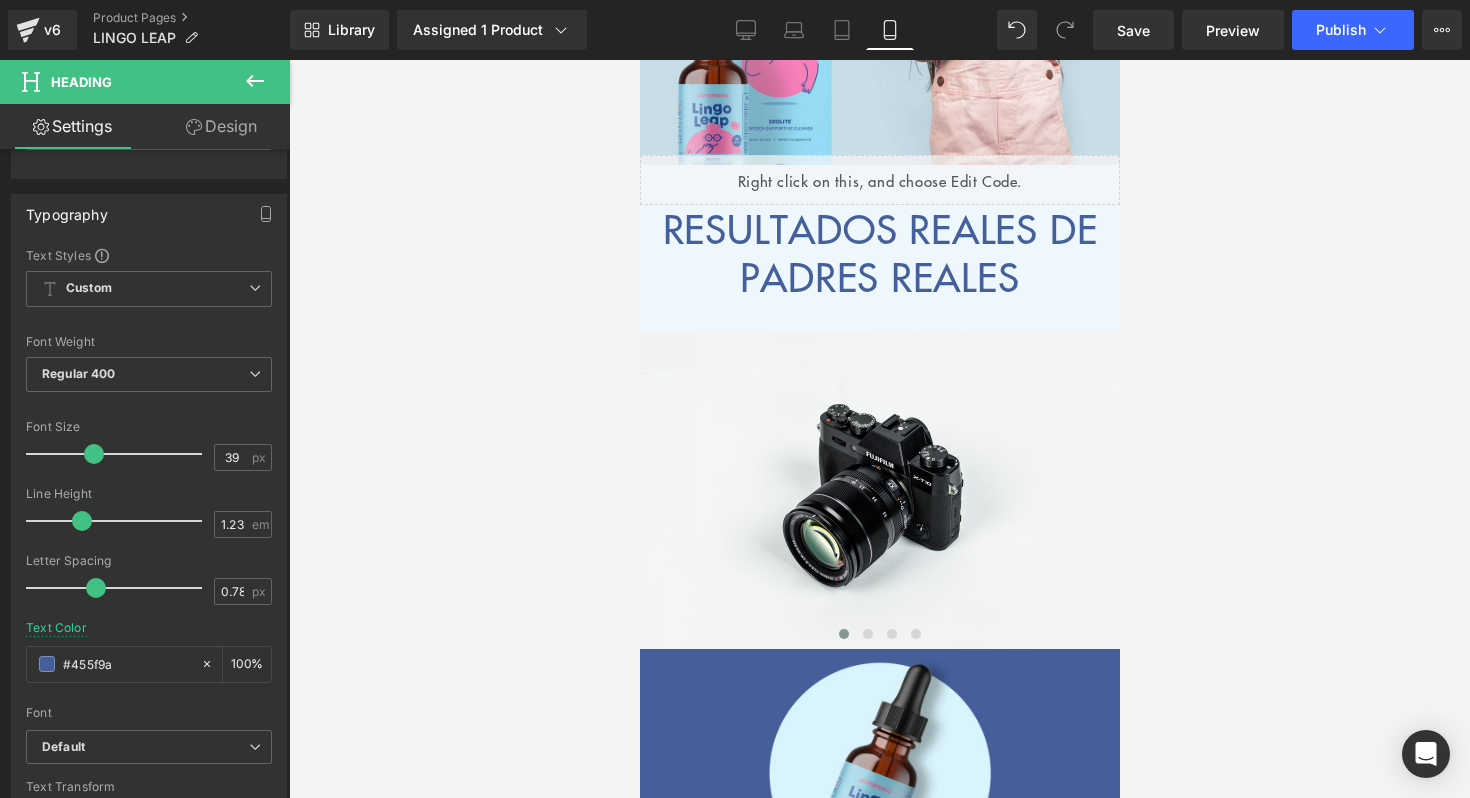 click at bounding box center (879, 429) 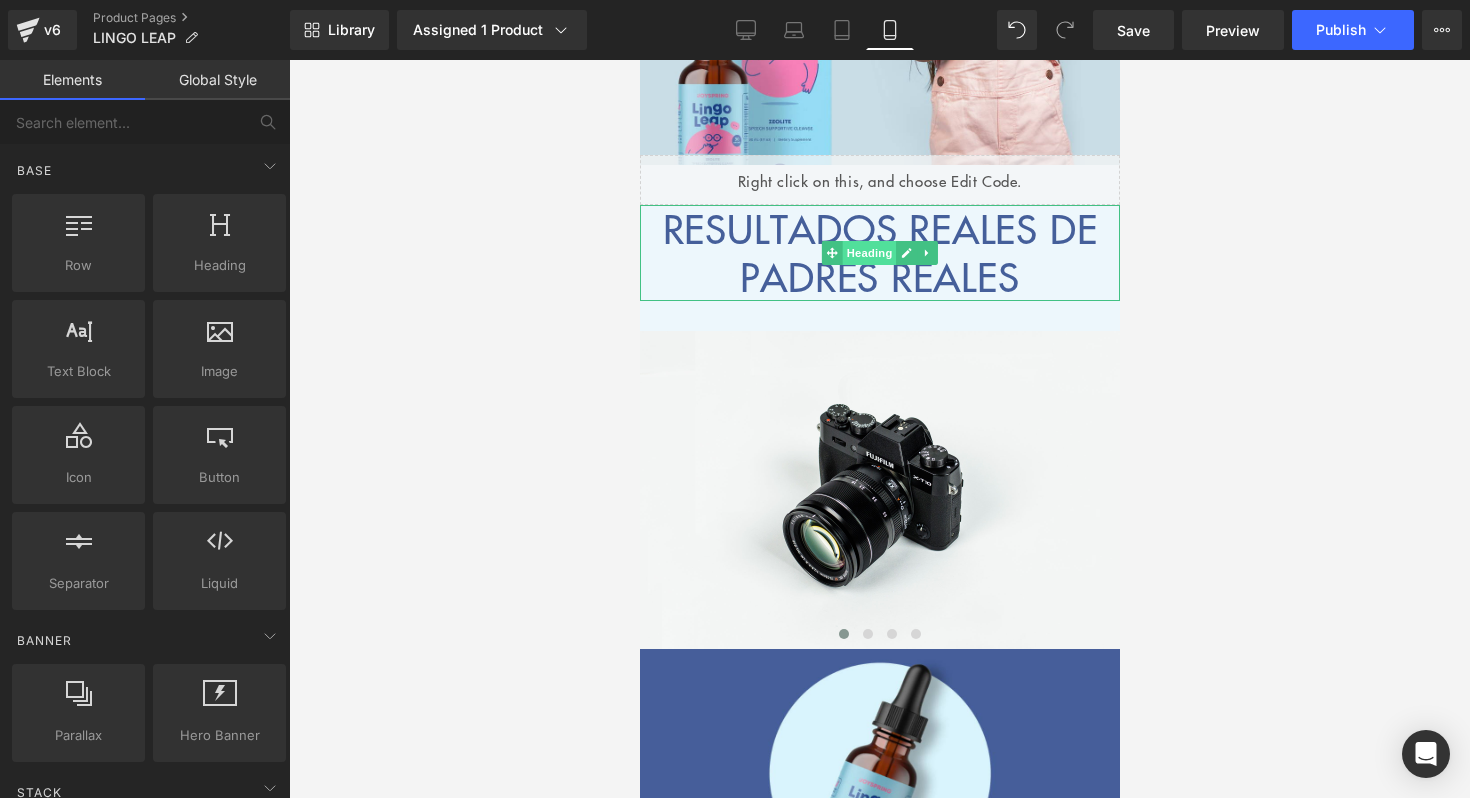 click on "Heading" at bounding box center (869, 253) 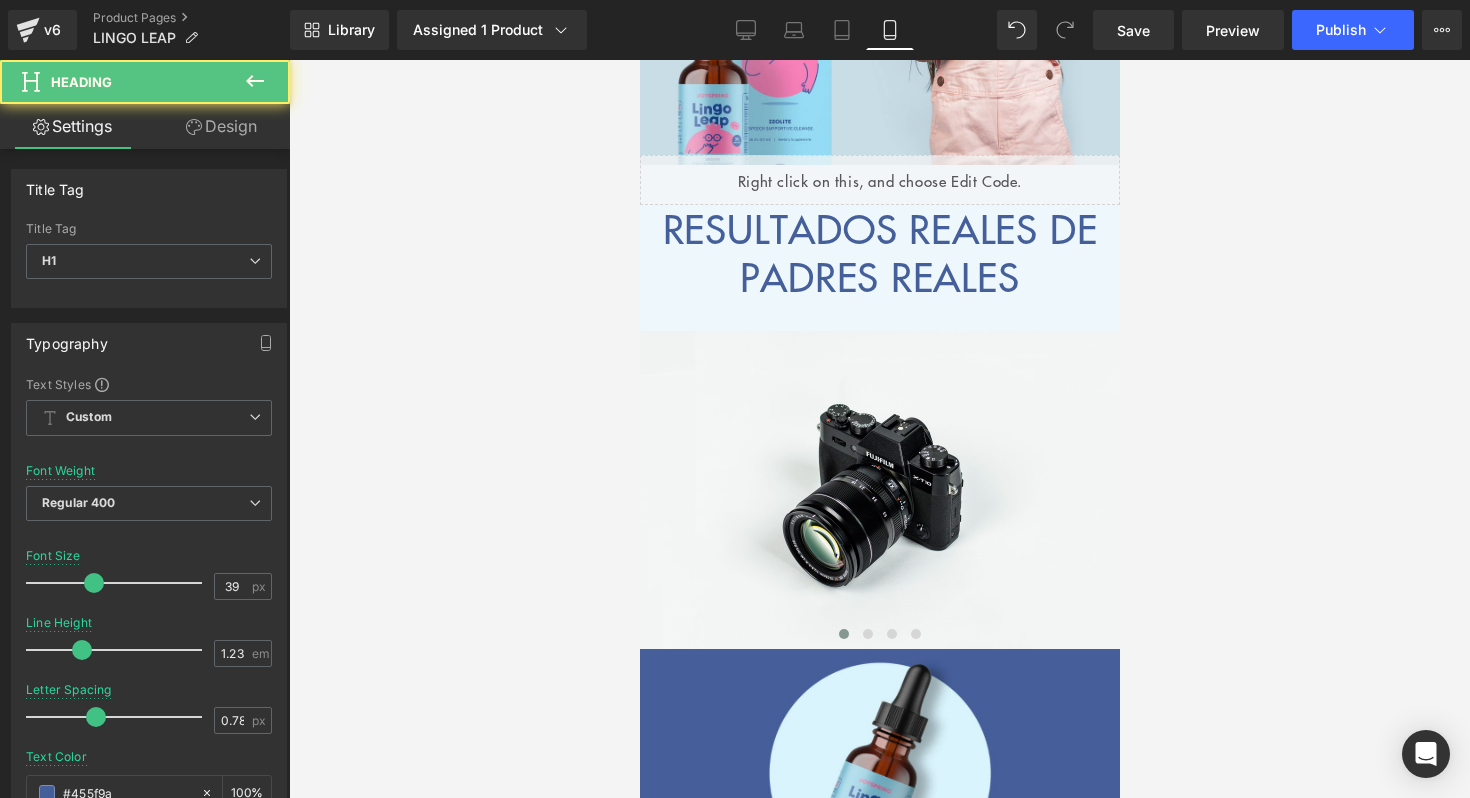 click at bounding box center (879, 429) 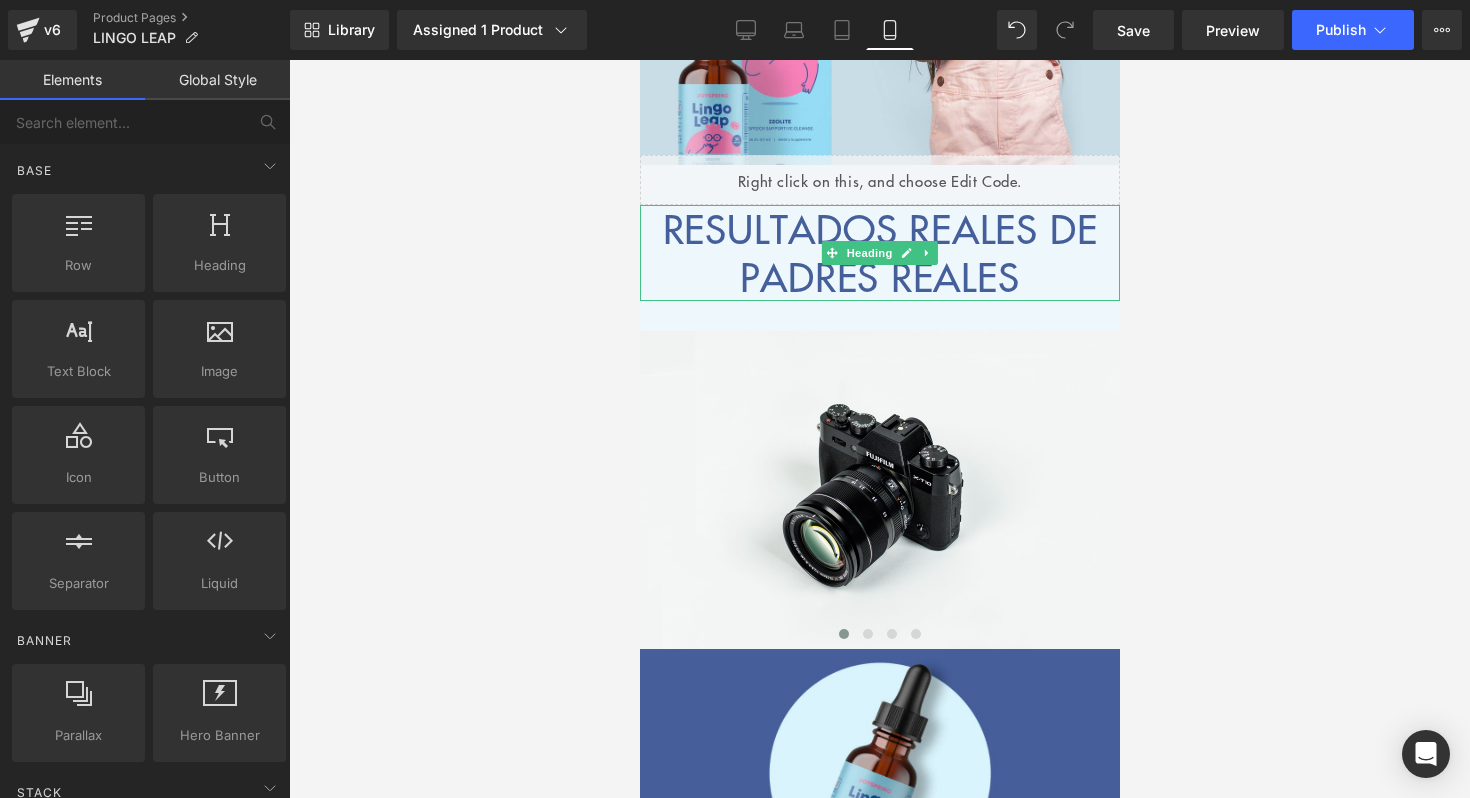 click on "RESULTADOS REALES DE PADRES REALES" at bounding box center (879, 253) 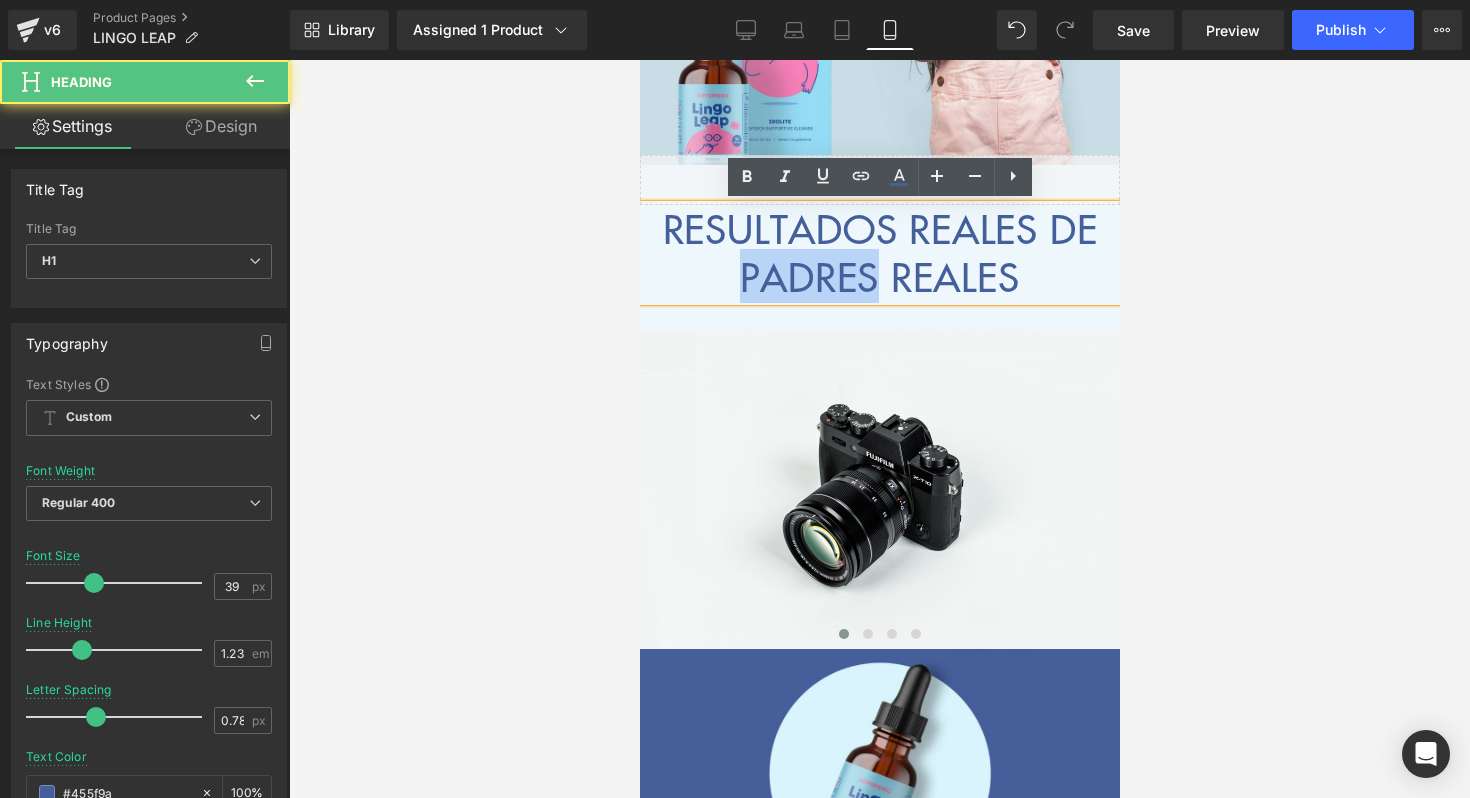 click on "RESULTADOS REALES DE PADRES REALES" at bounding box center [879, 253] 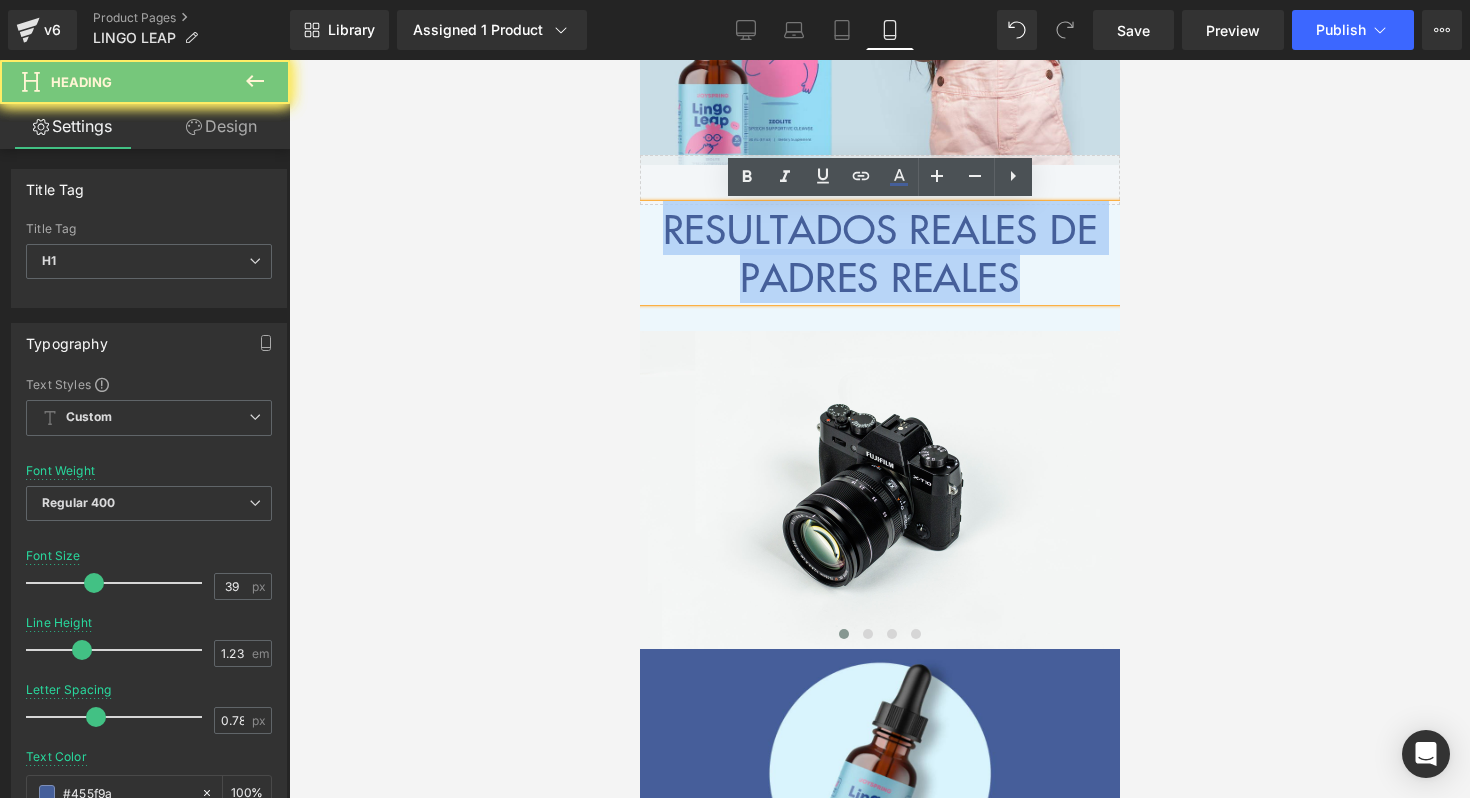 click on "RESULTADOS REALES DE PADRES REALES" at bounding box center [879, 253] 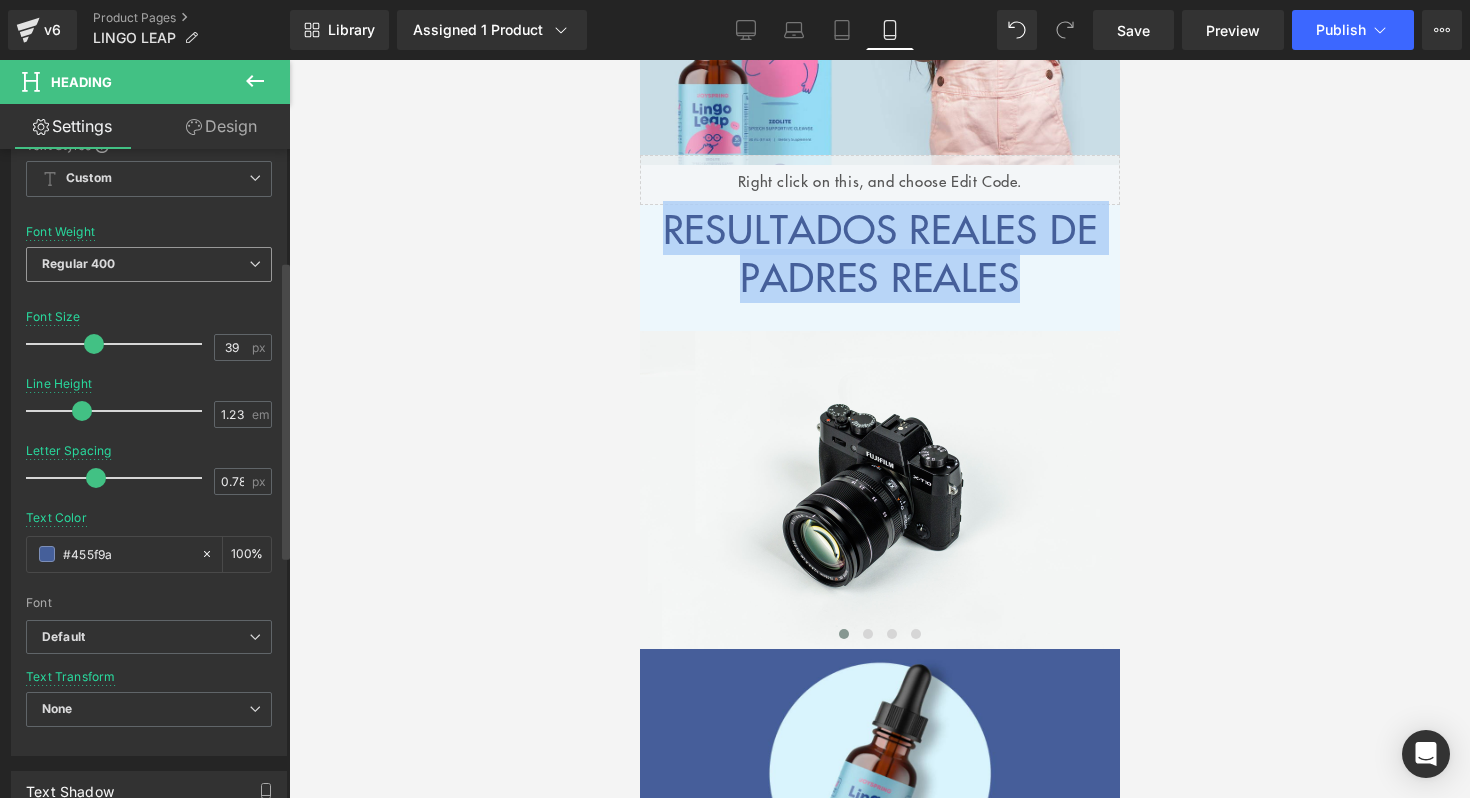 scroll, scrollTop: 244, scrollLeft: 0, axis: vertical 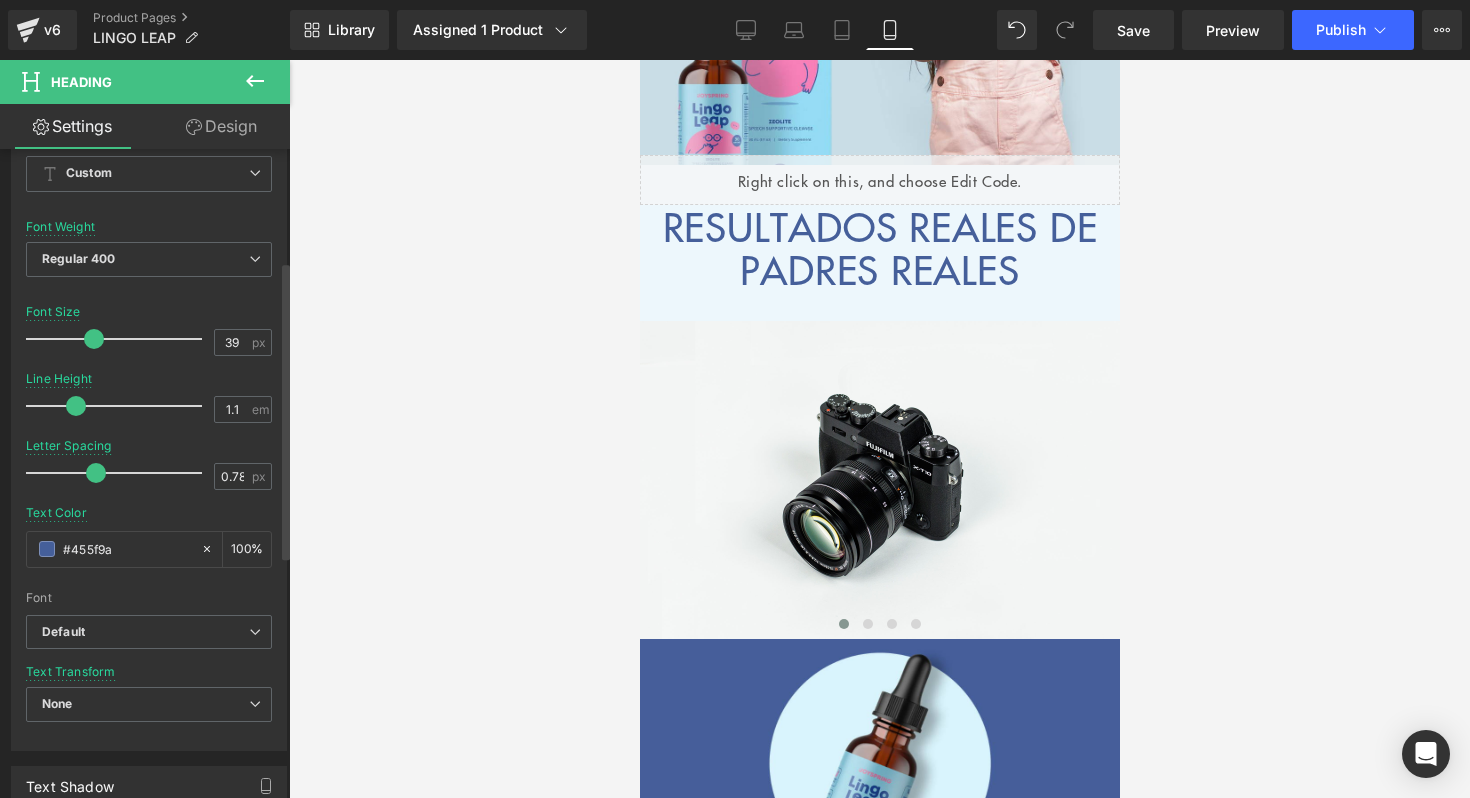 type on "1" 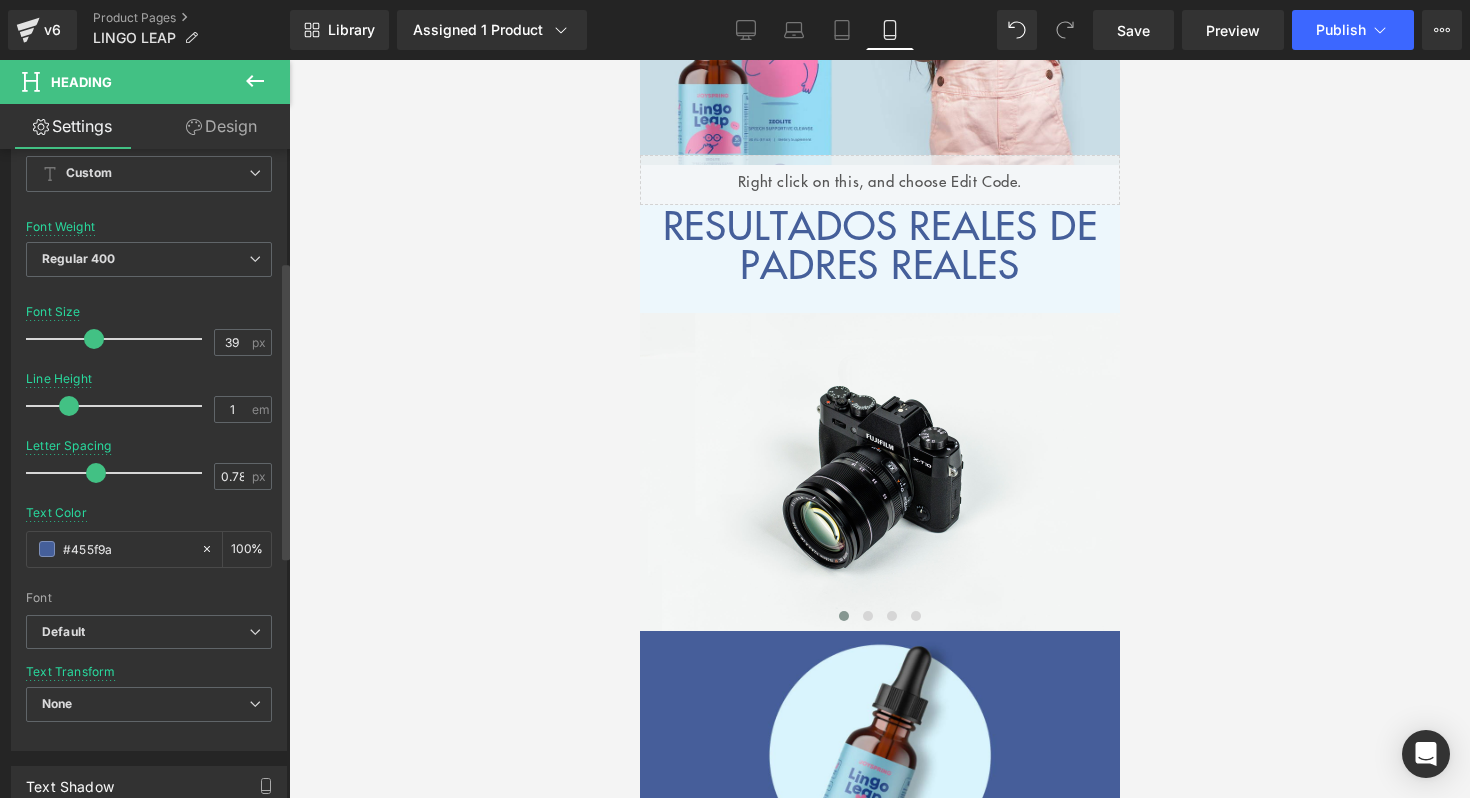 drag, startPoint x: 82, startPoint y: 403, endPoint x: 70, endPoint y: 410, distance: 13.892444 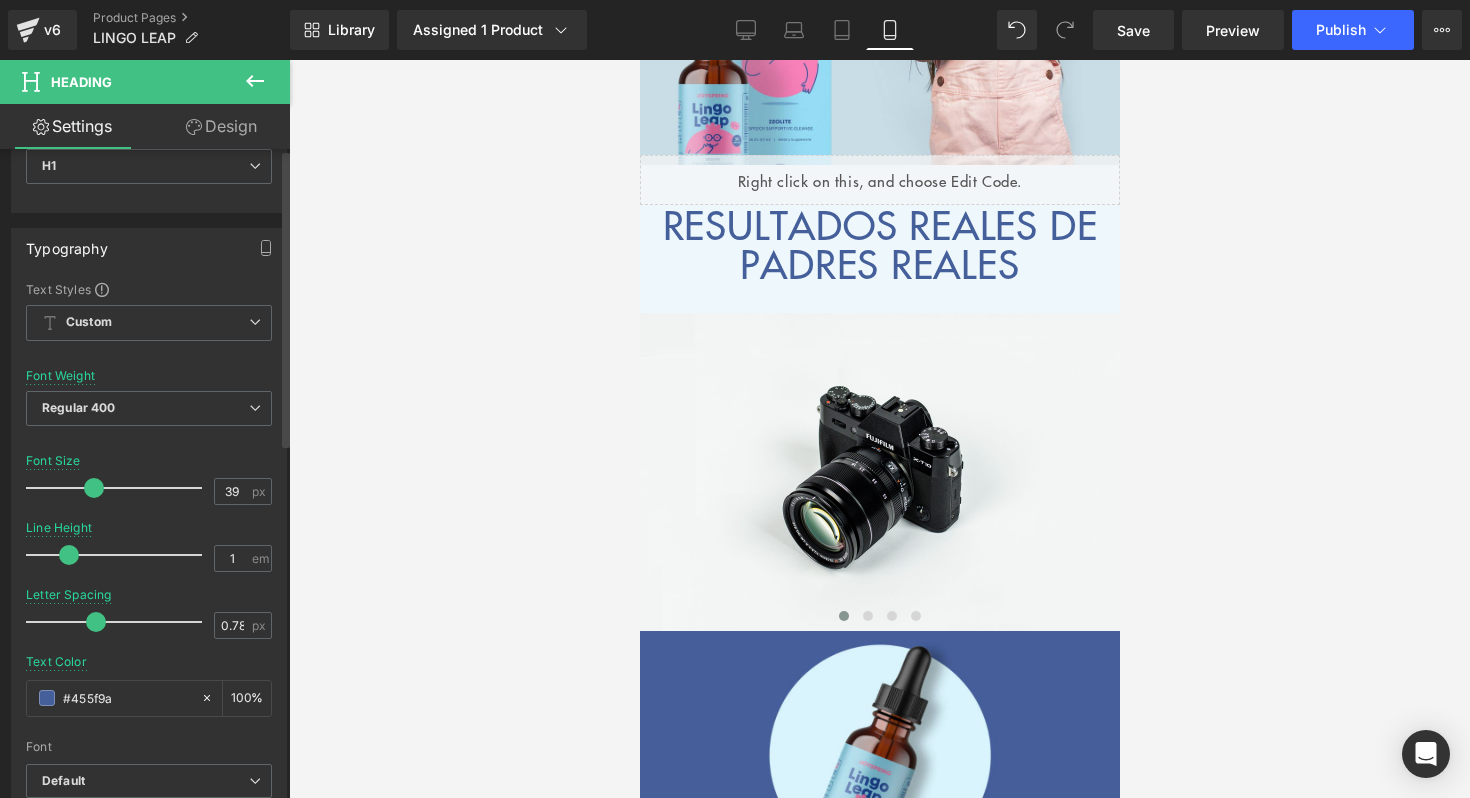 scroll, scrollTop: 0, scrollLeft: 0, axis: both 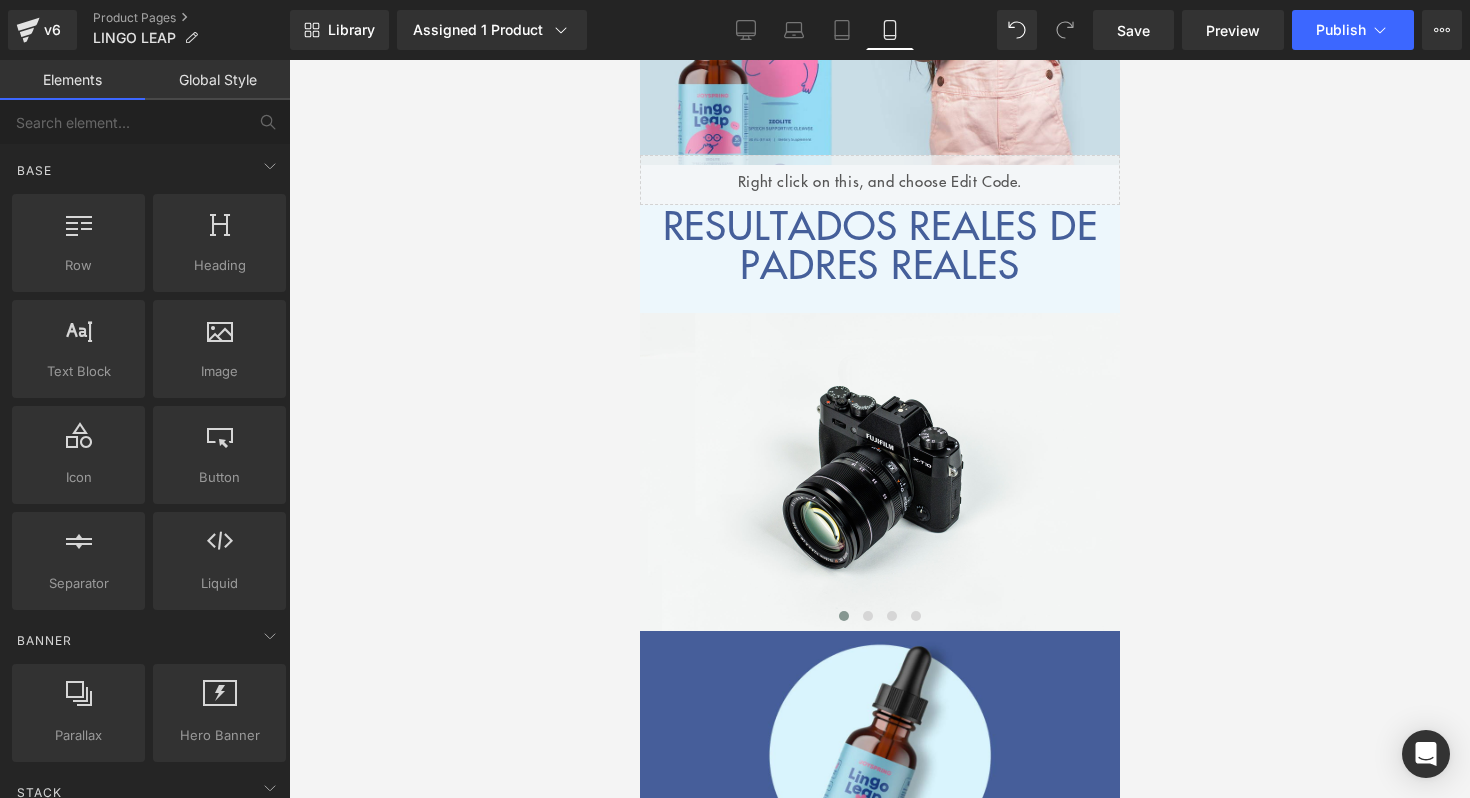 click at bounding box center [879, 429] 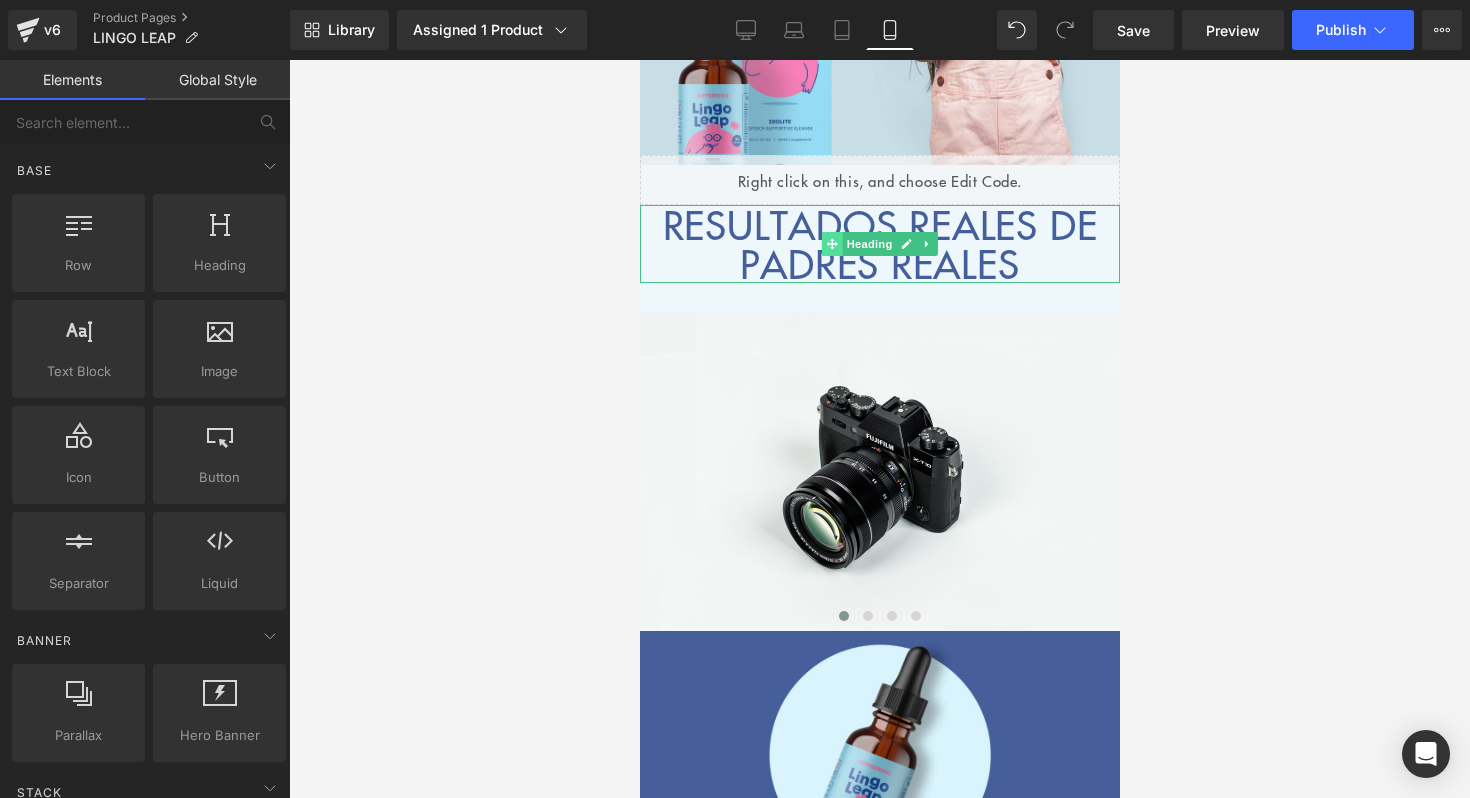 click at bounding box center [831, 244] 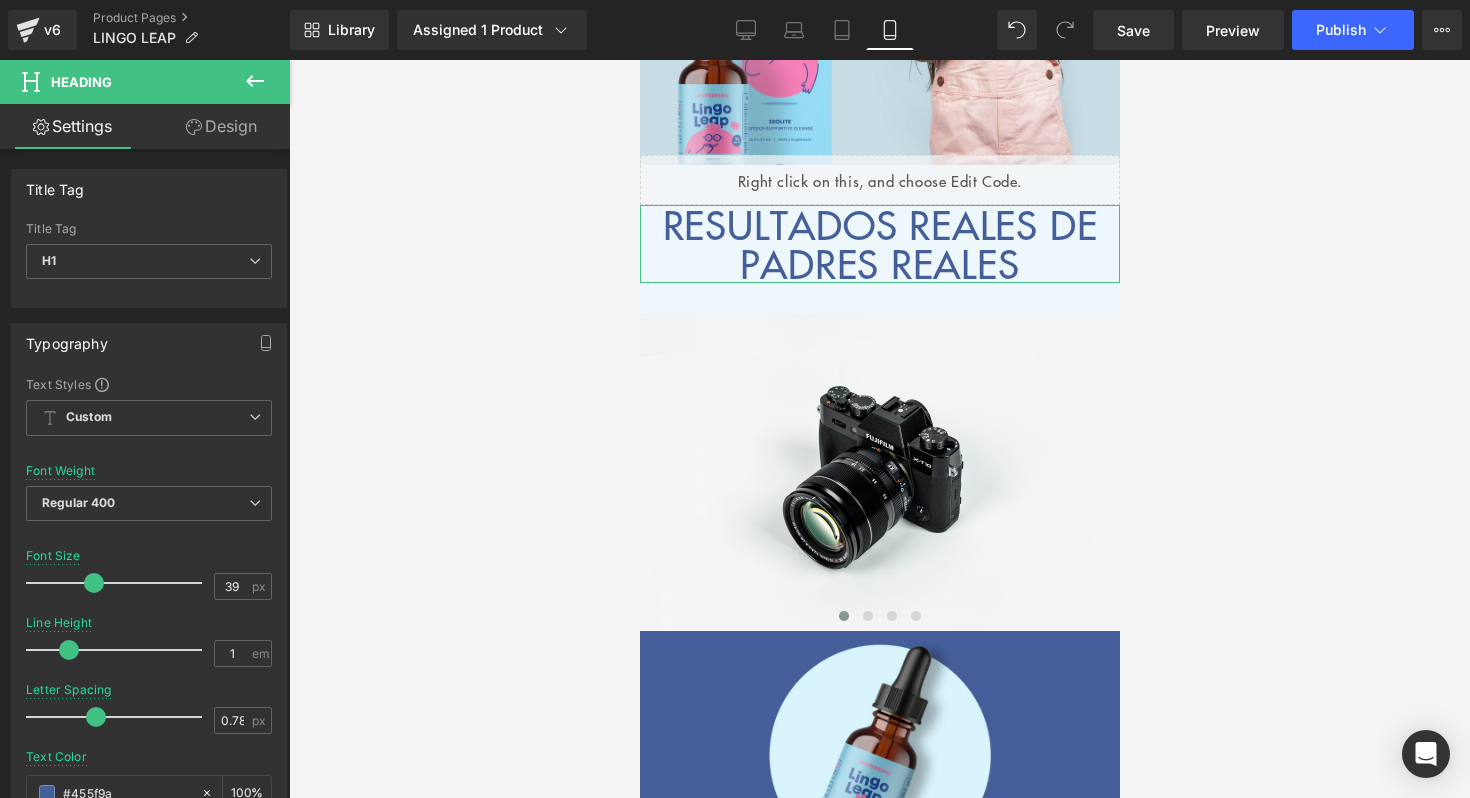click on "Design" at bounding box center (221, 126) 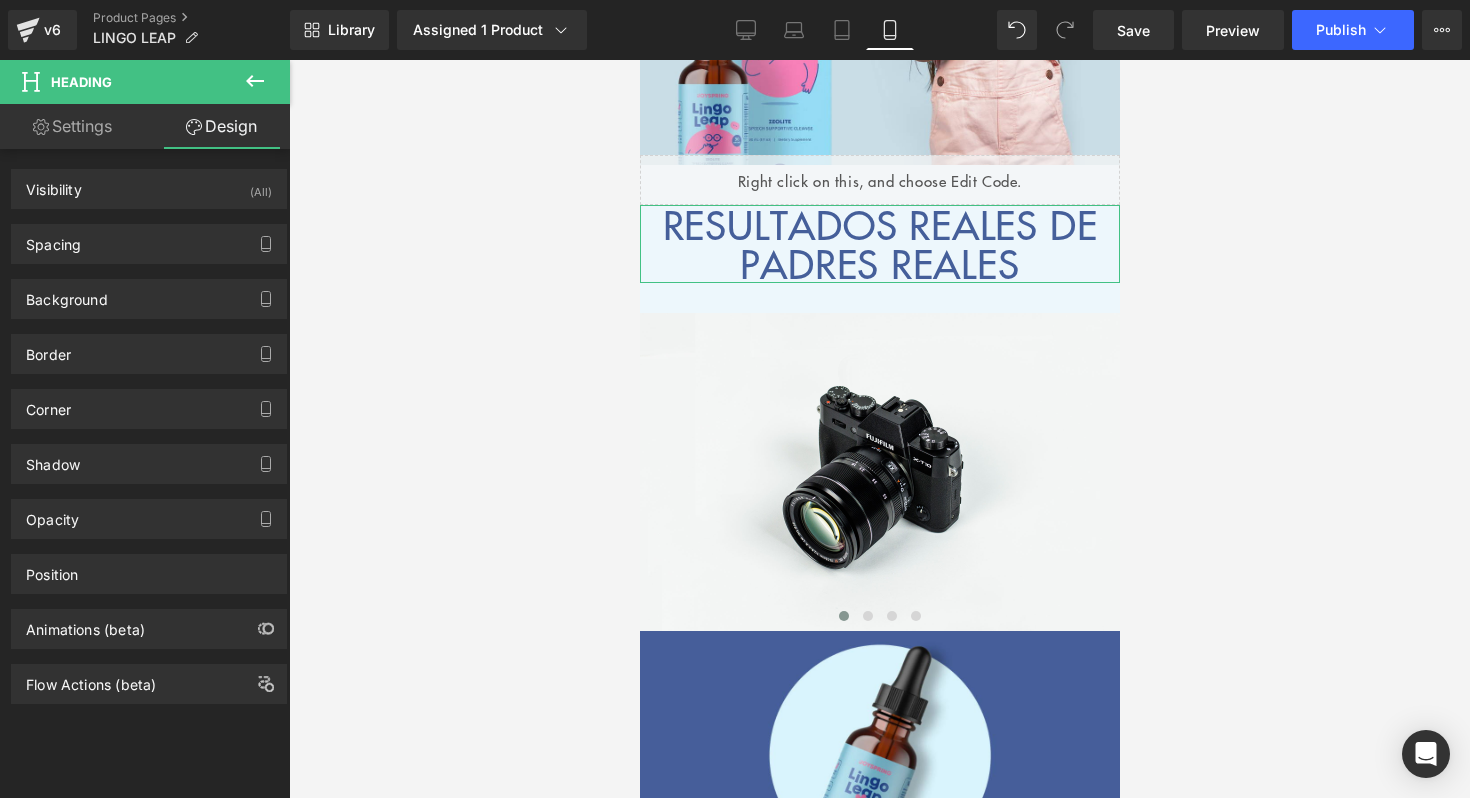 type on "0" 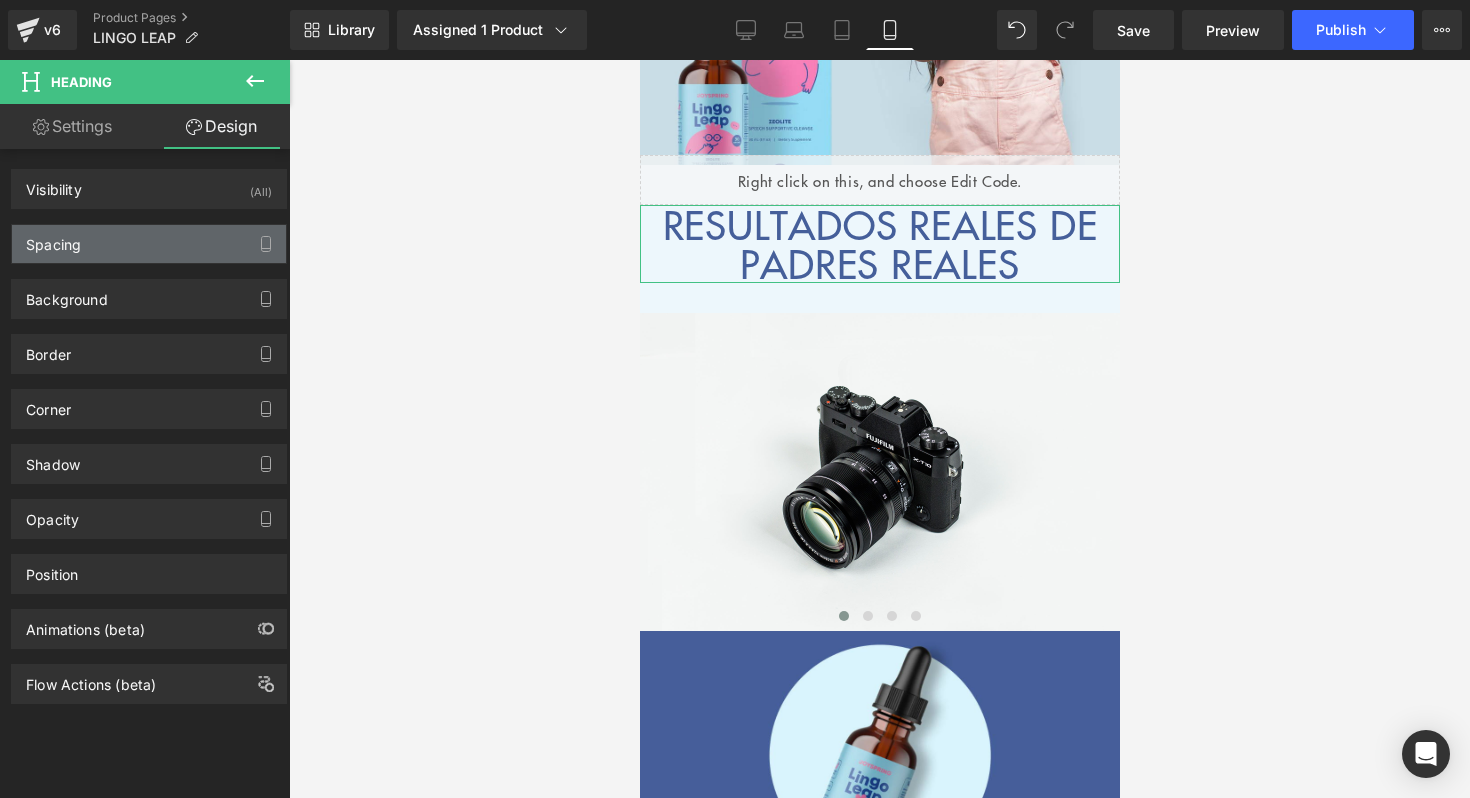 click on "Spacing" at bounding box center [149, 244] 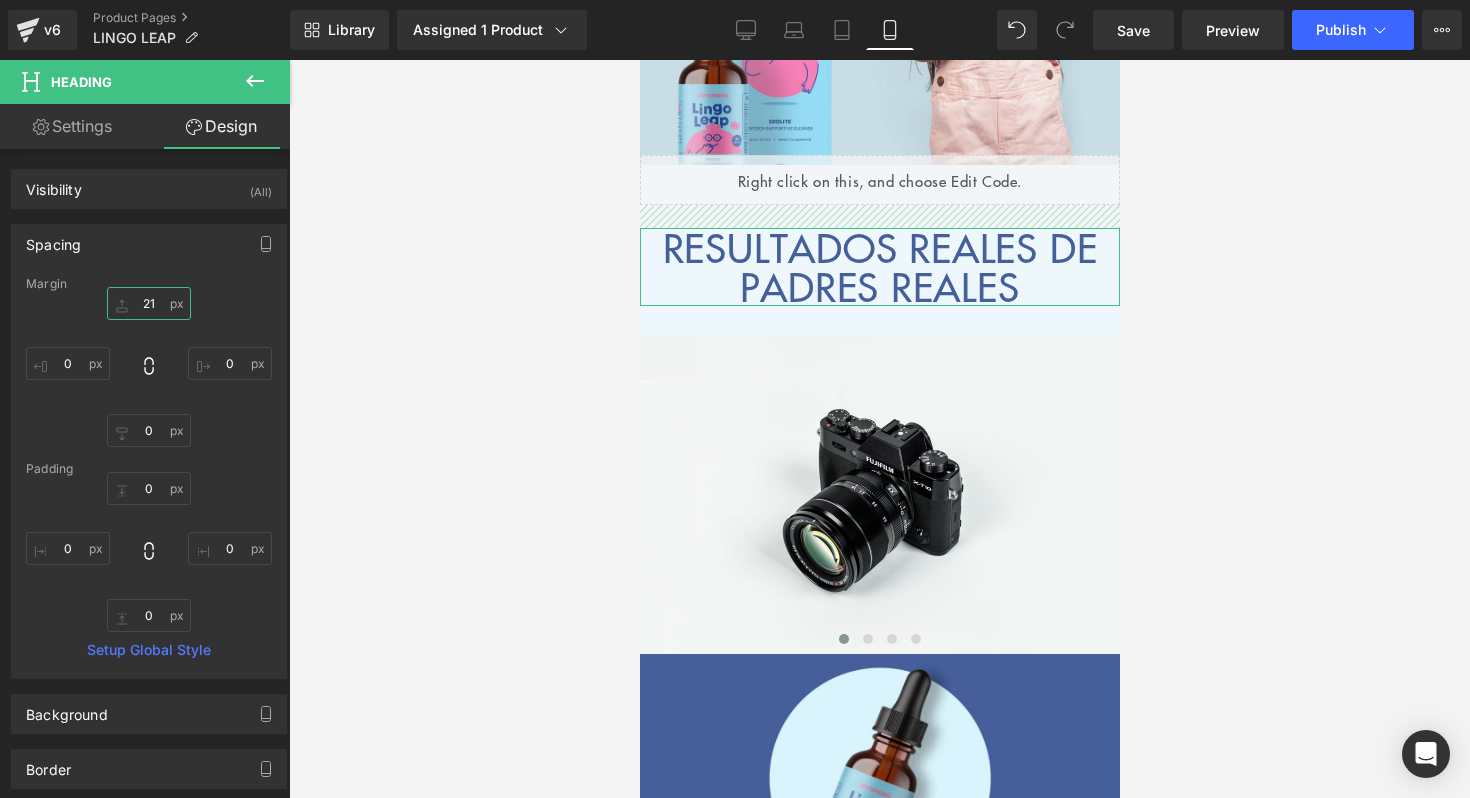 type on "21" 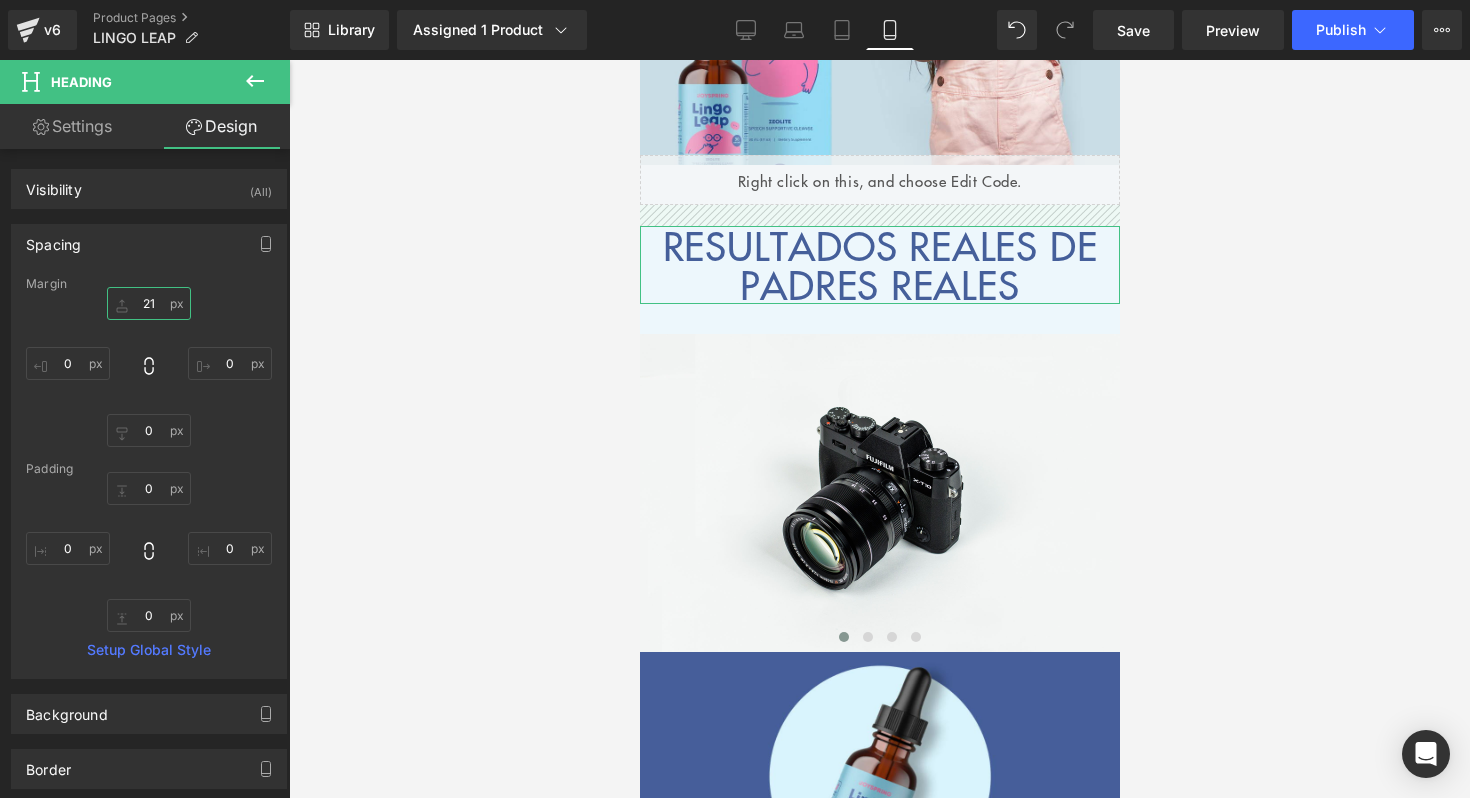 click on "21" at bounding box center [149, 303] 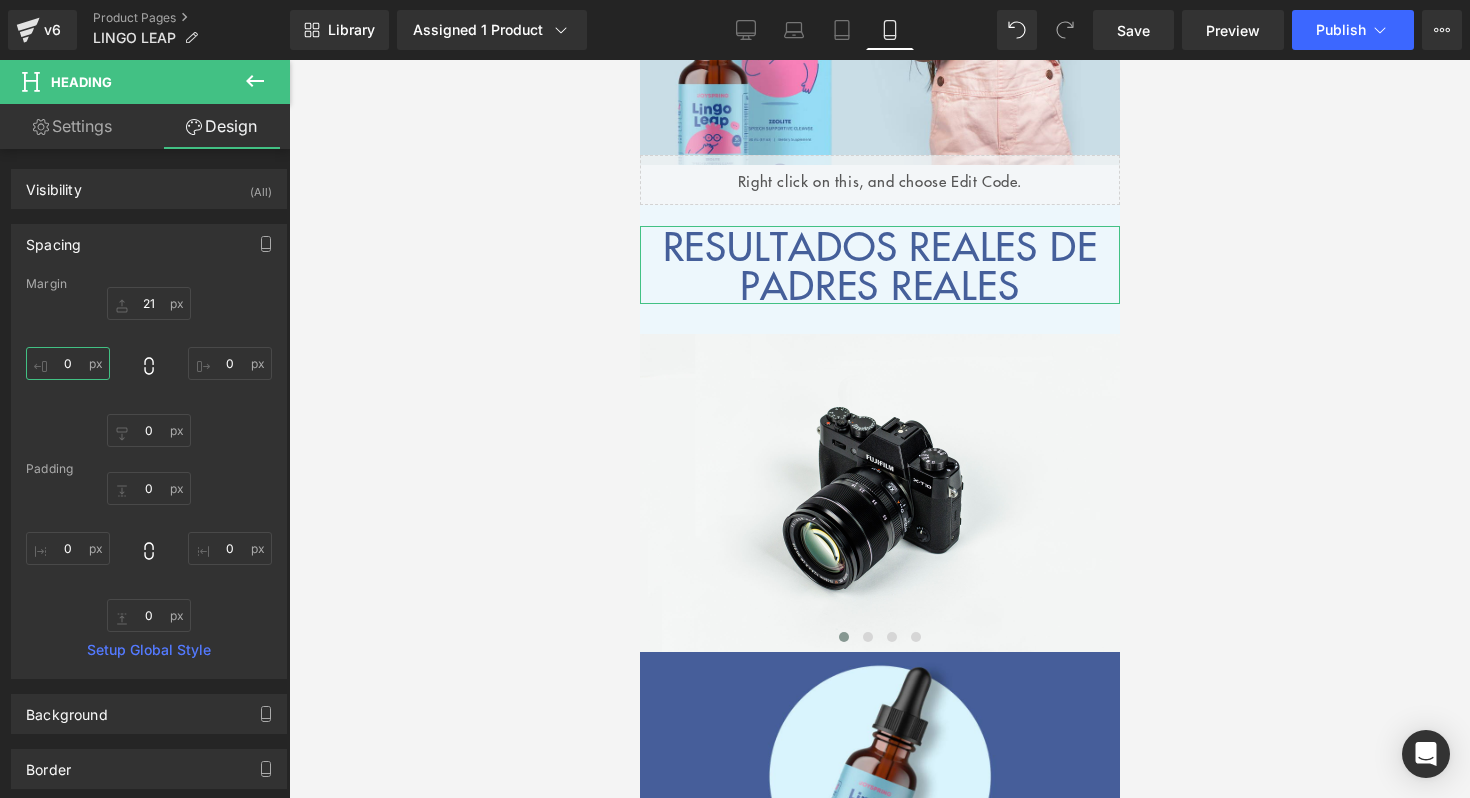 click on "0" at bounding box center [68, 363] 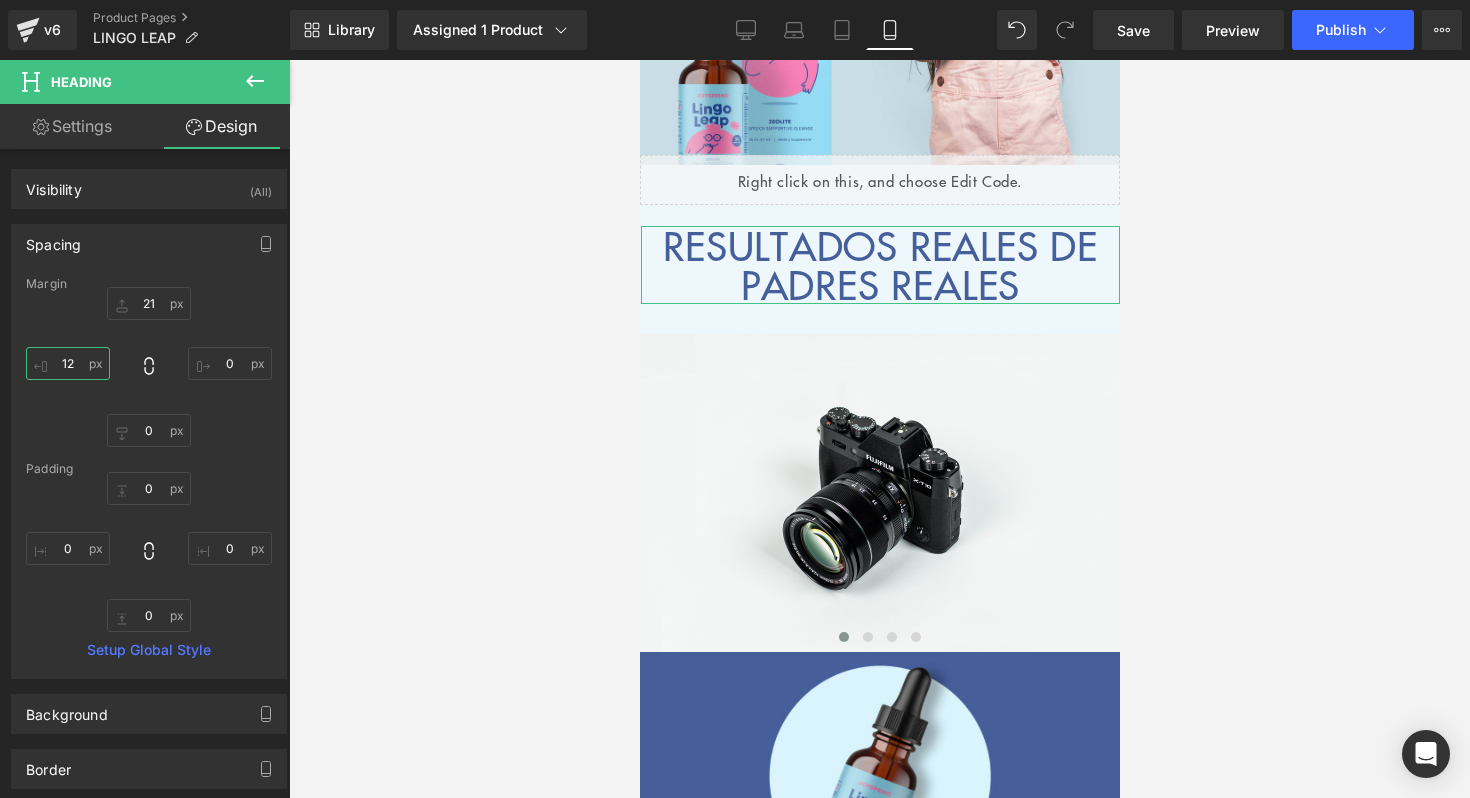 type on "12" 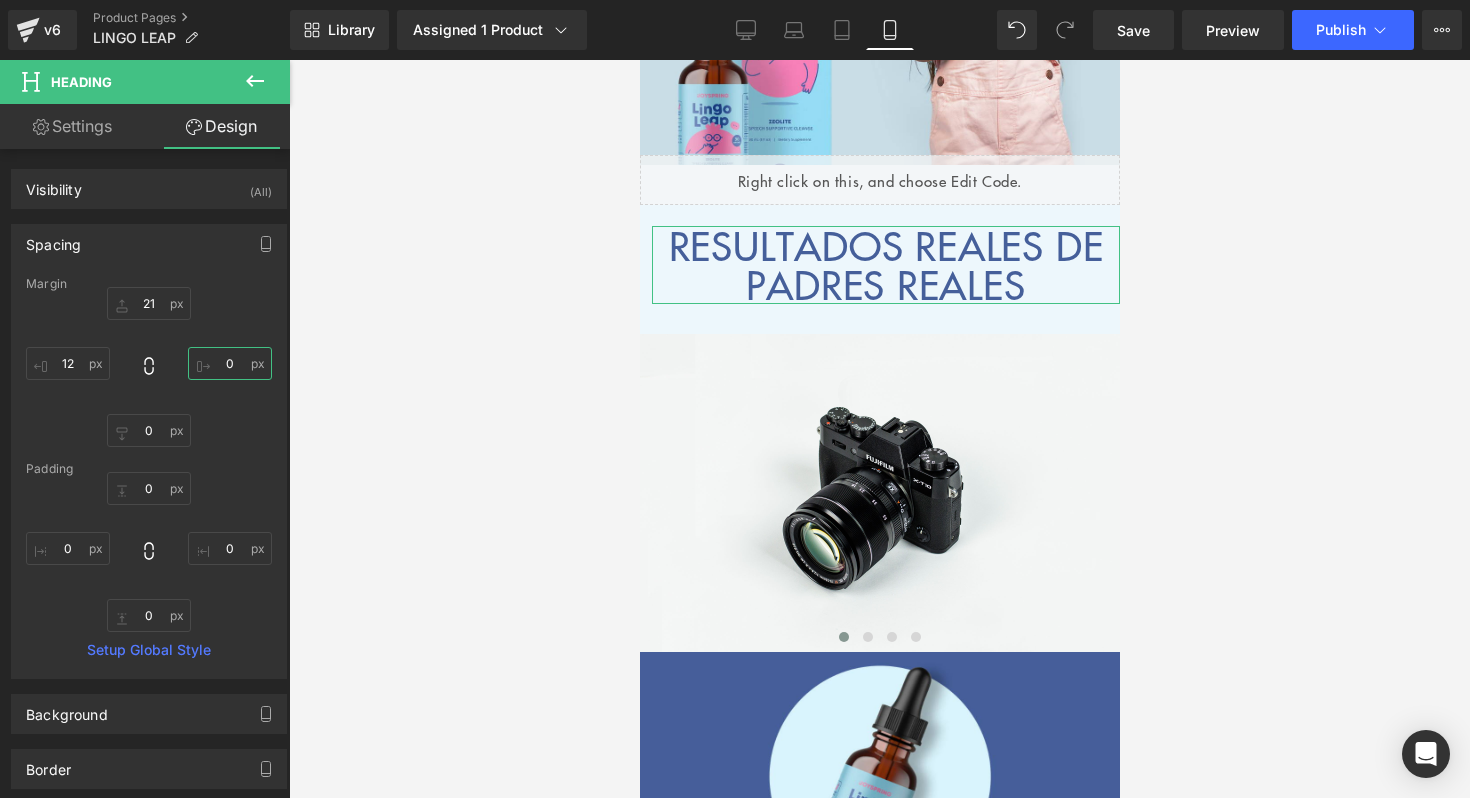 click on "0" at bounding box center (230, 363) 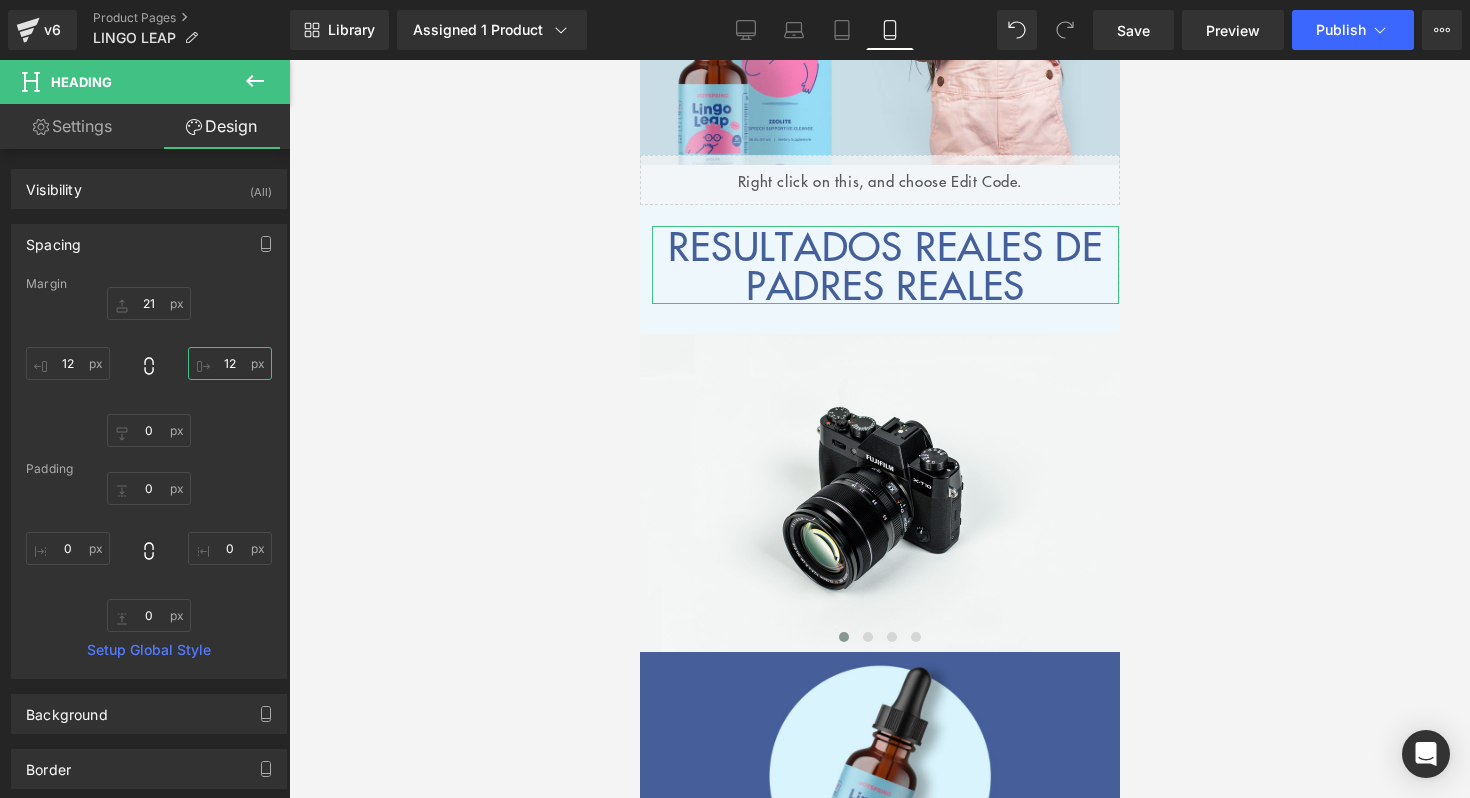 type on "12" 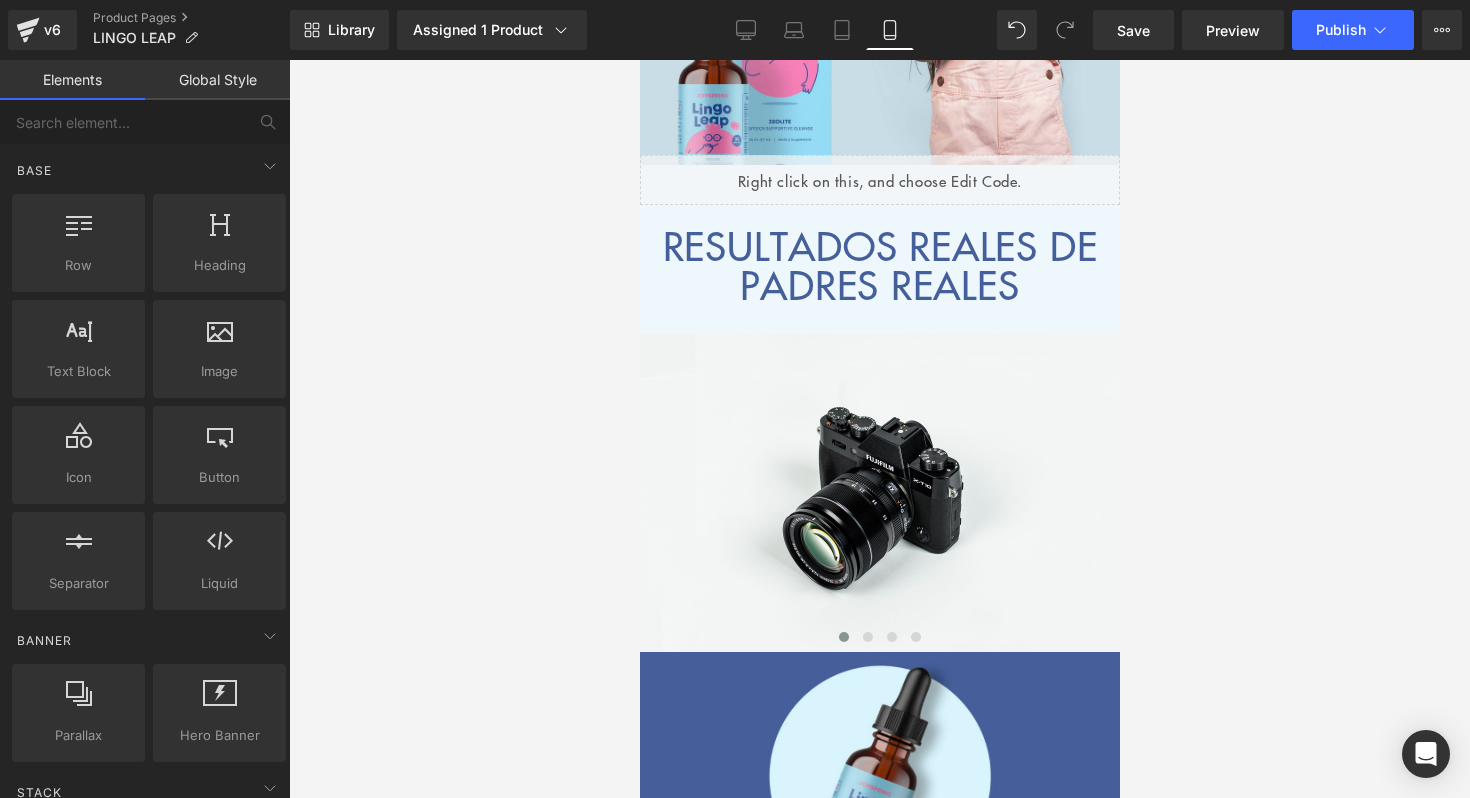 click at bounding box center (879, 429) 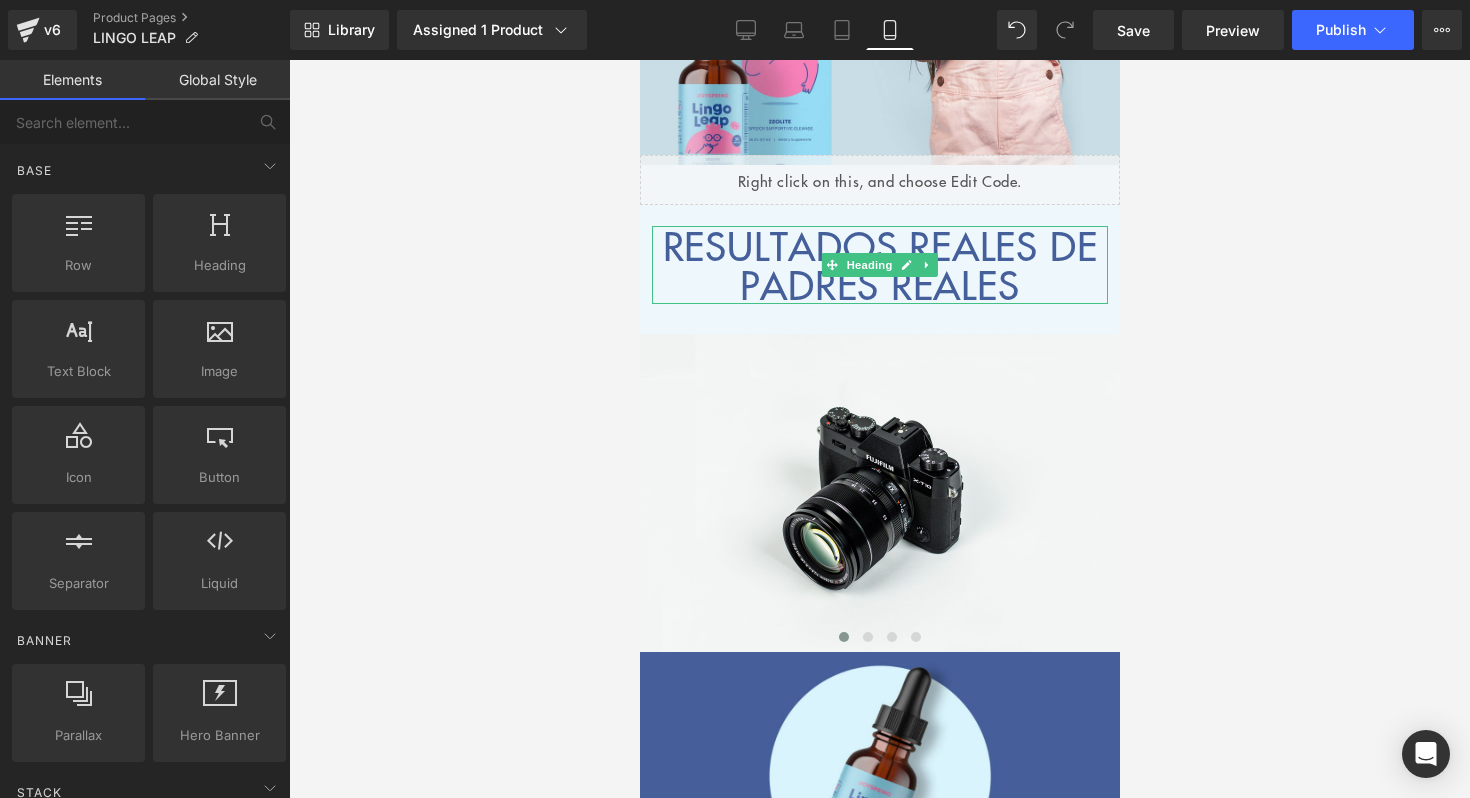 click on "RESULTADOS REALES DE PADRES REALES" at bounding box center [879, 265] 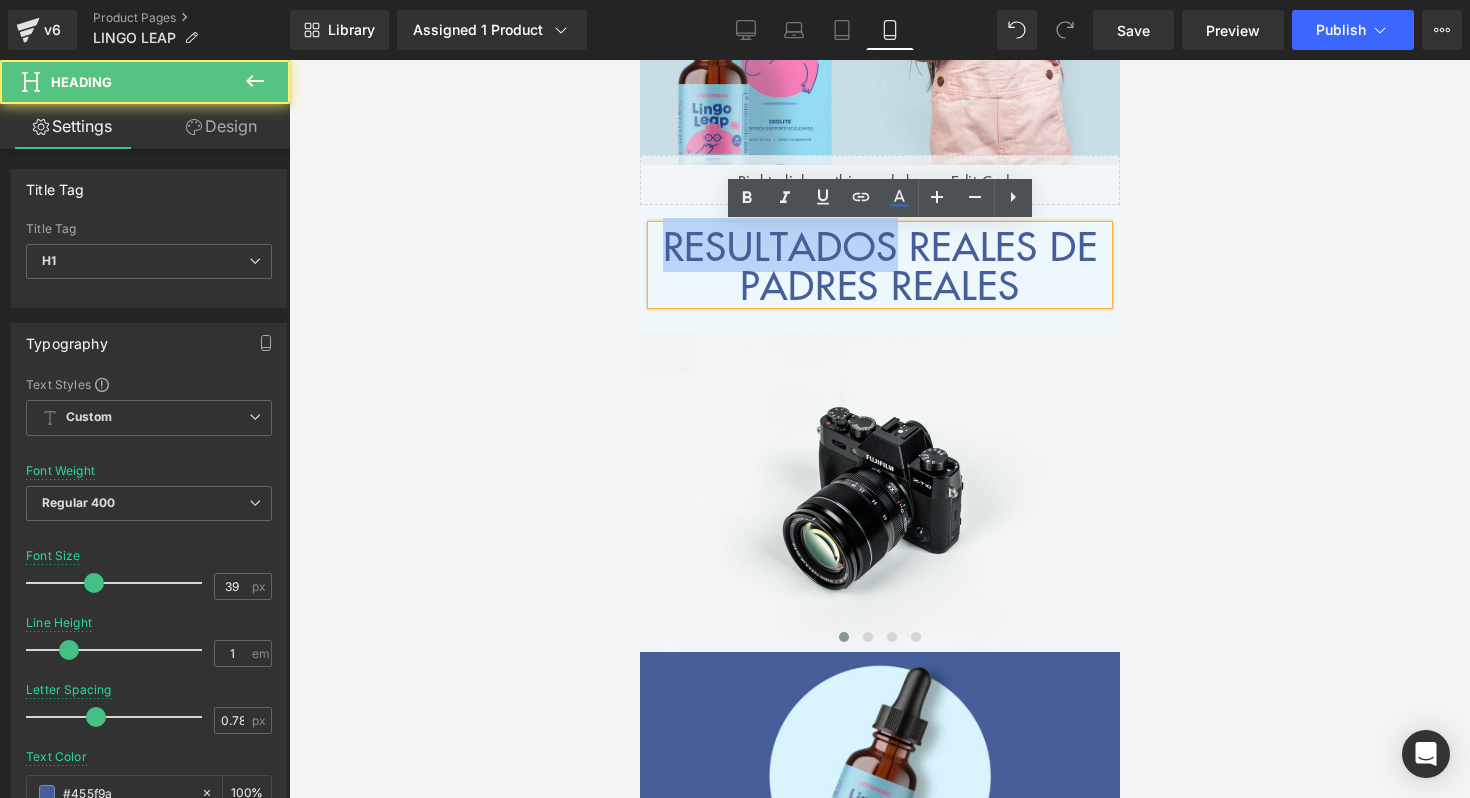 click on "RESULTADOS REALES DE PADRES REALES" at bounding box center (879, 265) 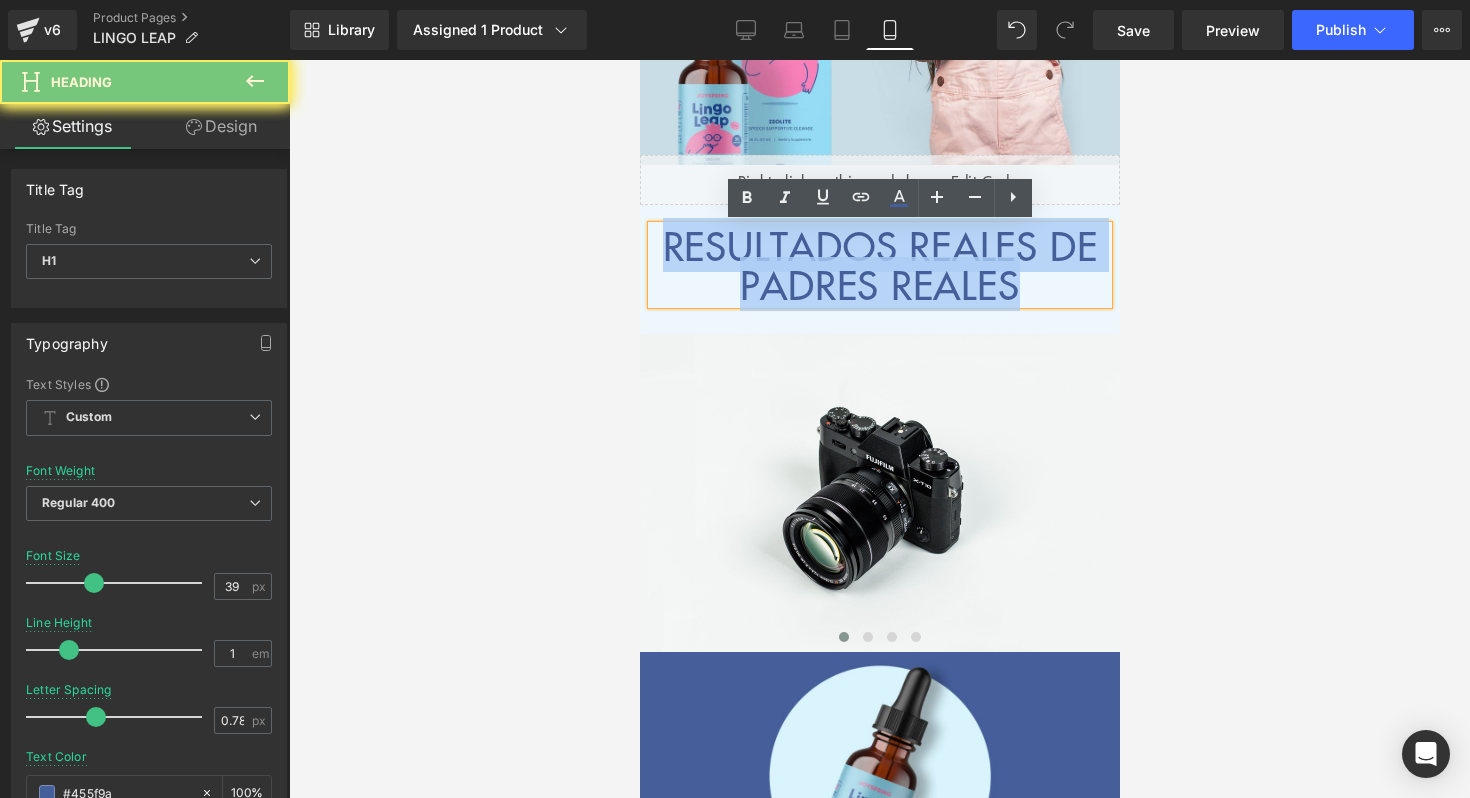 click on "RESULTADOS REALES DE PADRES REALES" at bounding box center (879, 265) 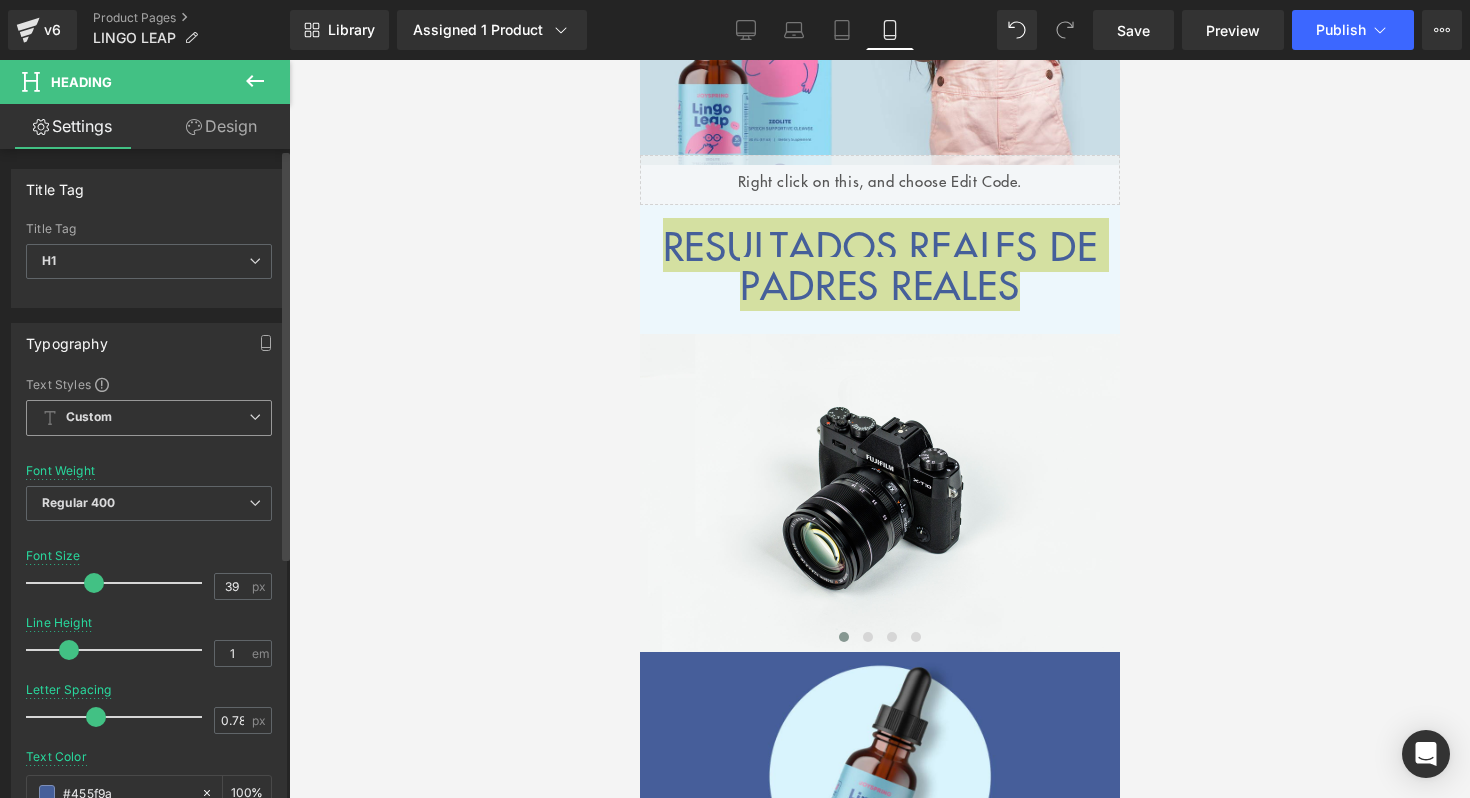 click on "Custom
Setup Global Style" at bounding box center [149, 418] 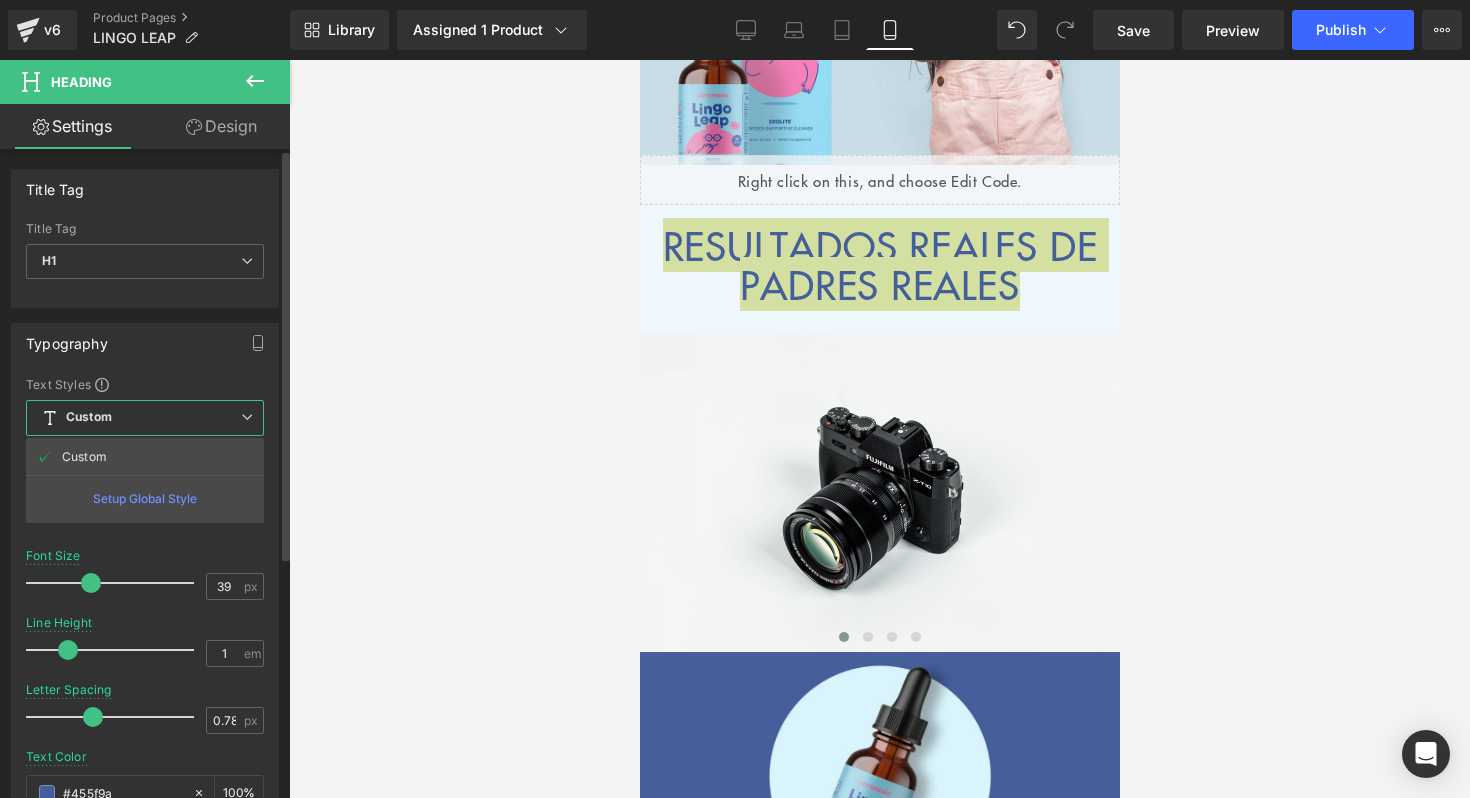click on "Text Styles" at bounding box center (145, 384) 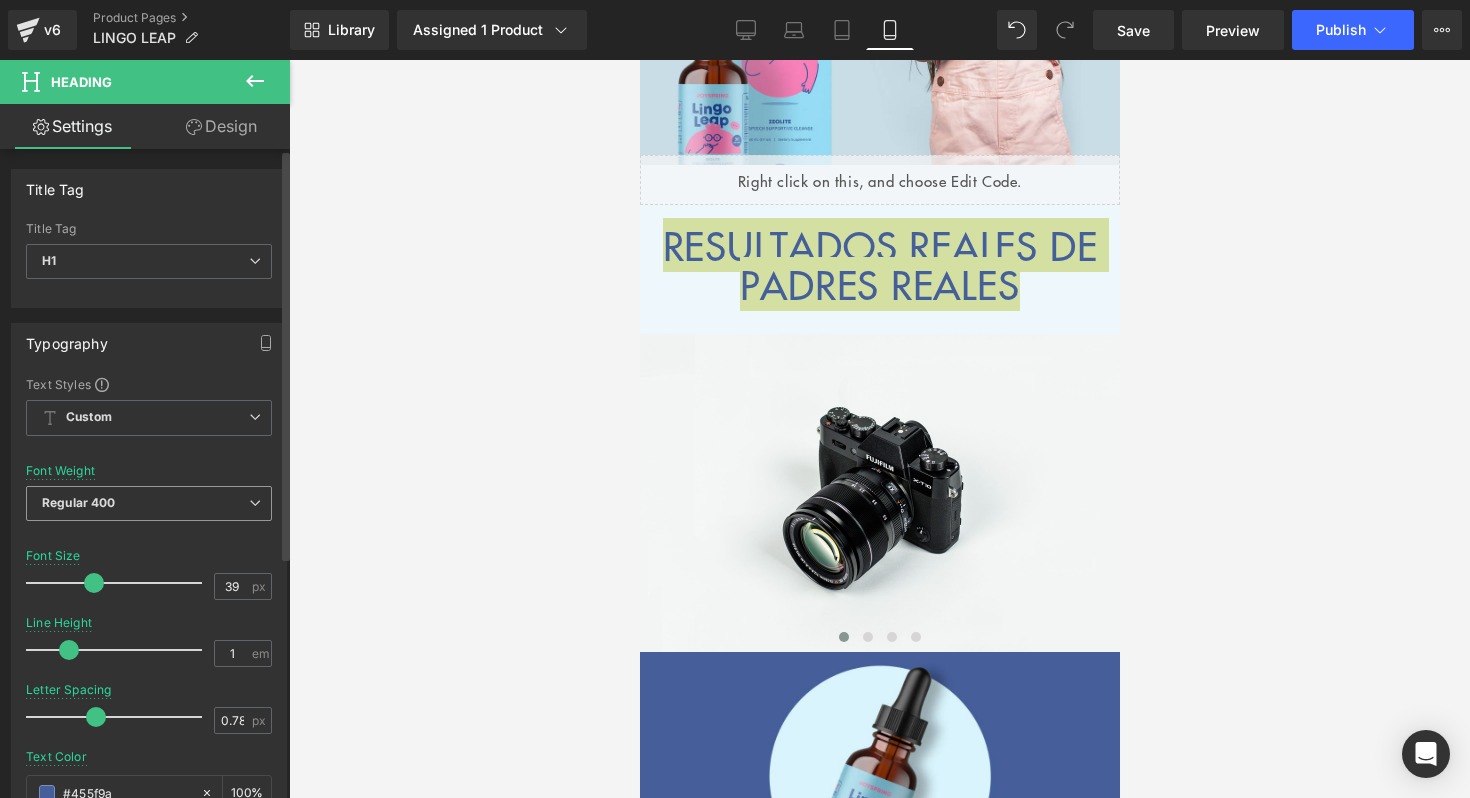 click on "Regular 400" at bounding box center [149, 503] 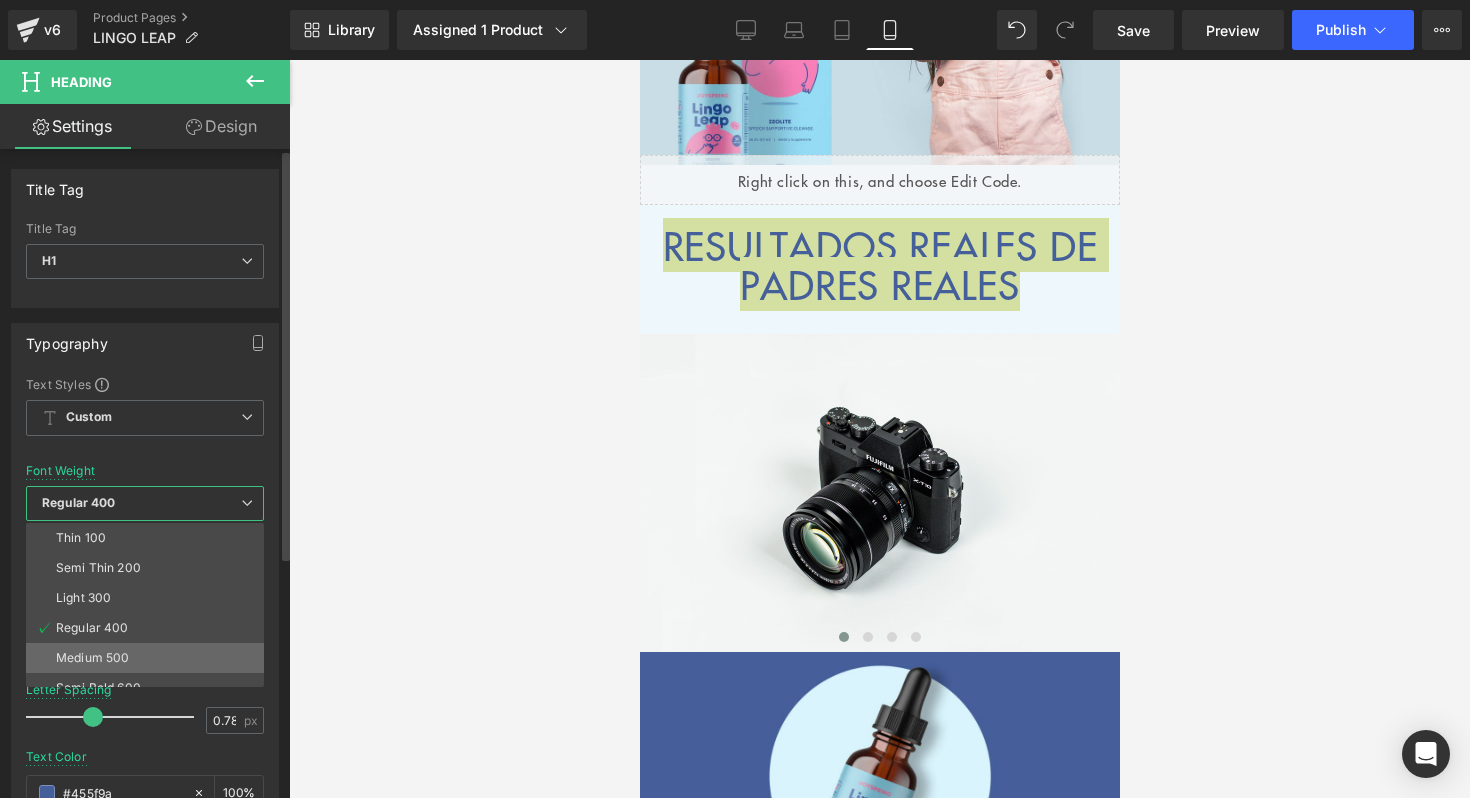 click on "Medium 500" at bounding box center [149, 658] 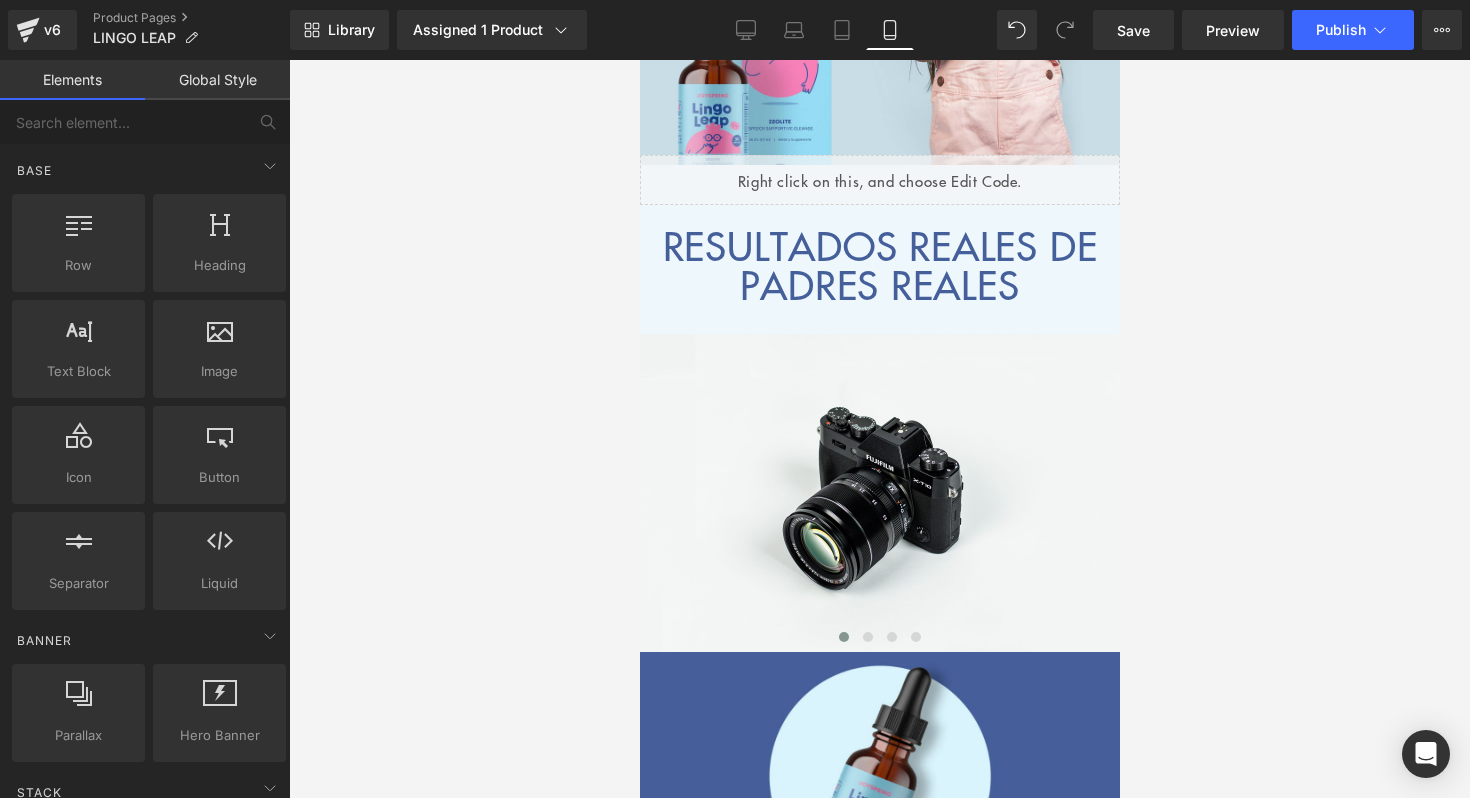 click at bounding box center (879, 429) 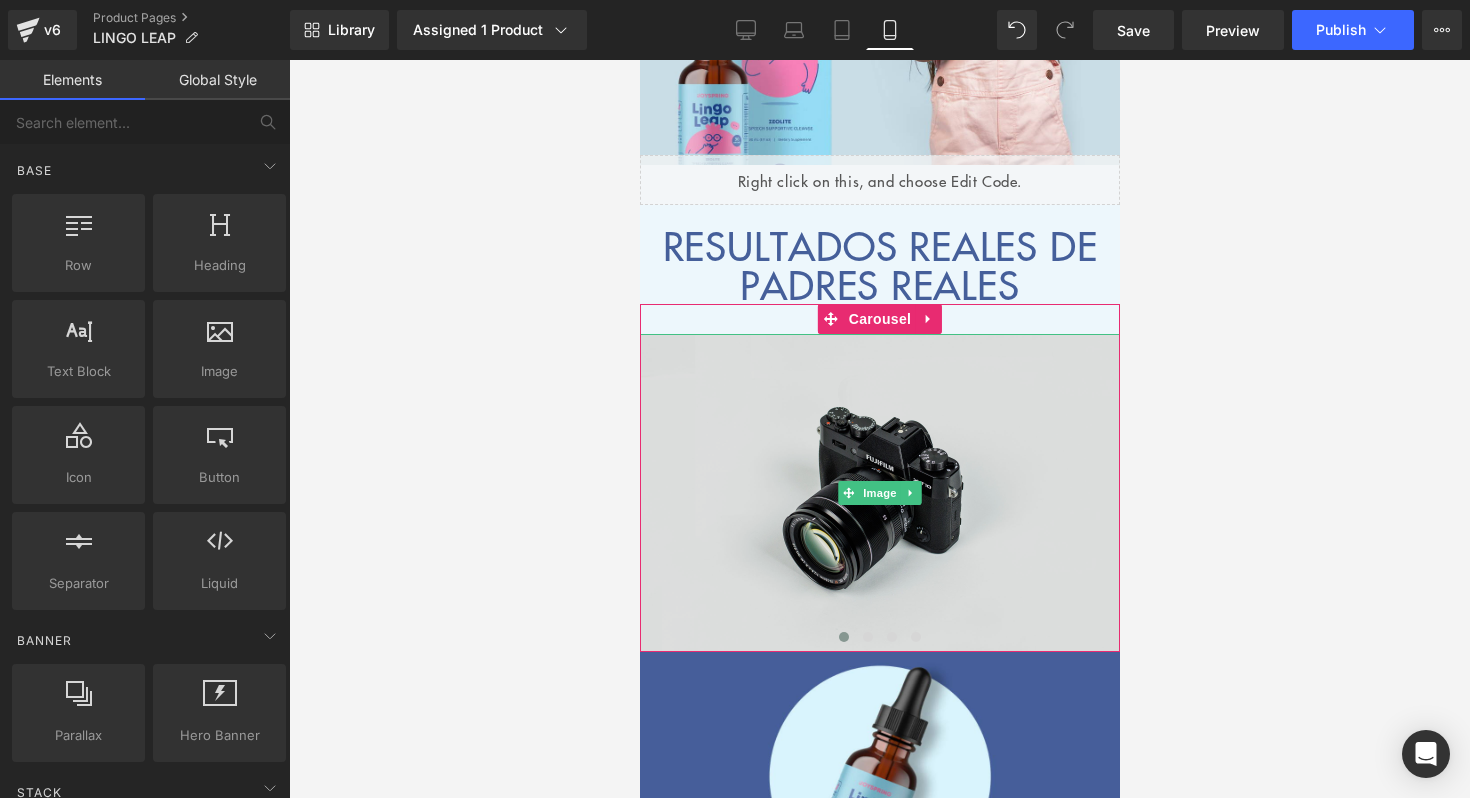 click at bounding box center (879, 493) 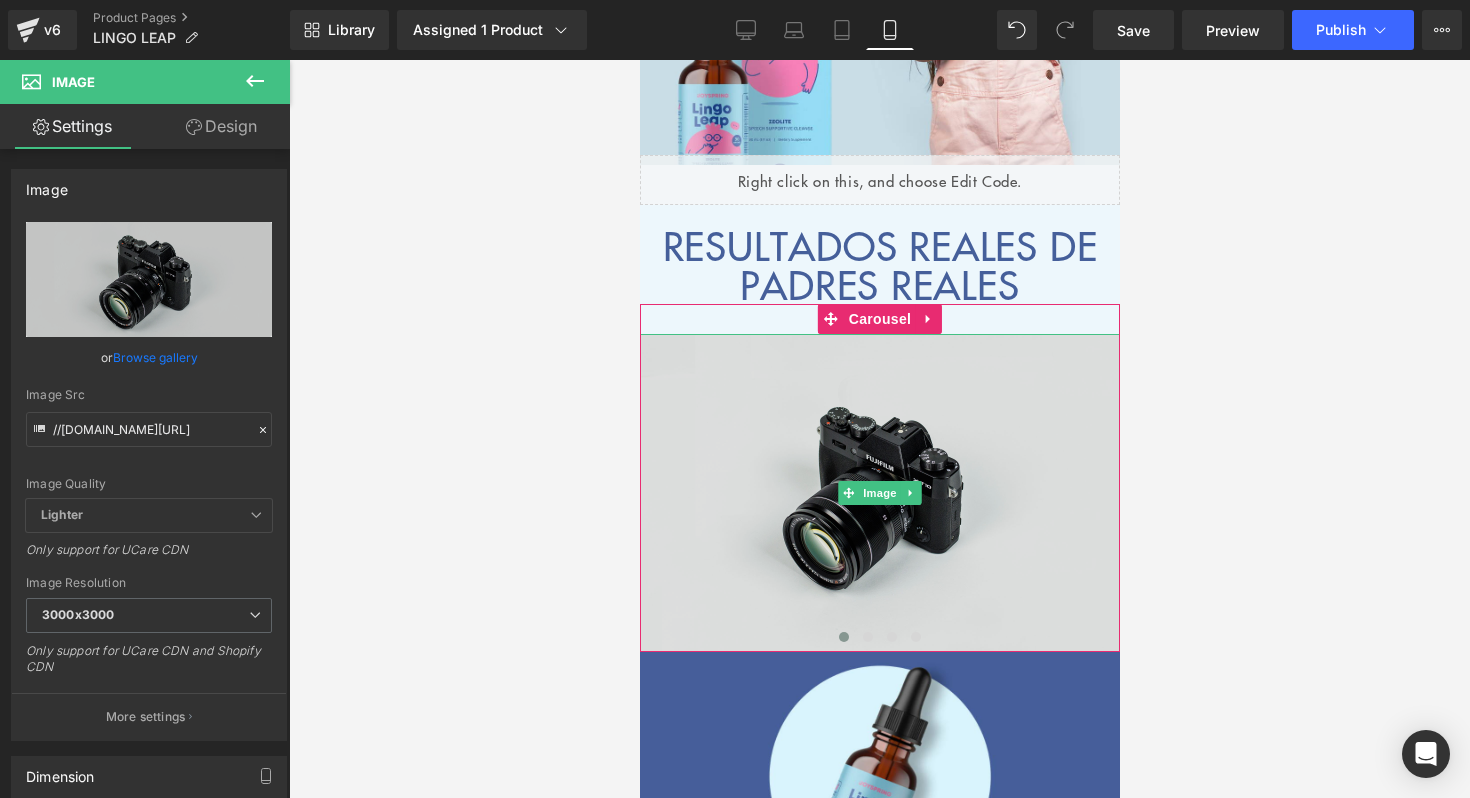 click at bounding box center (879, 493) 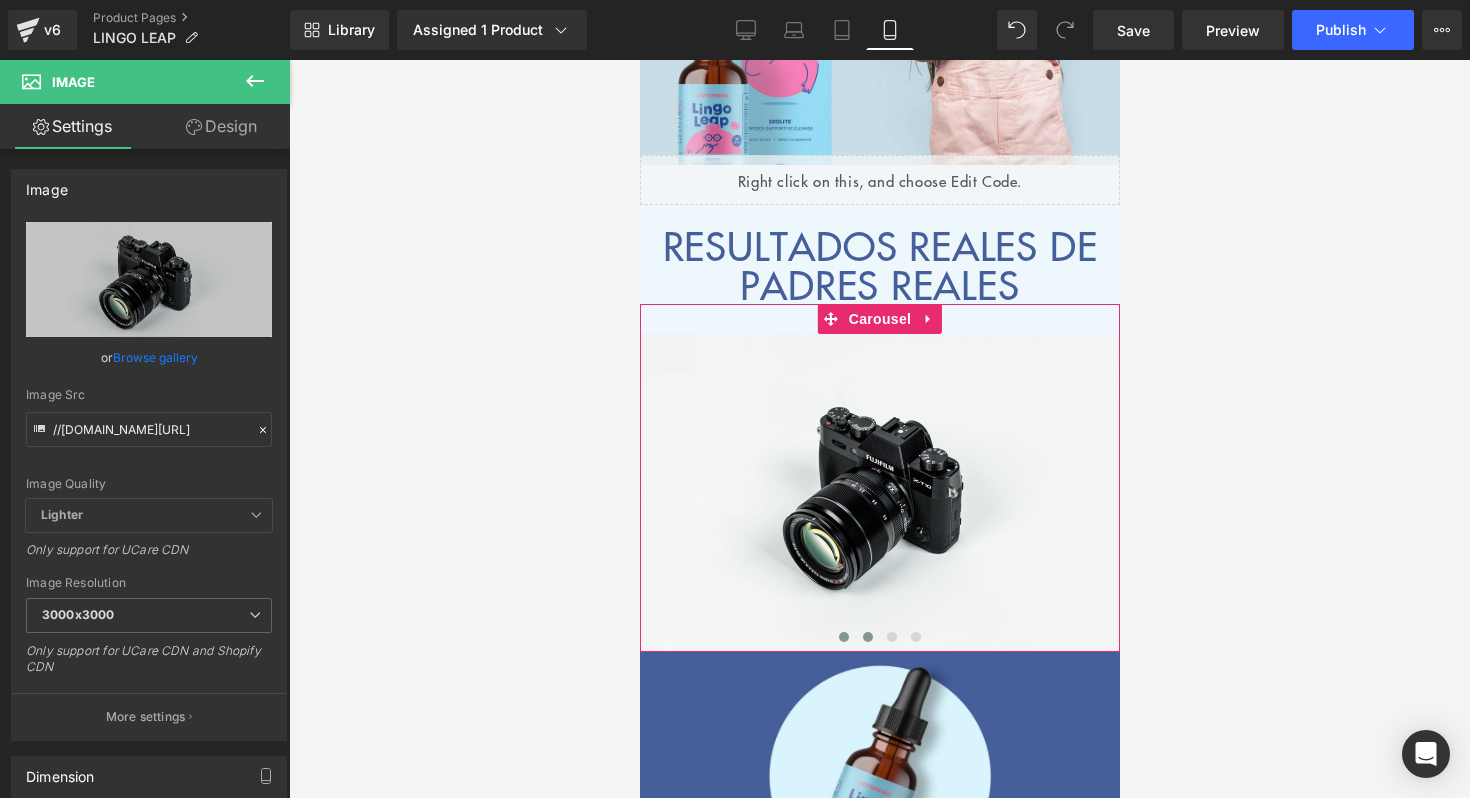 click at bounding box center [867, 637] 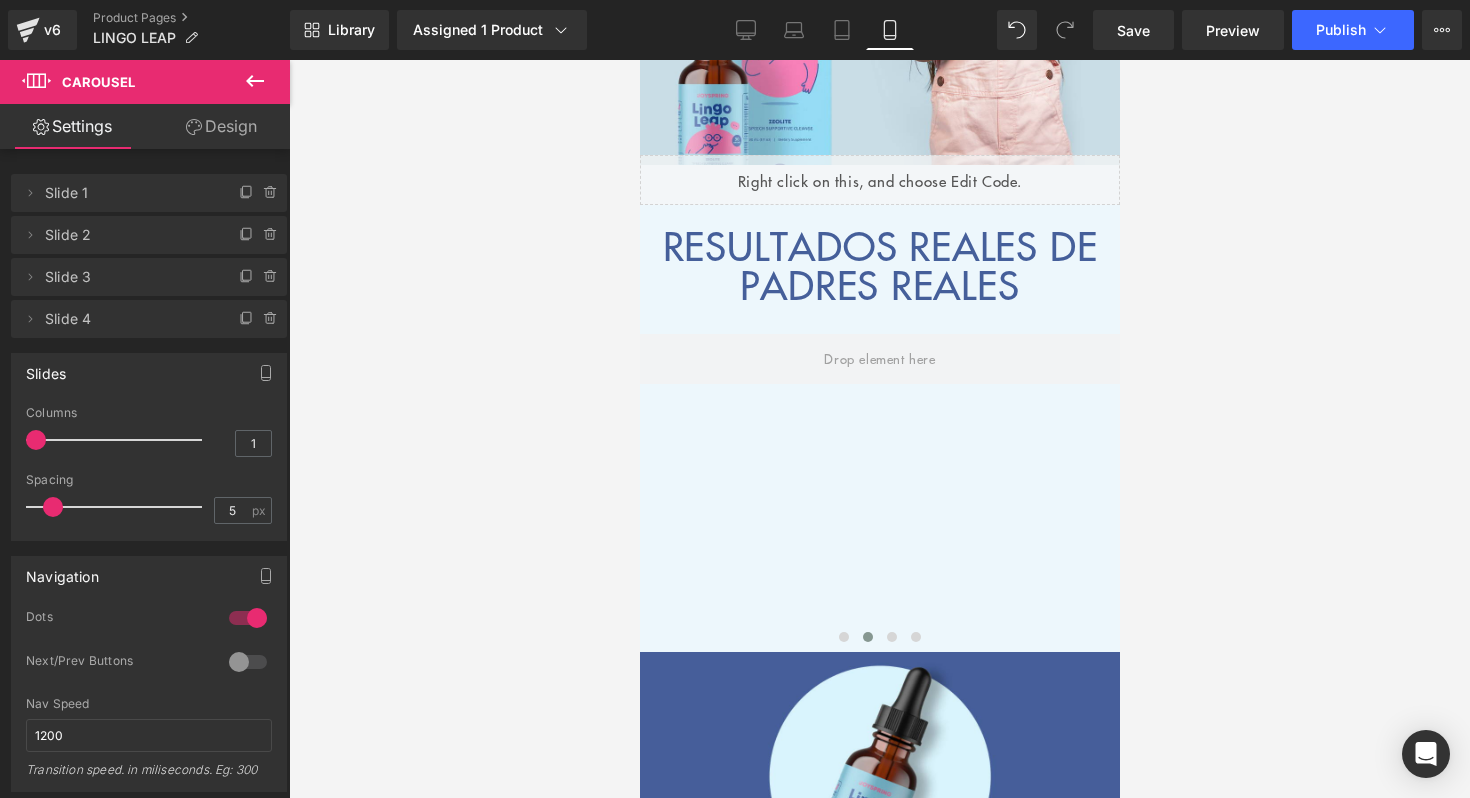 click at bounding box center [879, 429] 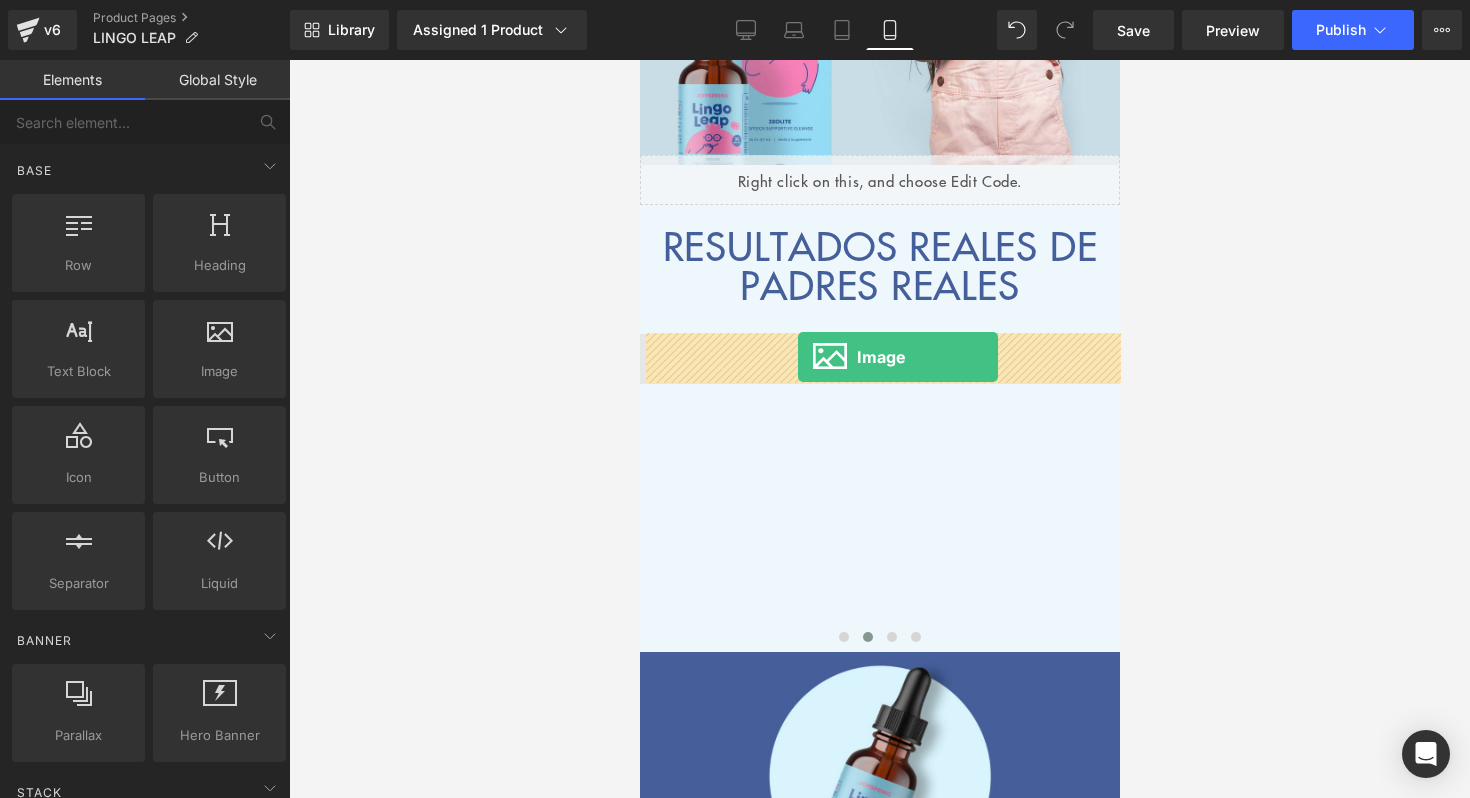 drag, startPoint x: 867, startPoint y: 428, endPoint x: 794, endPoint y: 355, distance: 103.23759 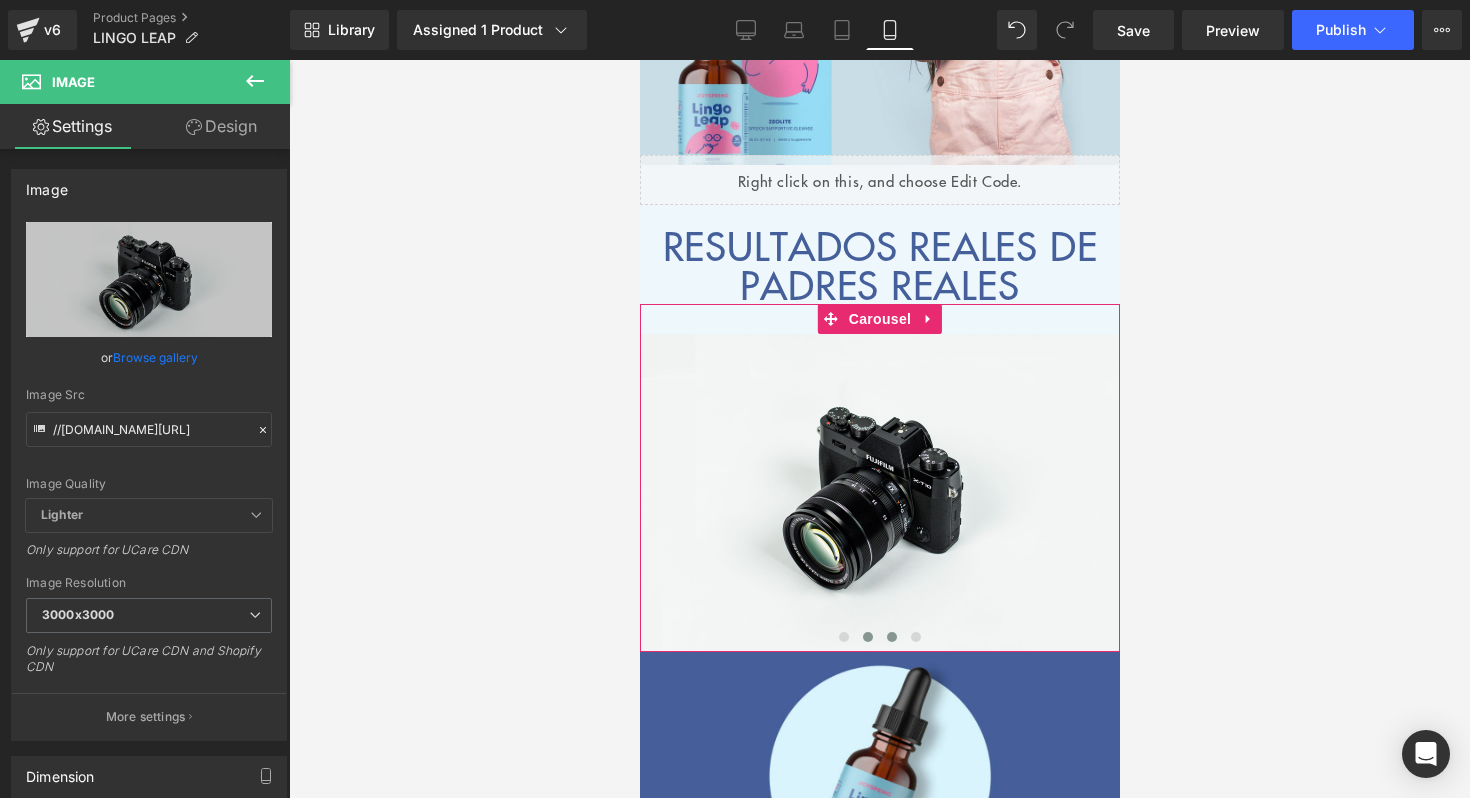 click at bounding box center (891, 637) 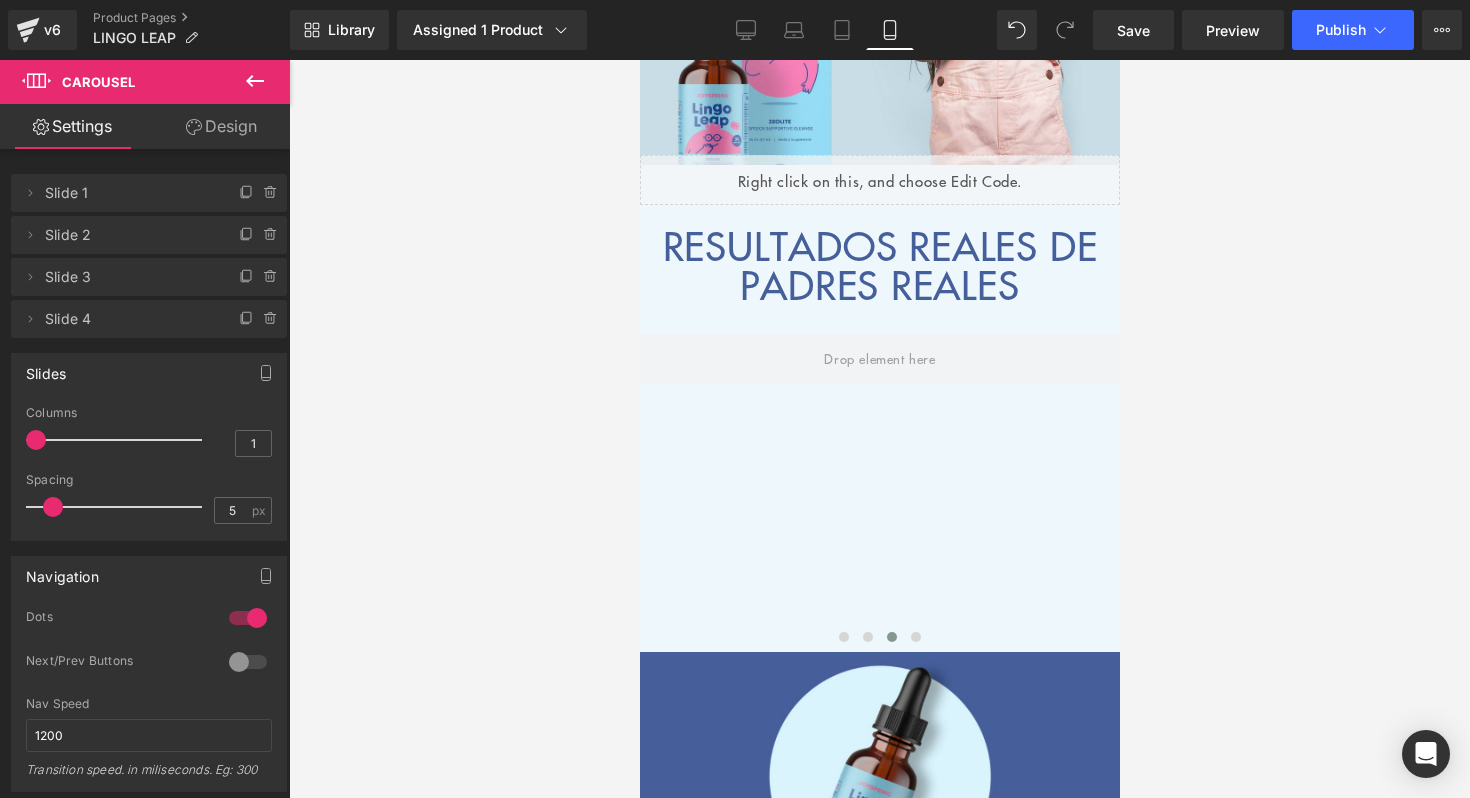 click at bounding box center [879, 429] 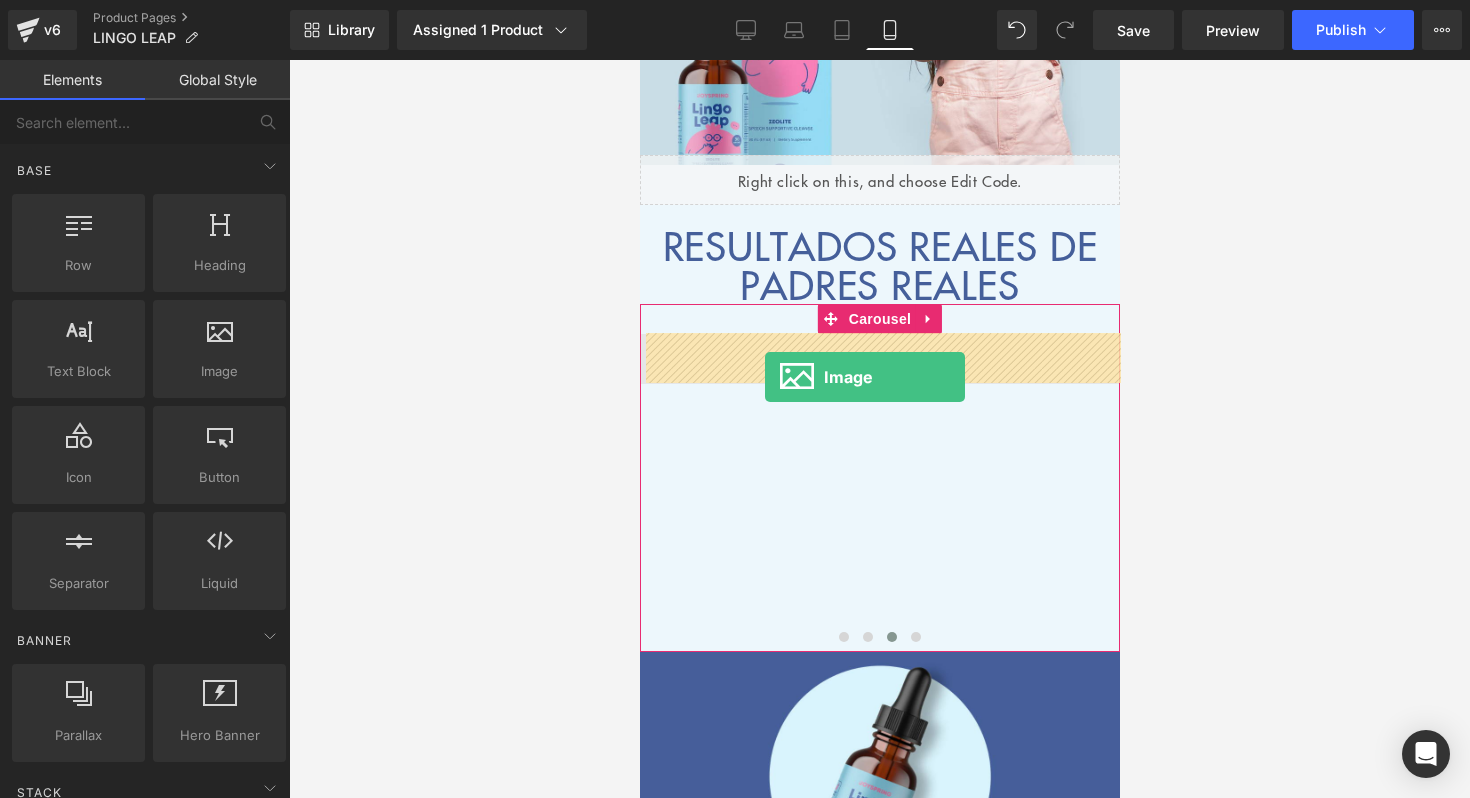 drag, startPoint x: 867, startPoint y: 424, endPoint x: 763, endPoint y: 373, distance: 115.83177 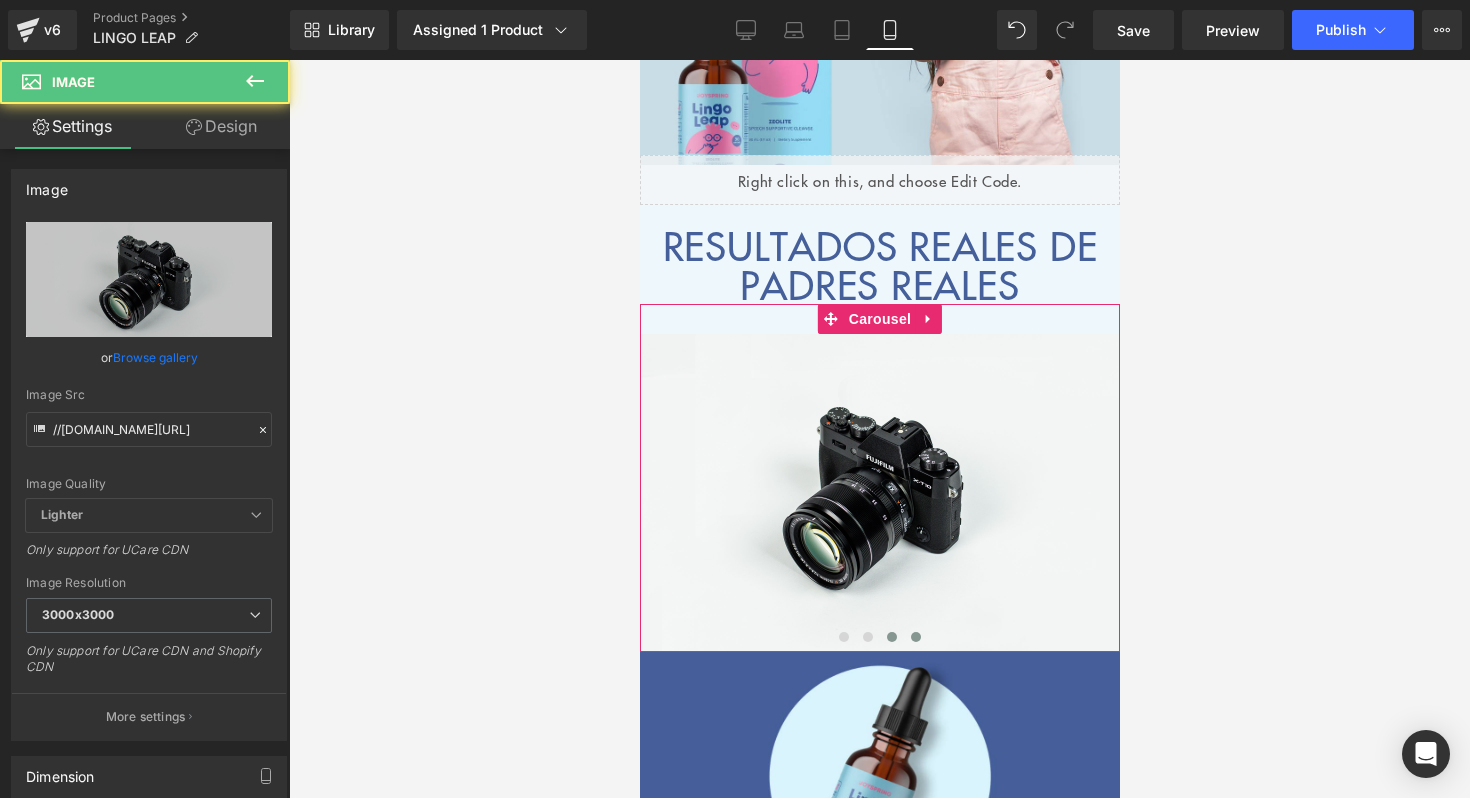 click at bounding box center (915, 637) 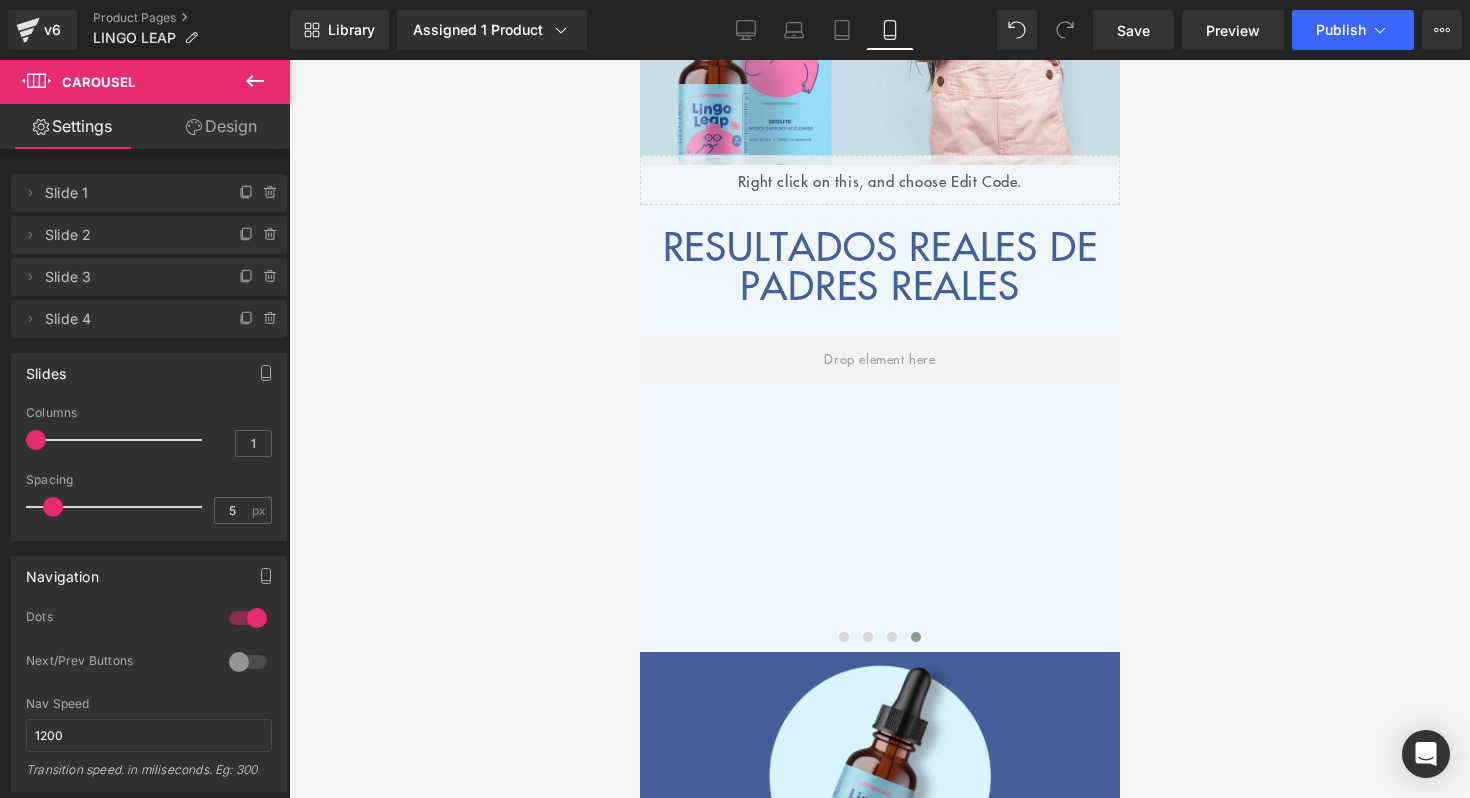 click at bounding box center (879, 429) 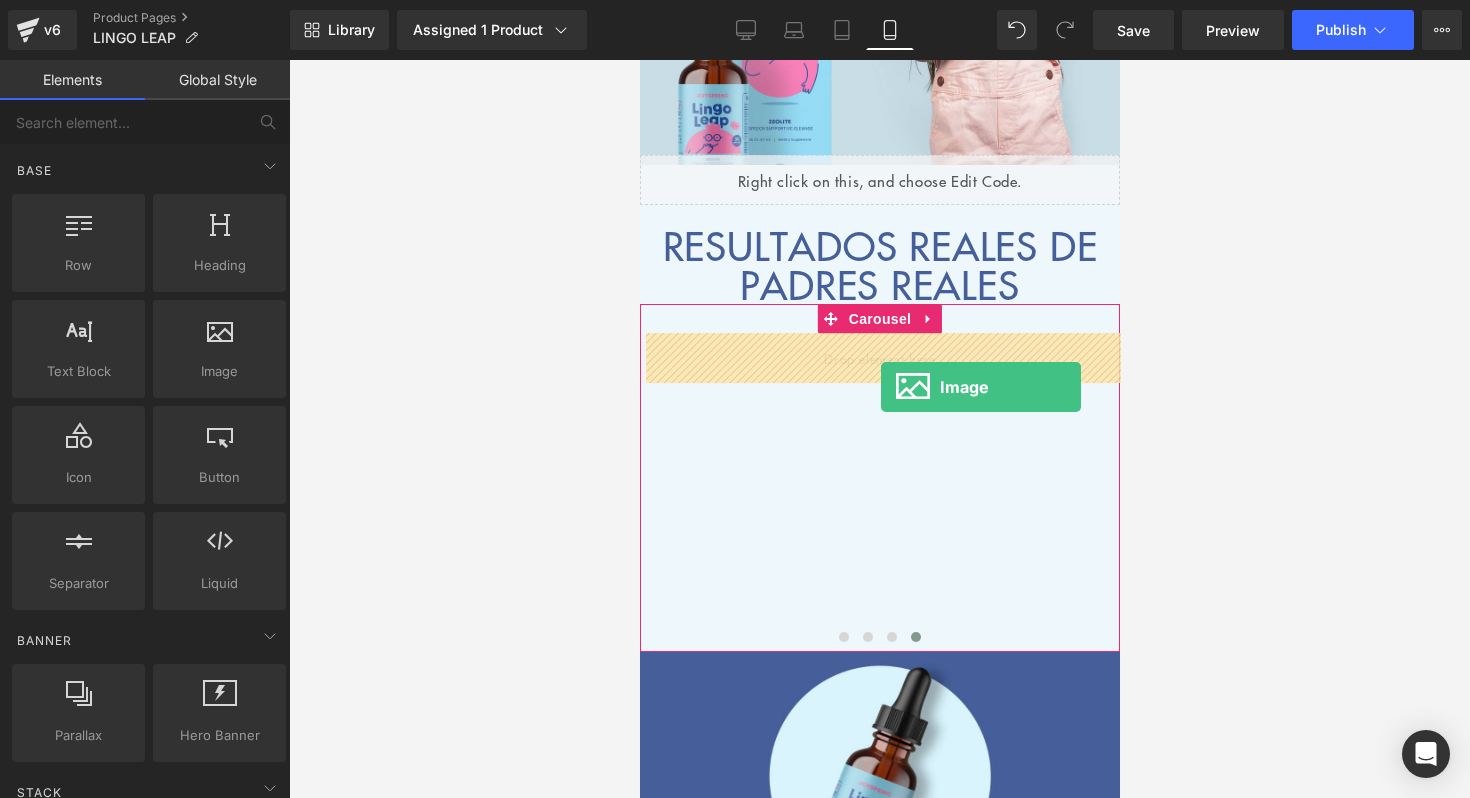 drag, startPoint x: 860, startPoint y: 429, endPoint x: 879, endPoint y: 385, distance: 47.92703 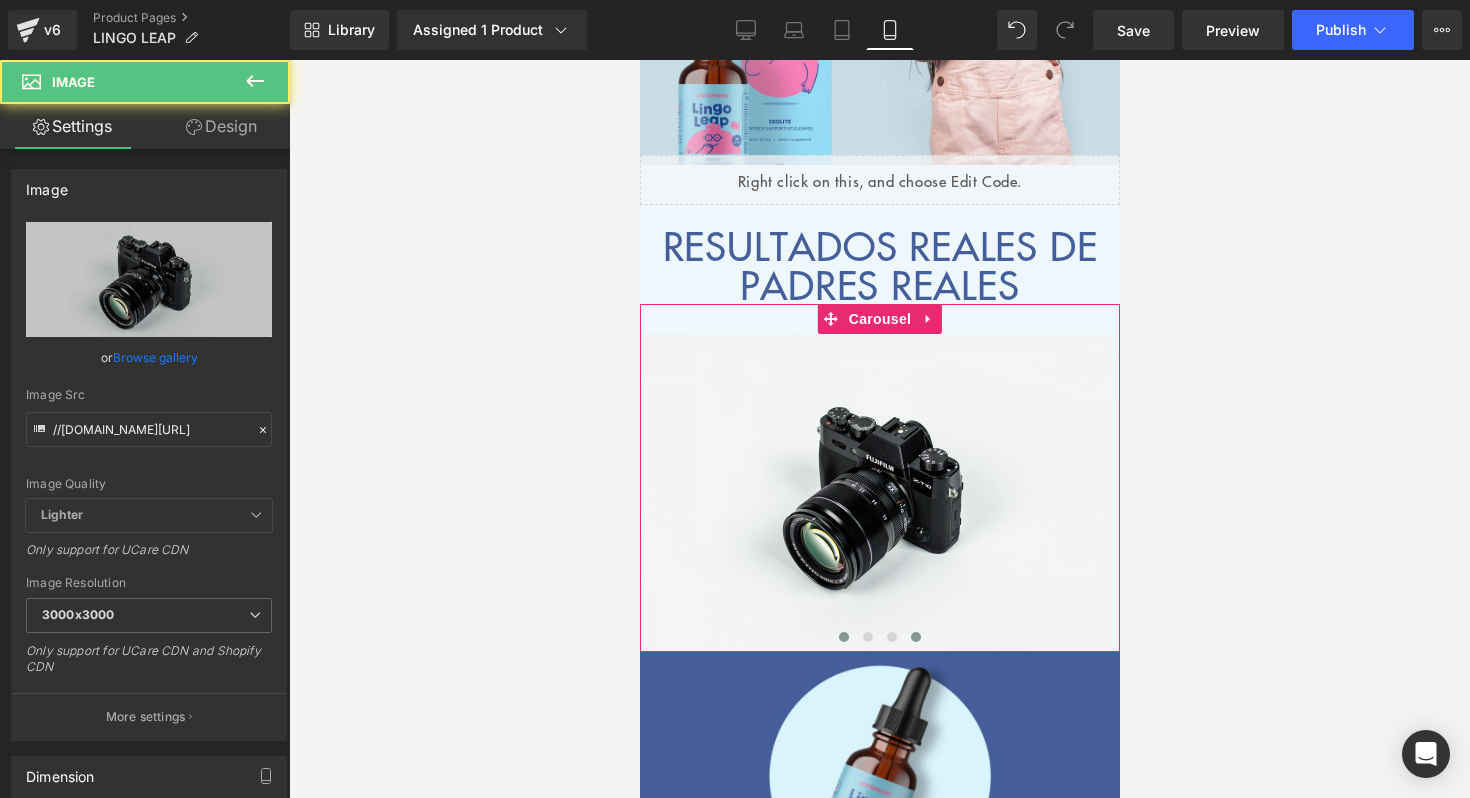 click at bounding box center (843, 637) 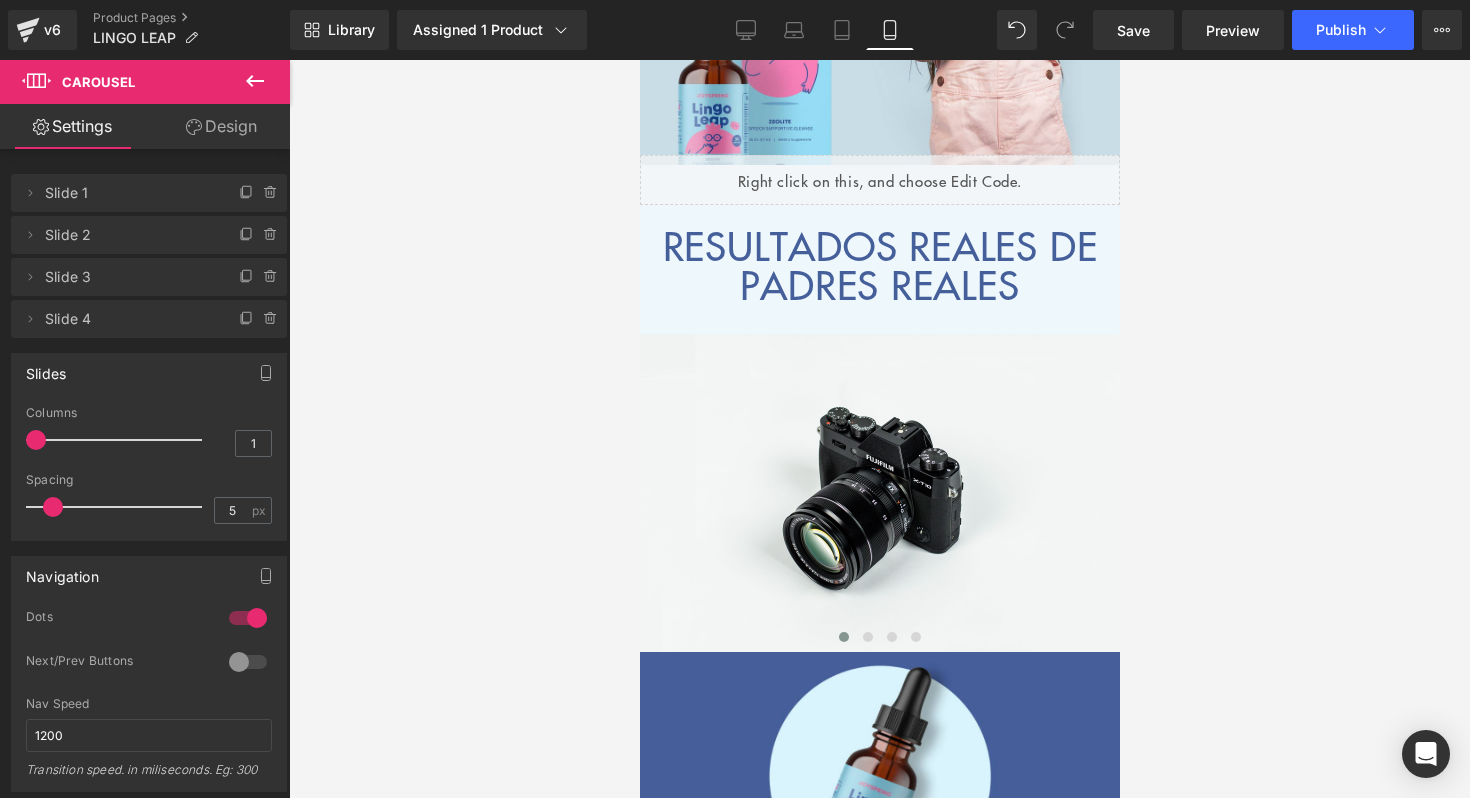 click at bounding box center [879, 429] 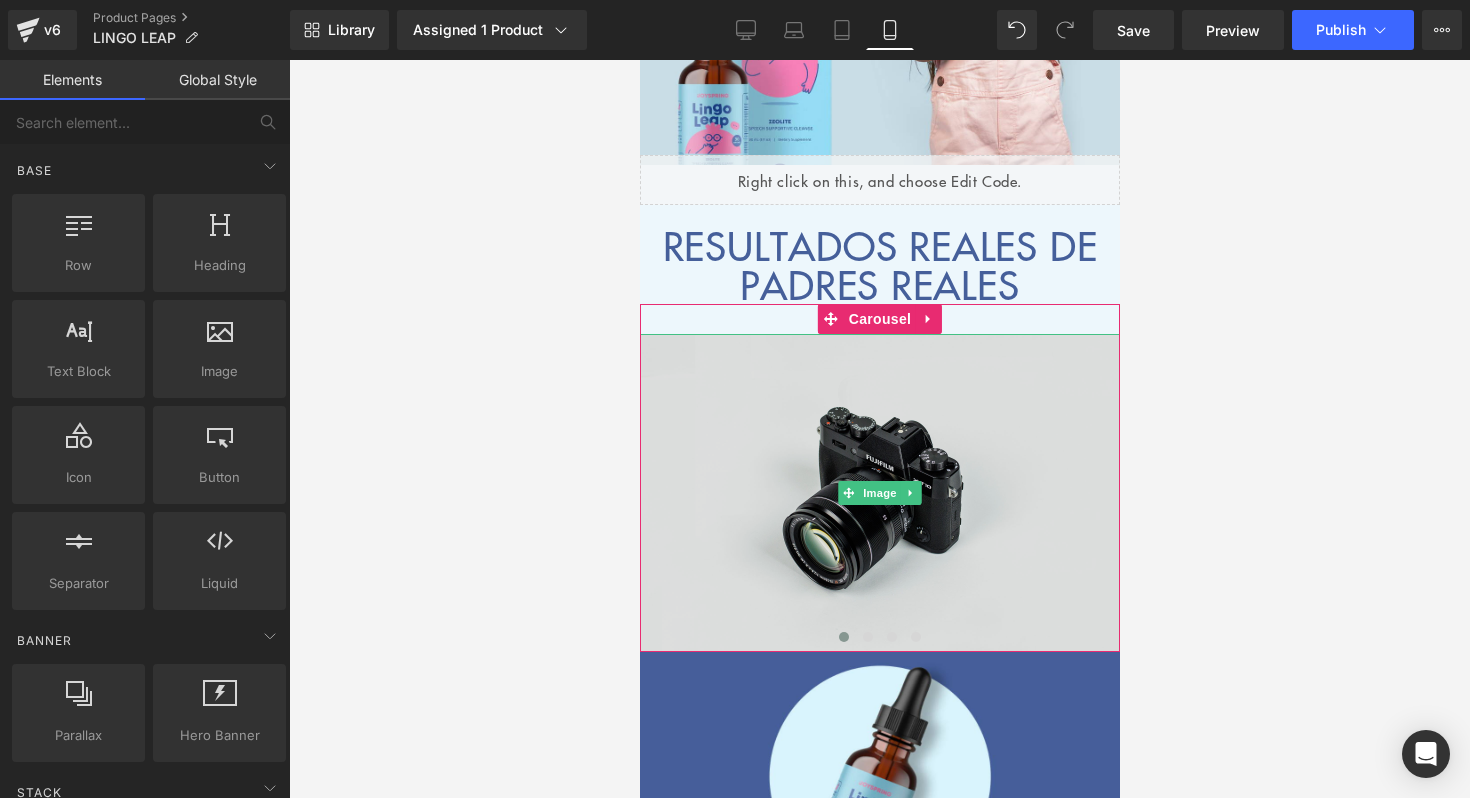 click at bounding box center [879, 493] 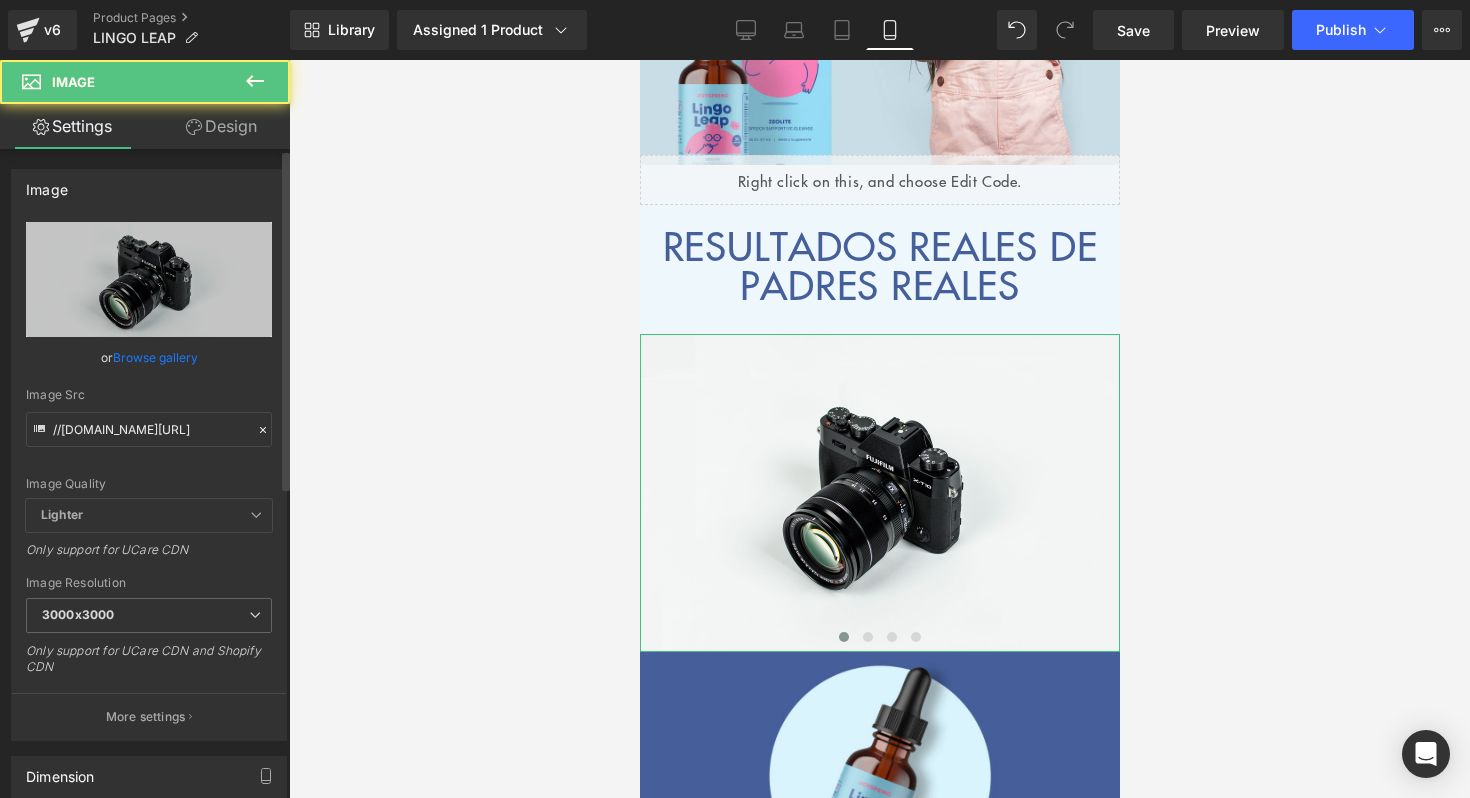 click on "Browse gallery" at bounding box center (155, 357) 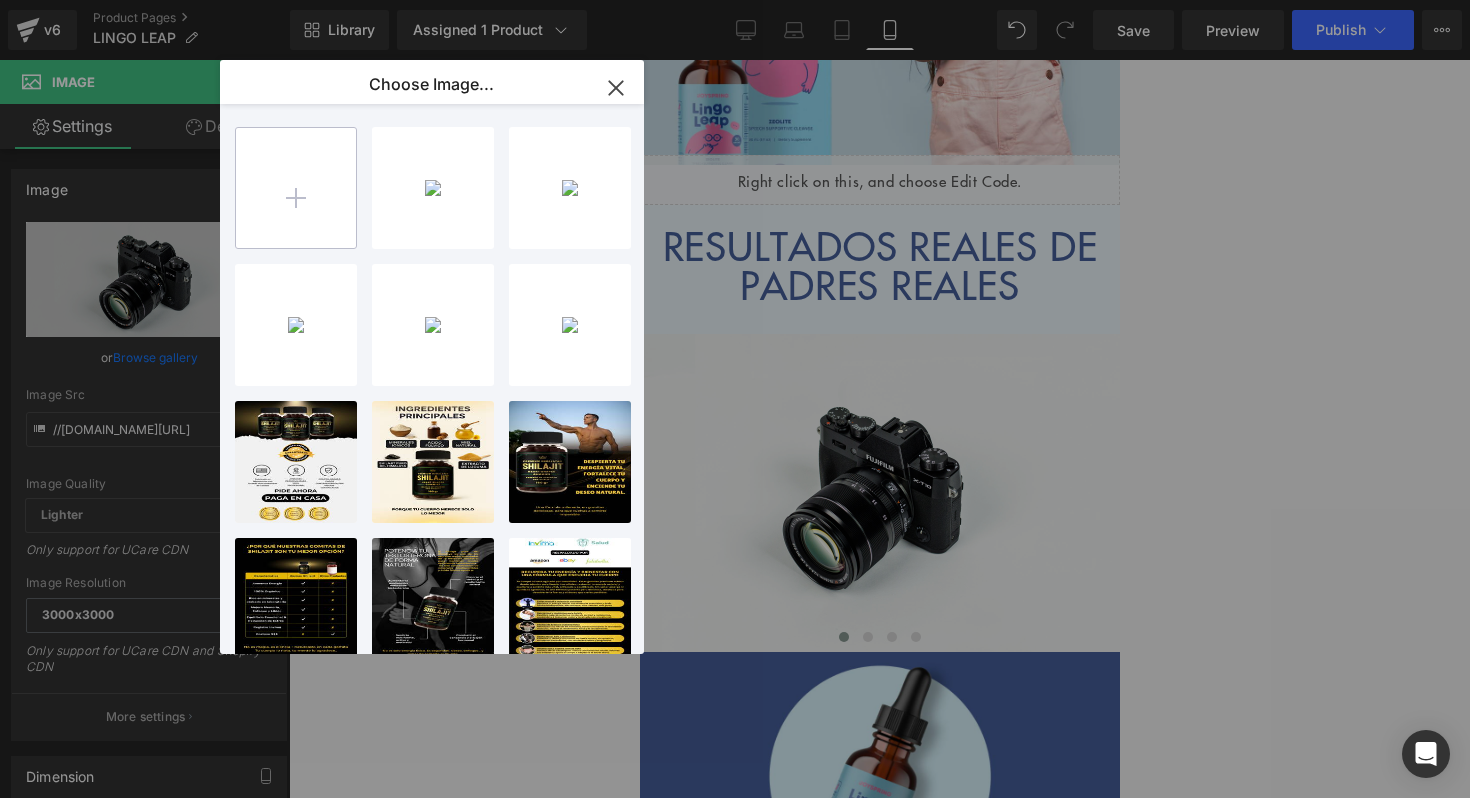 click at bounding box center (296, 188) 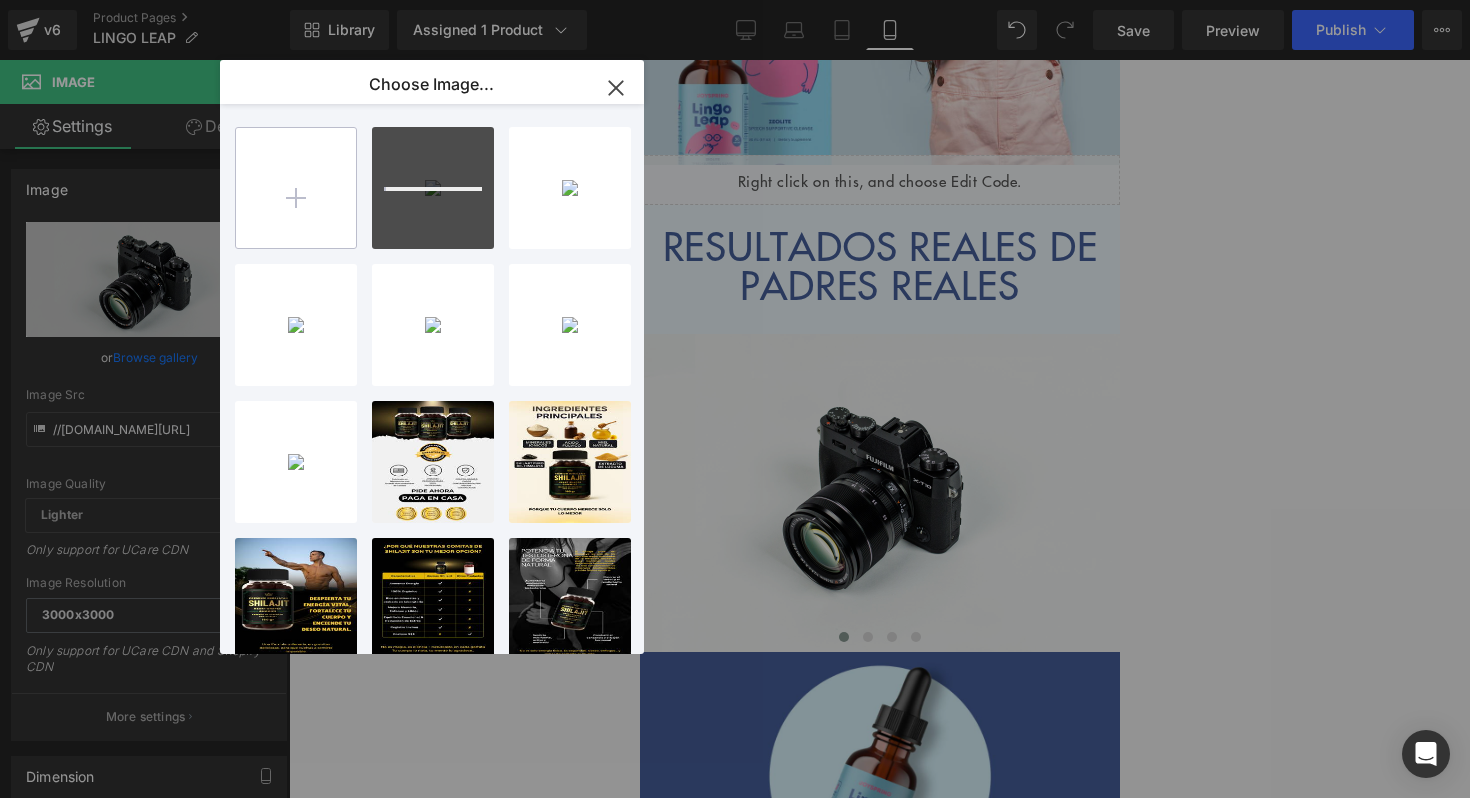 click at bounding box center (296, 188) 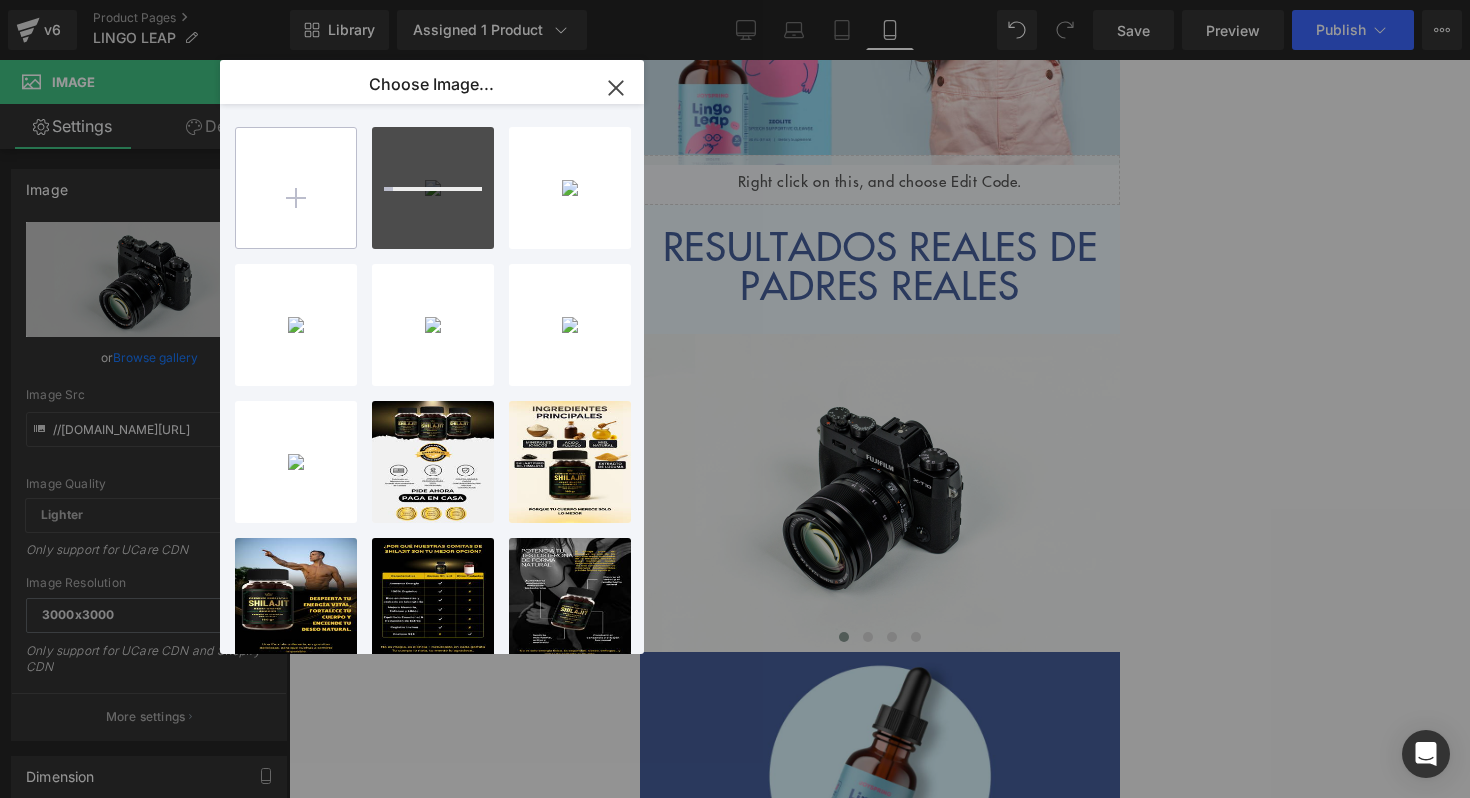 type on "C:\fakepath\14.png" 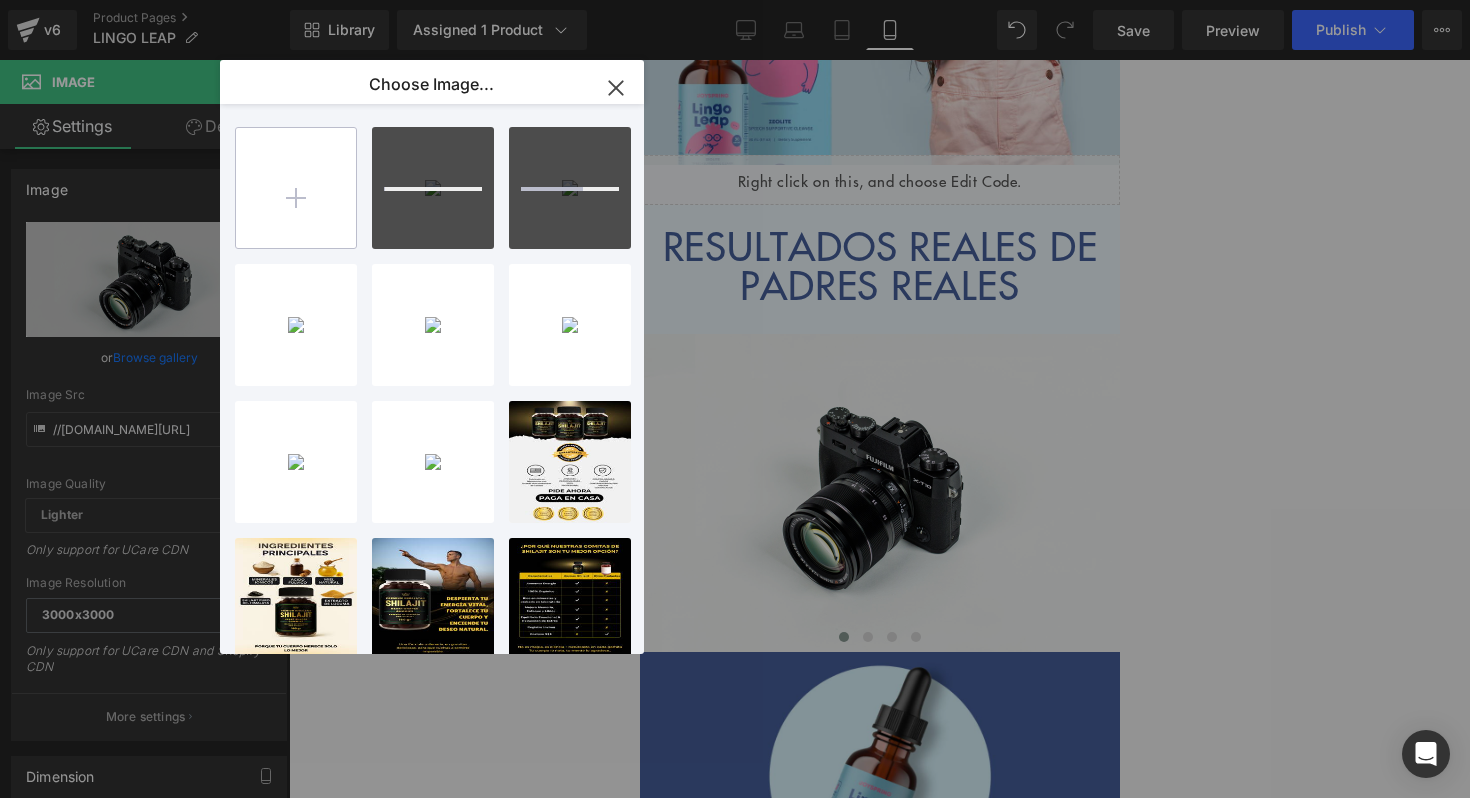 click at bounding box center (296, 188) 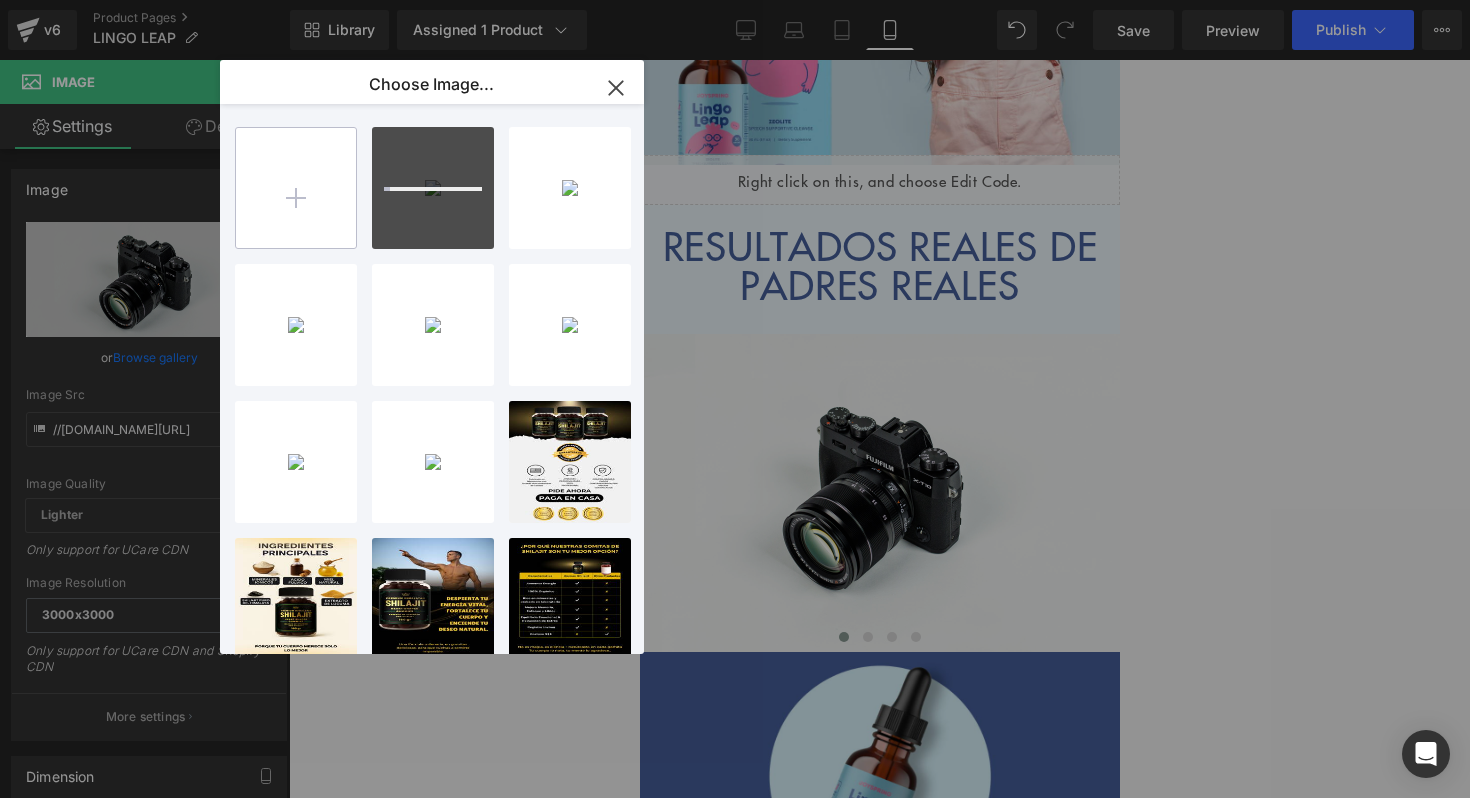 type on "C:\fakepath\13.png" 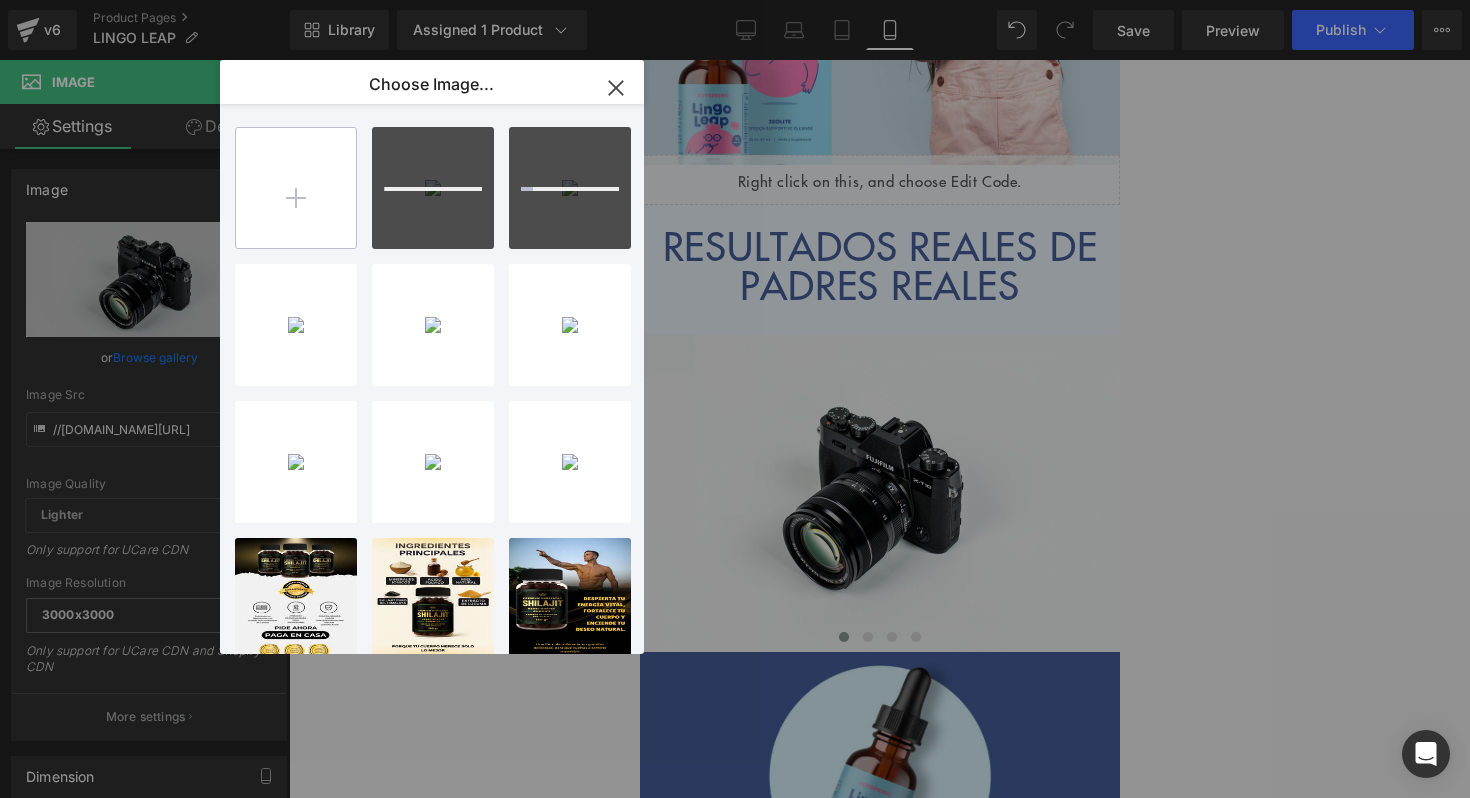 click at bounding box center [296, 188] 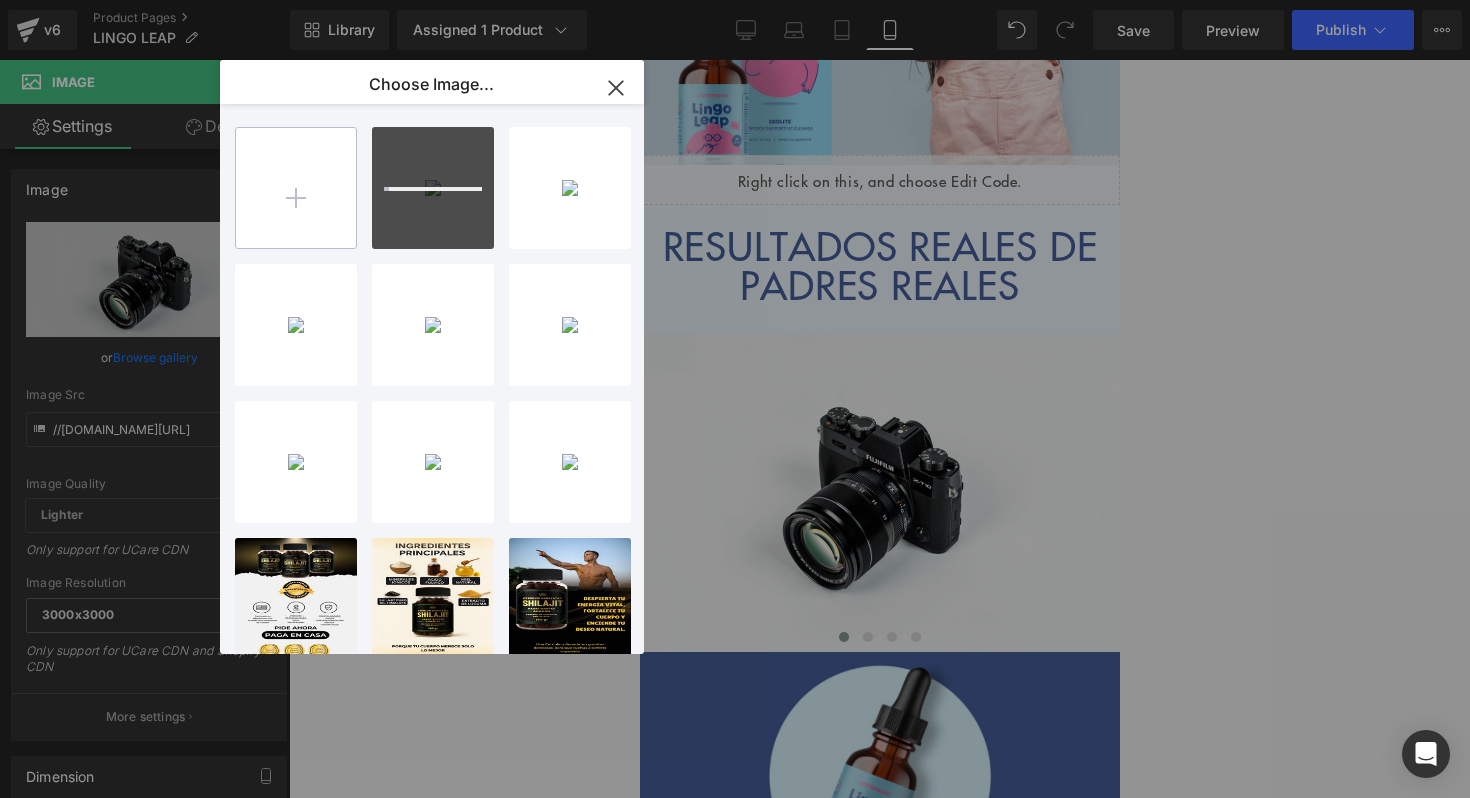 type on "C:\fakepath\12.png" 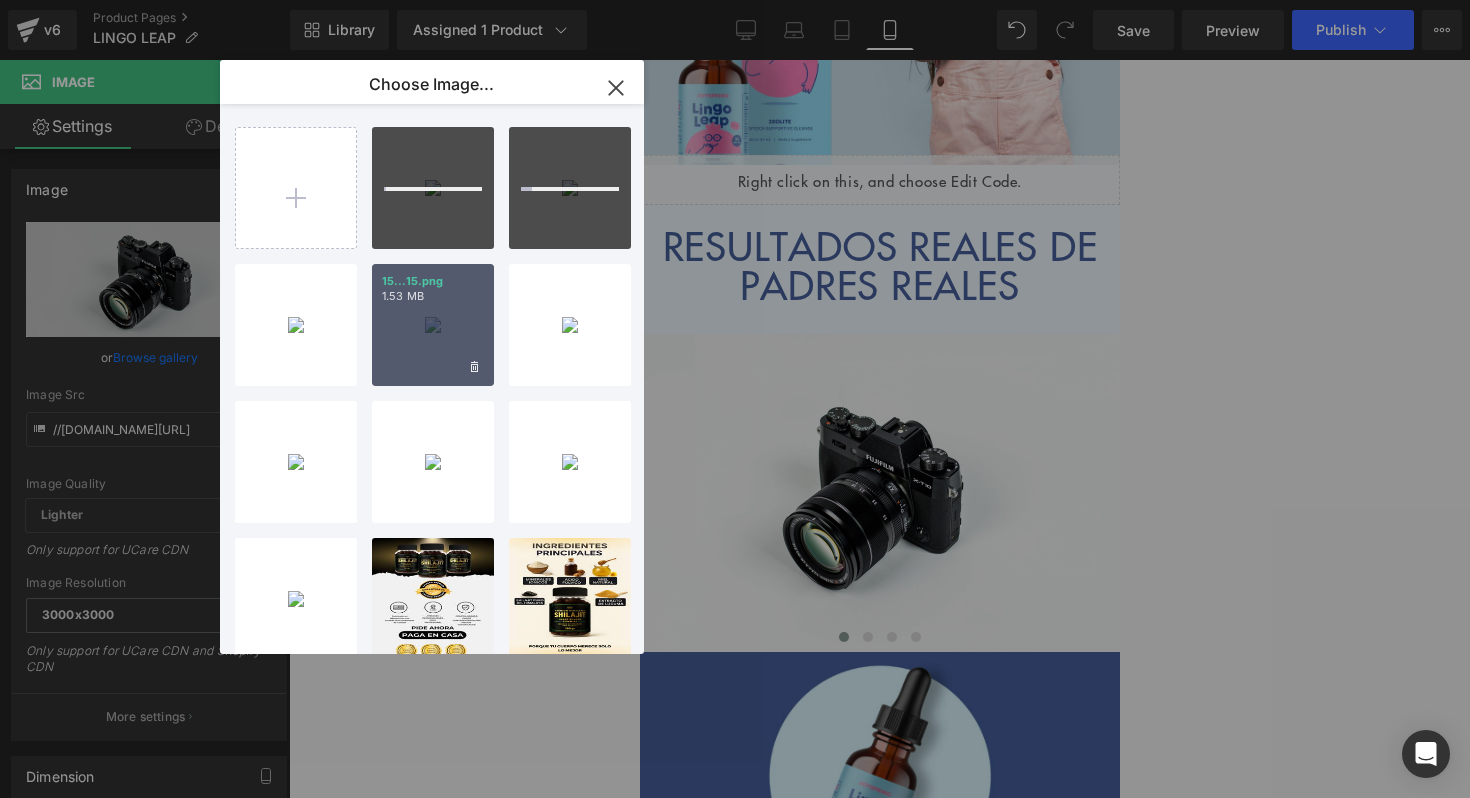 click on "15...15.png 1.53 MB" at bounding box center (433, 325) 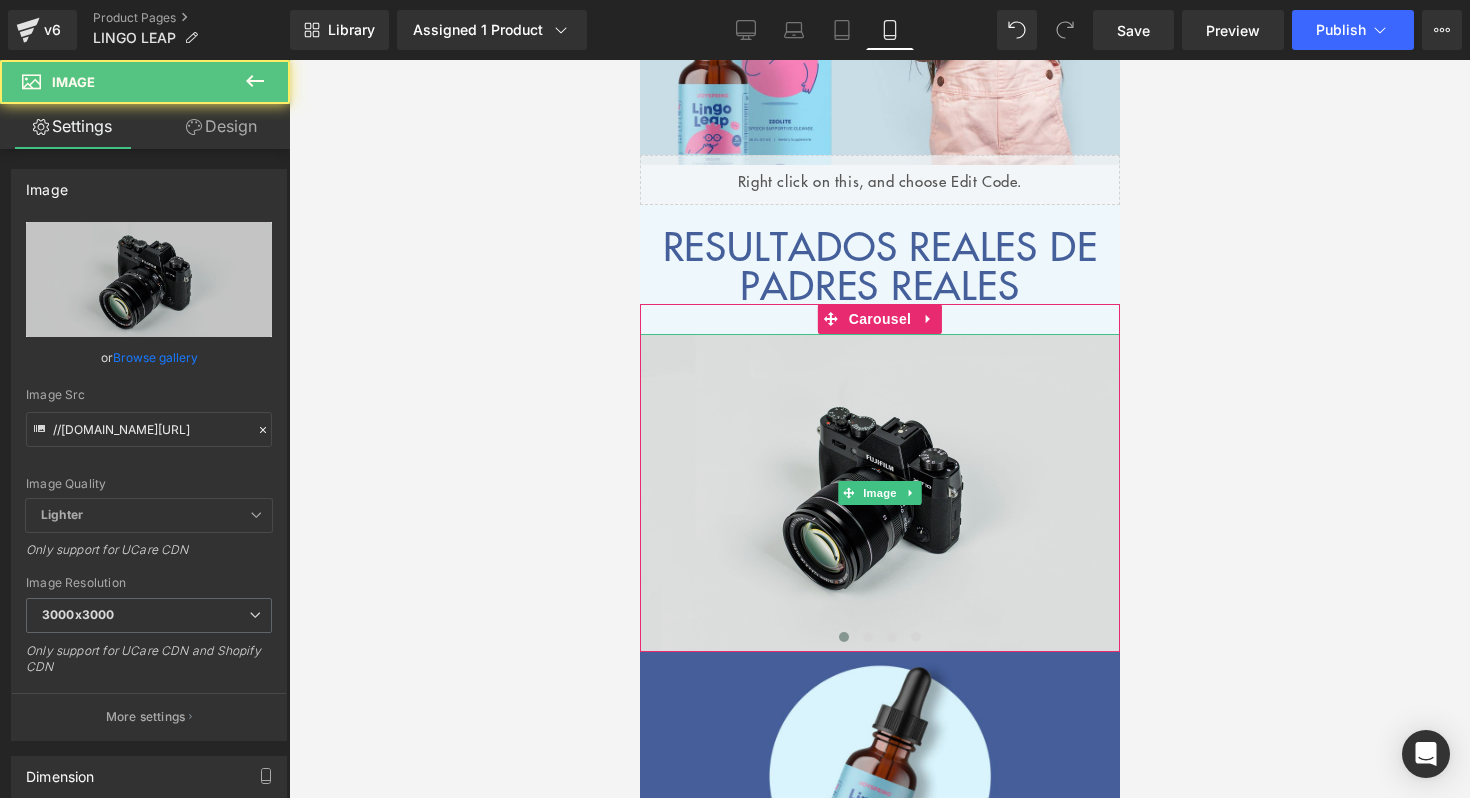 click at bounding box center (879, 493) 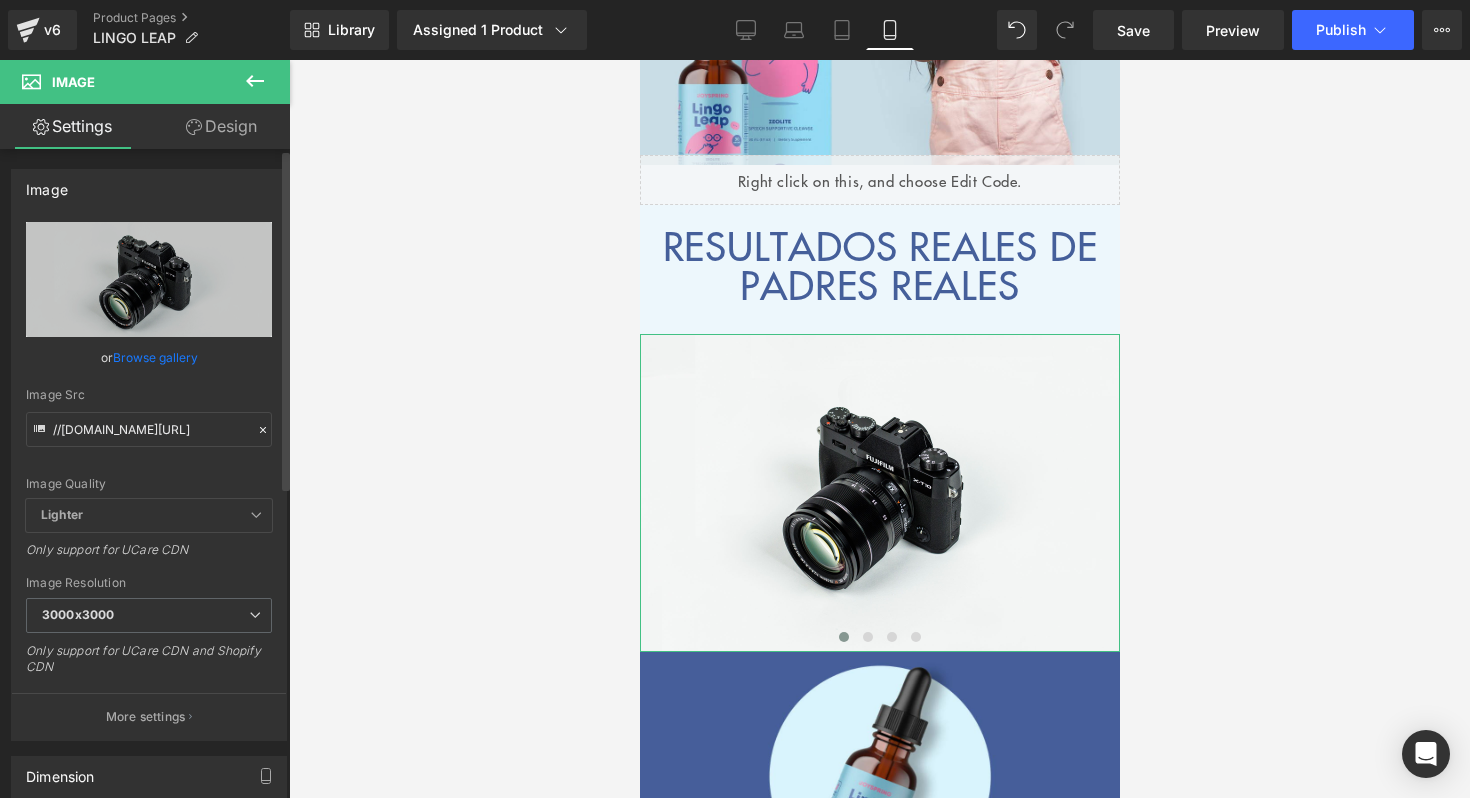click on "Browse gallery" at bounding box center (155, 357) 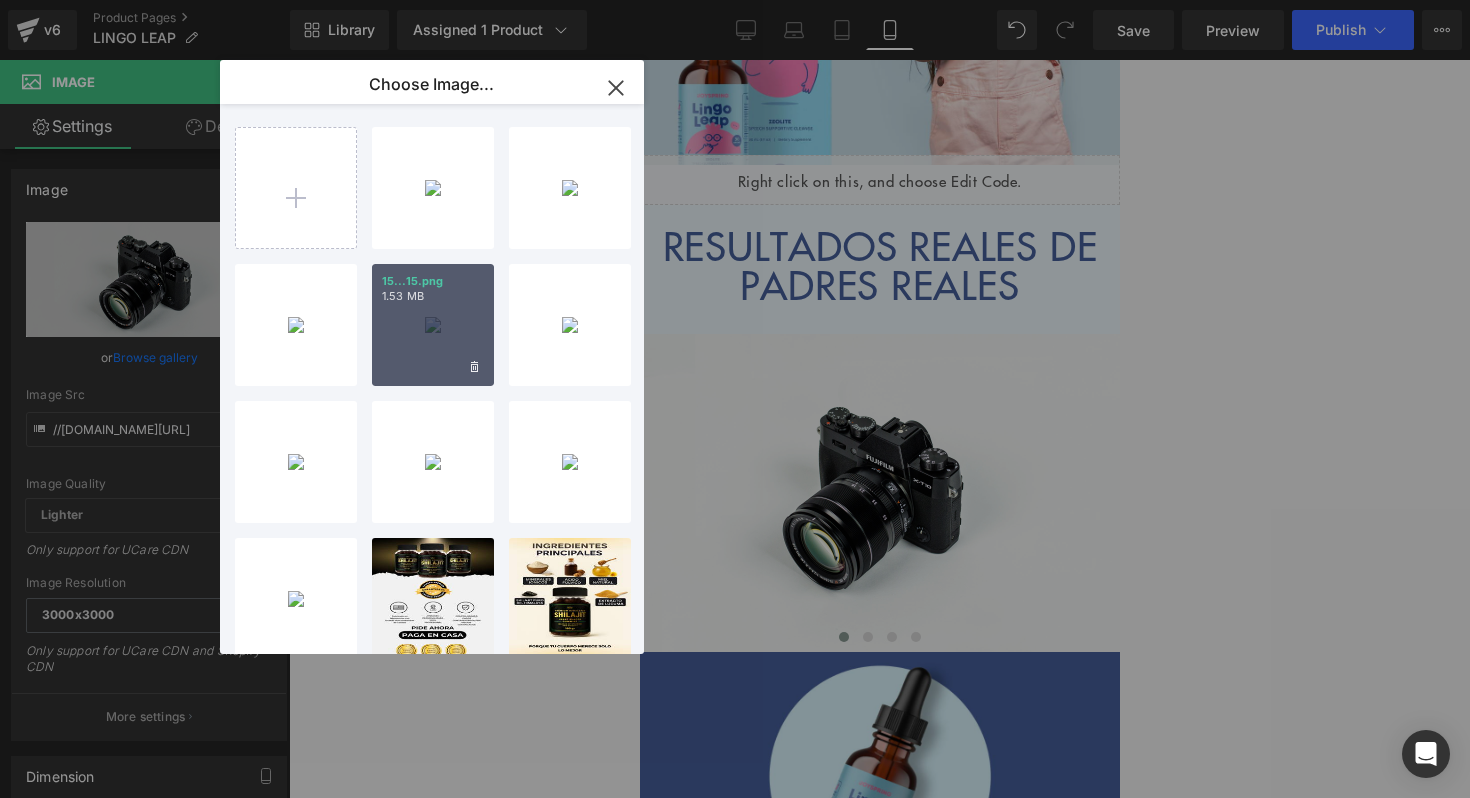 click on "15...15.png 1.53 MB" at bounding box center (433, 325) 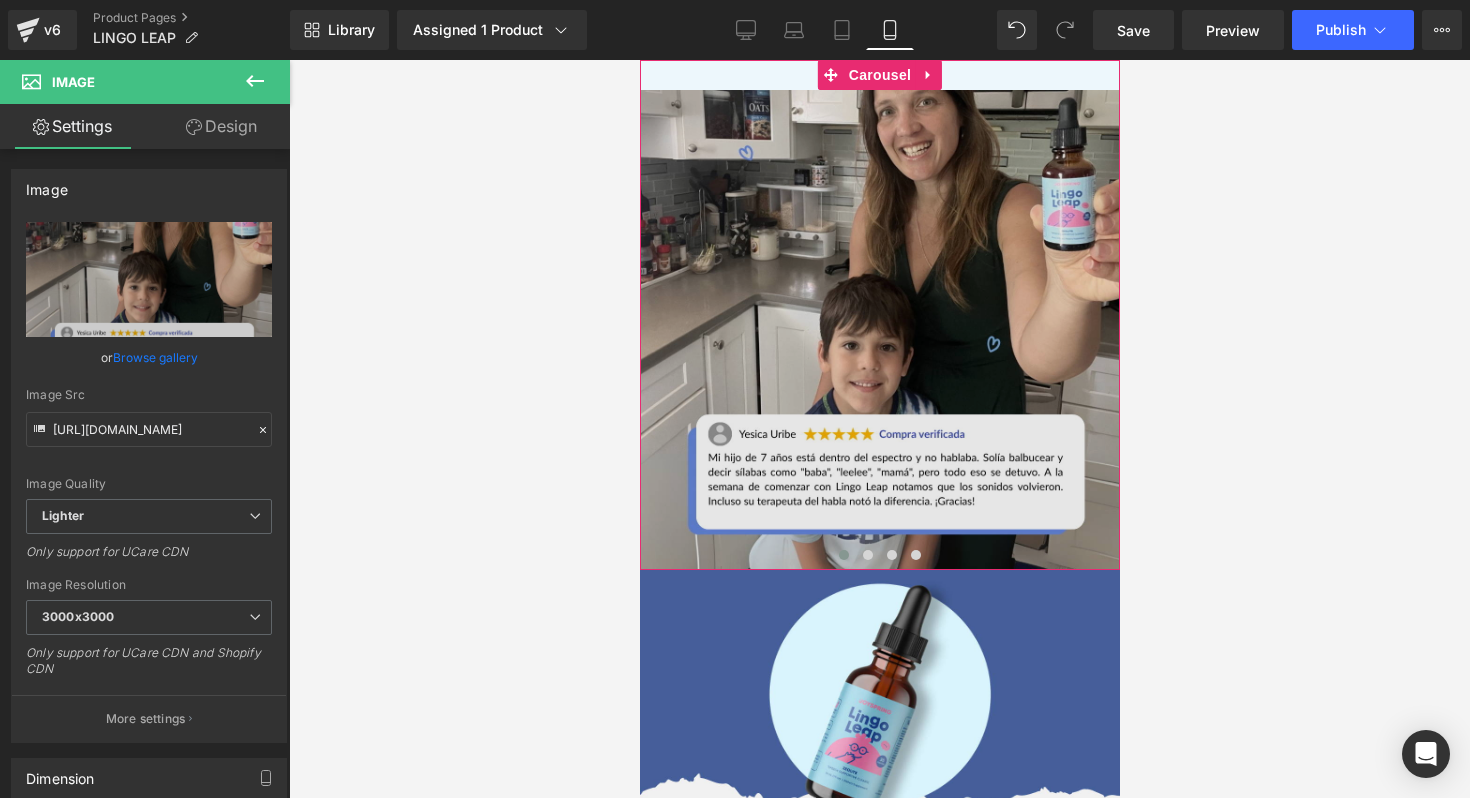 scroll, scrollTop: 6361, scrollLeft: 0, axis: vertical 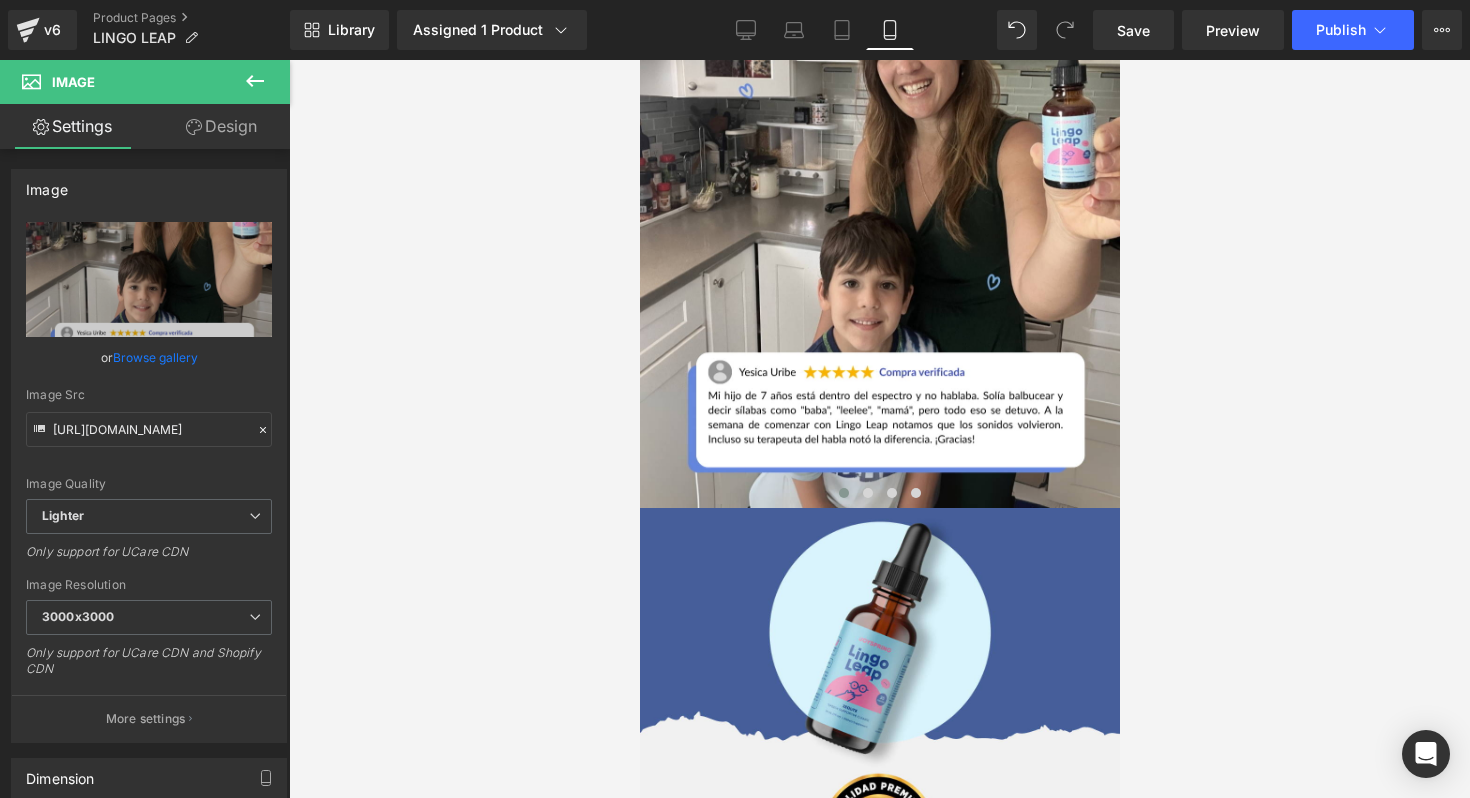 click at bounding box center [879, 429] 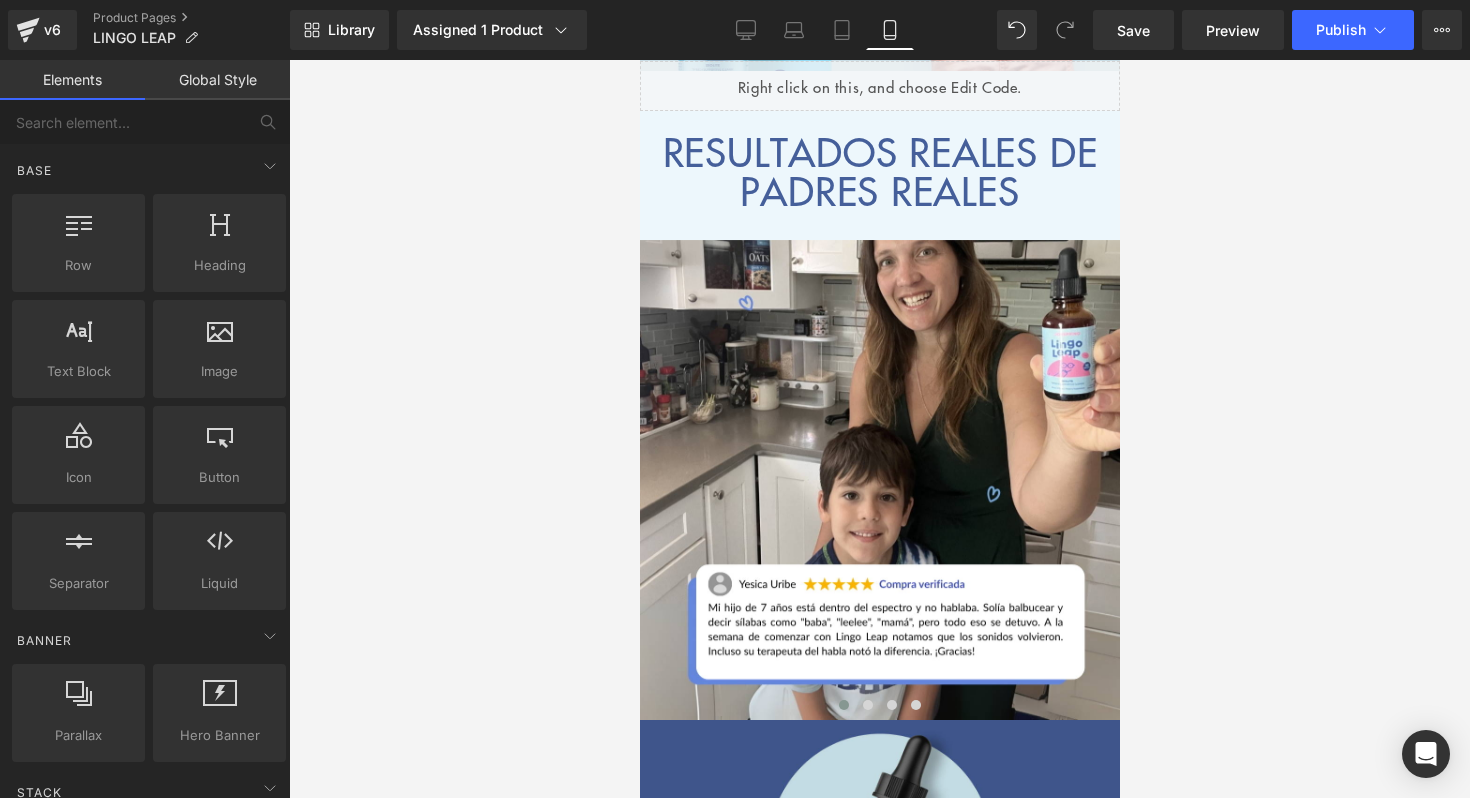 scroll, scrollTop: 6141, scrollLeft: 0, axis: vertical 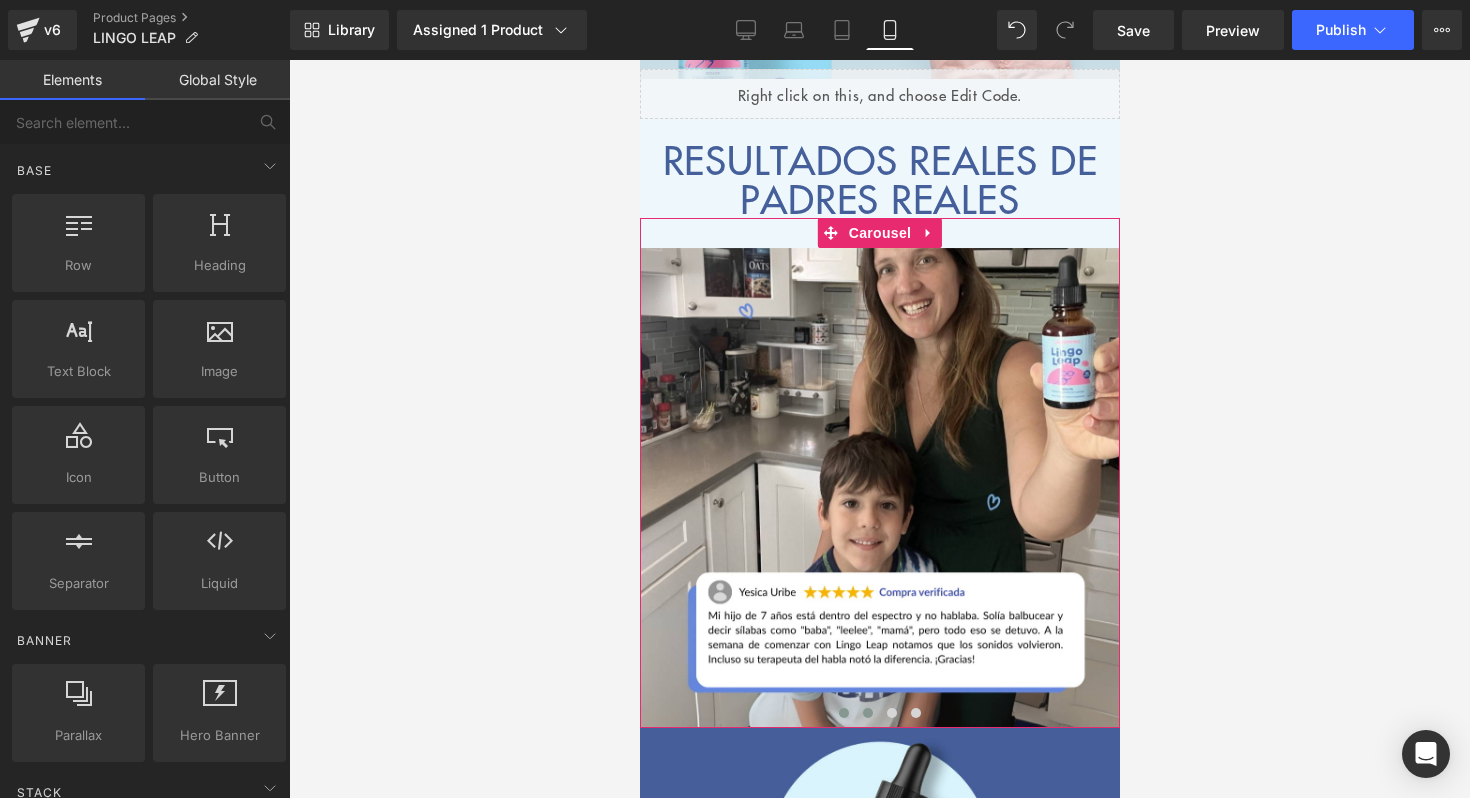click at bounding box center (867, 713) 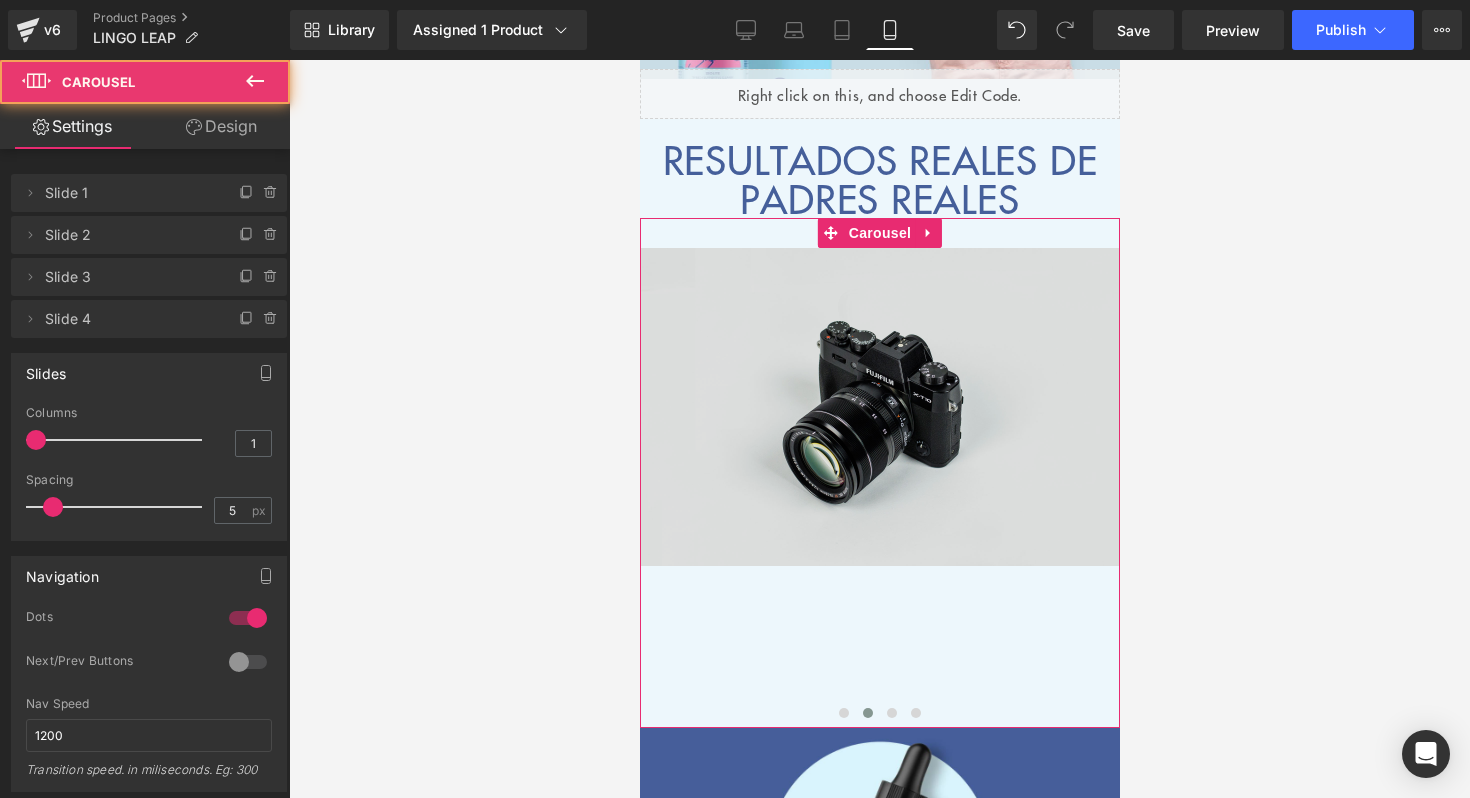 click at bounding box center (879, 407) 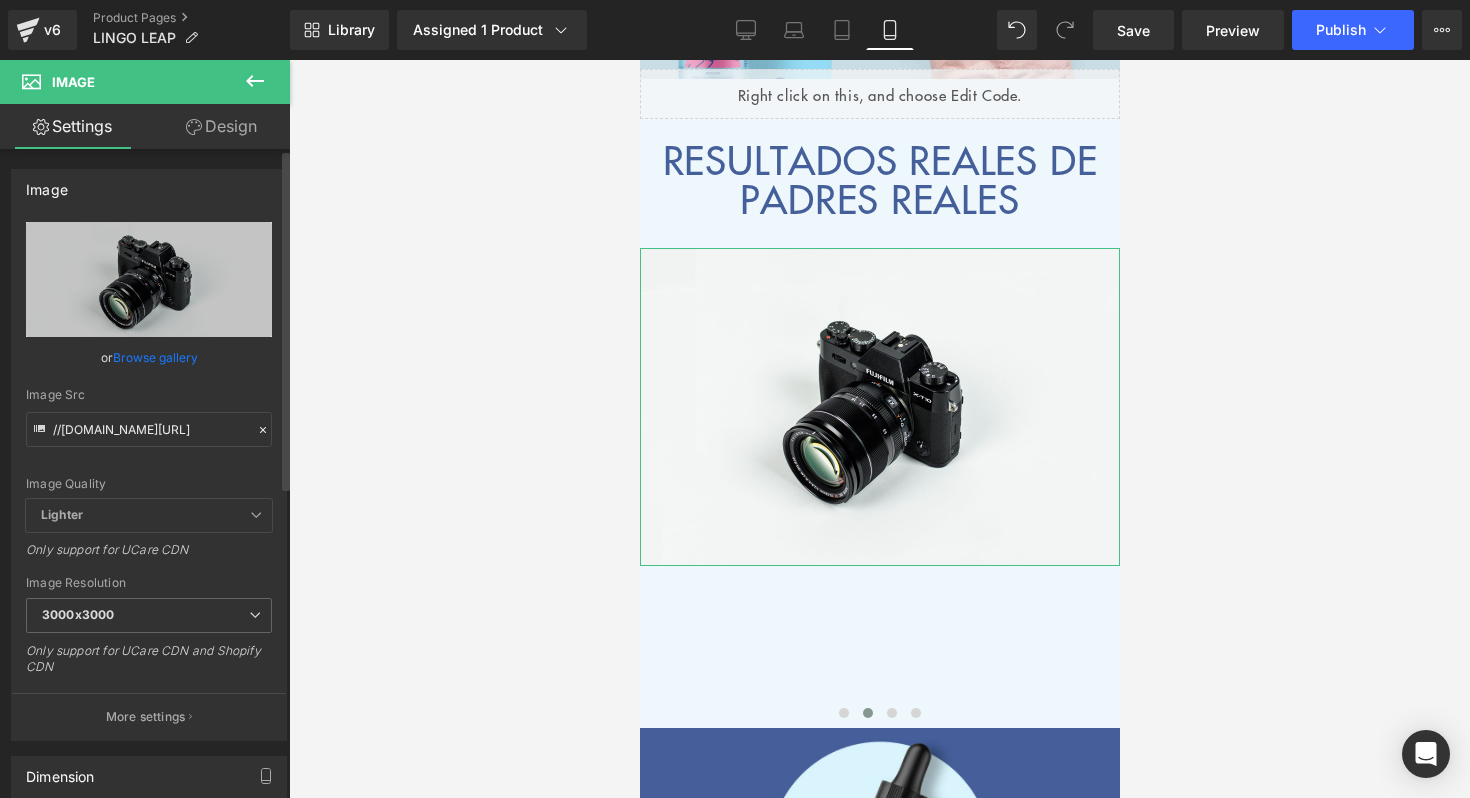 click on "Browse gallery" at bounding box center [155, 357] 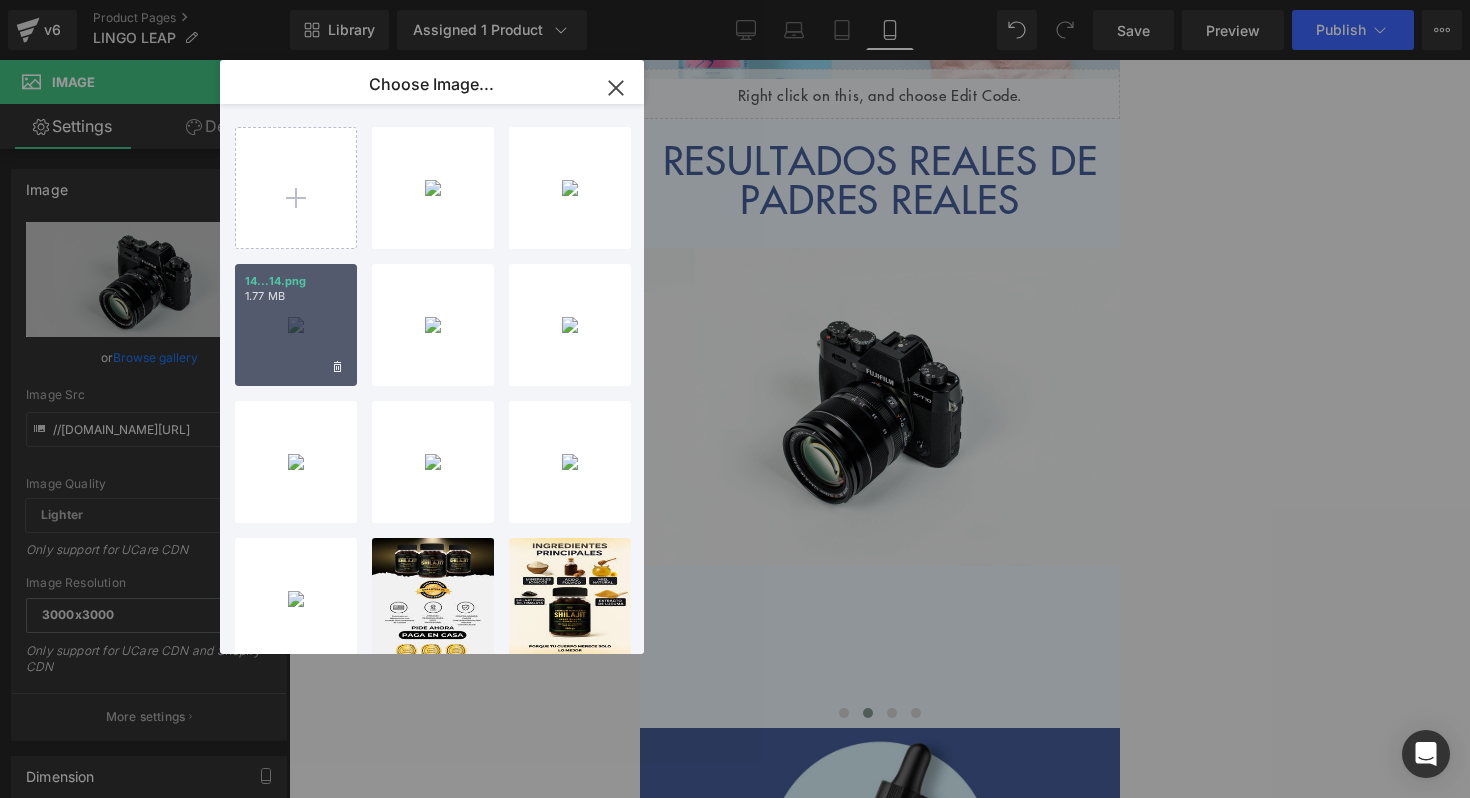click on "14...14.png 1.77 MB" at bounding box center (296, 325) 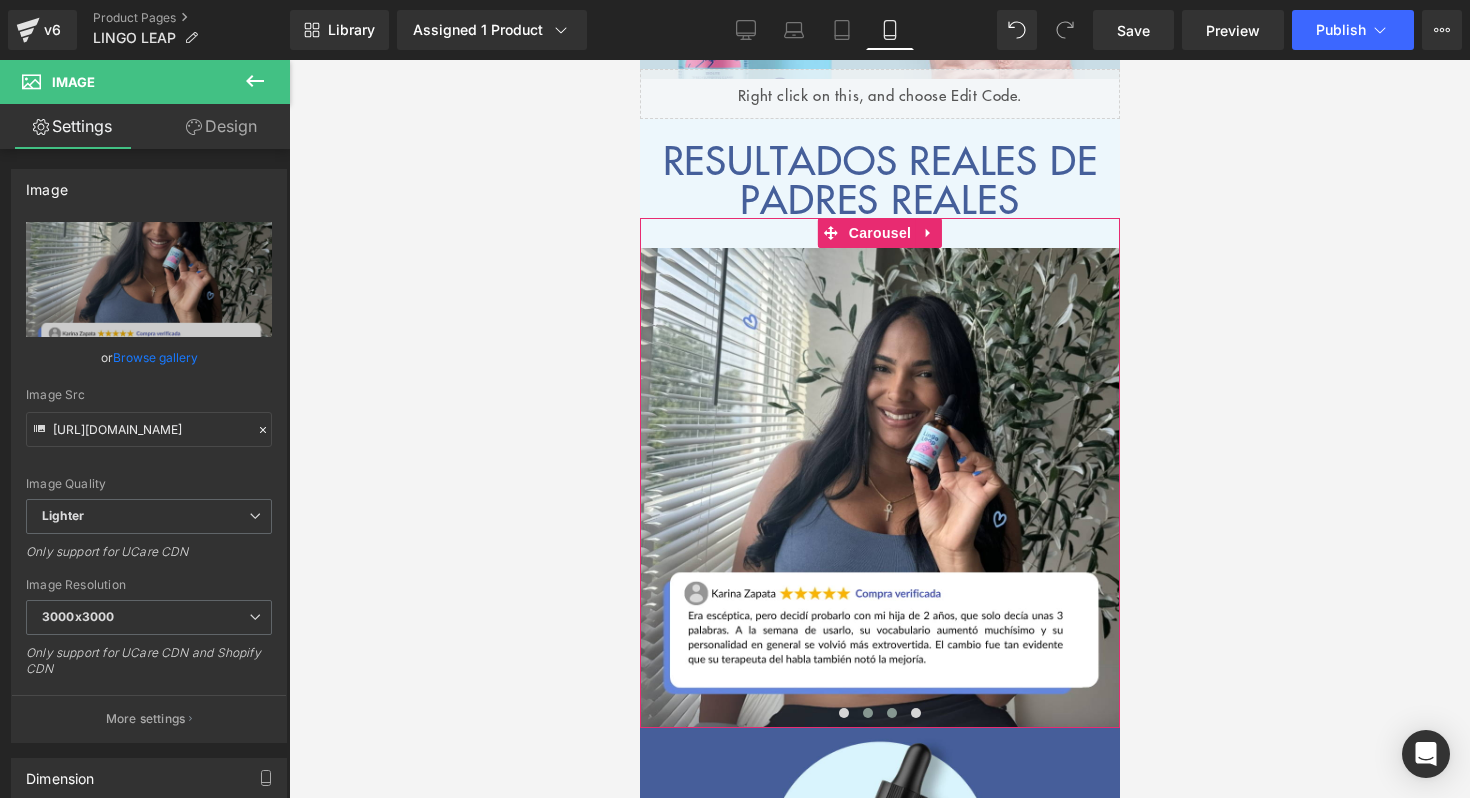 click at bounding box center (891, 713) 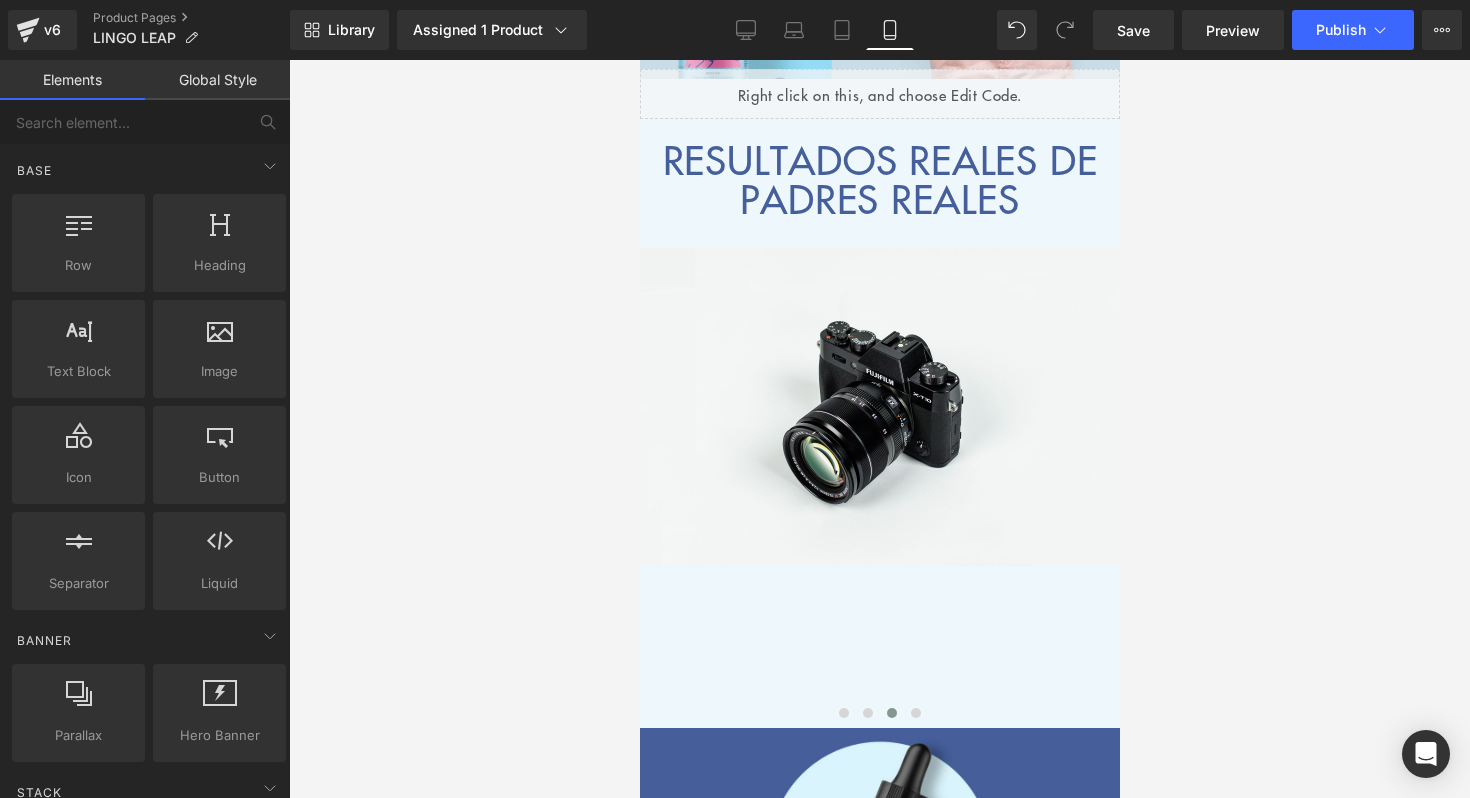 click at bounding box center (879, 429) 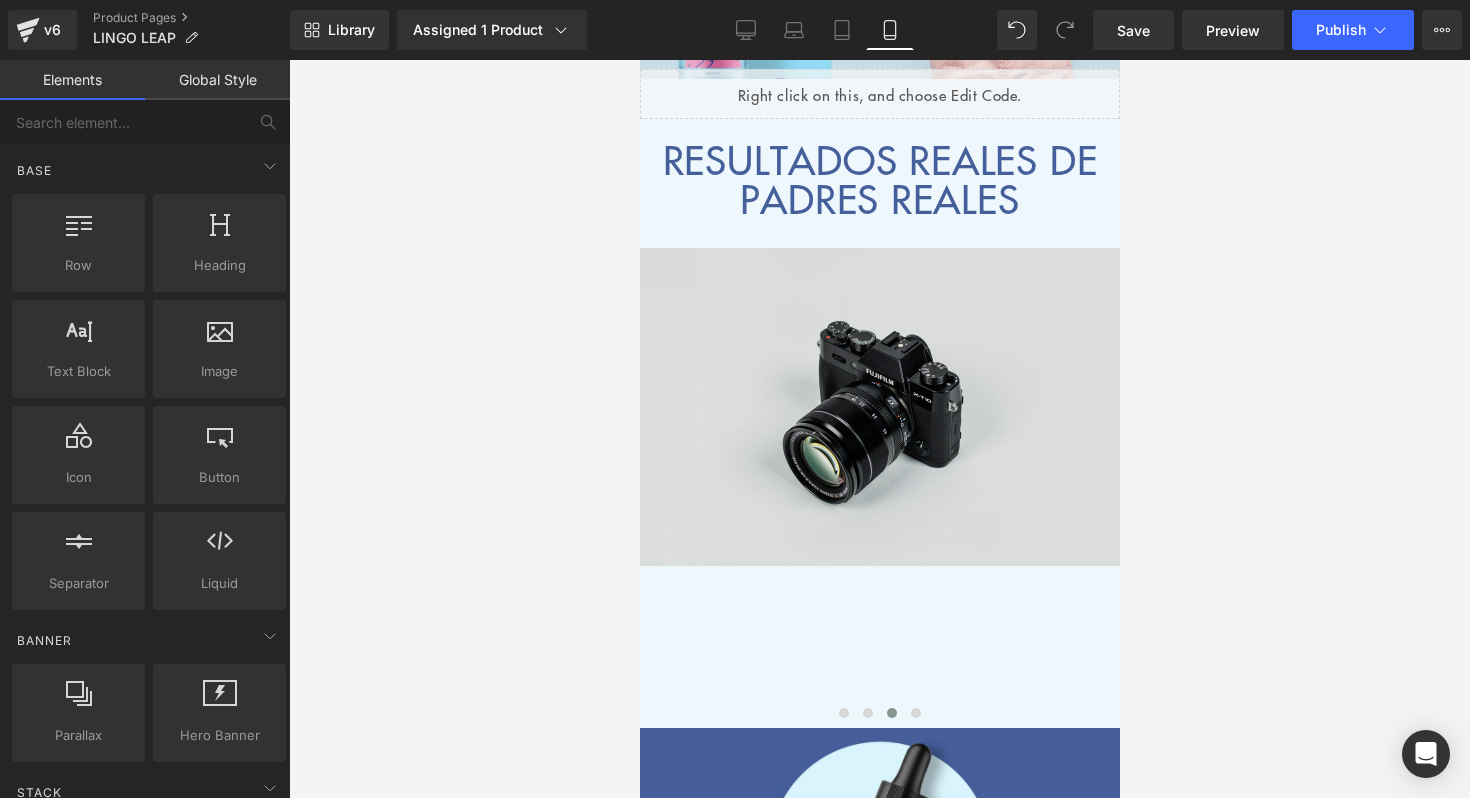 click at bounding box center (879, 407) 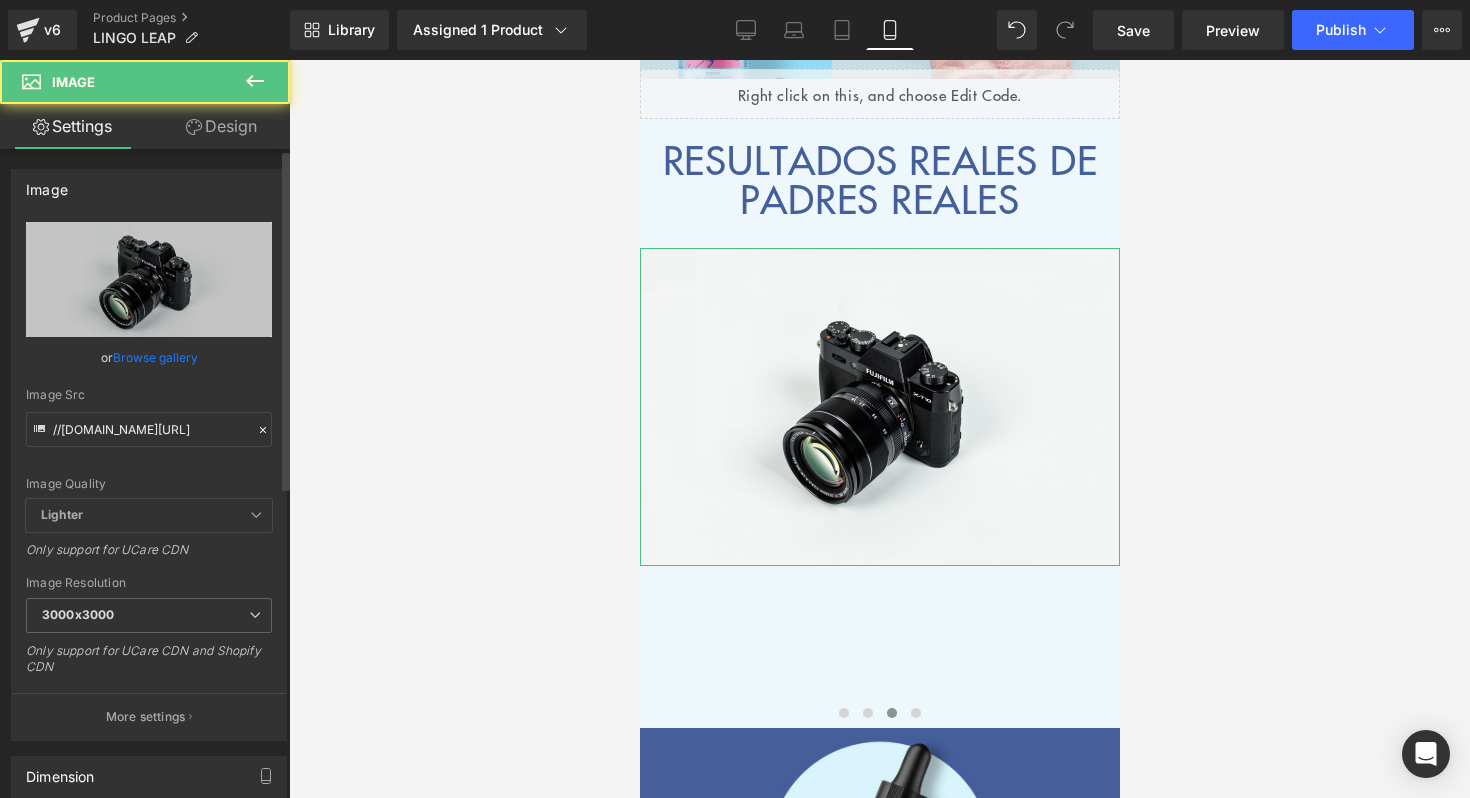 click on "Browse gallery" at bounding box center (155, 357) 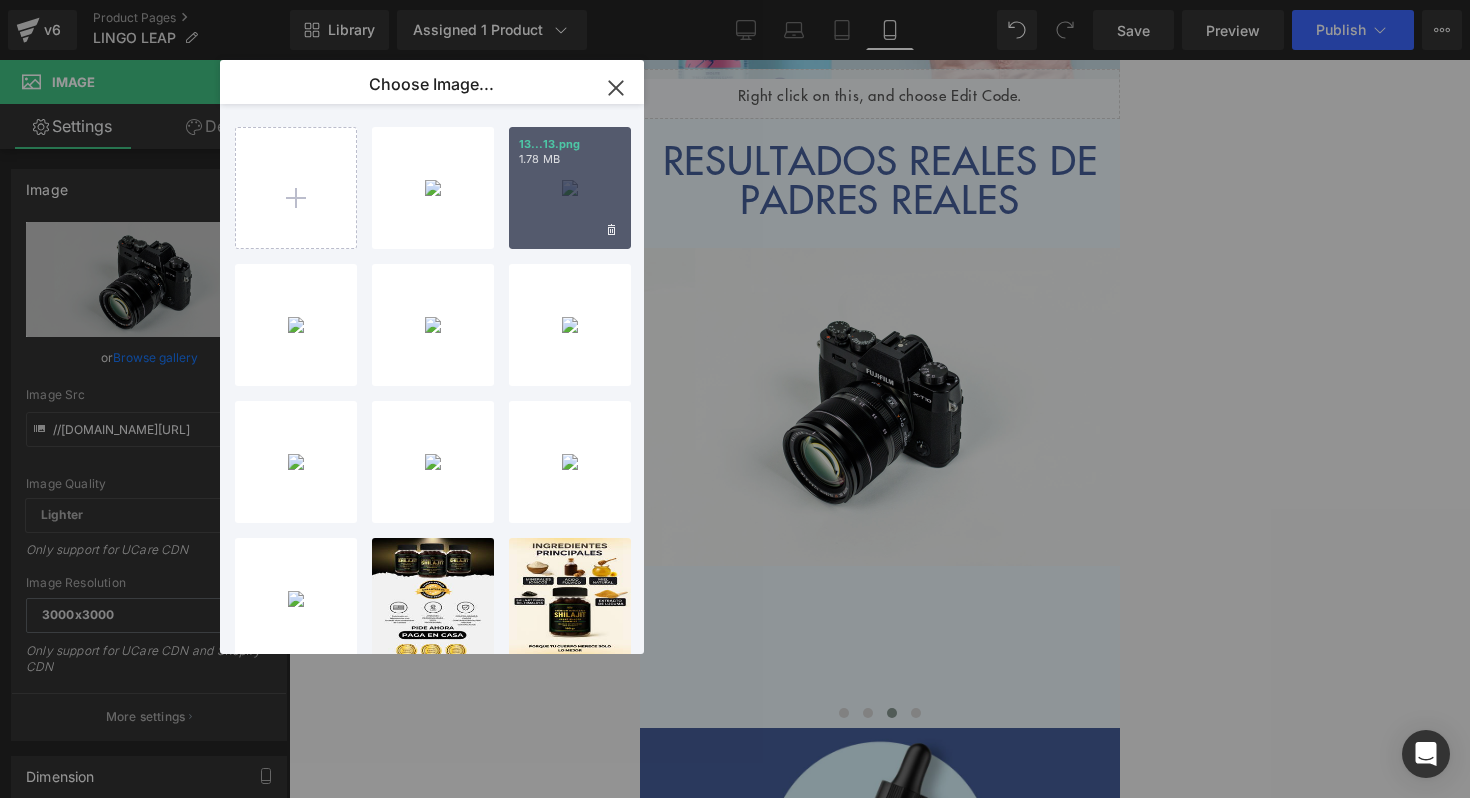 click on "13...13.png 1.78 MB" at bounding box center [570, 188] 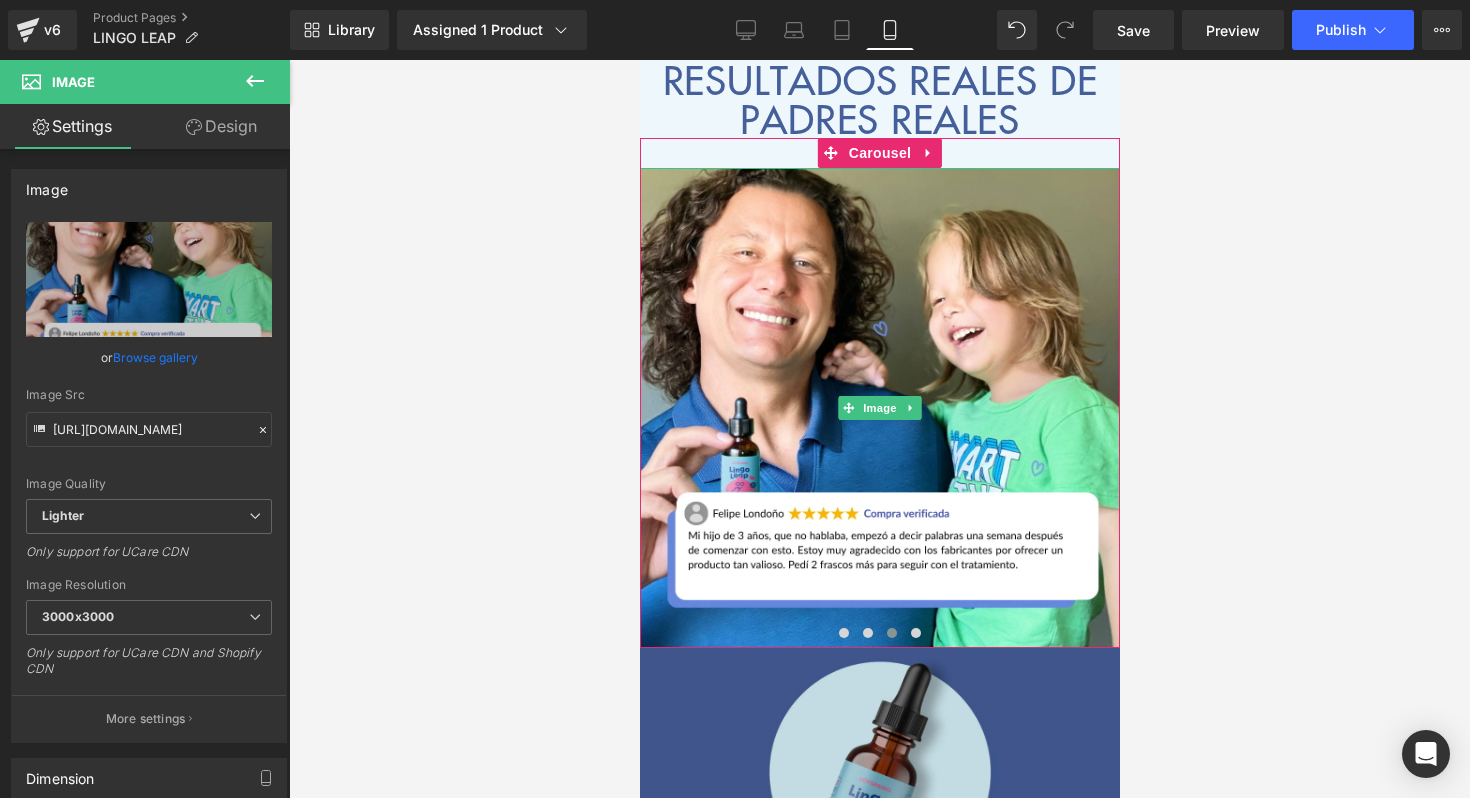 scroll, scrollTop: 6236, scrollLeft: 0, axis: vertical 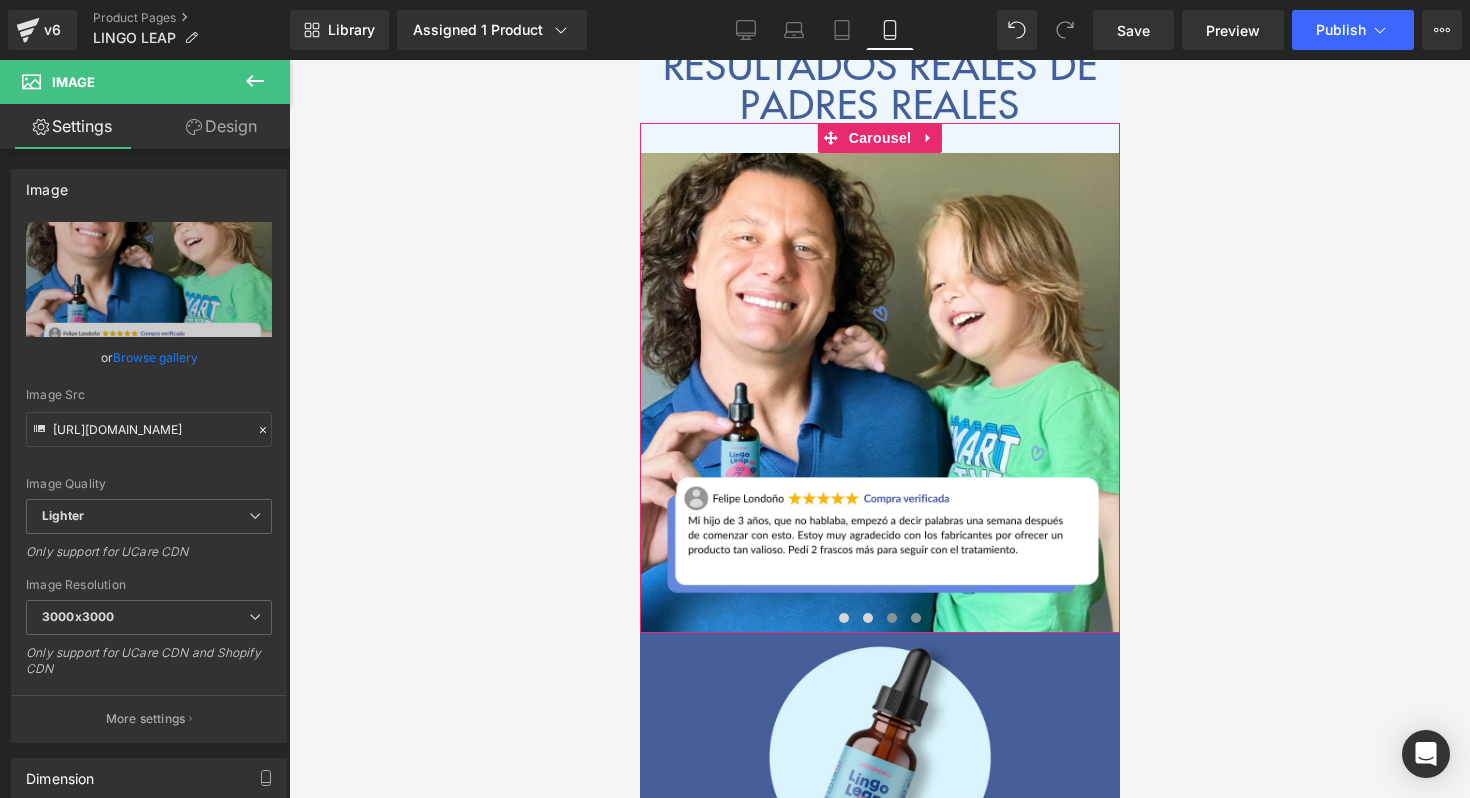 click at bounding box center (915, 618) 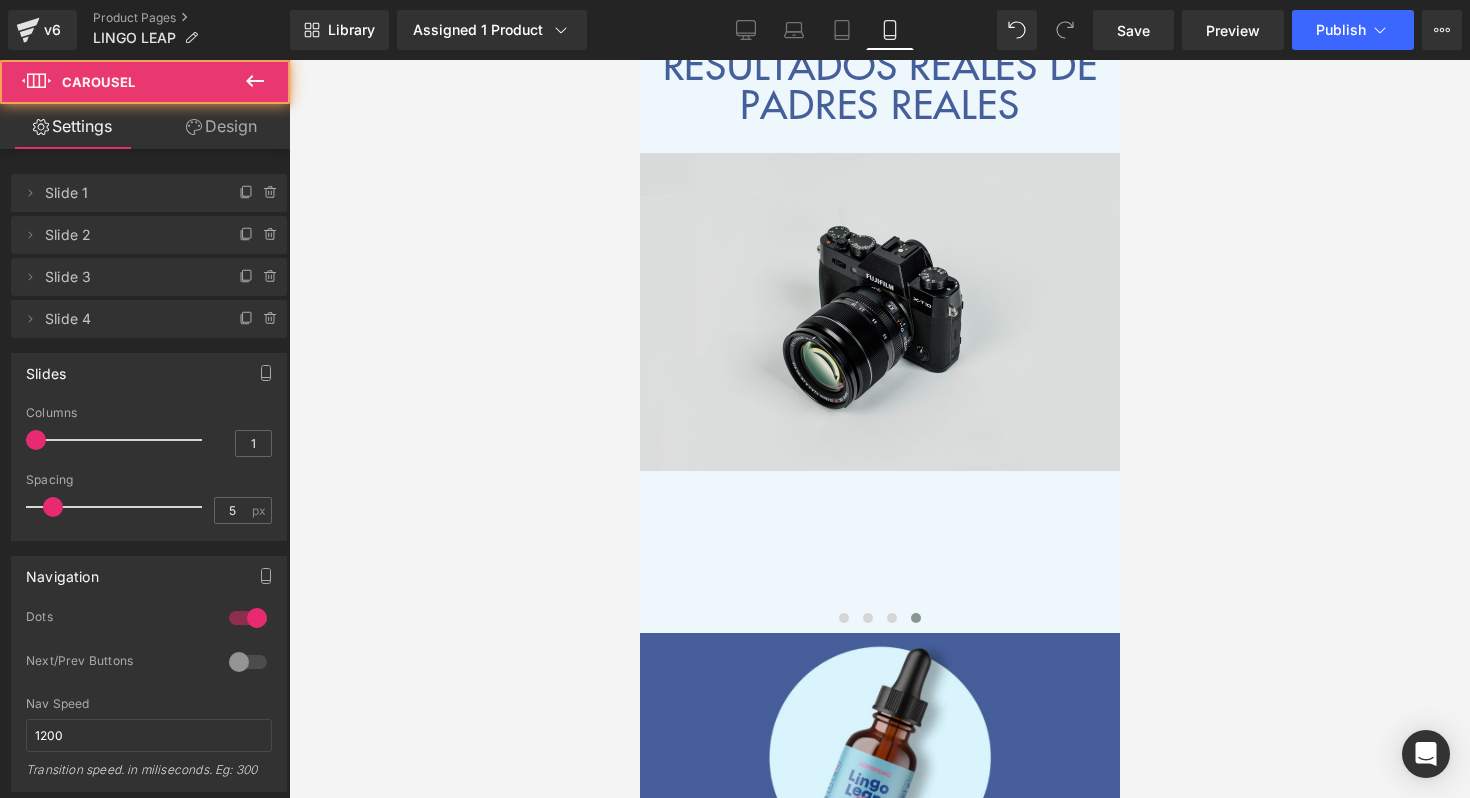 click at bounding box center [879, 312] 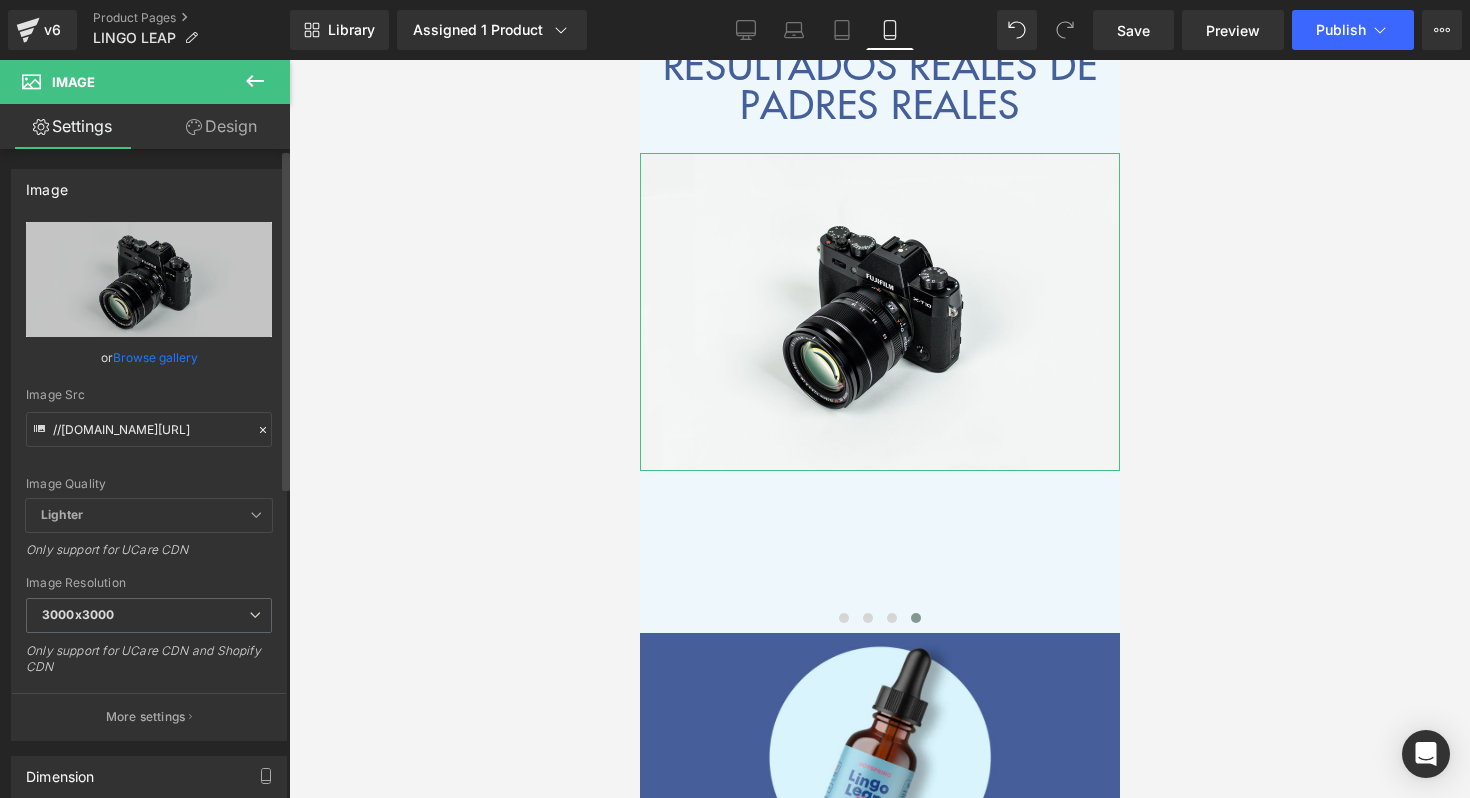 click on "Browse gallery" at bounding box center [155, 357] 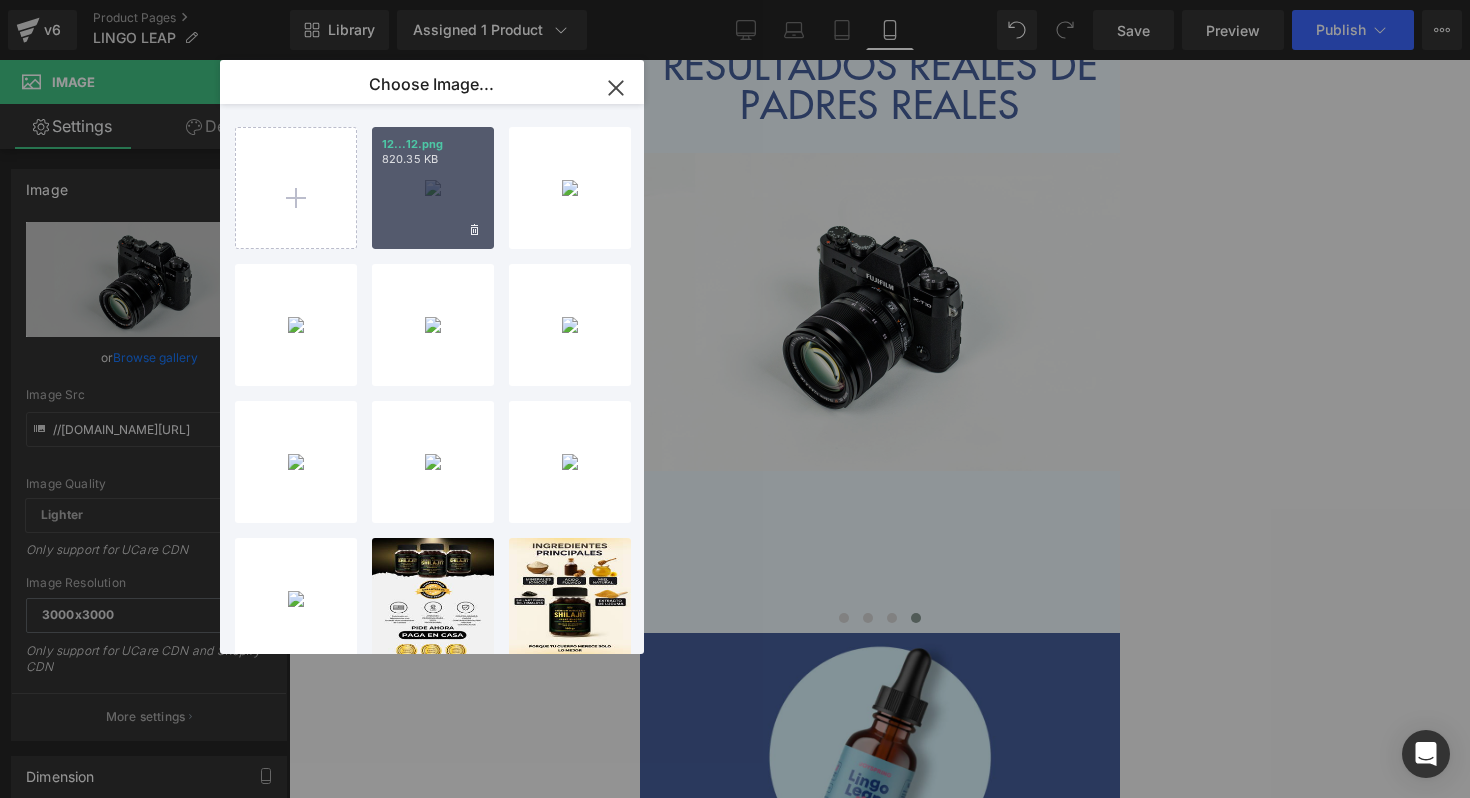 click on "12...12.png 820.35 KB" at bounding box center [433, 188] 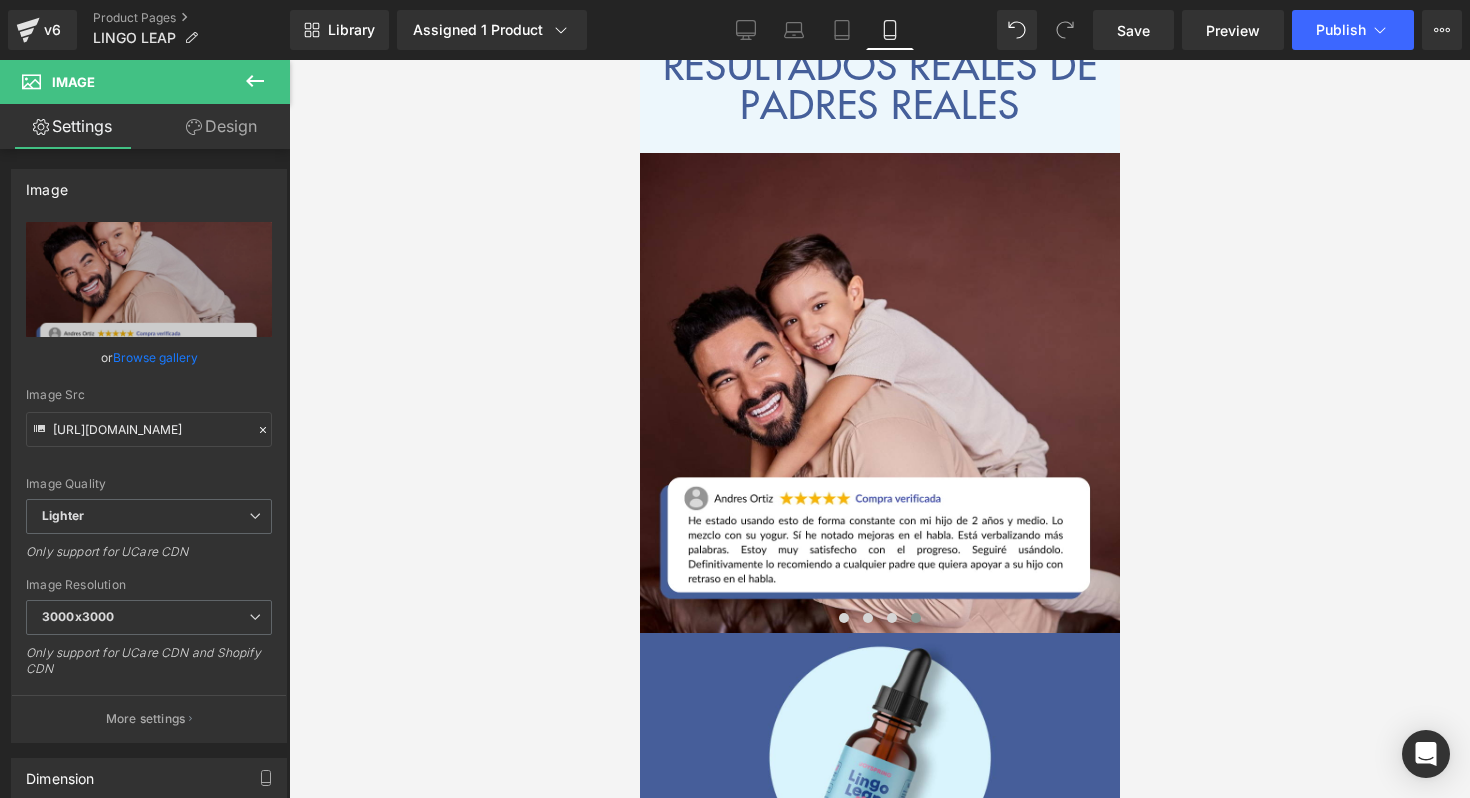 click at bounding box center [879, 429] 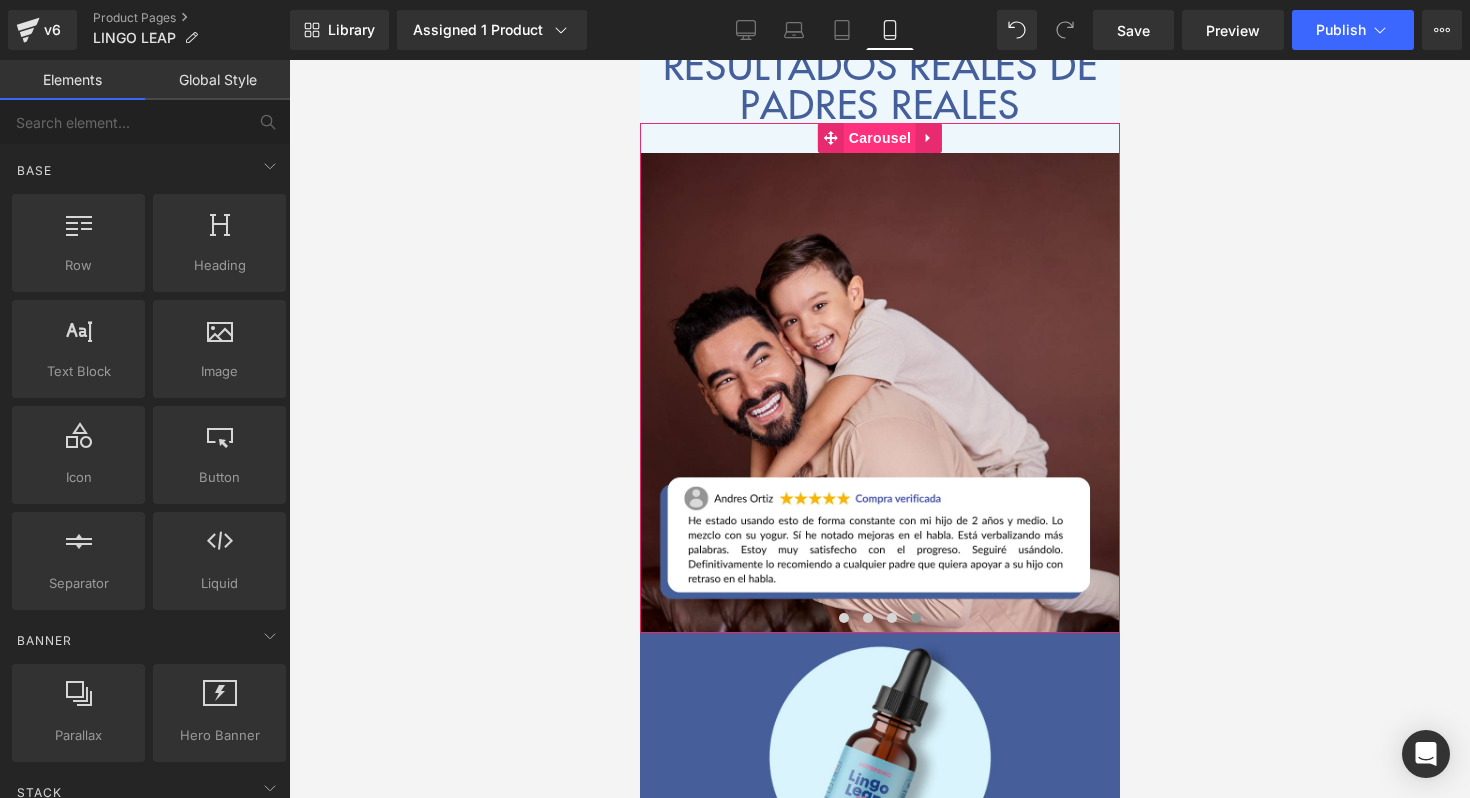 click on "Carousel" at bounding box center (879, 138) 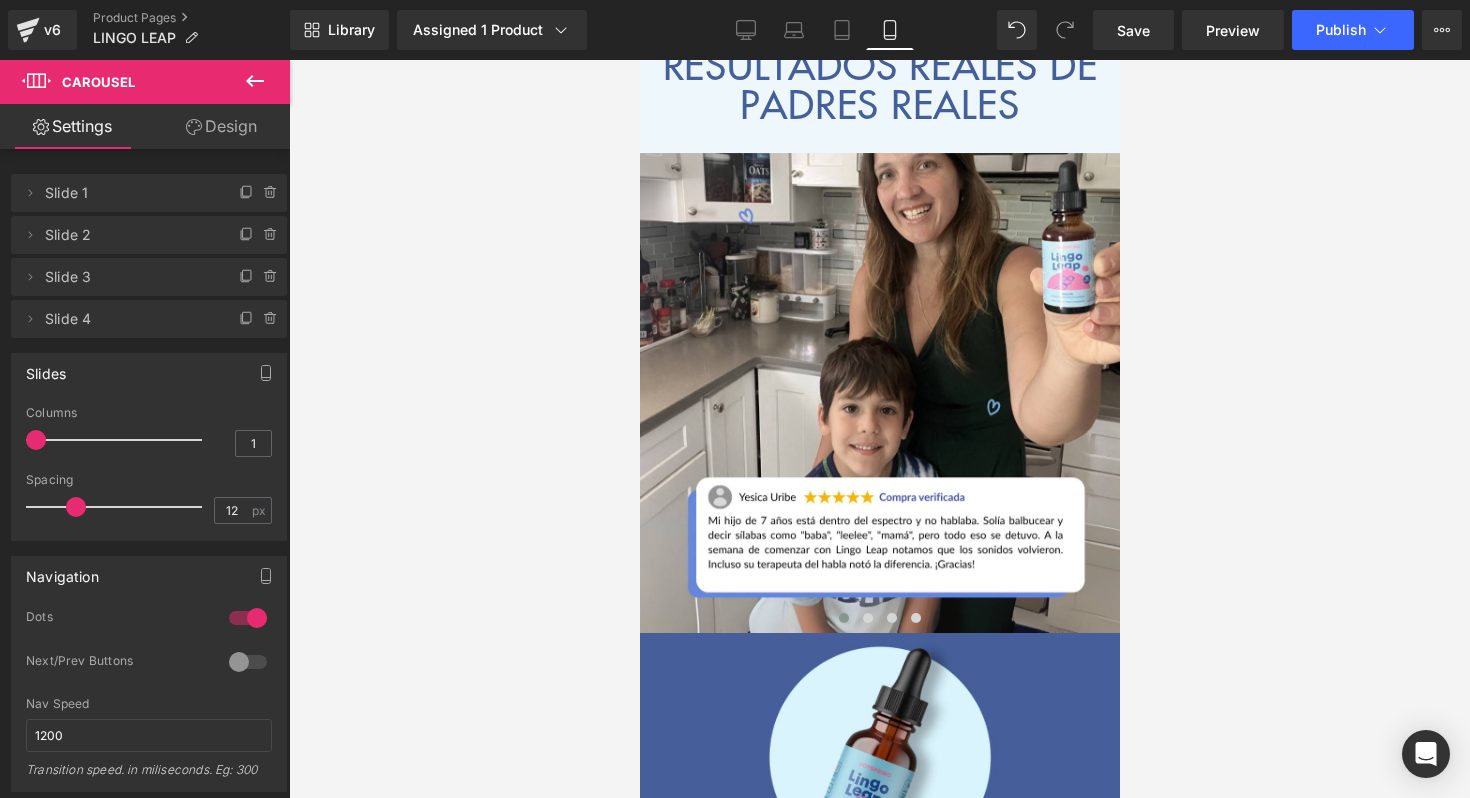 drag, startPoint x: 58, startPoint y: 506, endPoint x: 81, endPoint y: 506, distance: 23 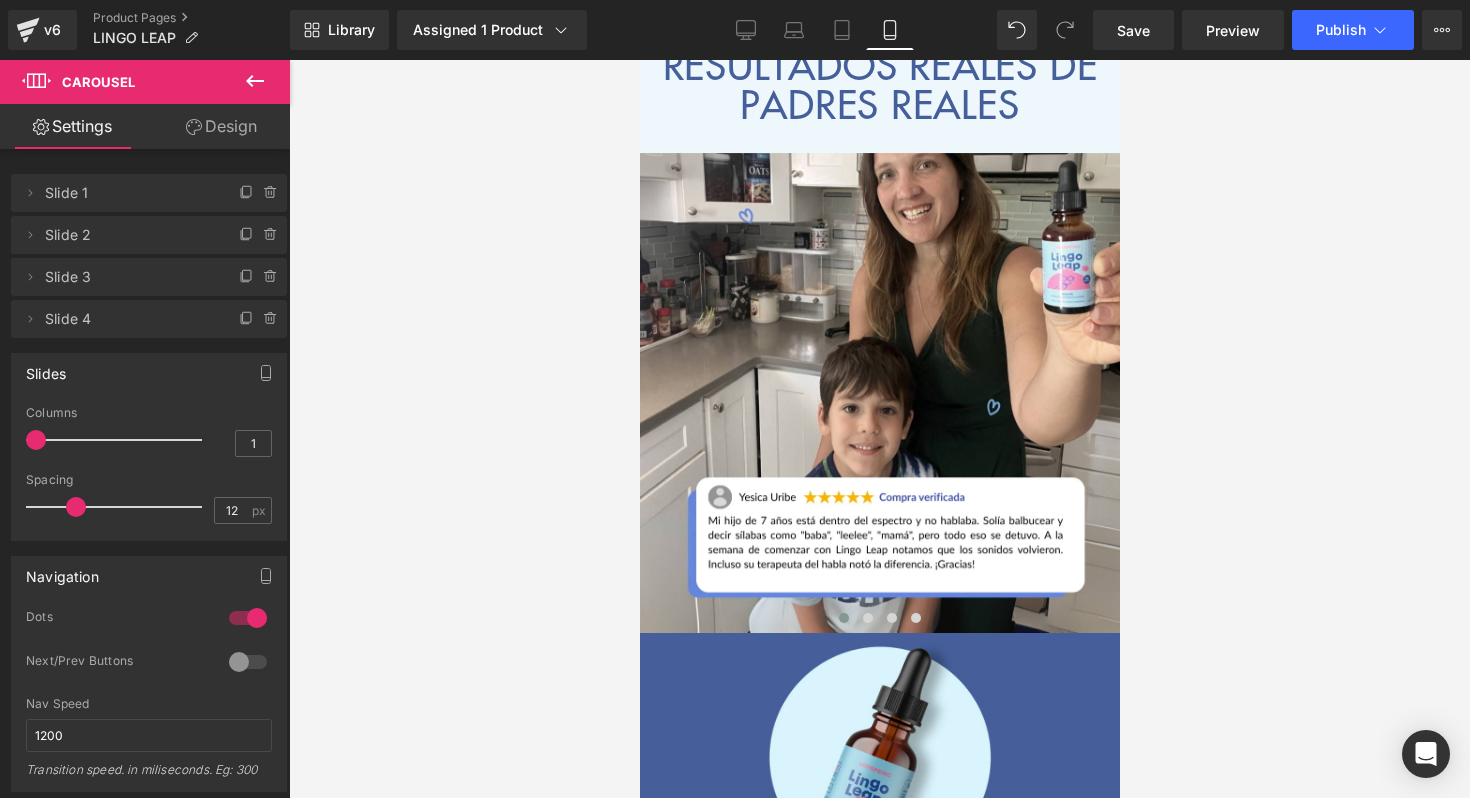 type on "5" 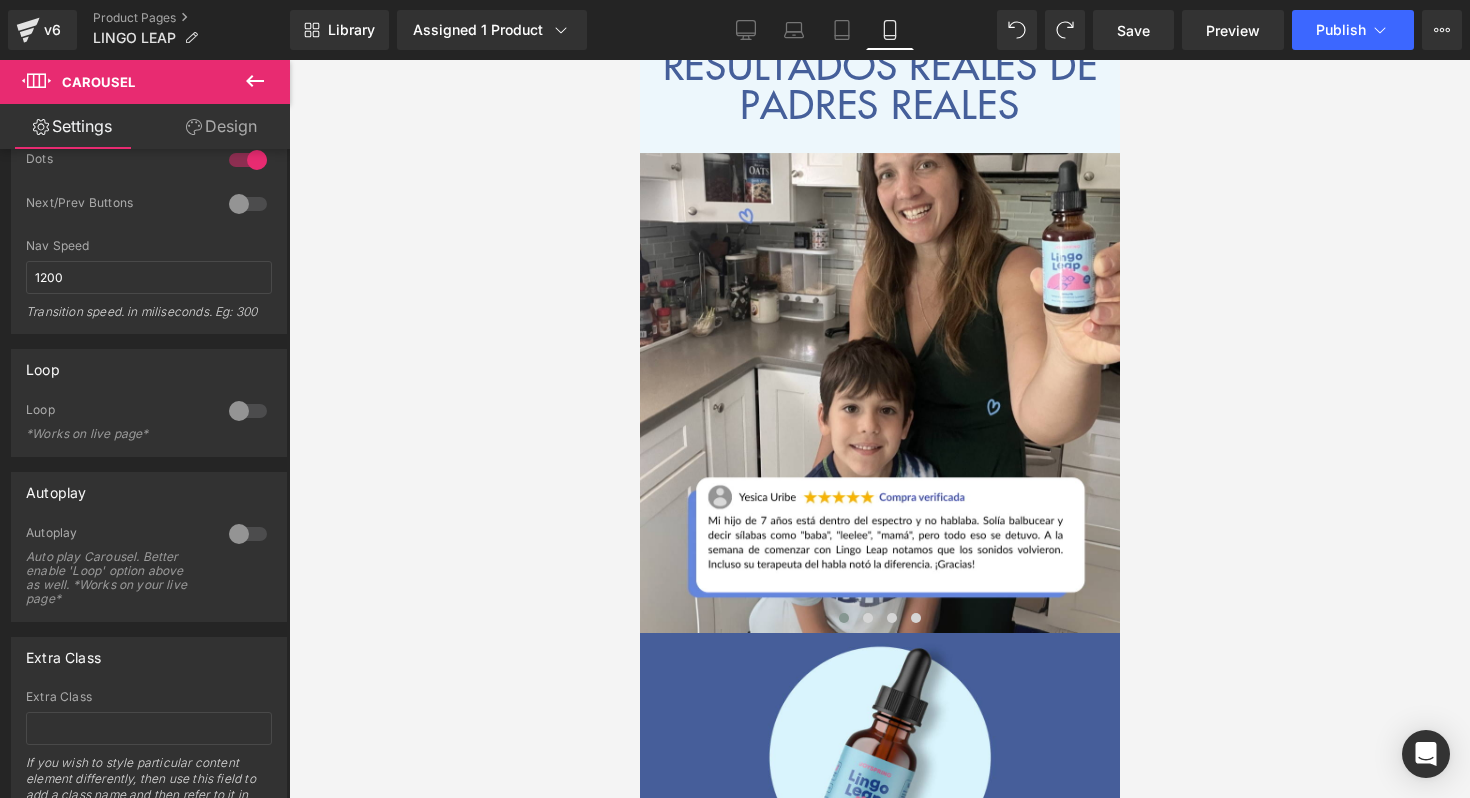 scroll, scrollTop: 459, scrollLeft: 0, axis: vertical 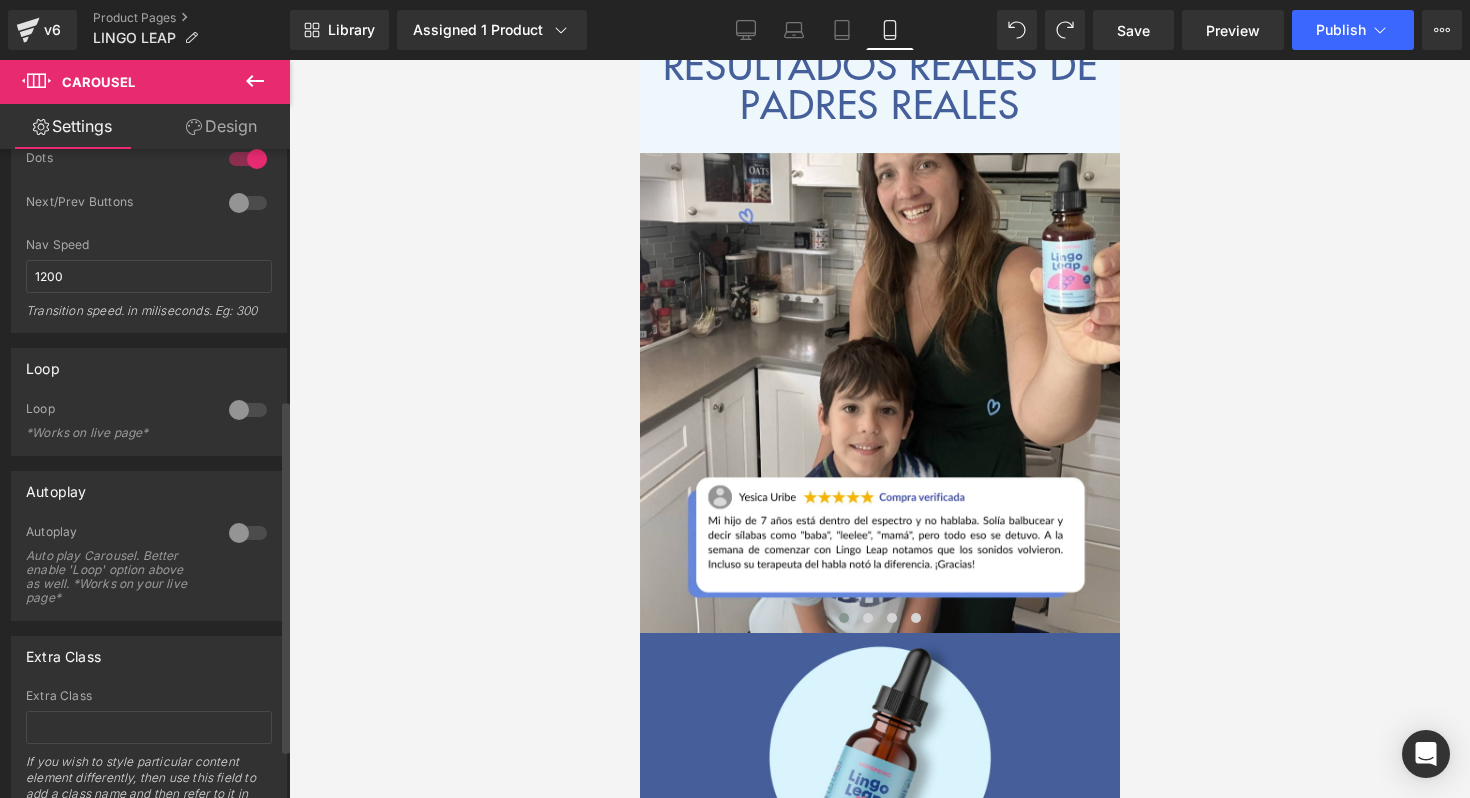 click at bounding box center [248, 410] 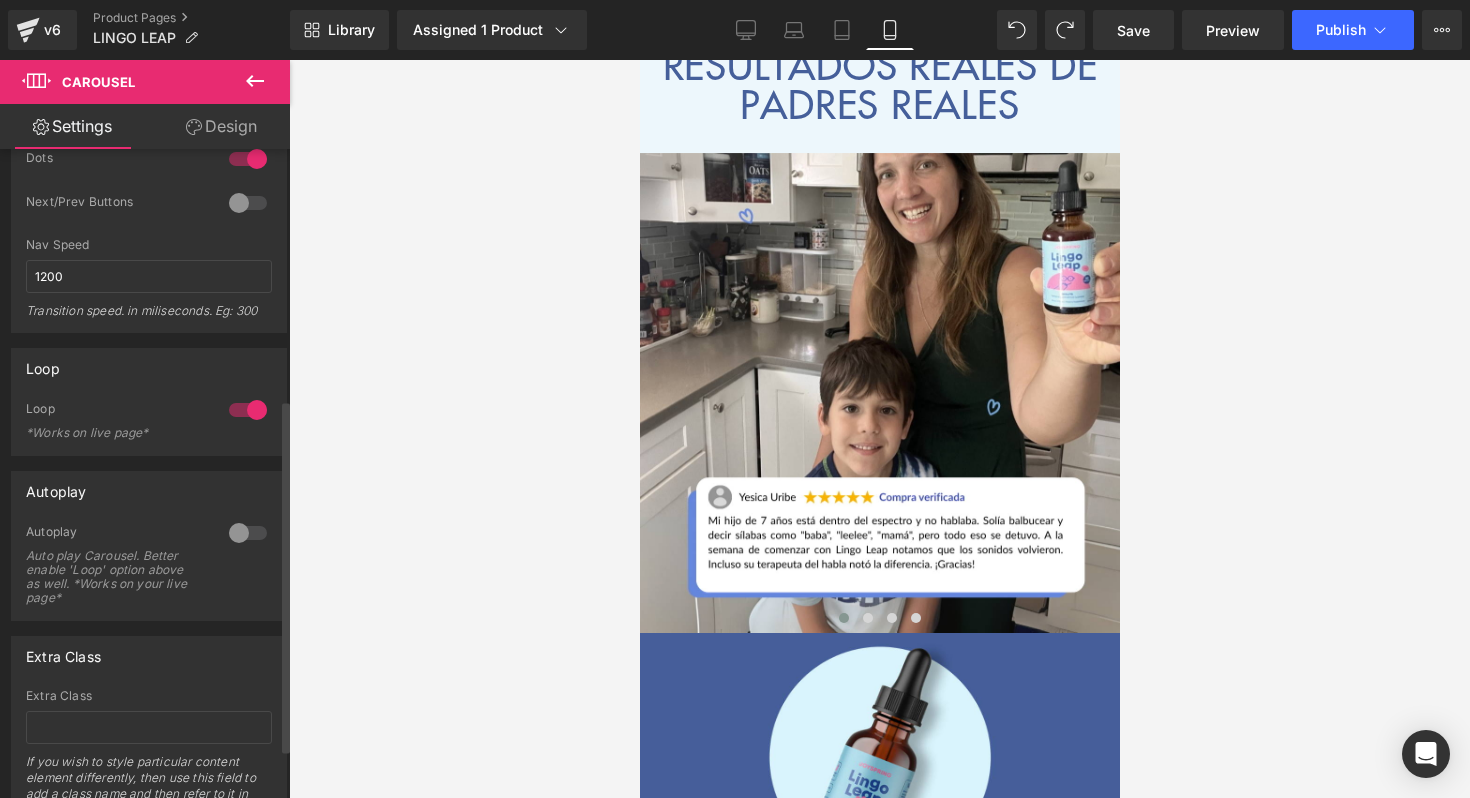 click at bounding box center (248, 533) 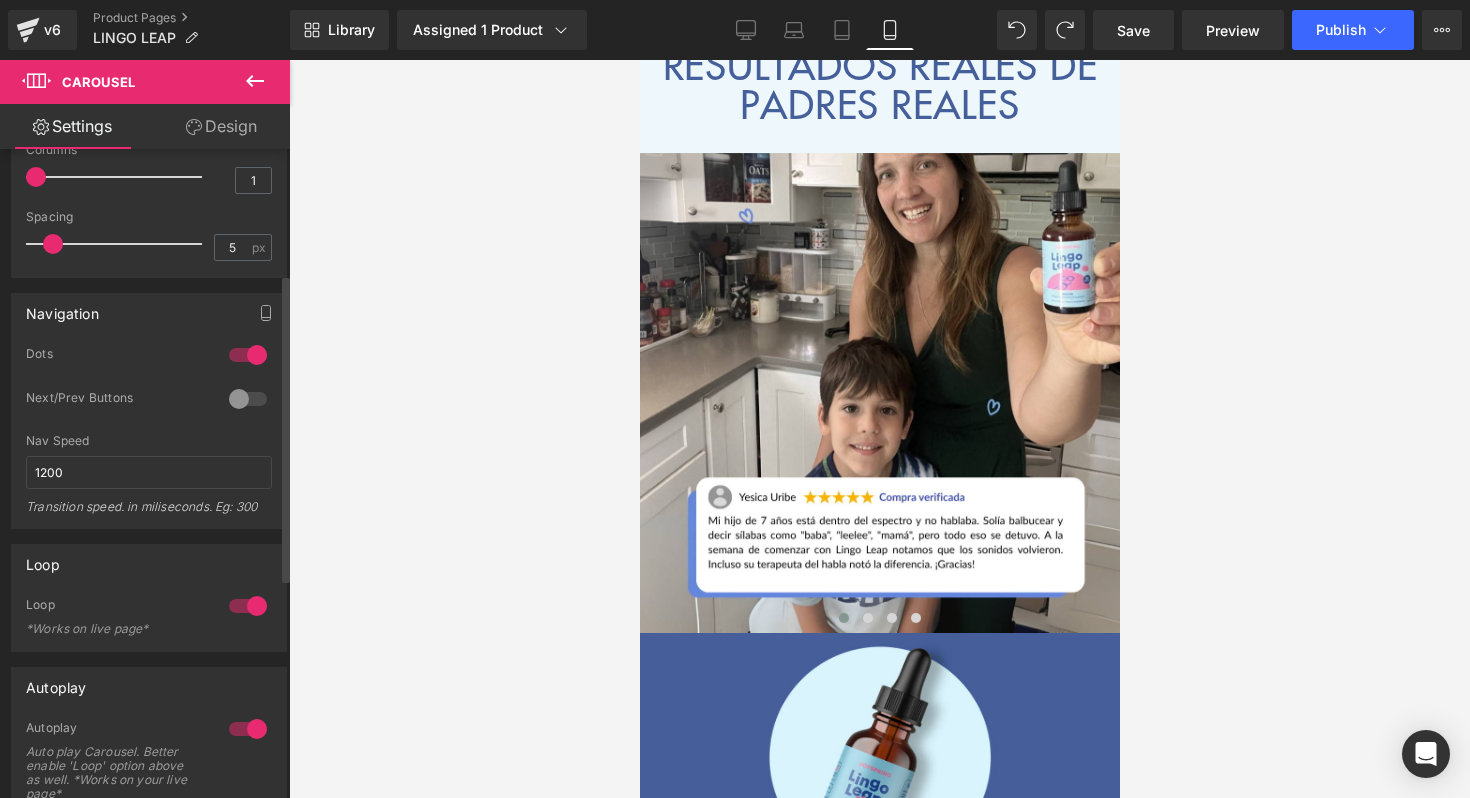 scroll, scrollTop: 0, scrollLeft: 0, axis: both 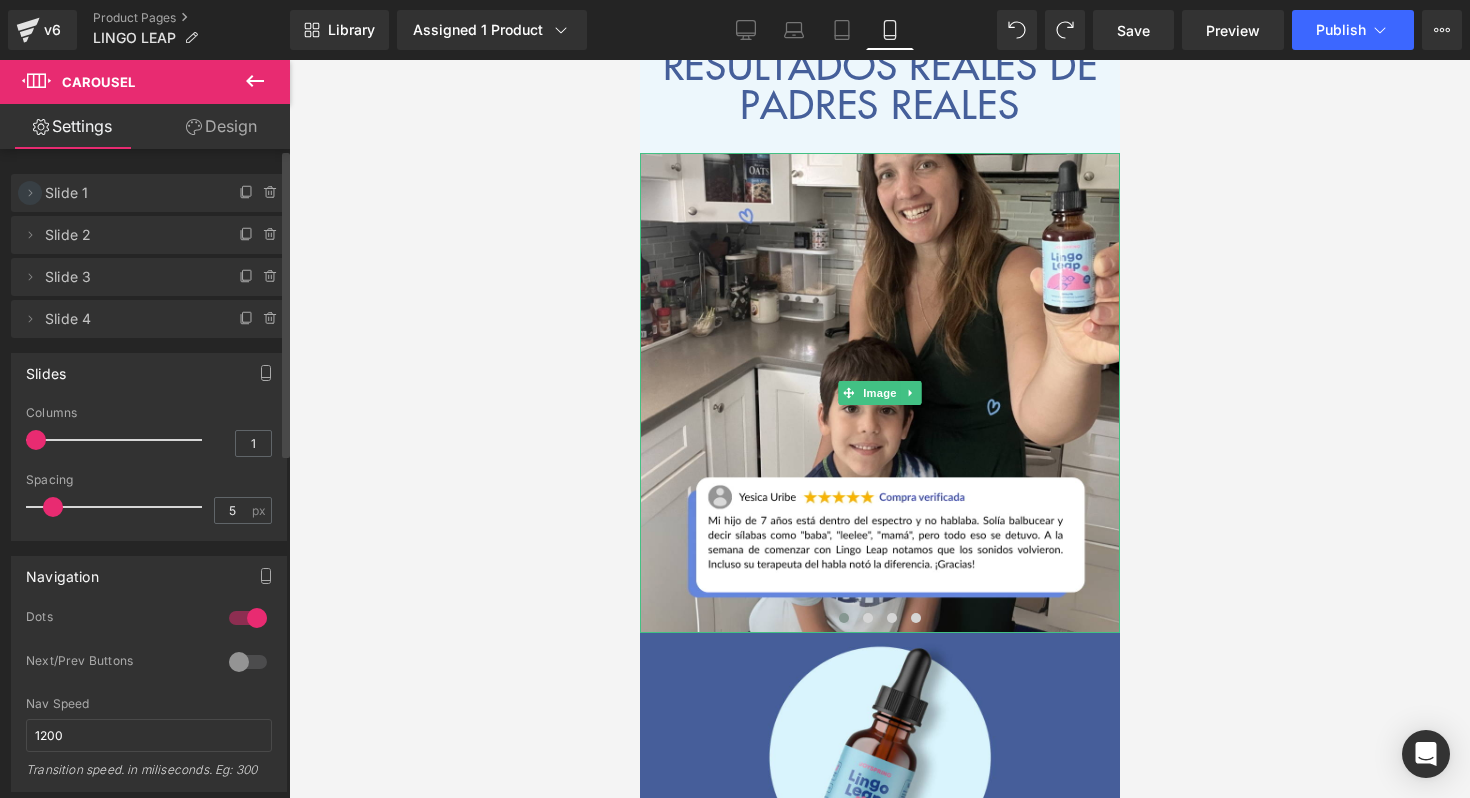 click 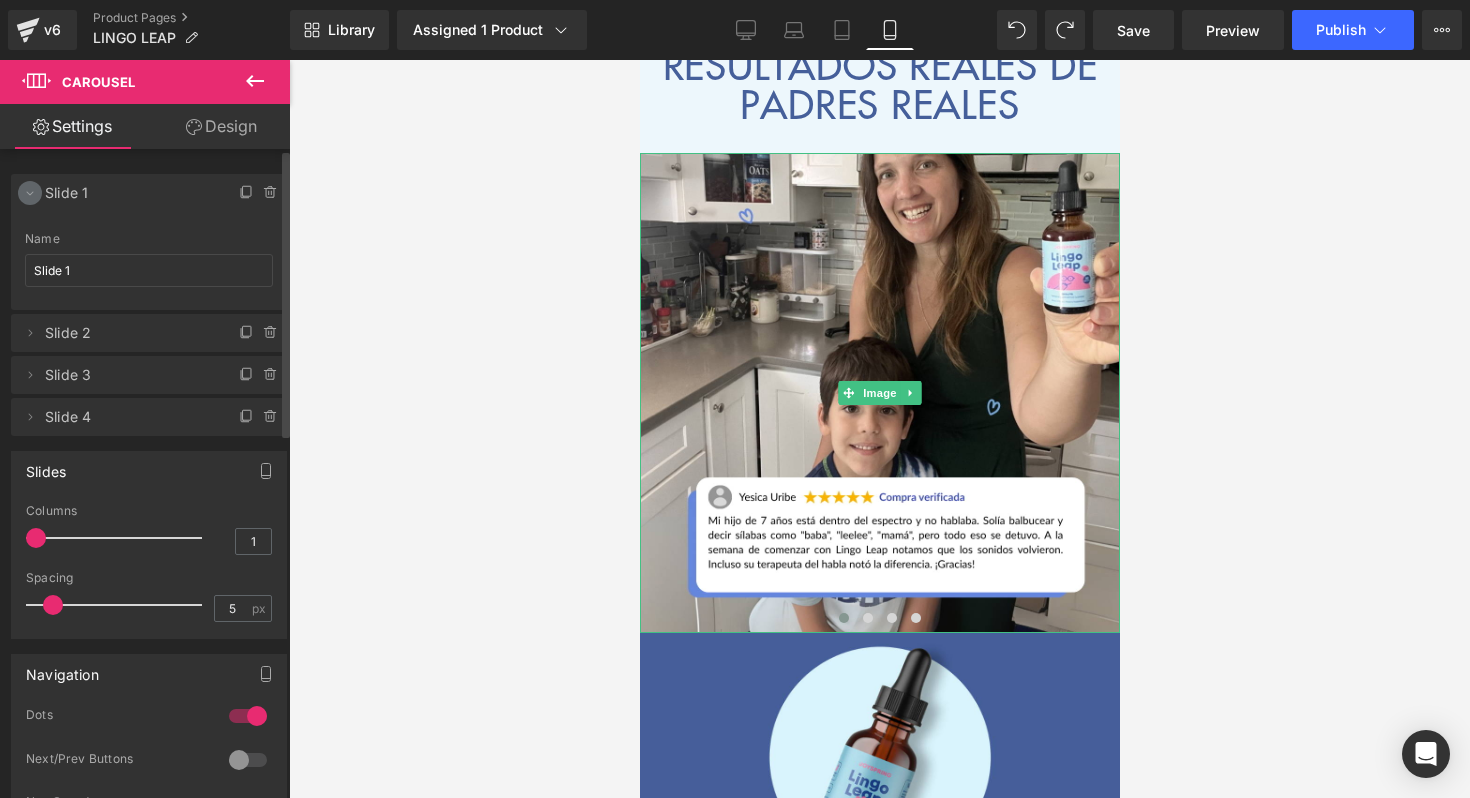click 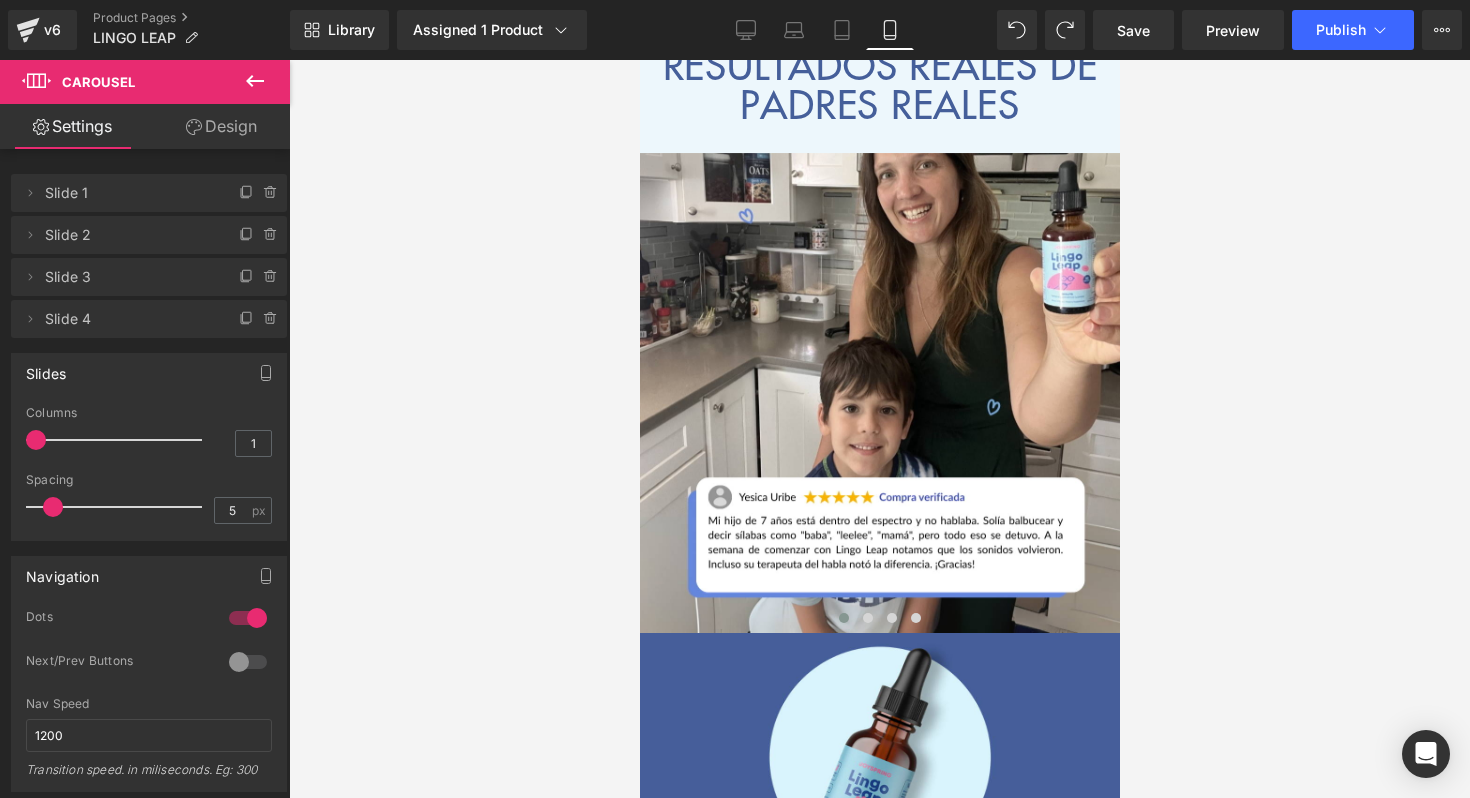click on "Design" at bounding box center [221, 126] 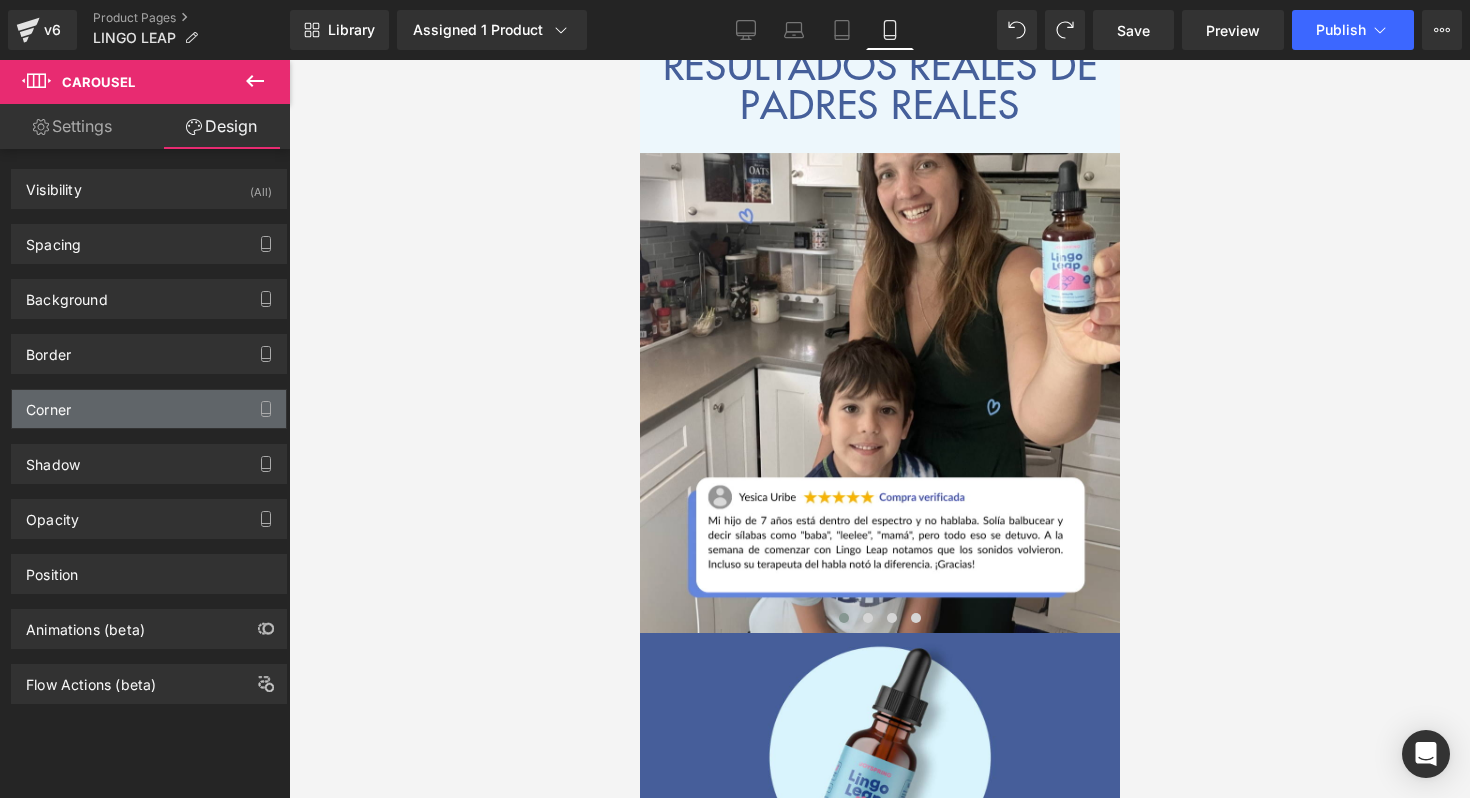 click on "Corner" at bounding box center (149, 409) 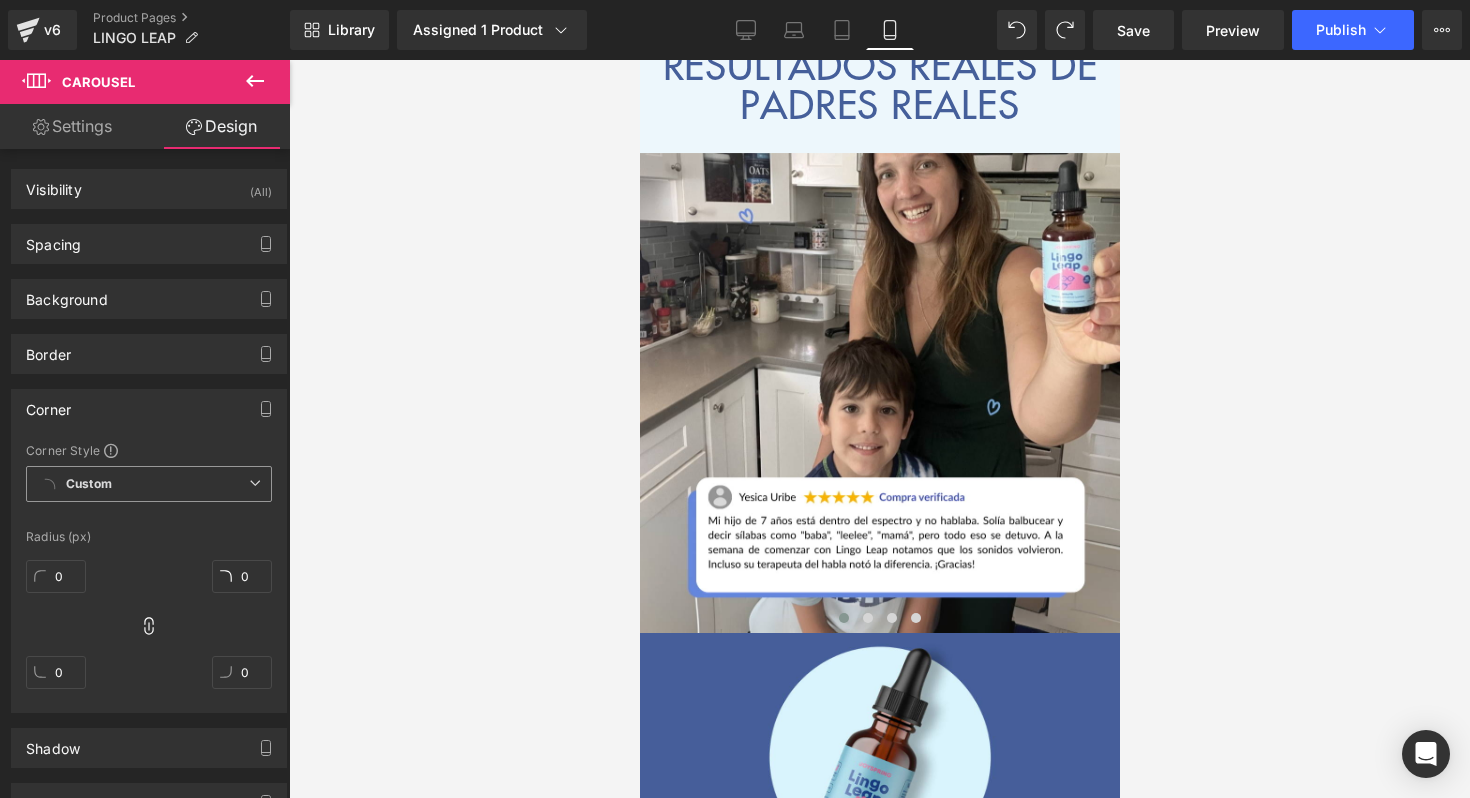 click on "Custom" at bounding box center (89, 484) 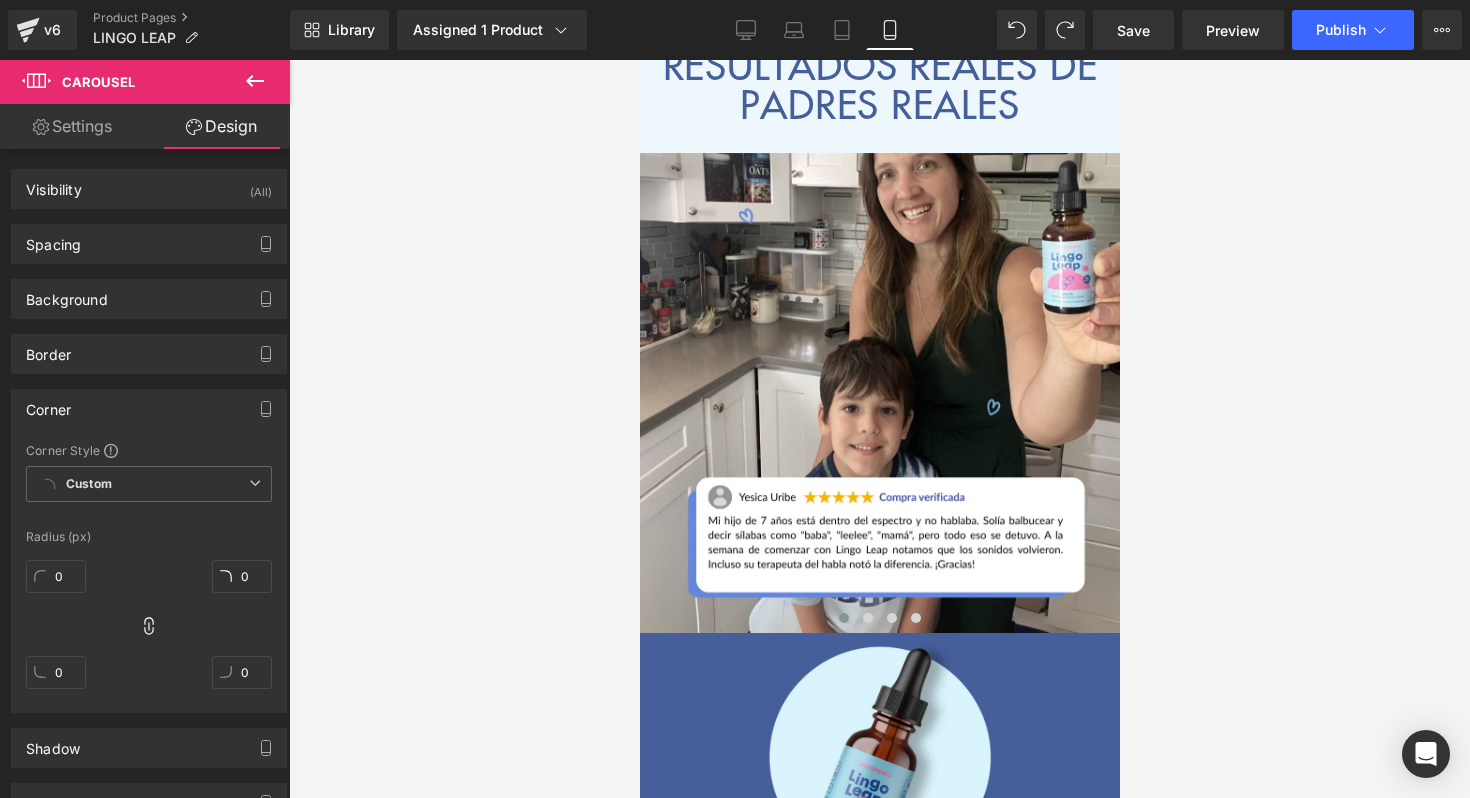 click on "Corner Style" at bounding box center [149, 450] 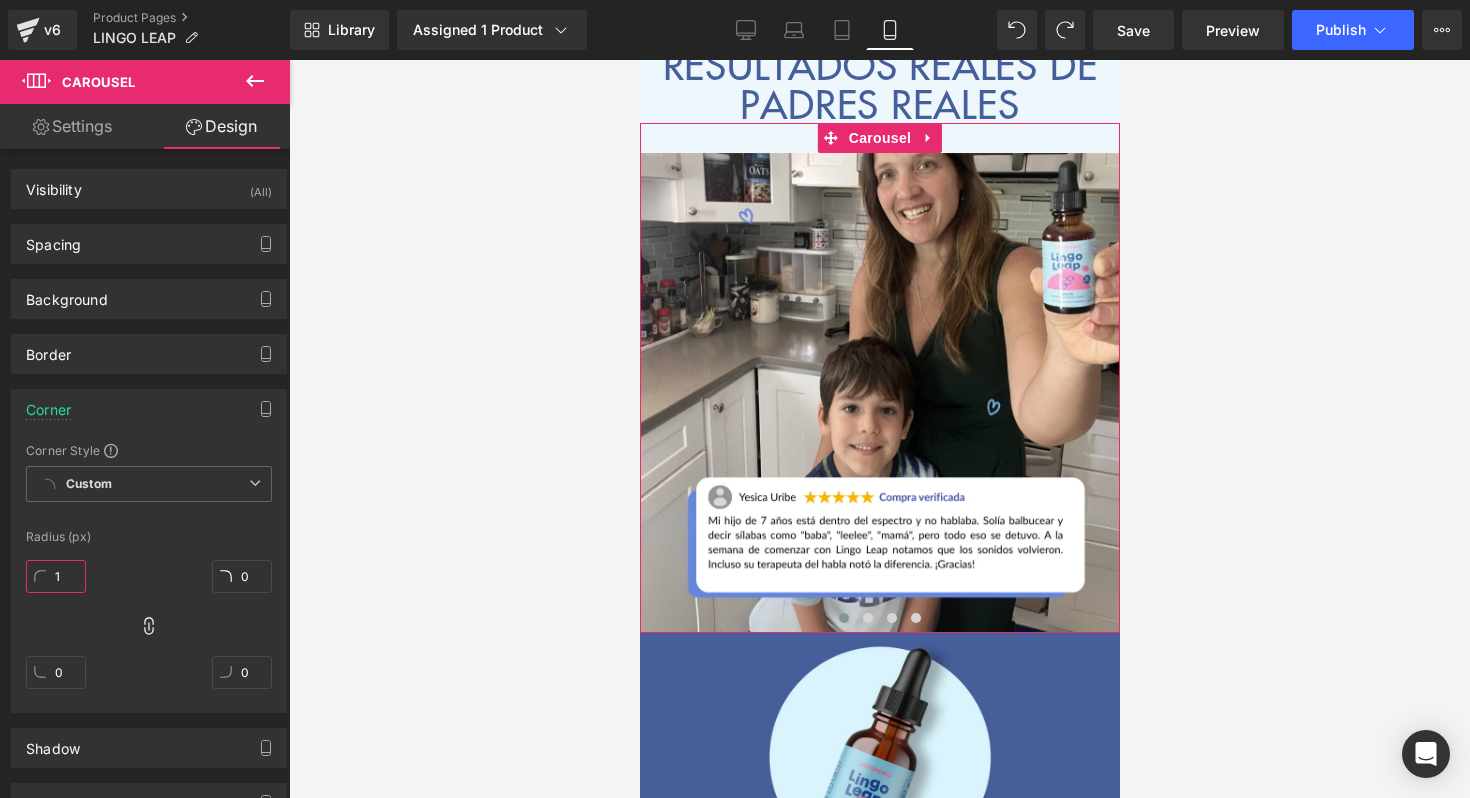 type on "10" 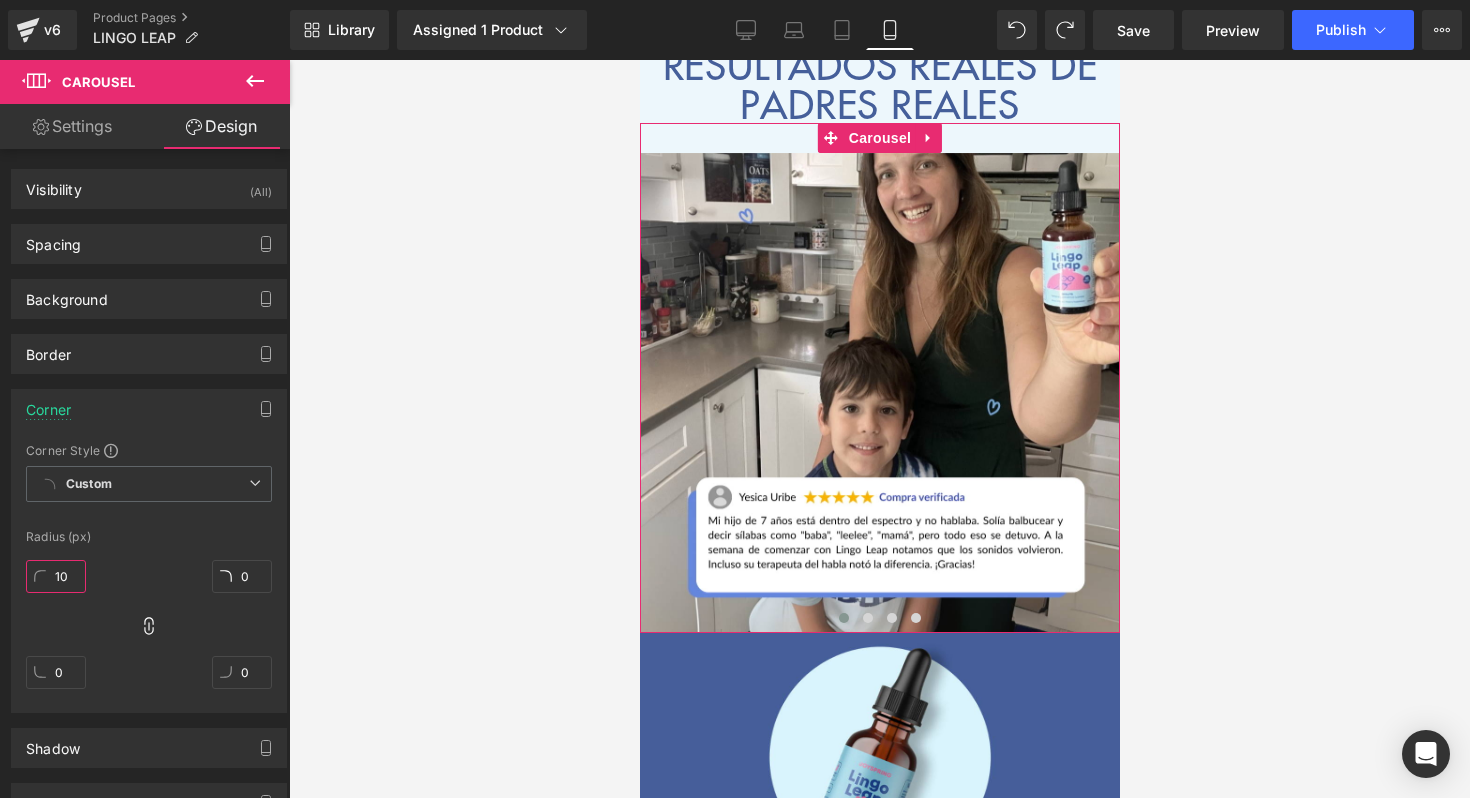 type on "10" 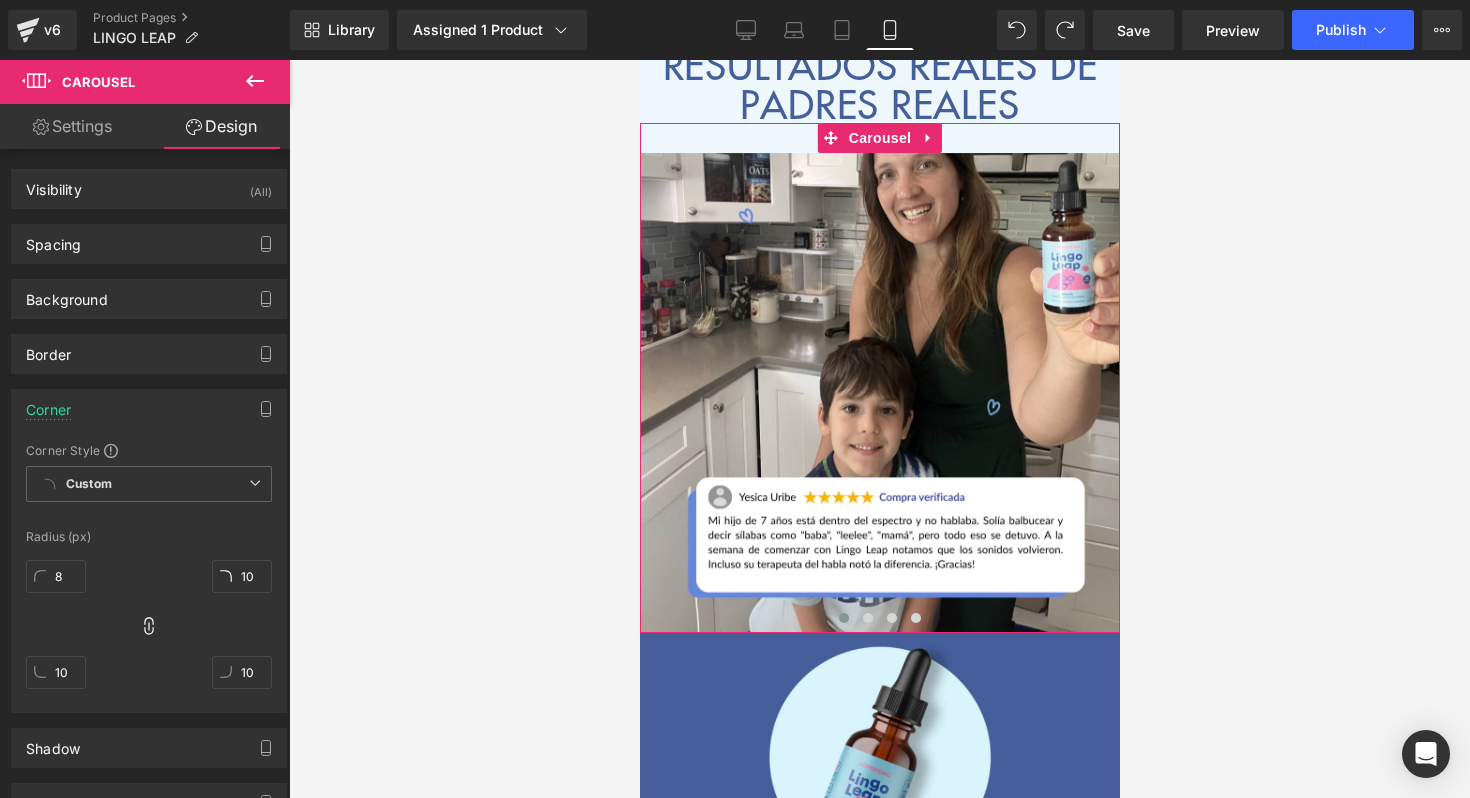 click on "8px 8
10px 10
10px 10
10px 10" at bounding box center [149, 632] 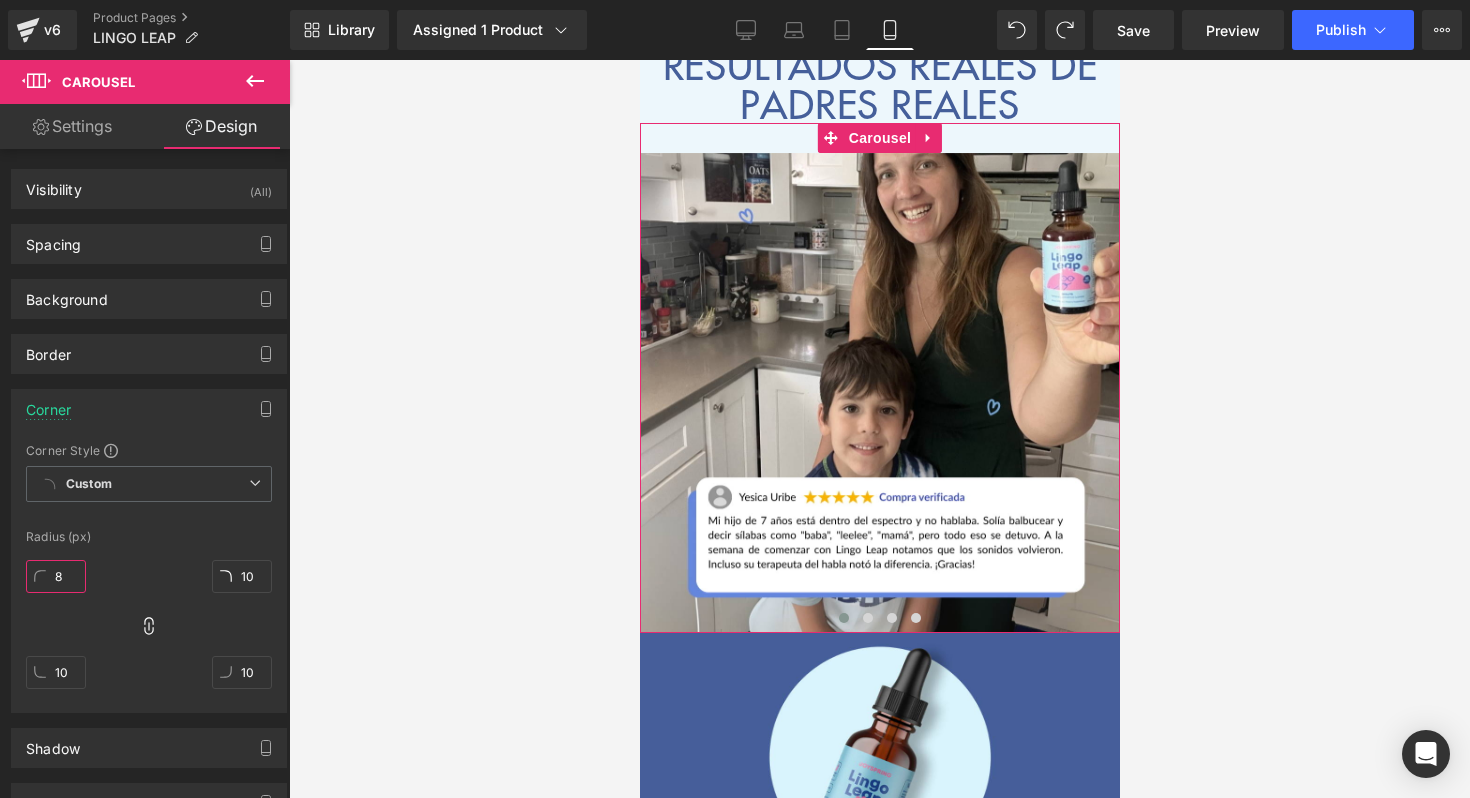 click on "8" at bounding box center [56, 576] 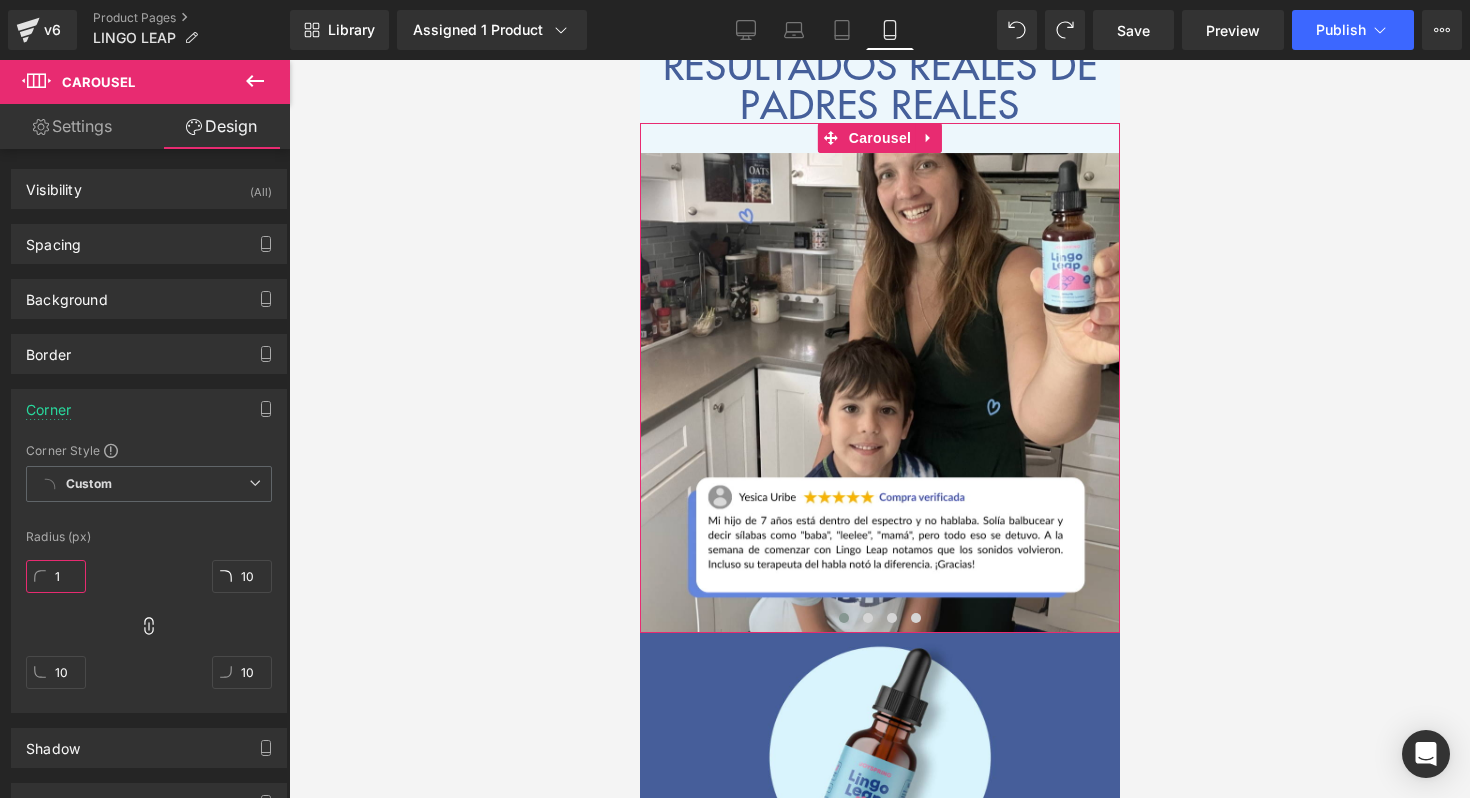 type on "10" 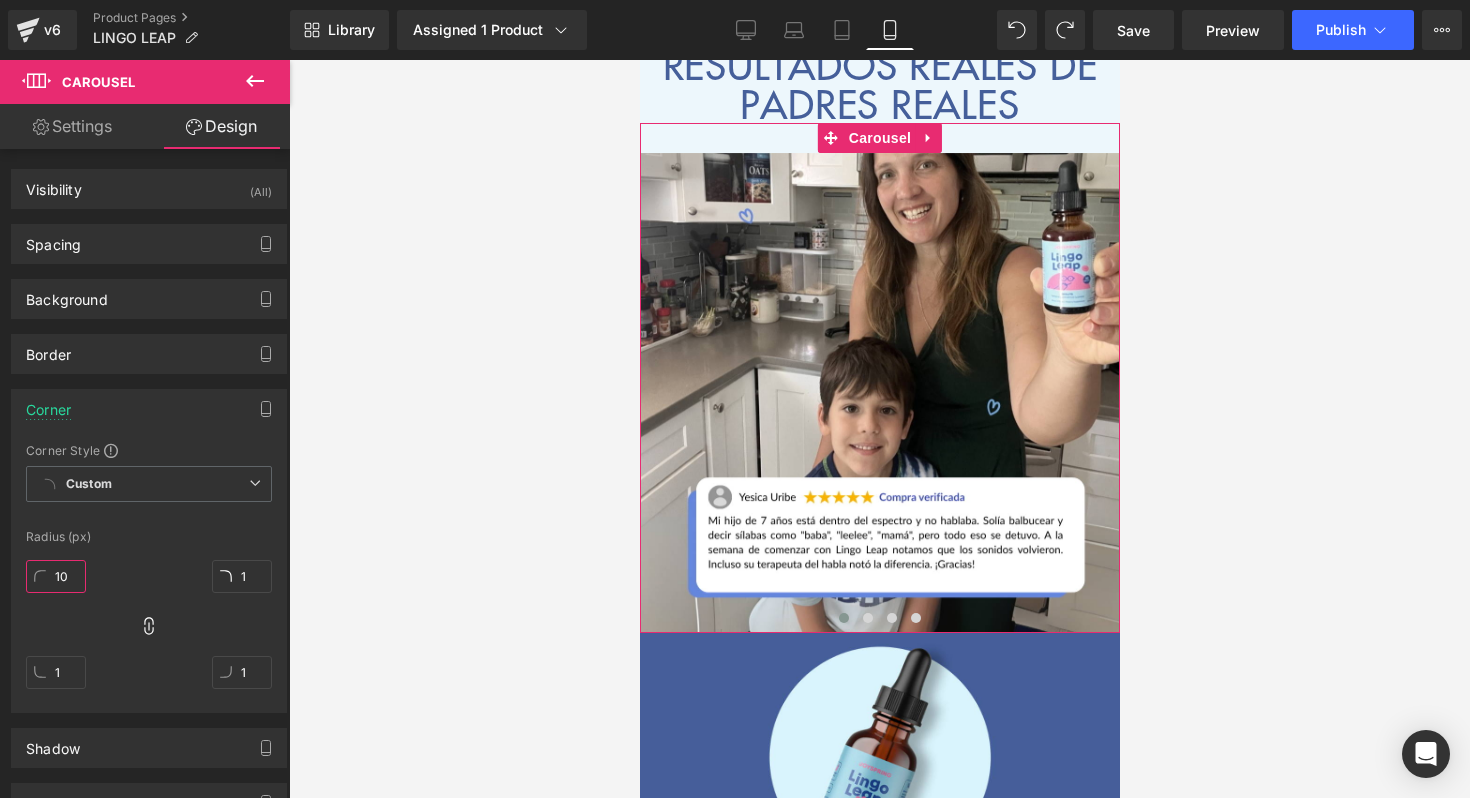 type on "10" 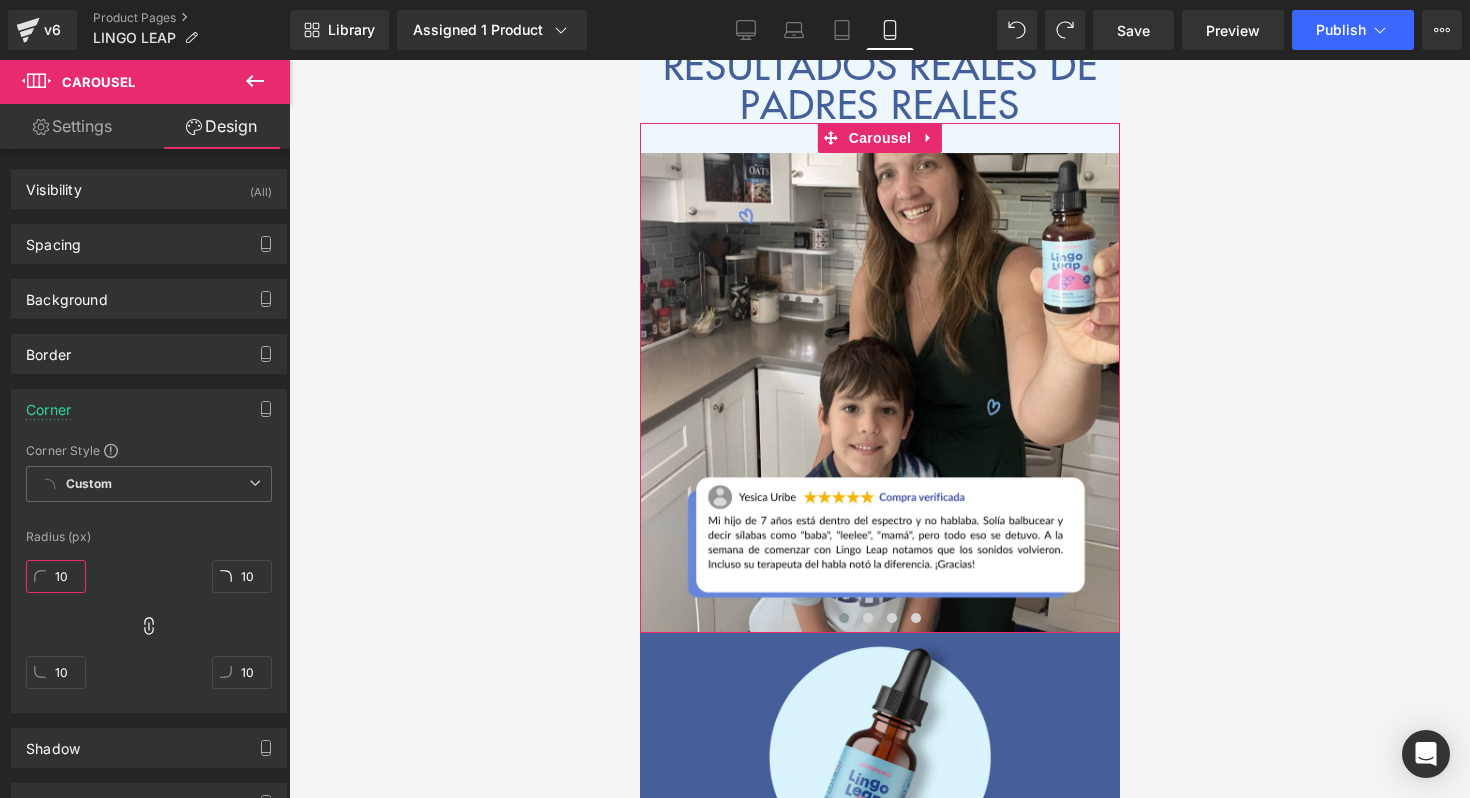 type on "10" 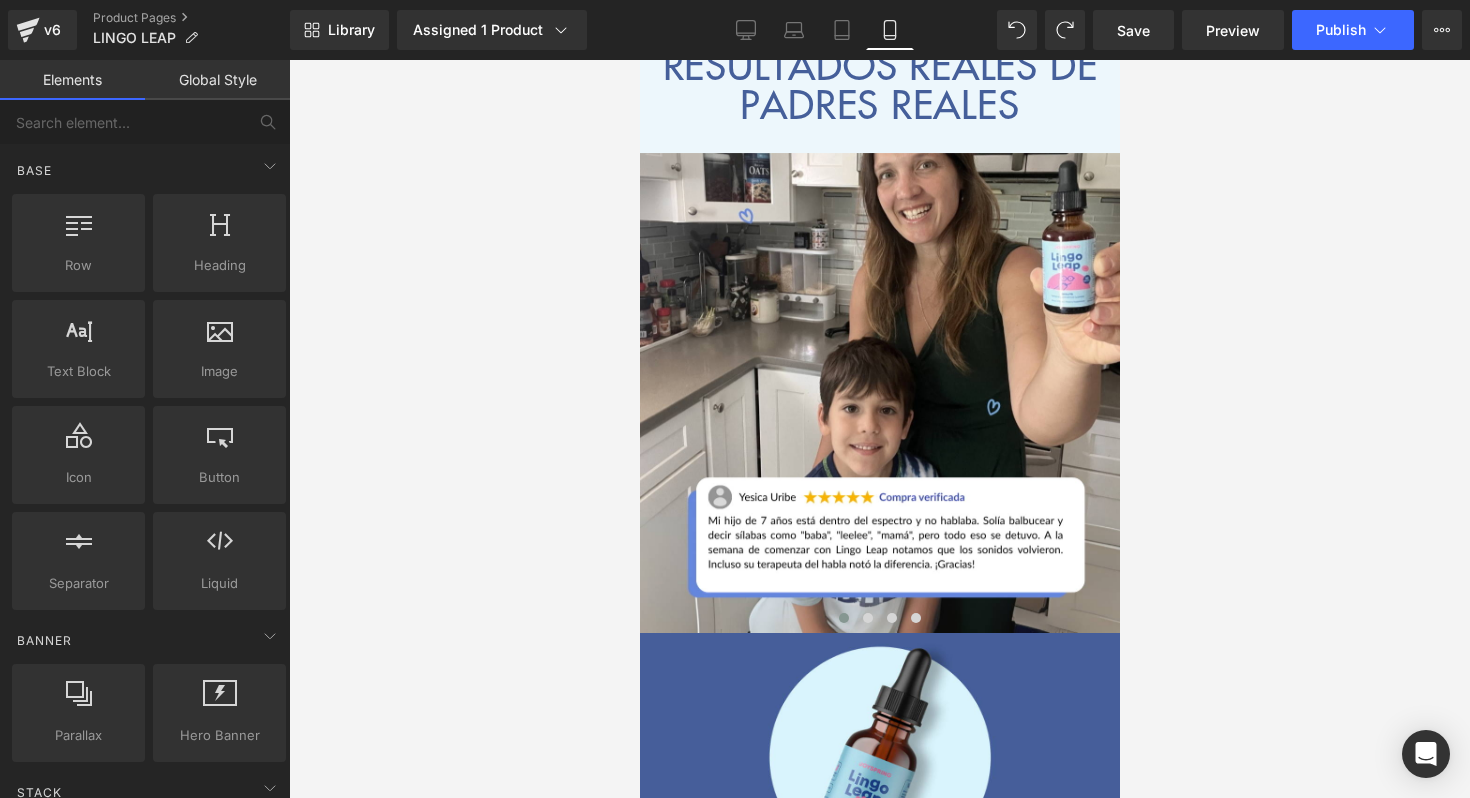 click at bounding box center (879, 429) 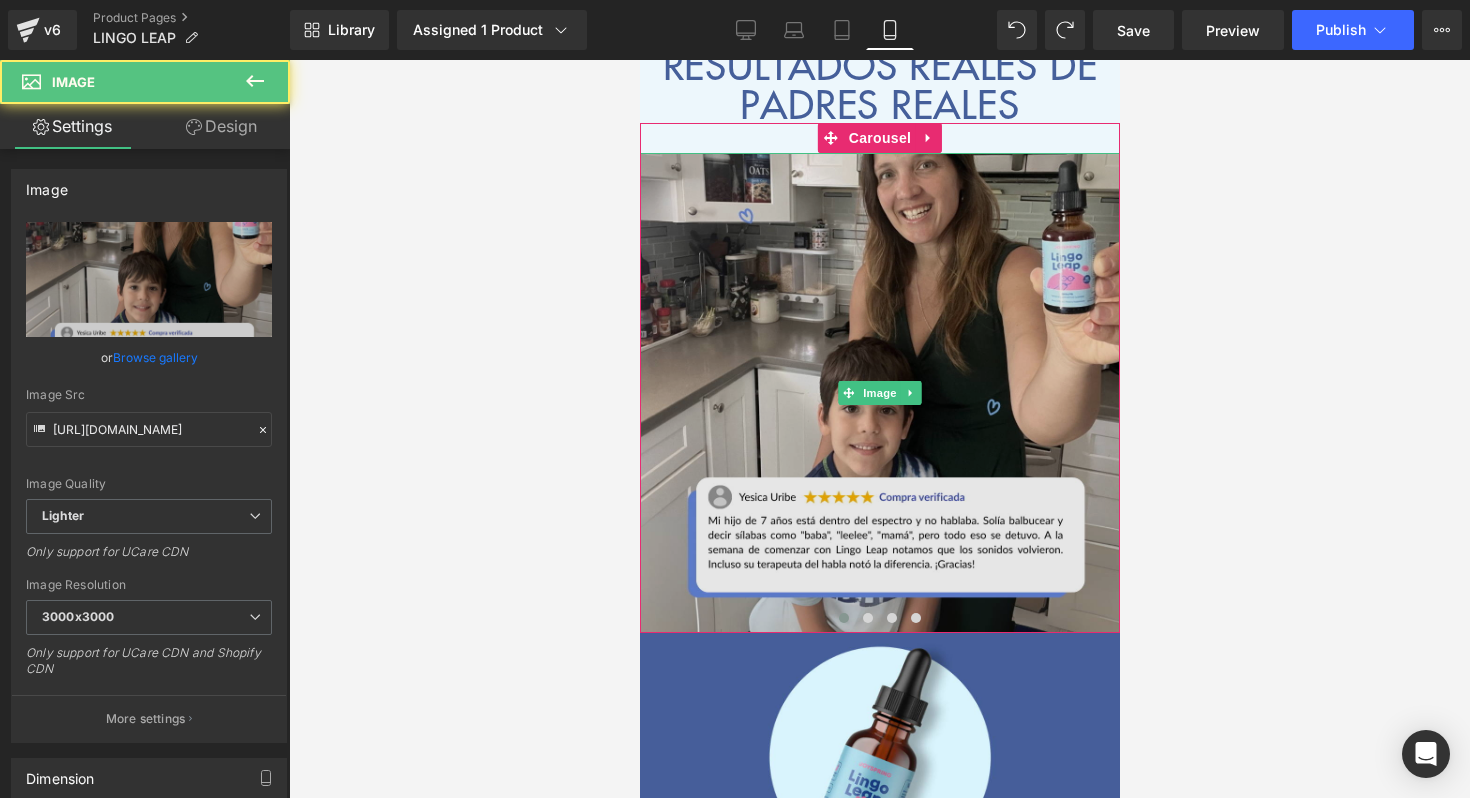 click at bounding box center (879, 393) 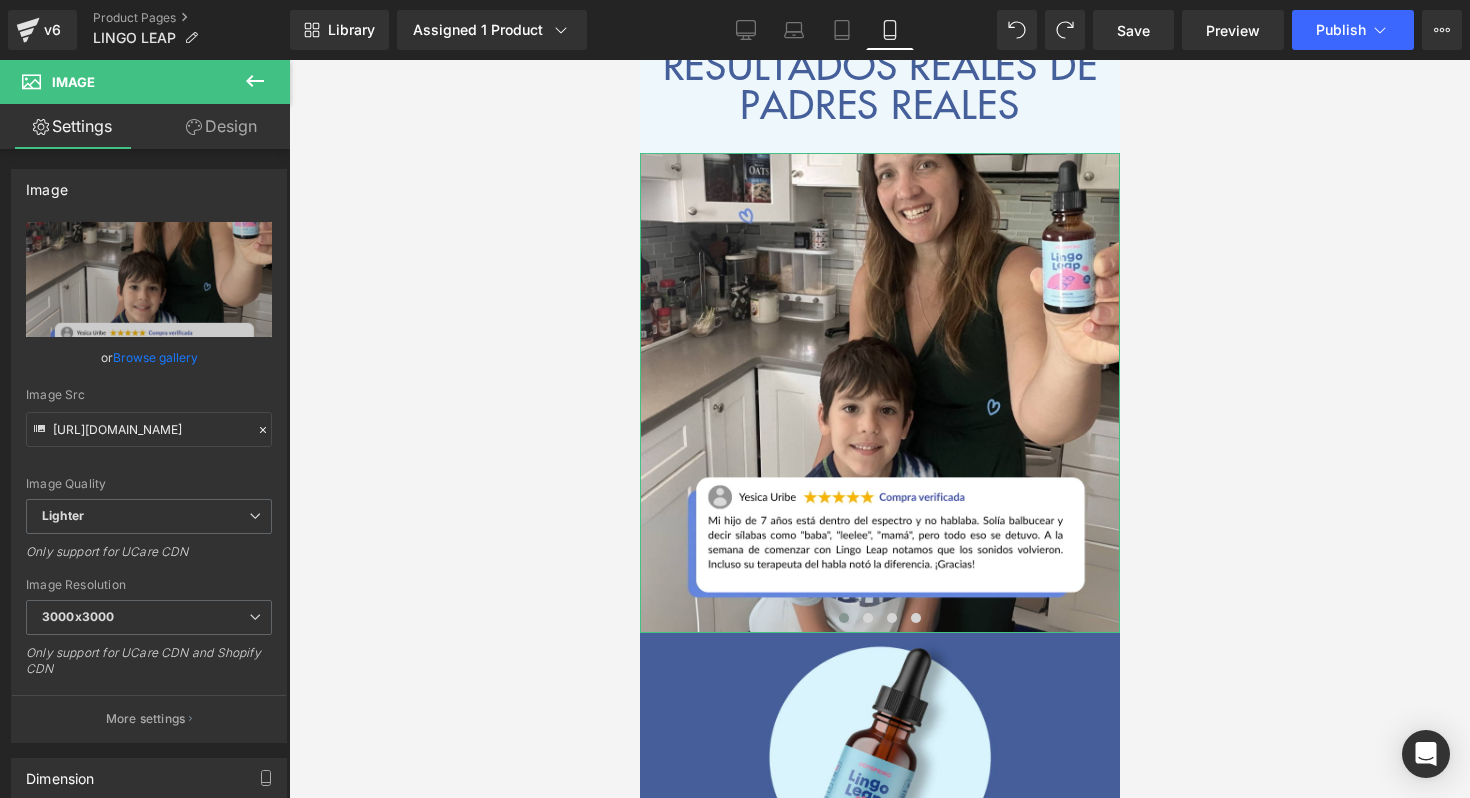 click on "Design" at bounding box center [221, 126] 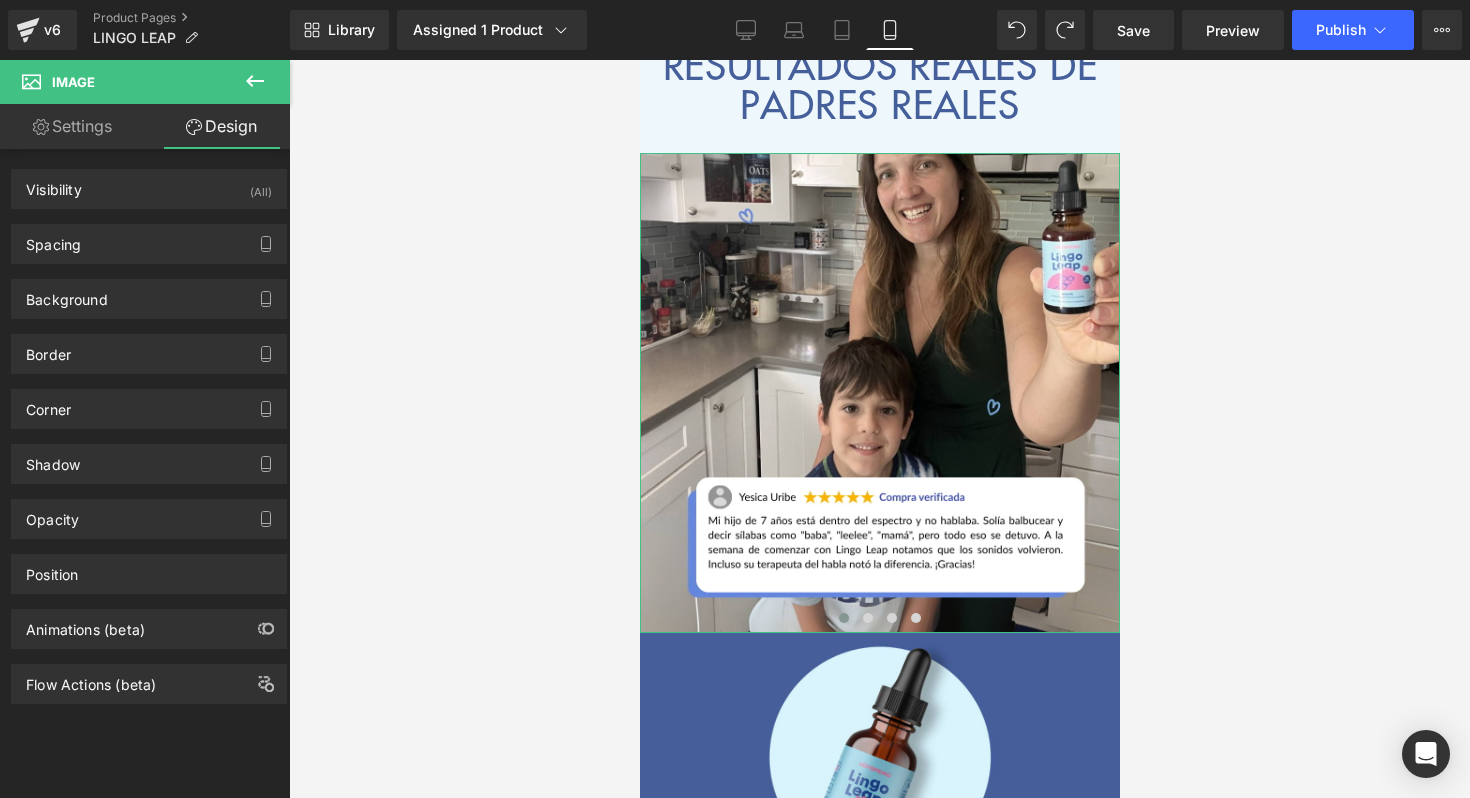type on "0" 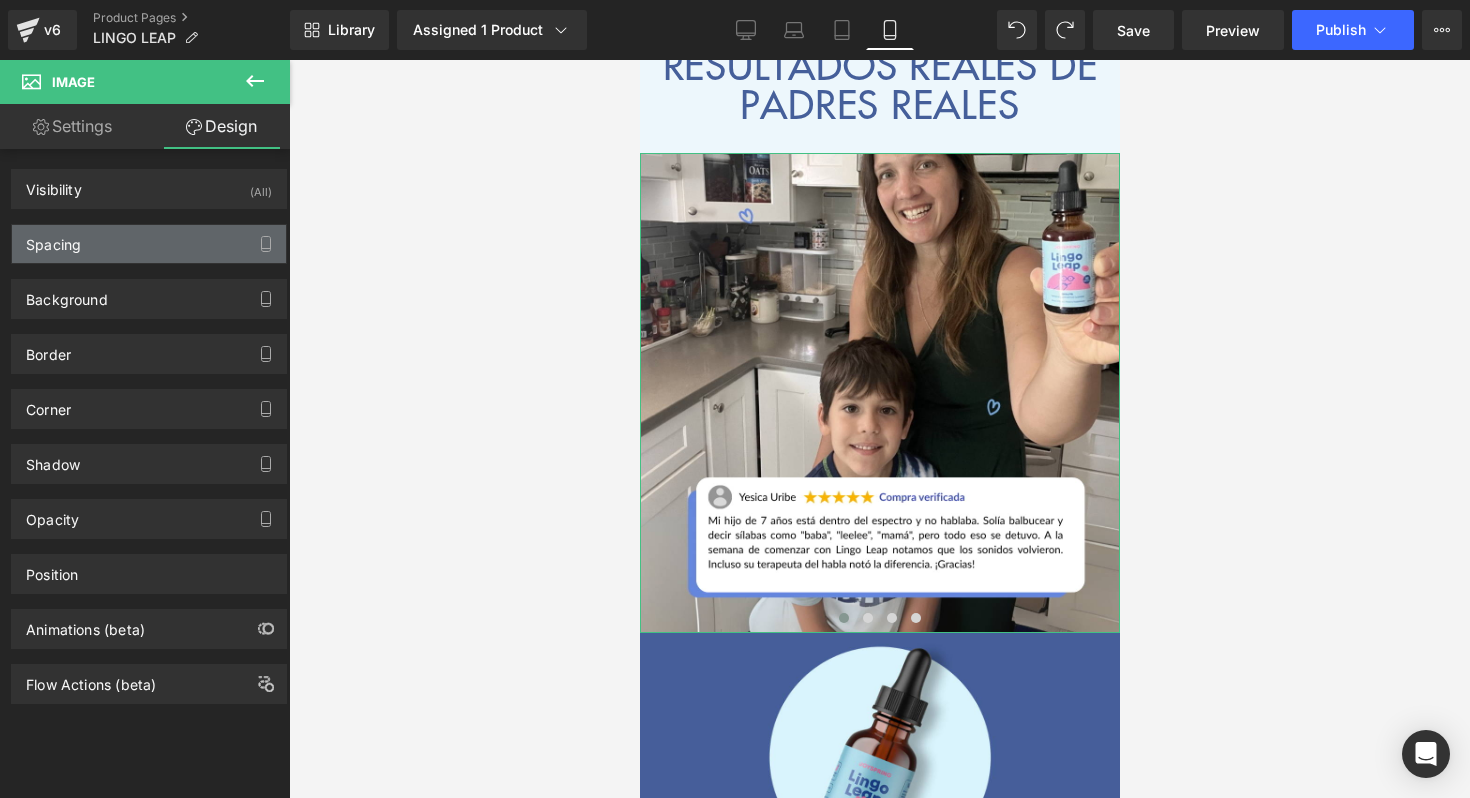 click on "Spacing" at bounding box center (149, 244) 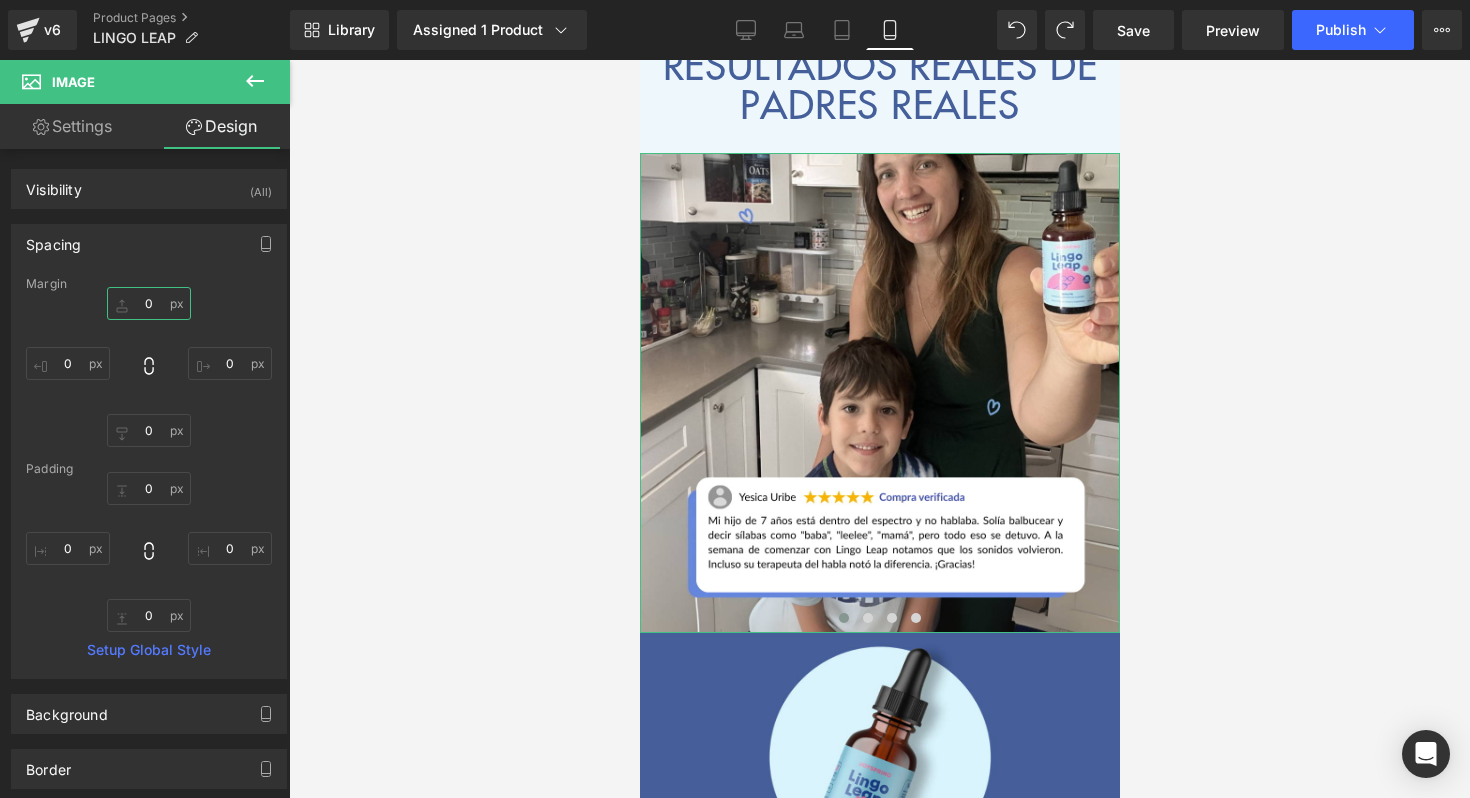 click on "0" at bounding box center (149, 303) 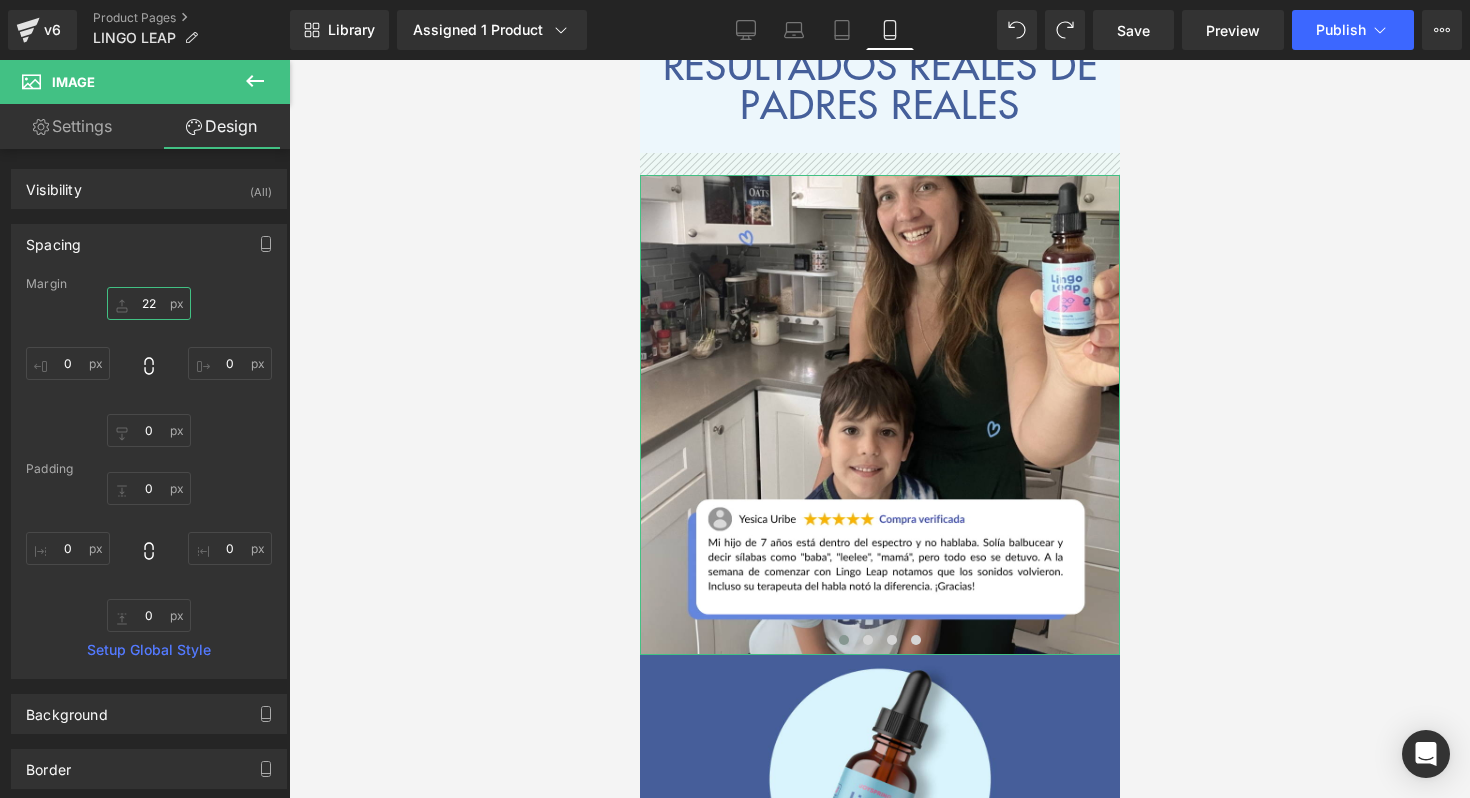 drag, startPoint x: 132, startPoint y: 304, endPoint x: 136, endPoint y: 282, distance: 22.36068 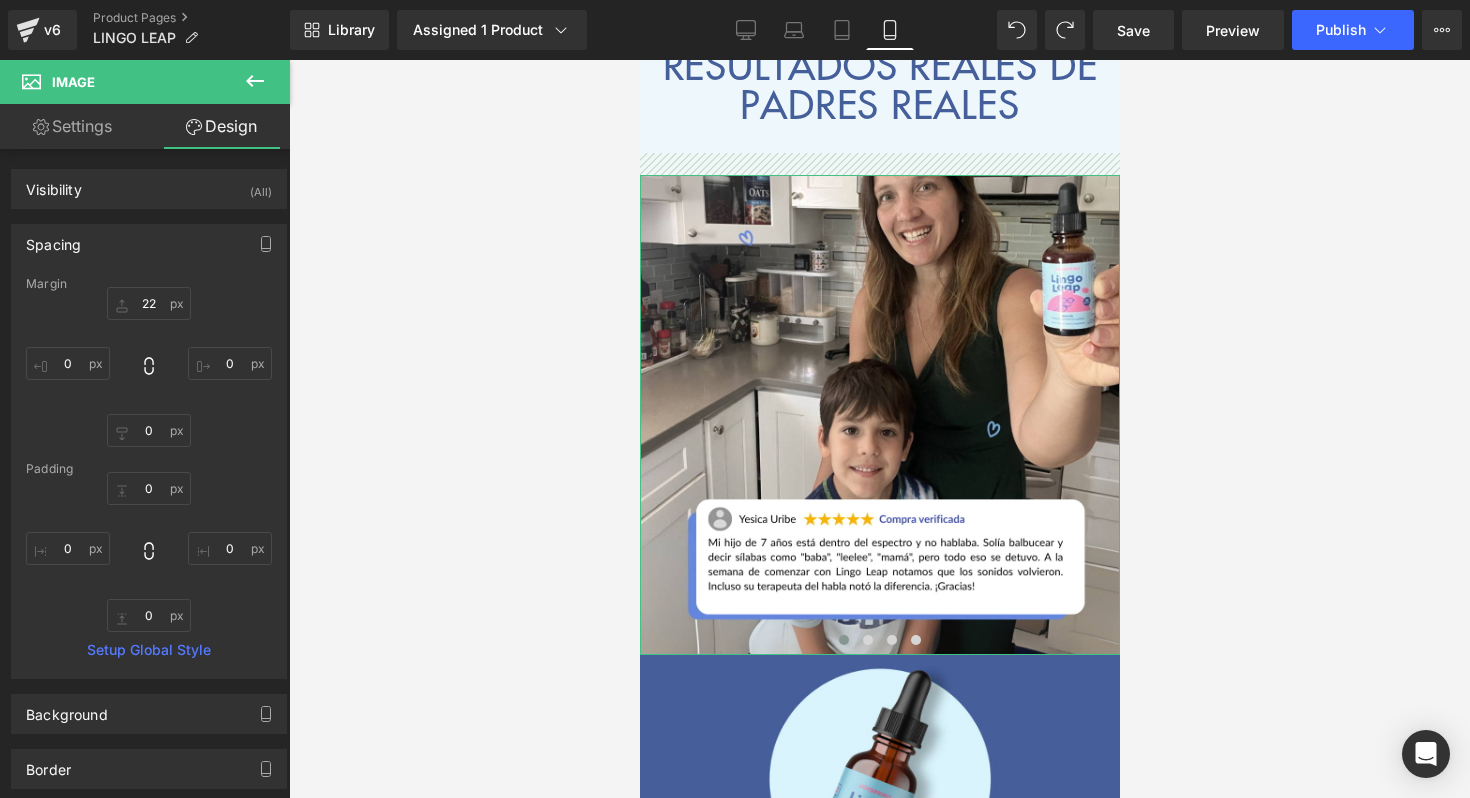 click on "Margin
22px 22
0px 0
0px 0
0px 0
[GEOGRAPHIC_DATA]
0px 0
0px 0
0px 0
0px 0
Setup Global Style" at bounding box center [149, 477] 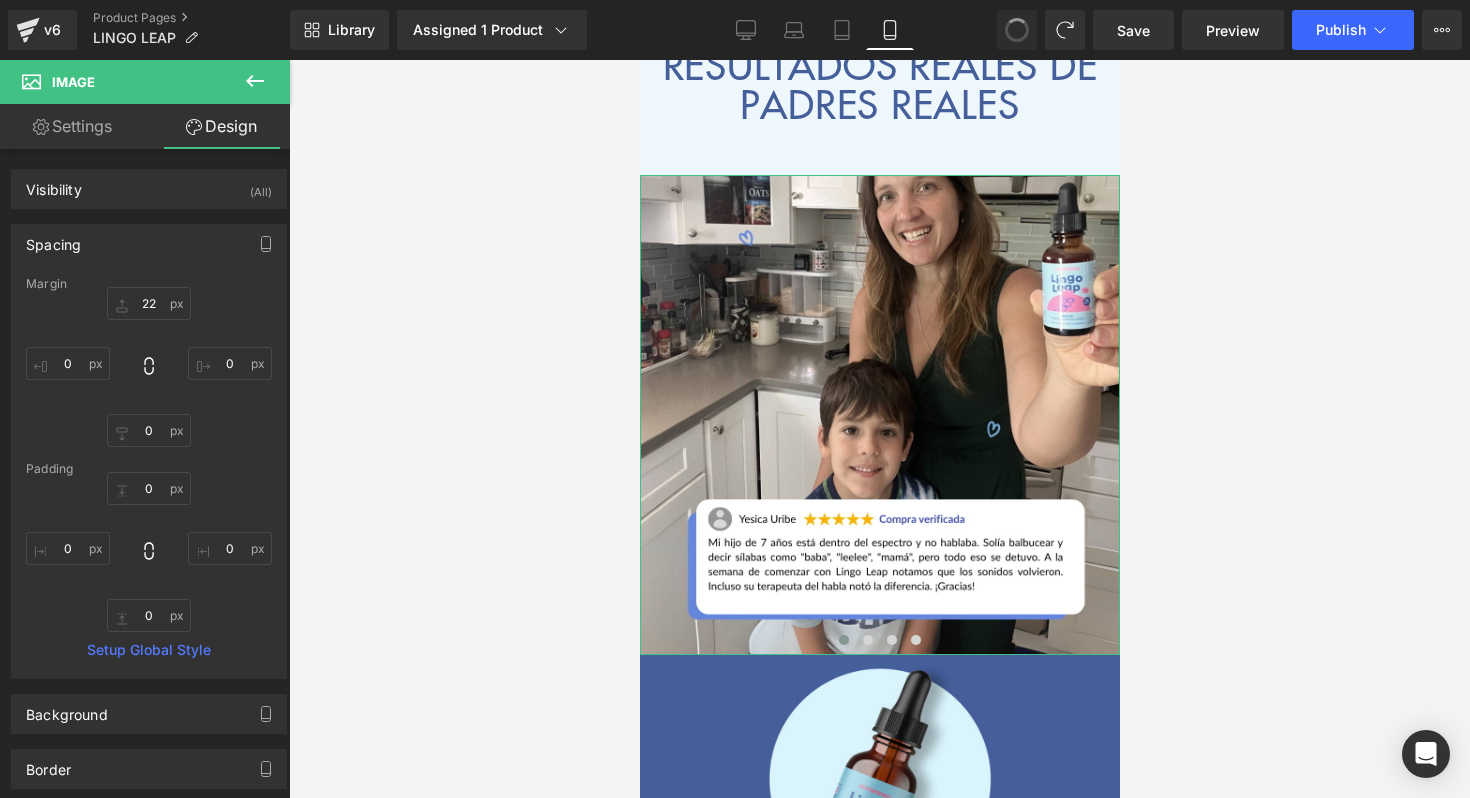 type on "0" 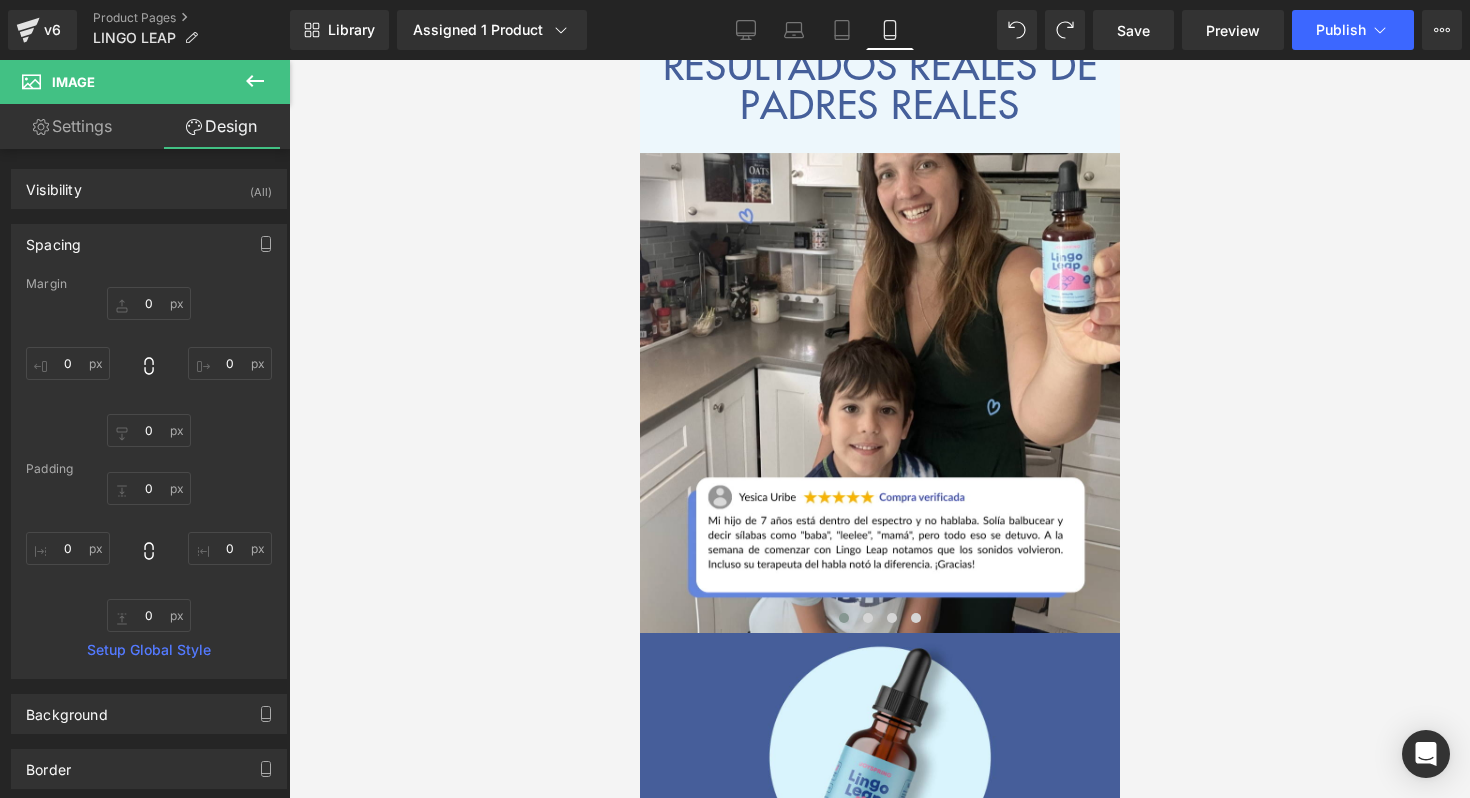 click at bounding box center (879, 429) 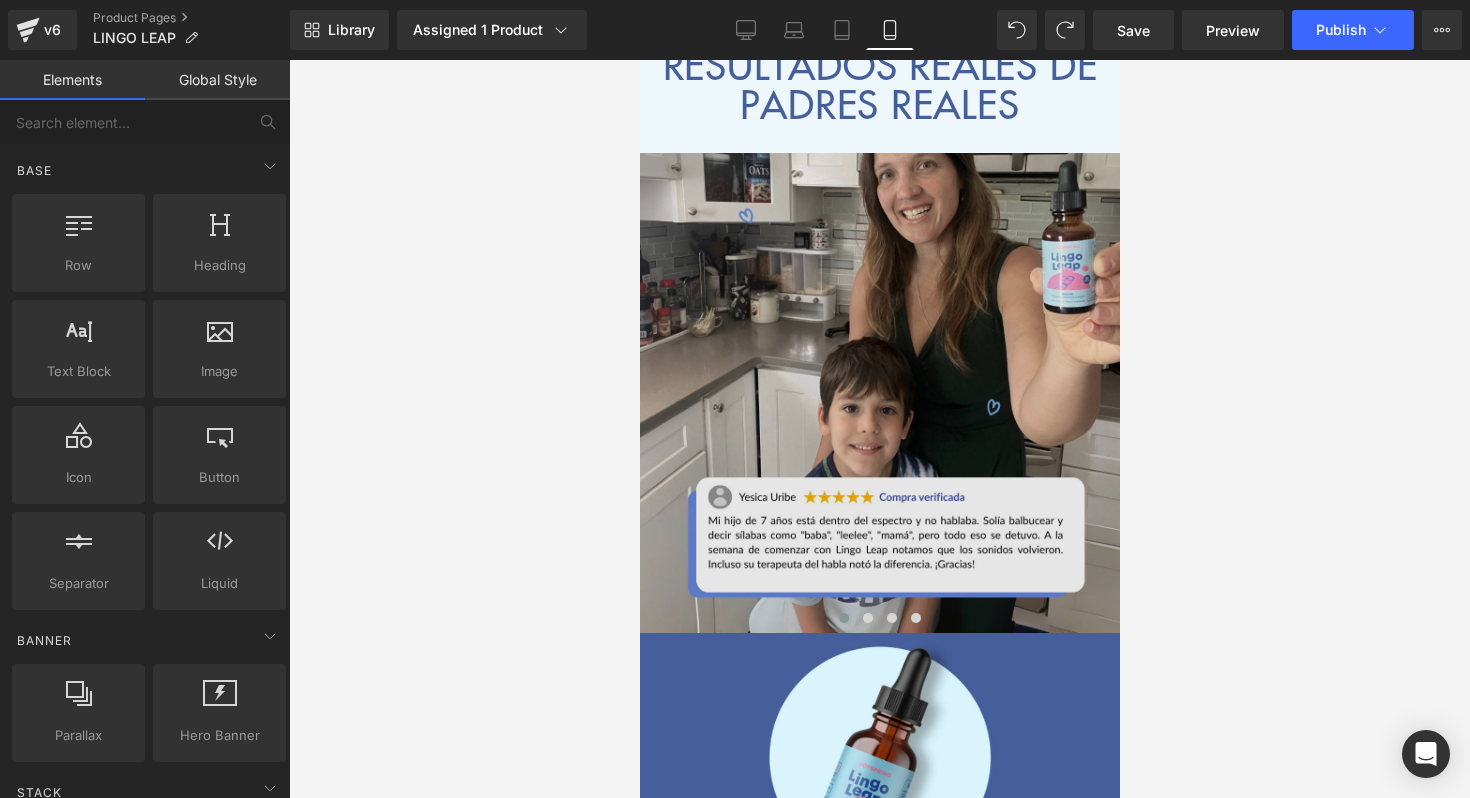 click at bounding box center [879, 393] 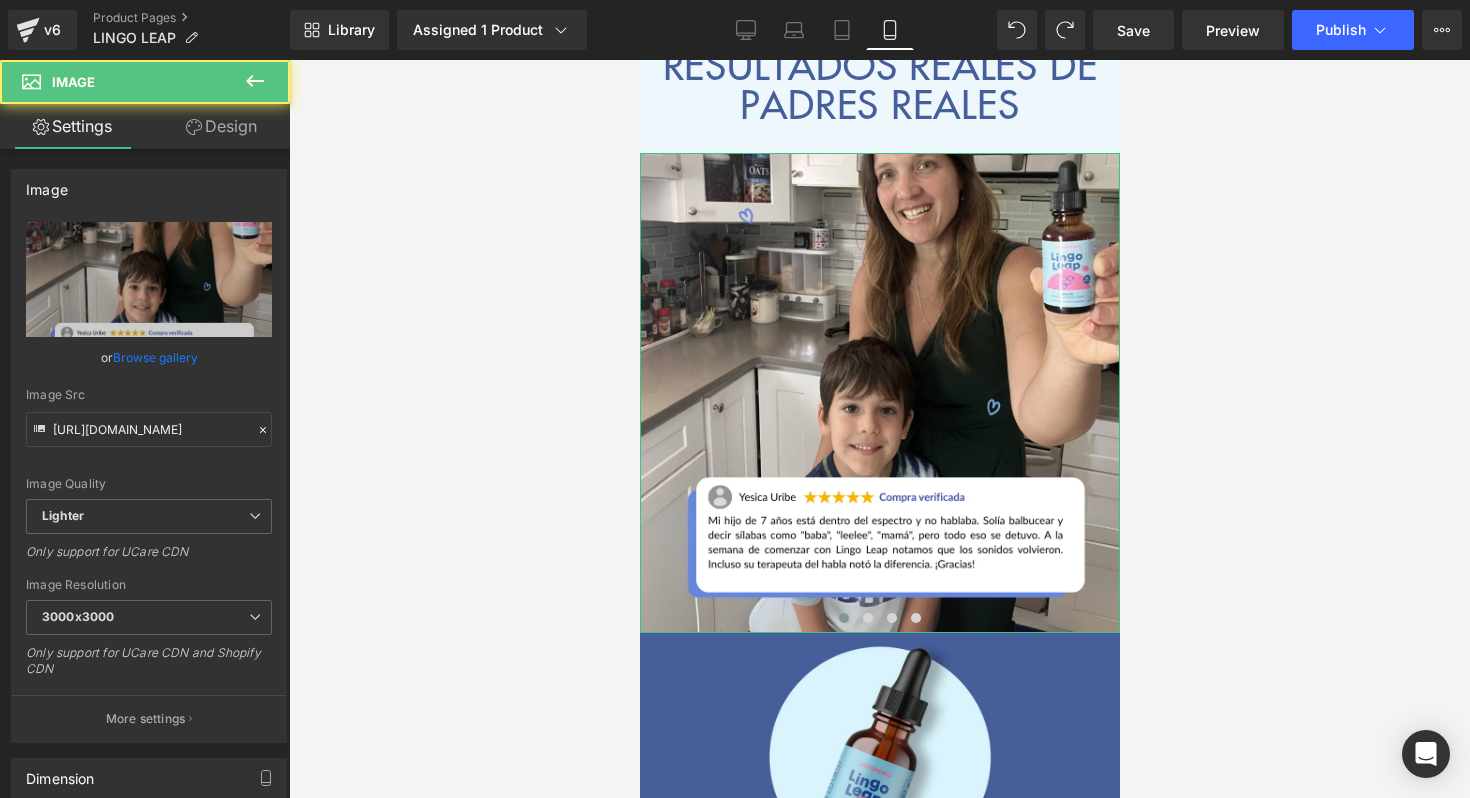 click on "Design" at bounding box center [221, 126] 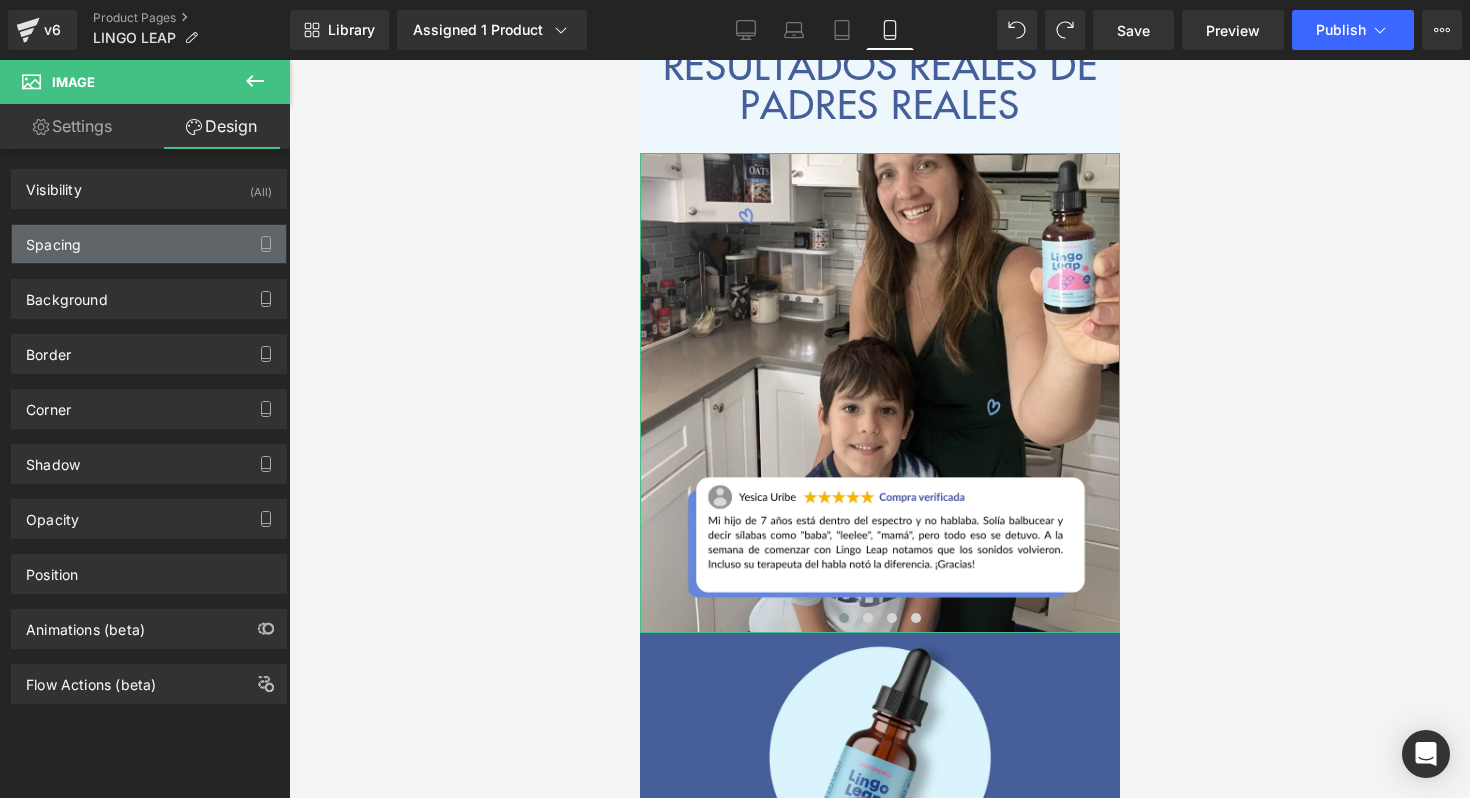 click on "Spacing" at bounding box center [149, 244] 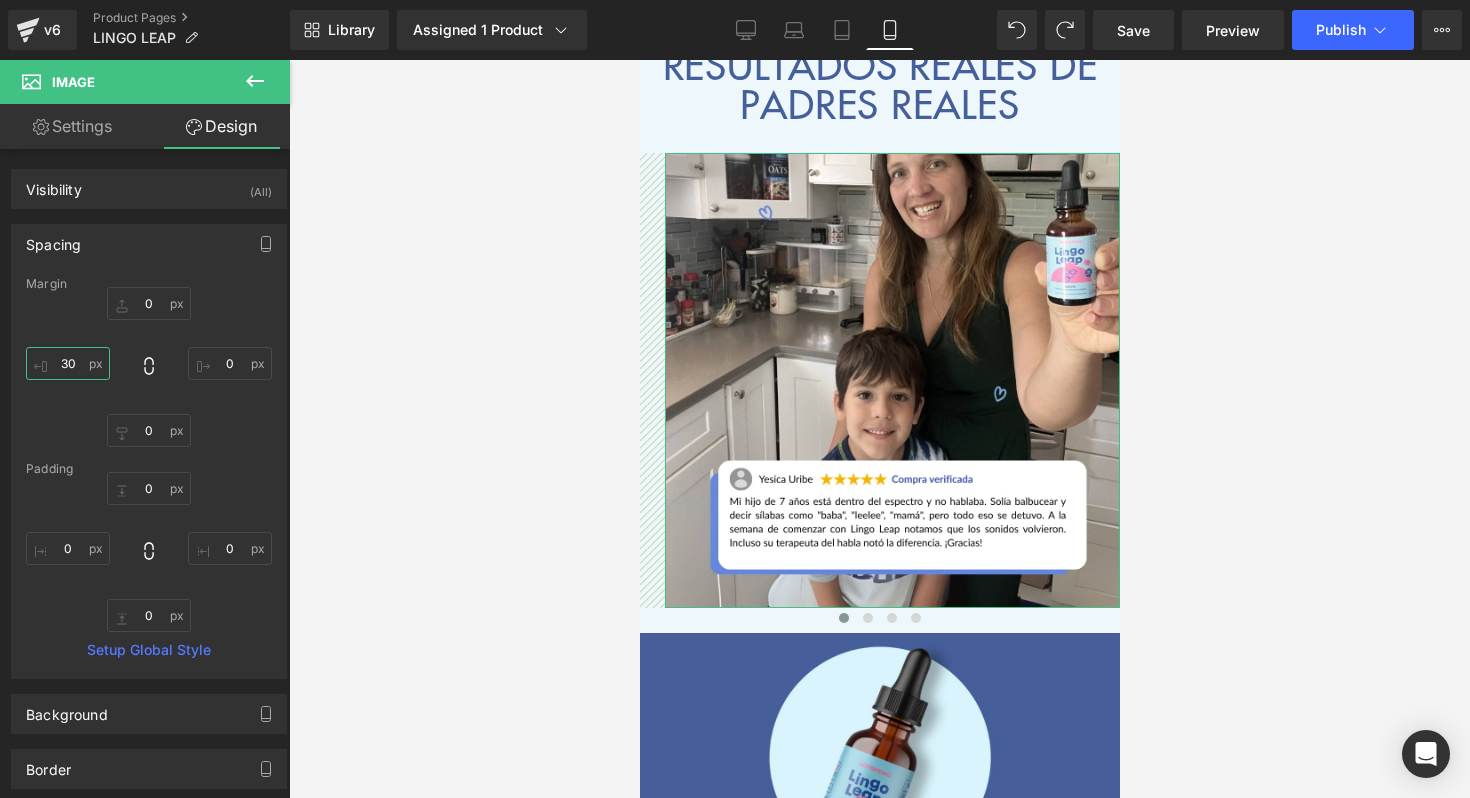 drag, startPoint x: 45, startPoint y: 371, endPoint x: 47, endPoint y: 341, distance: 30.066593 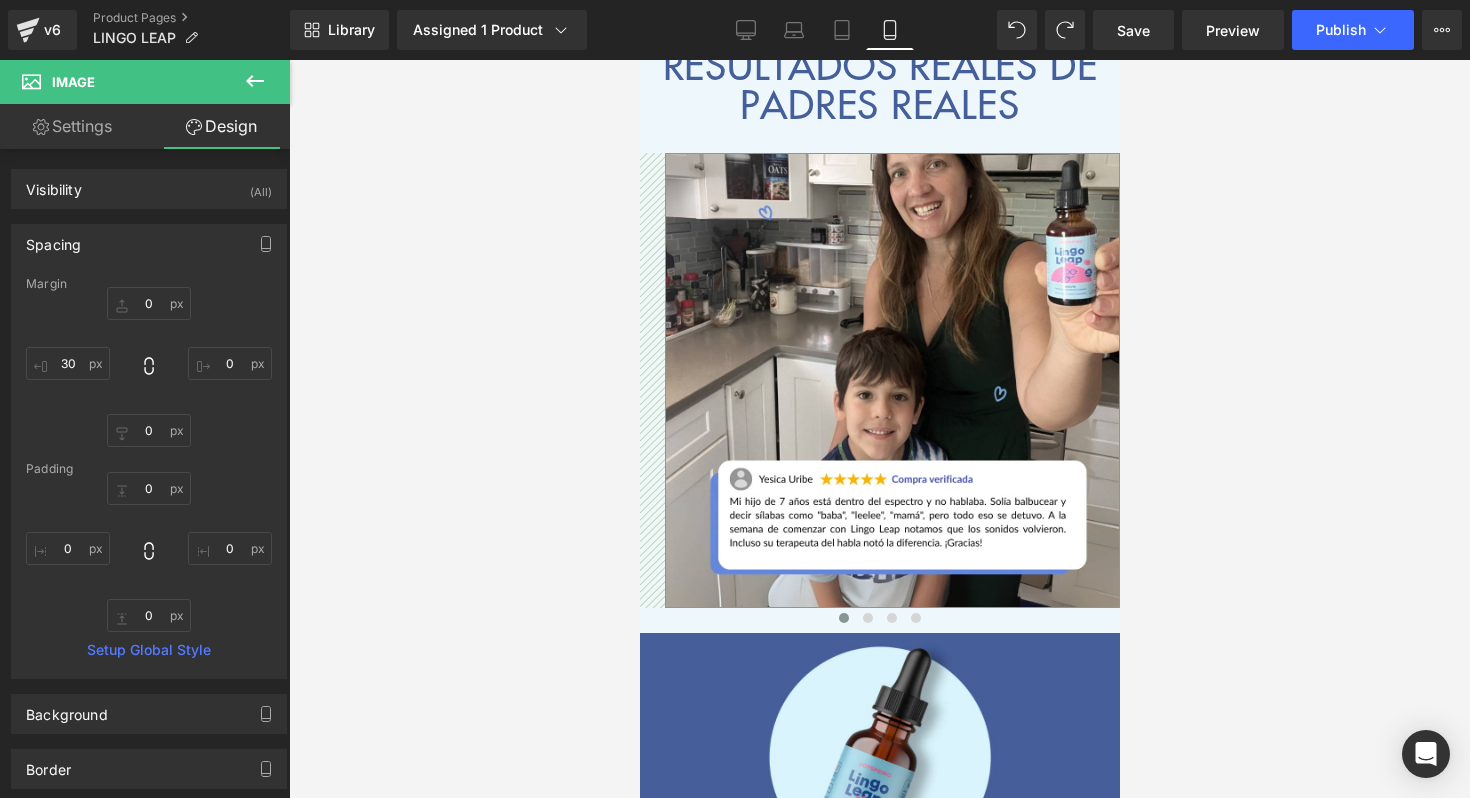 click on "0px 0
0px 0
0px 0
30px 30" at bounding box center (149, 367) 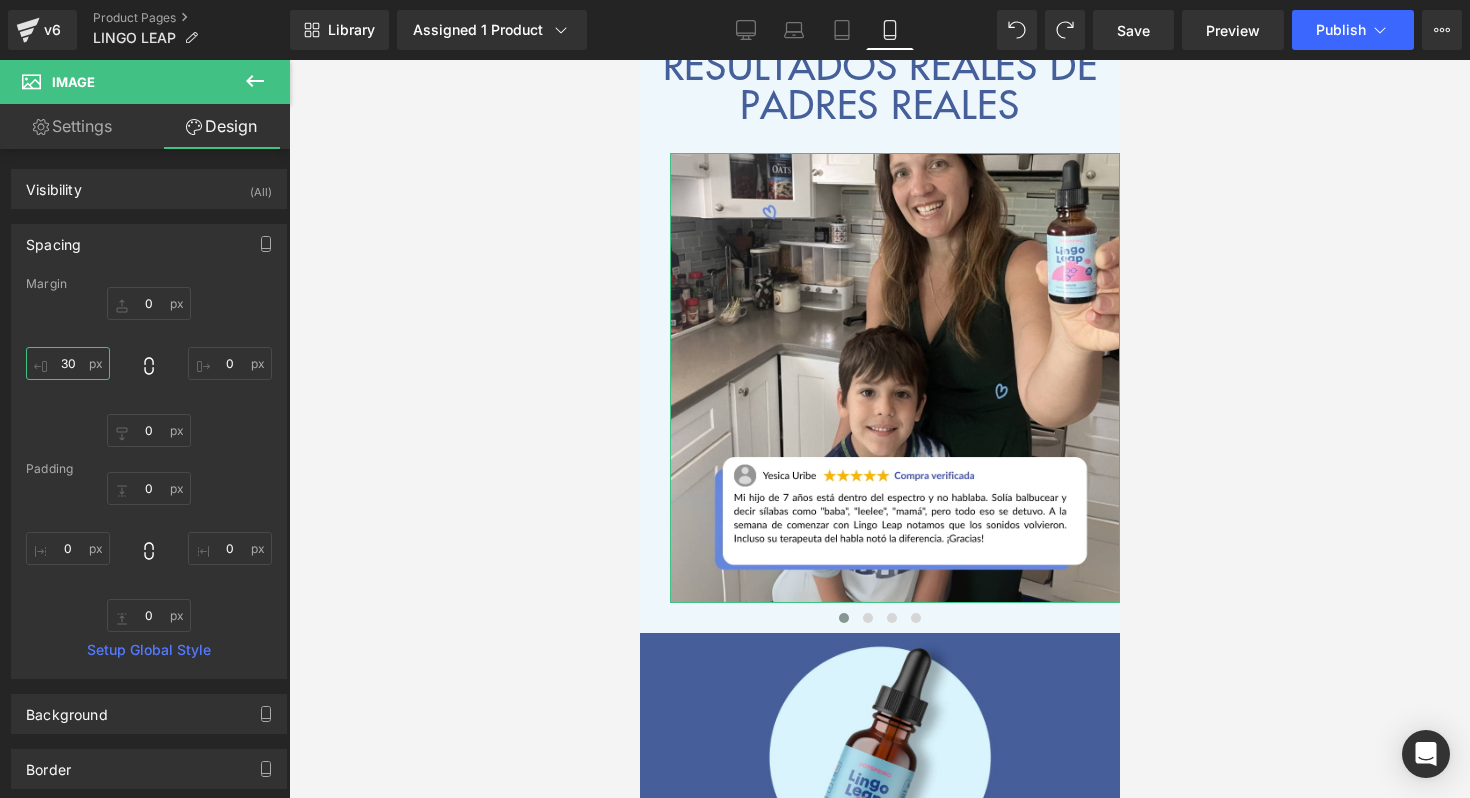 click on "30" at bounding box center [68, 363] 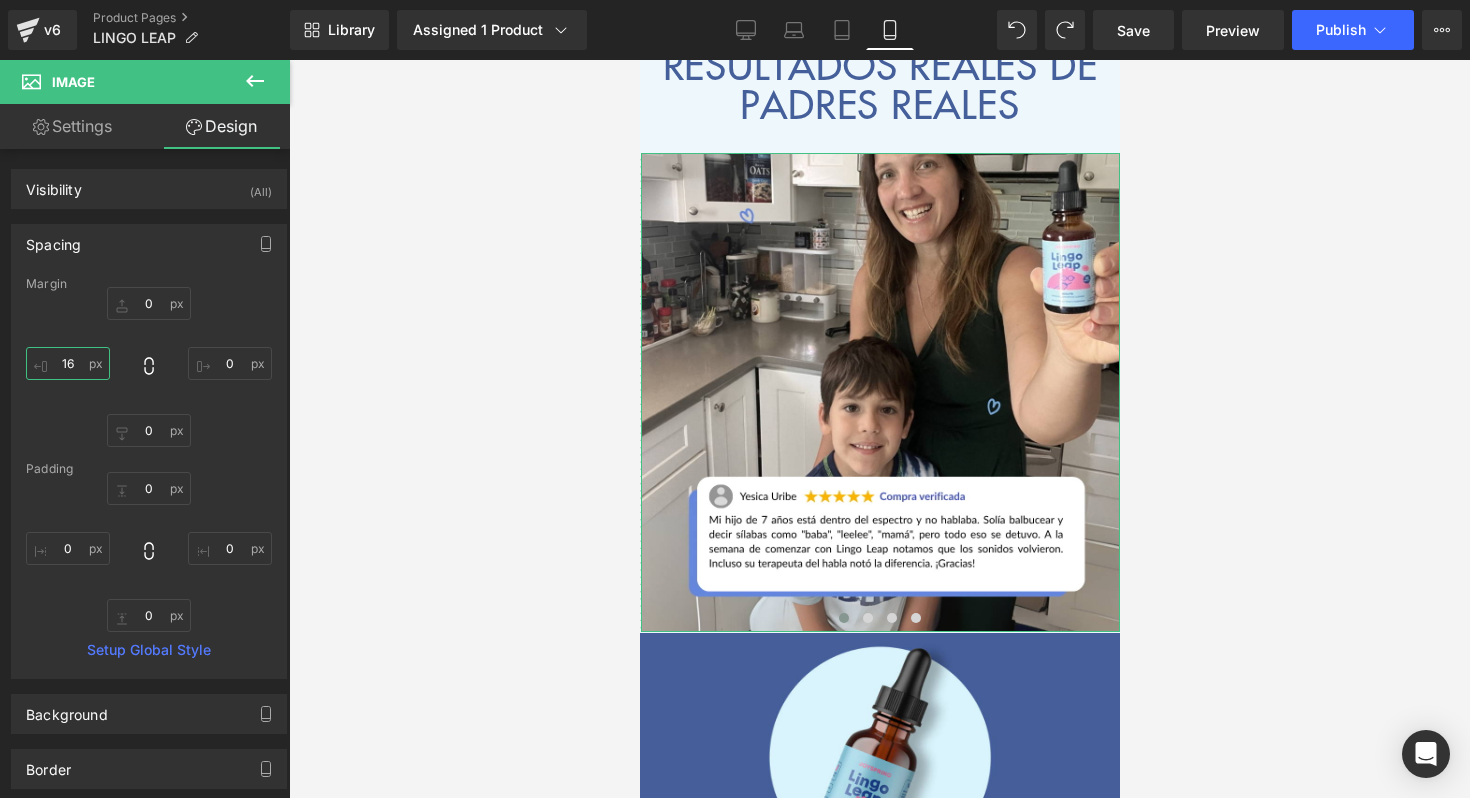 type on "16" 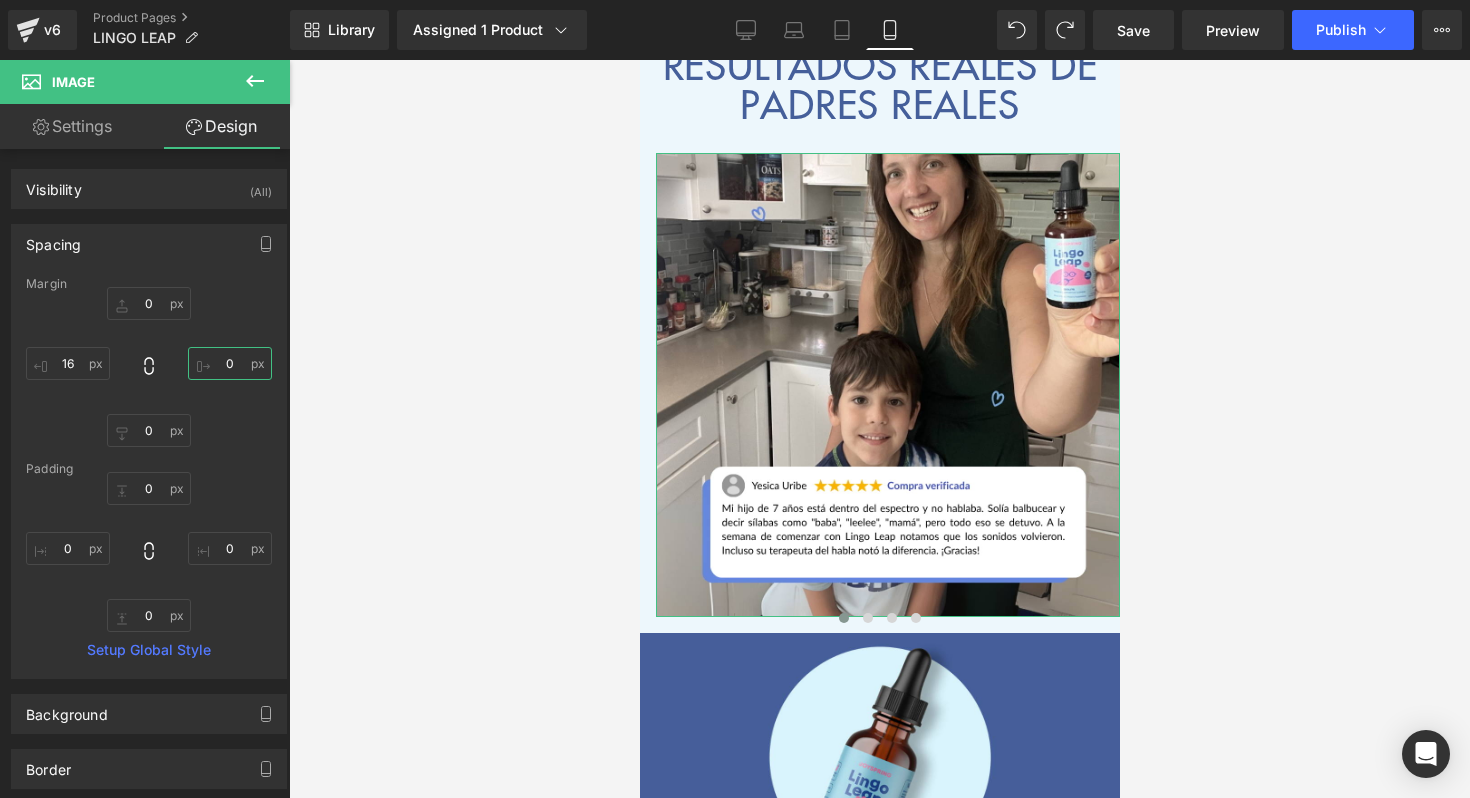 click on "0" at bounding box center (230, 363) 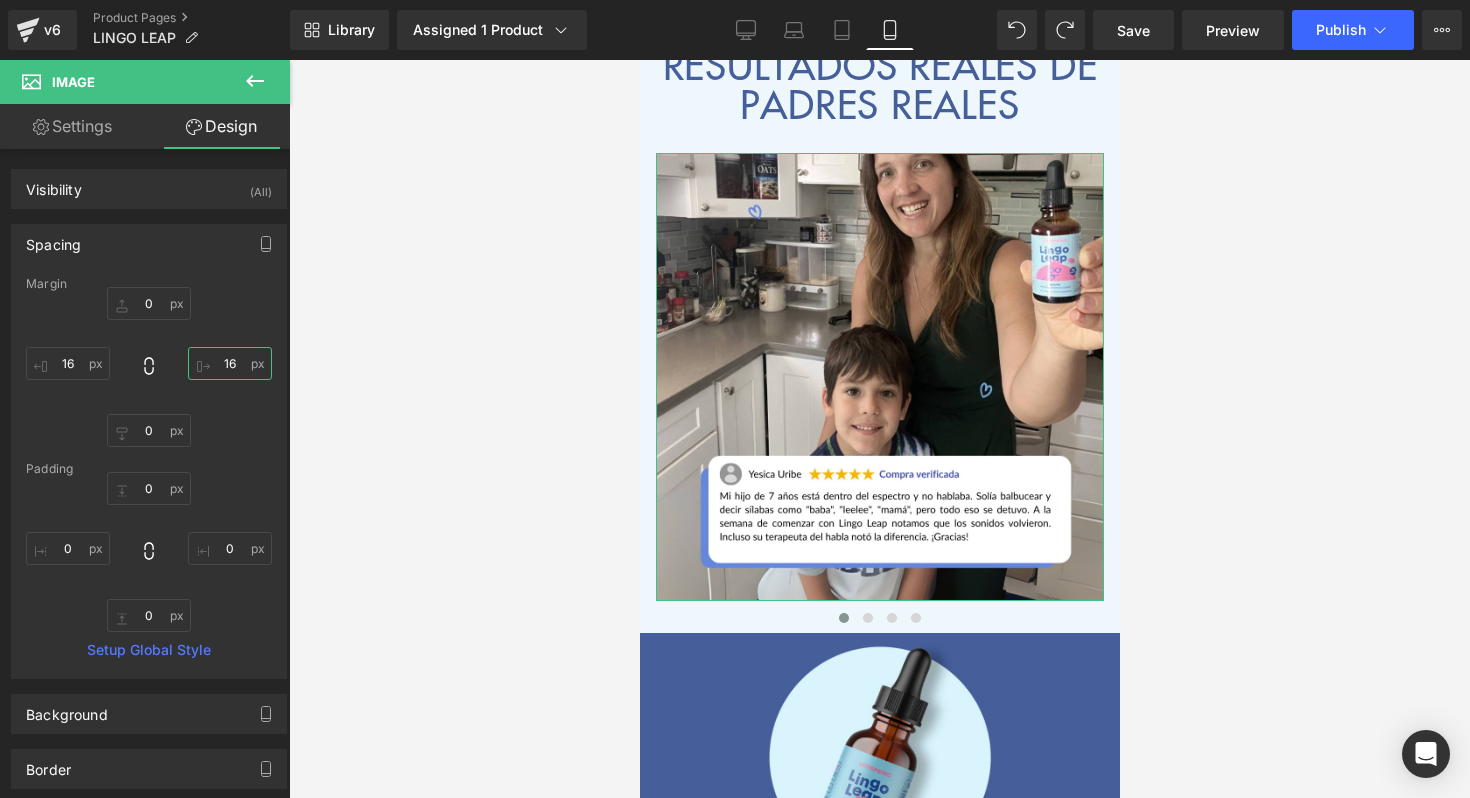 type on "16" 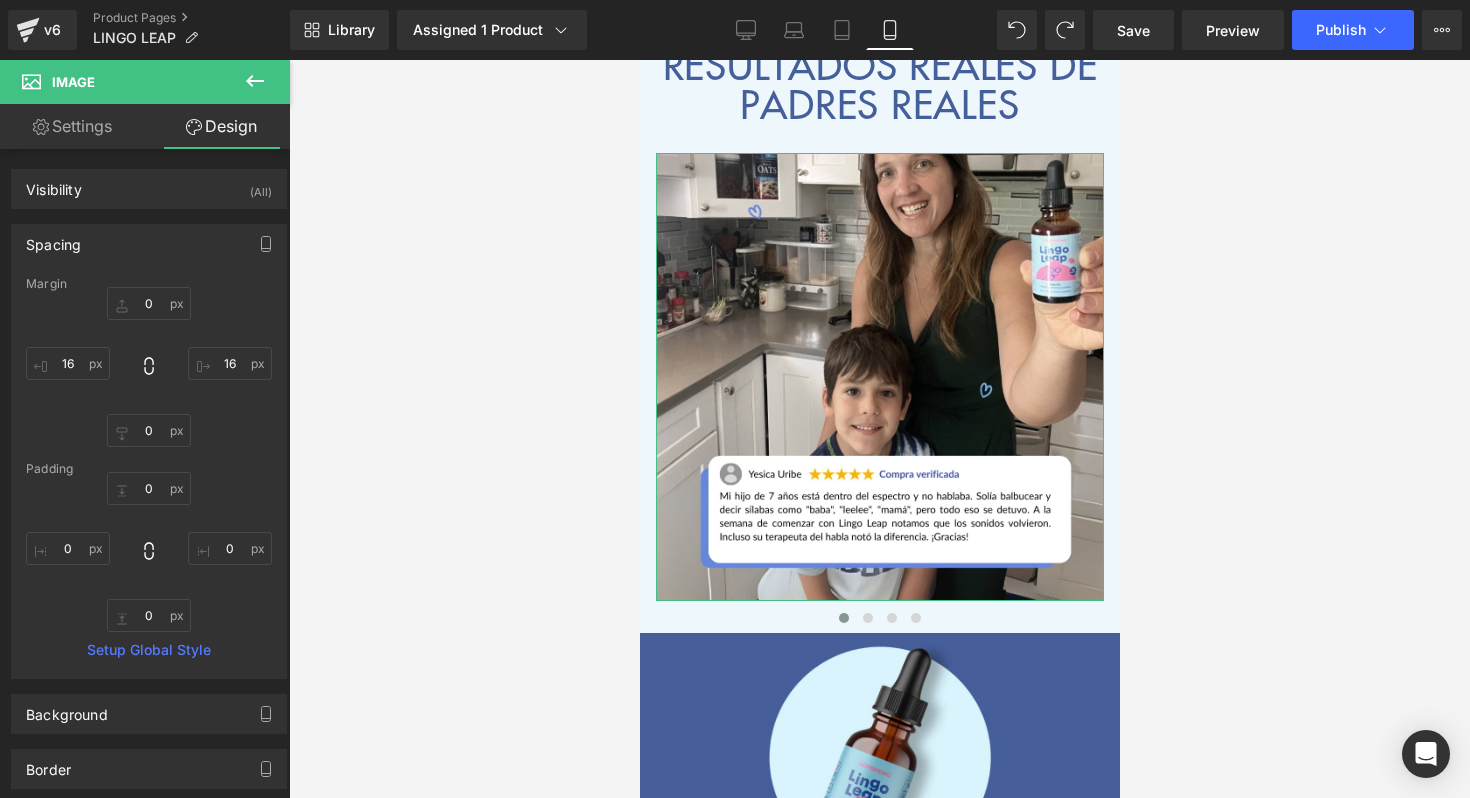 click on "0px 0
16 16
0px 0
16 16" at bounding box center [149, 367] 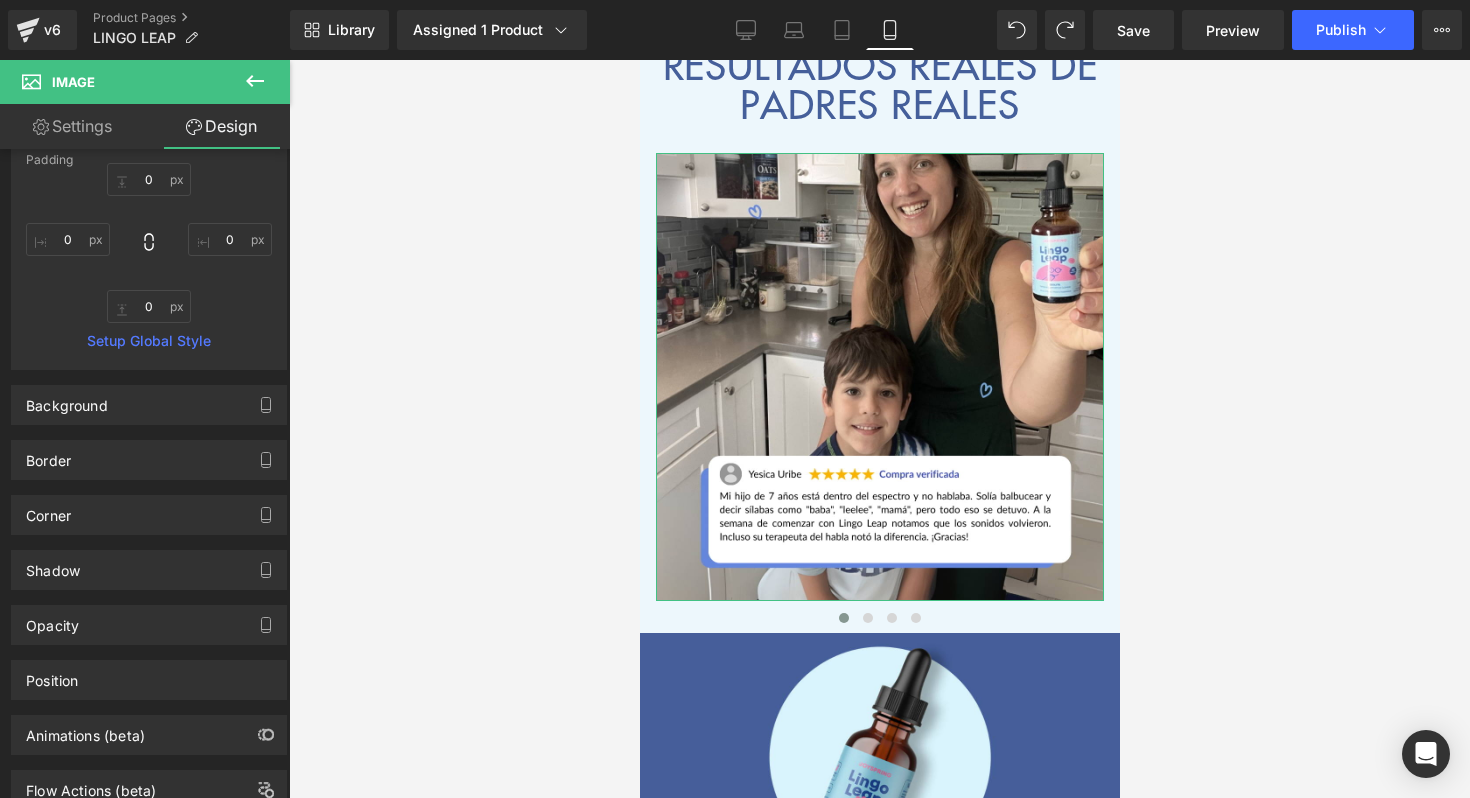 scroll, scrollTop: 325, scrollLeft: 0, axis: vertical 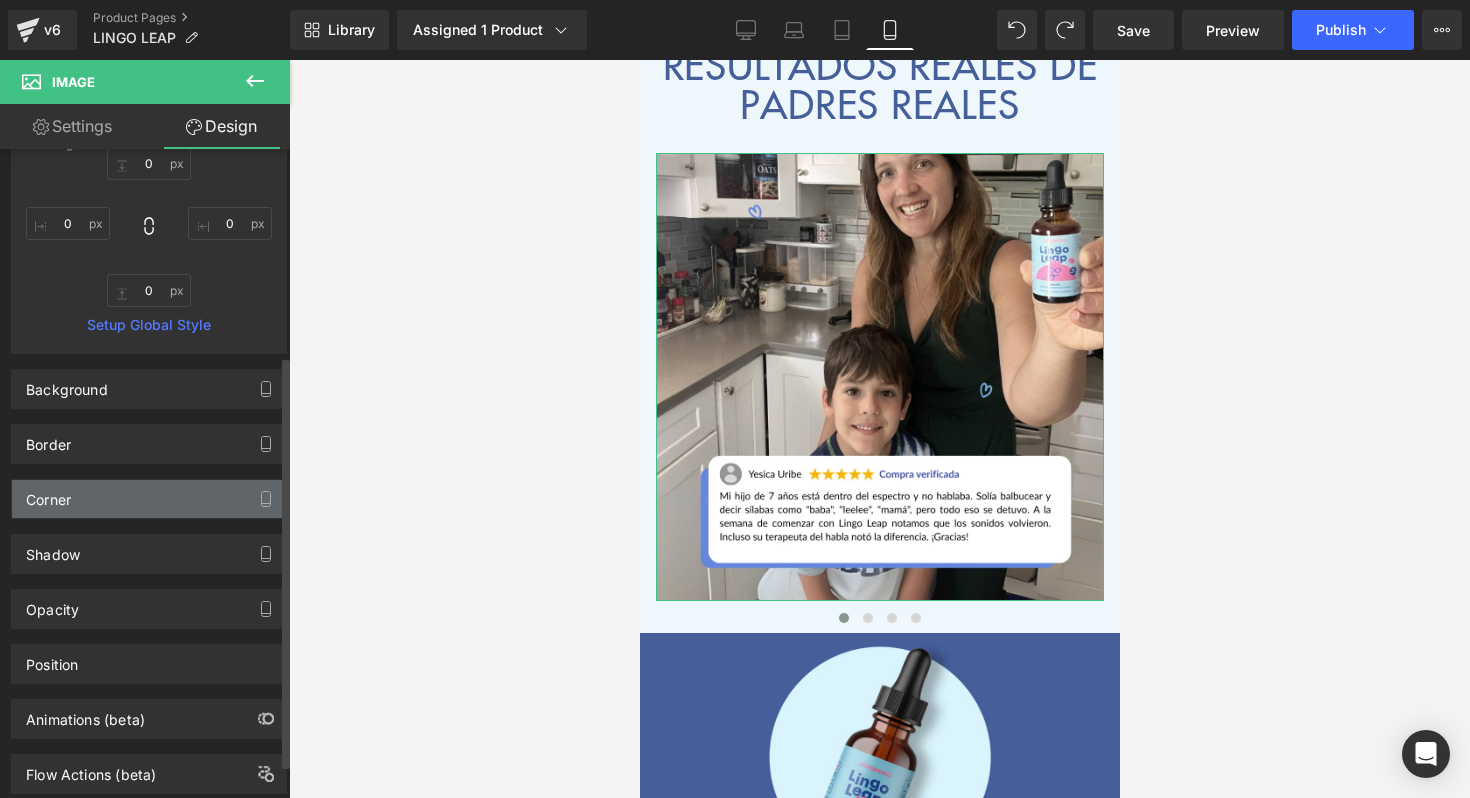 click on "Corner" at bounding box center (149, 499) 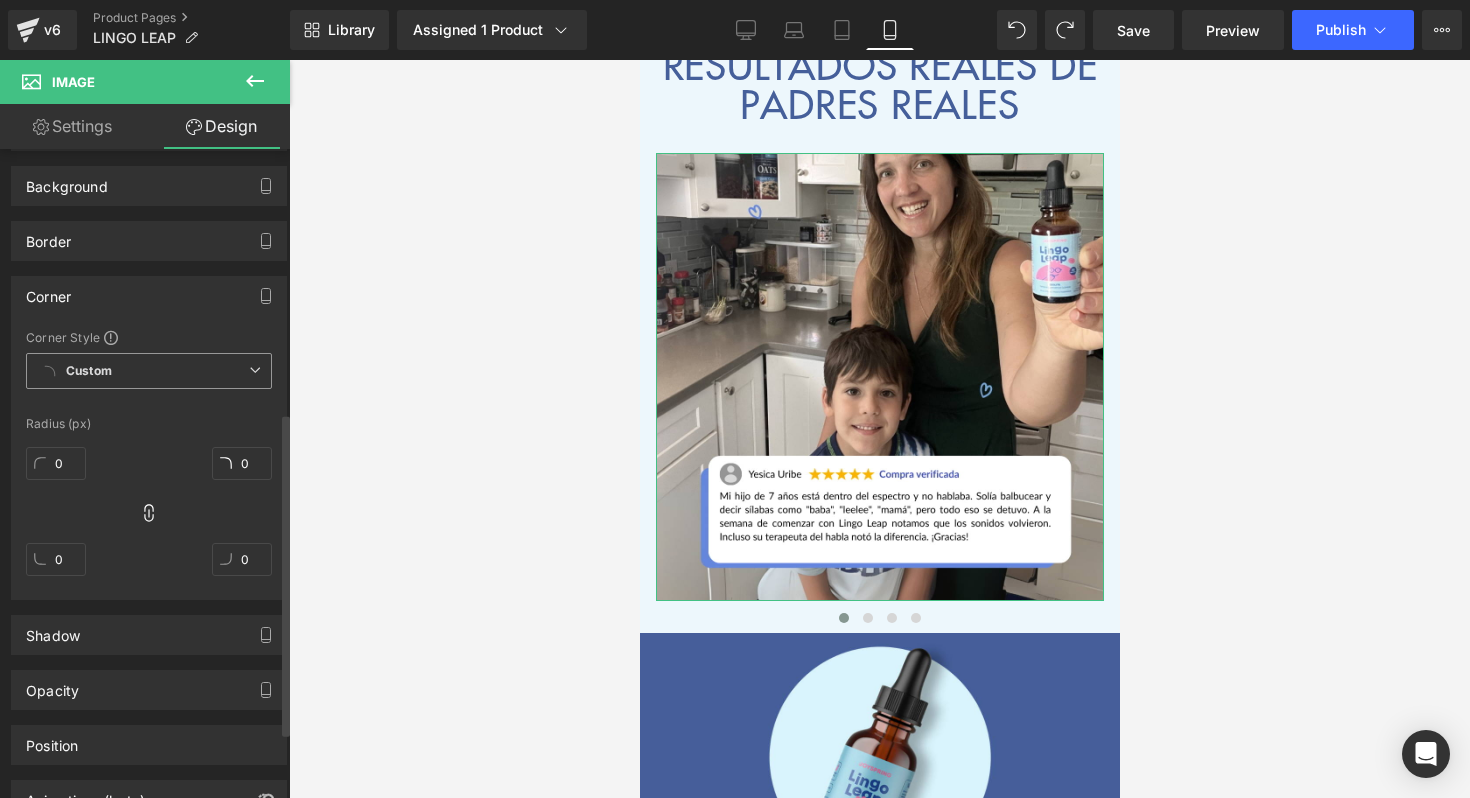 scroll, scrollTop: 529, scrollLeft: 0, axis: vertical 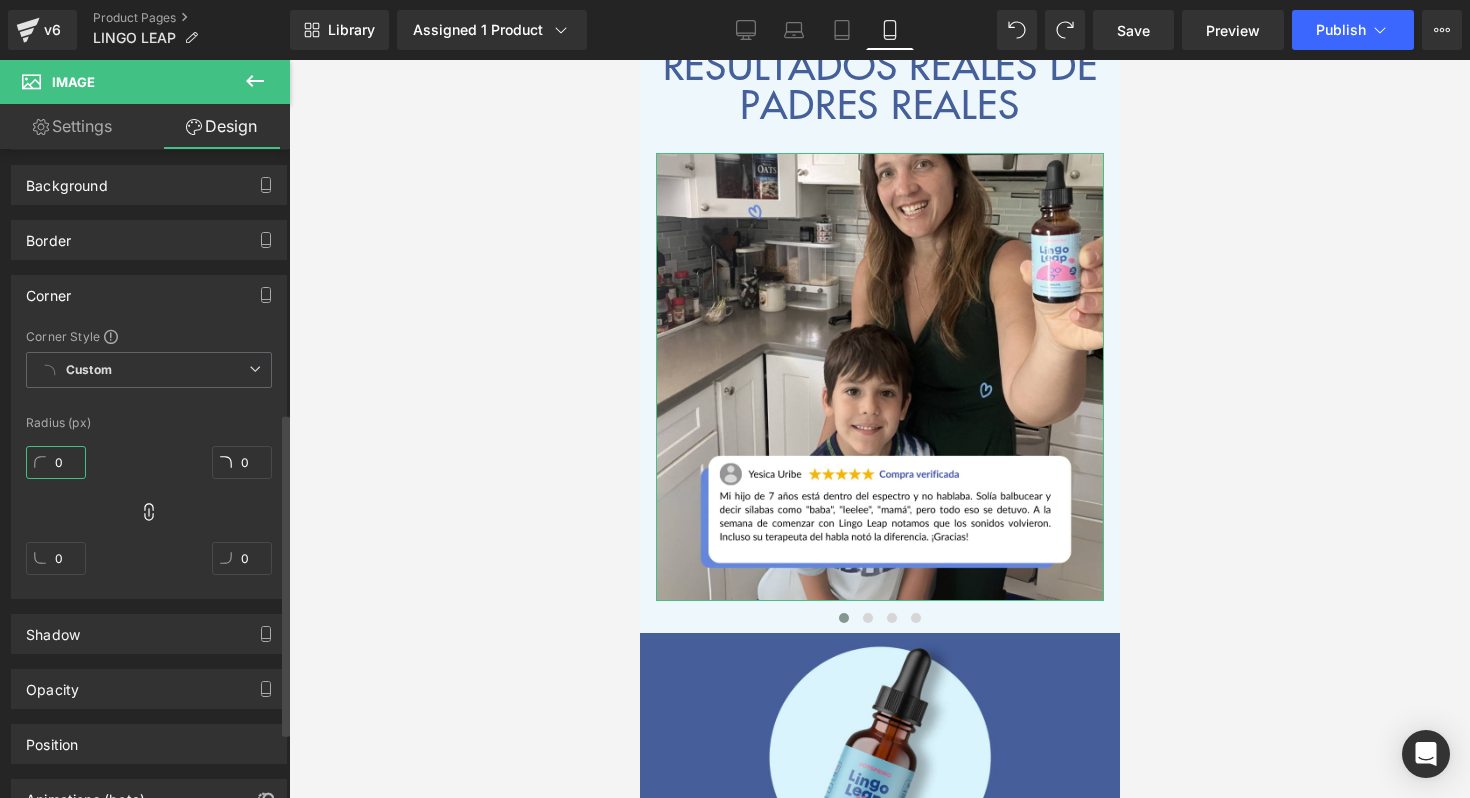 click on "0" at bounding box center (56, 462) 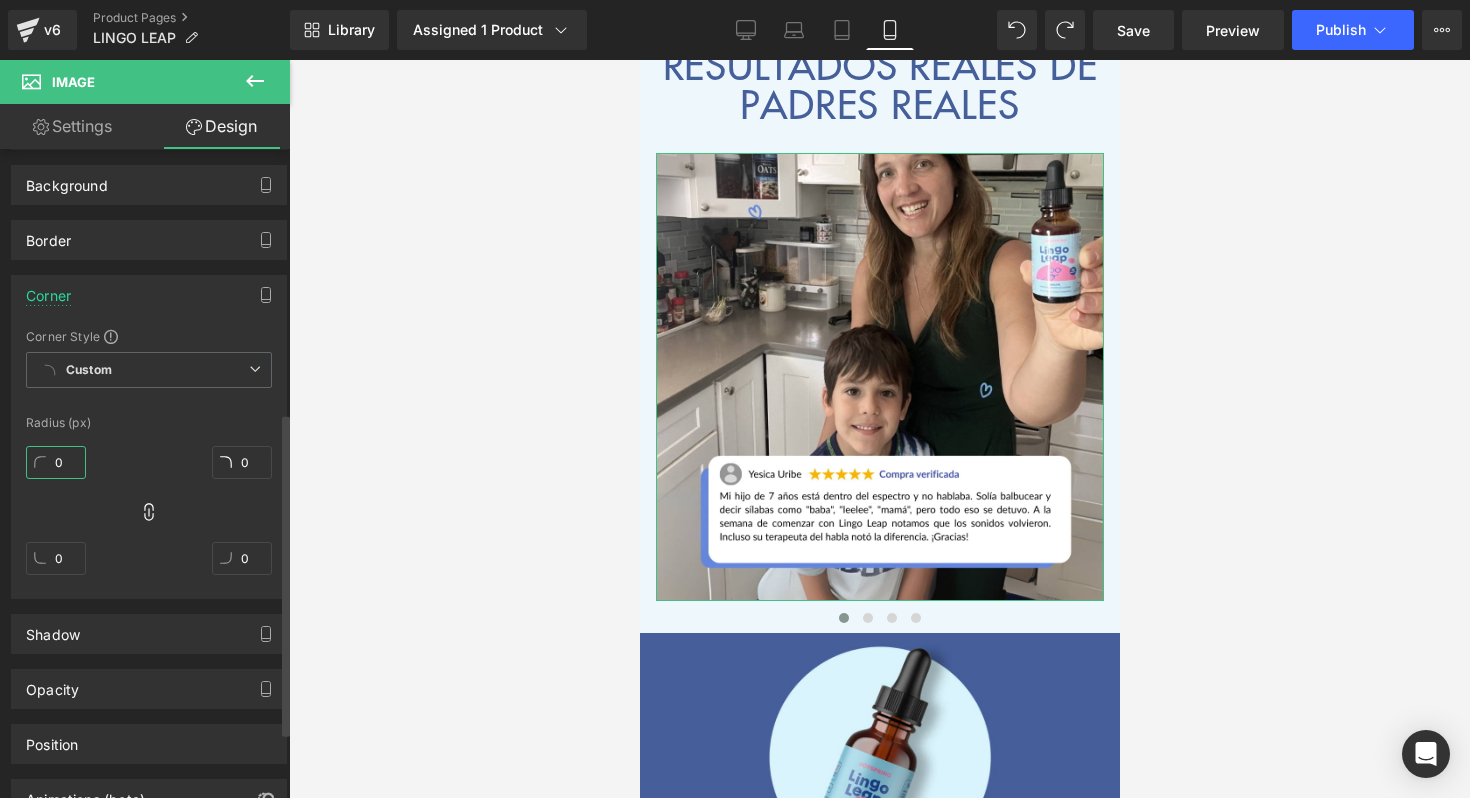 click on "0" at bounding box center (56, 462) 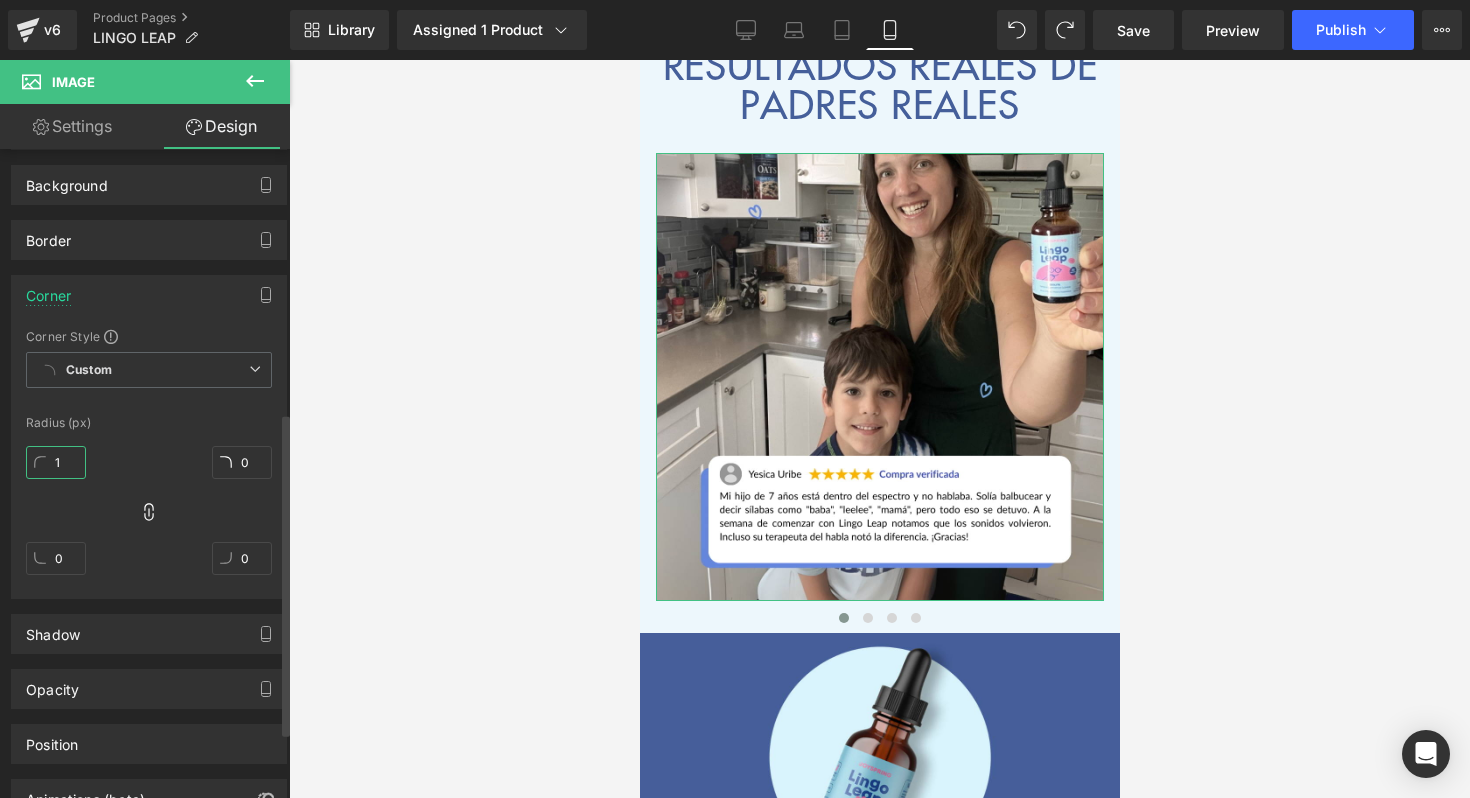 type on "10" 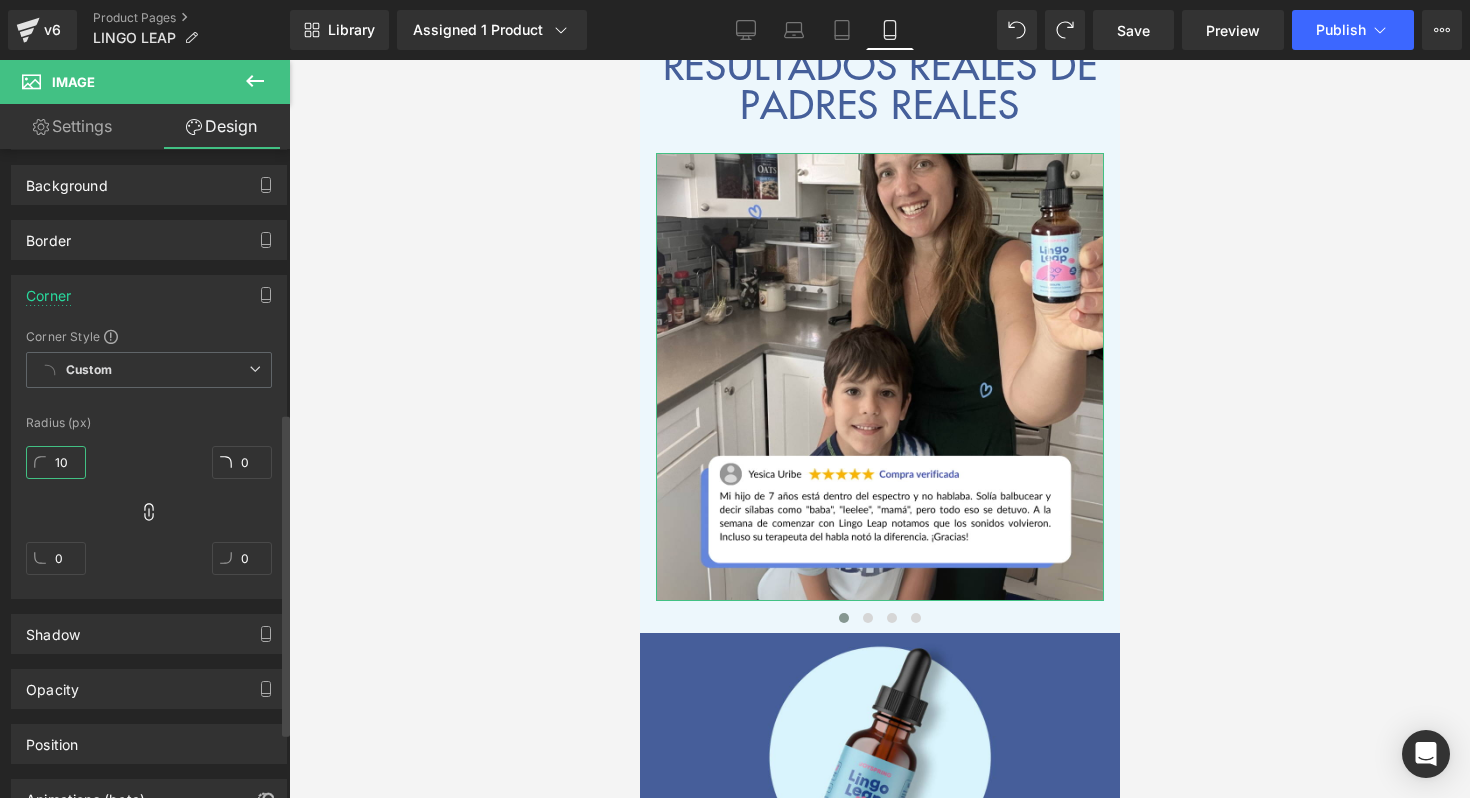 type on "10" 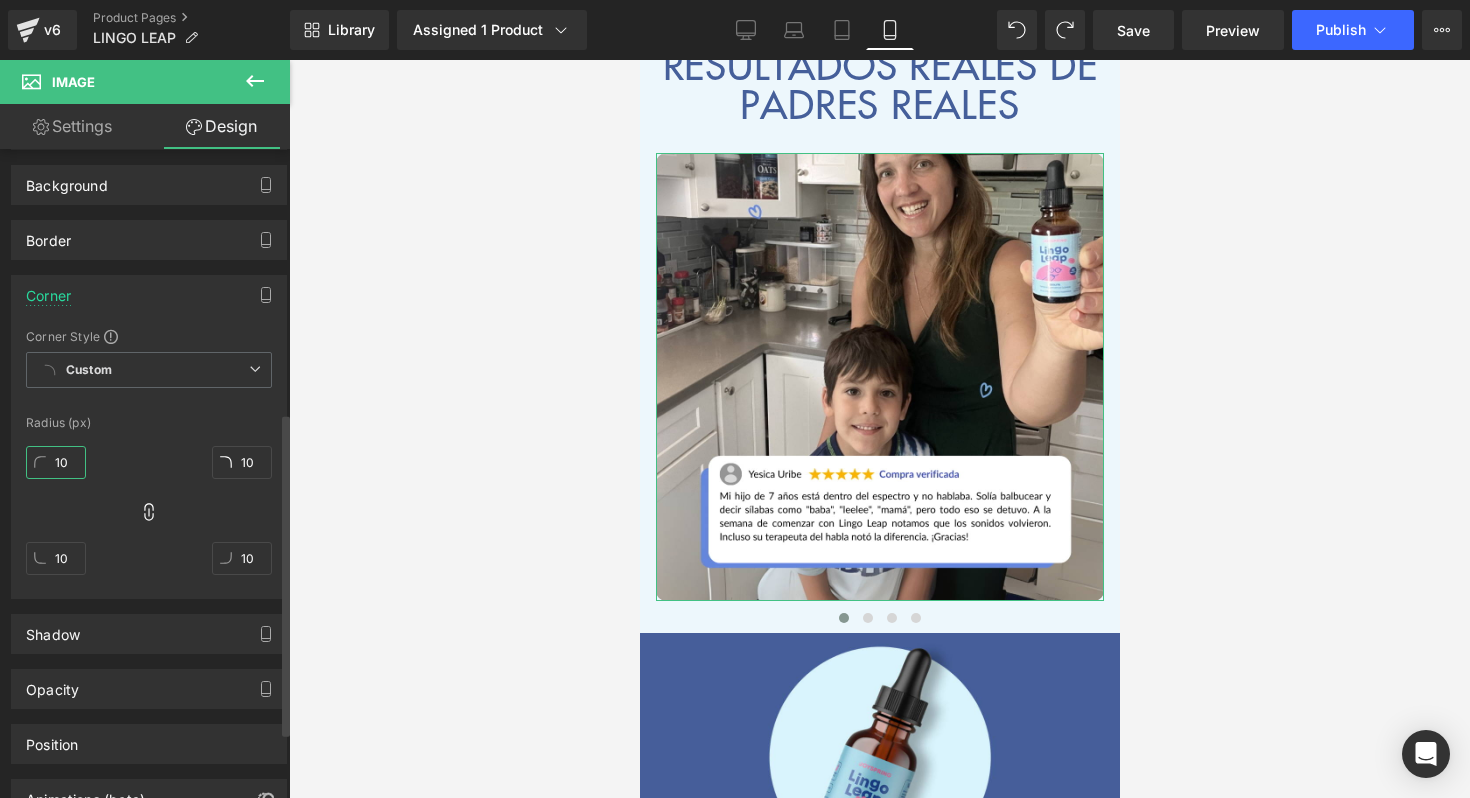 click on "10" at bounding box center (56, 462) 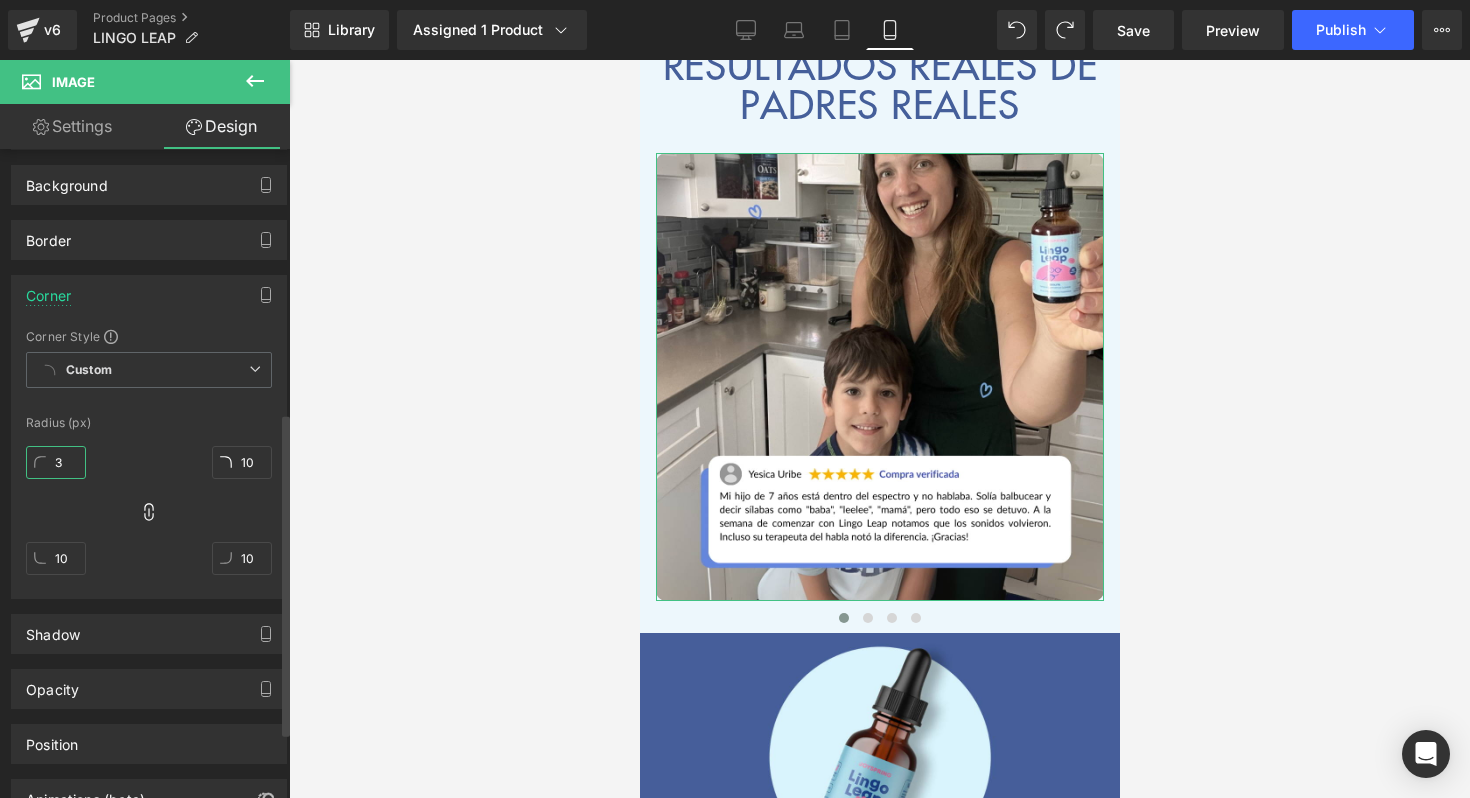type on "30" 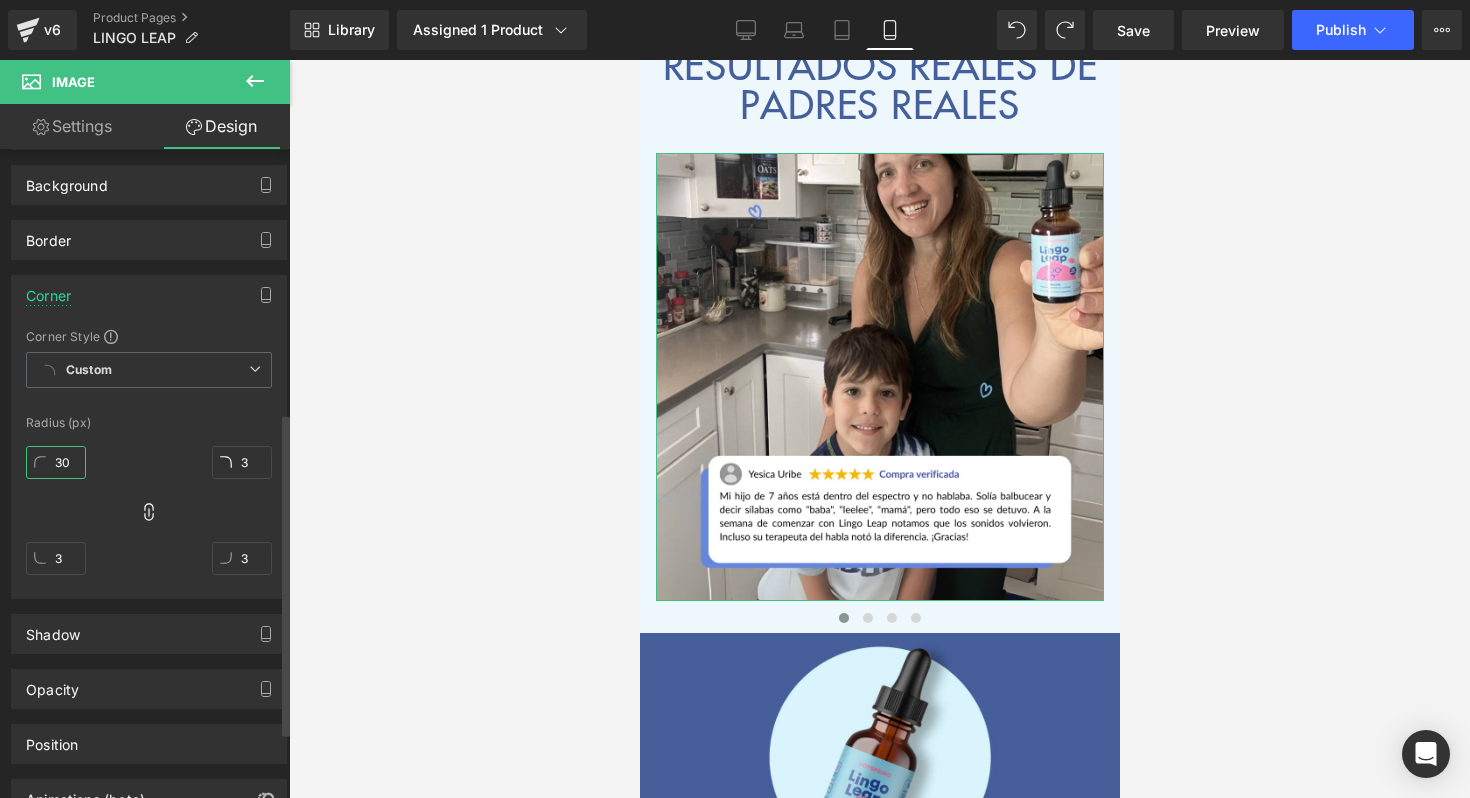 type on "30" 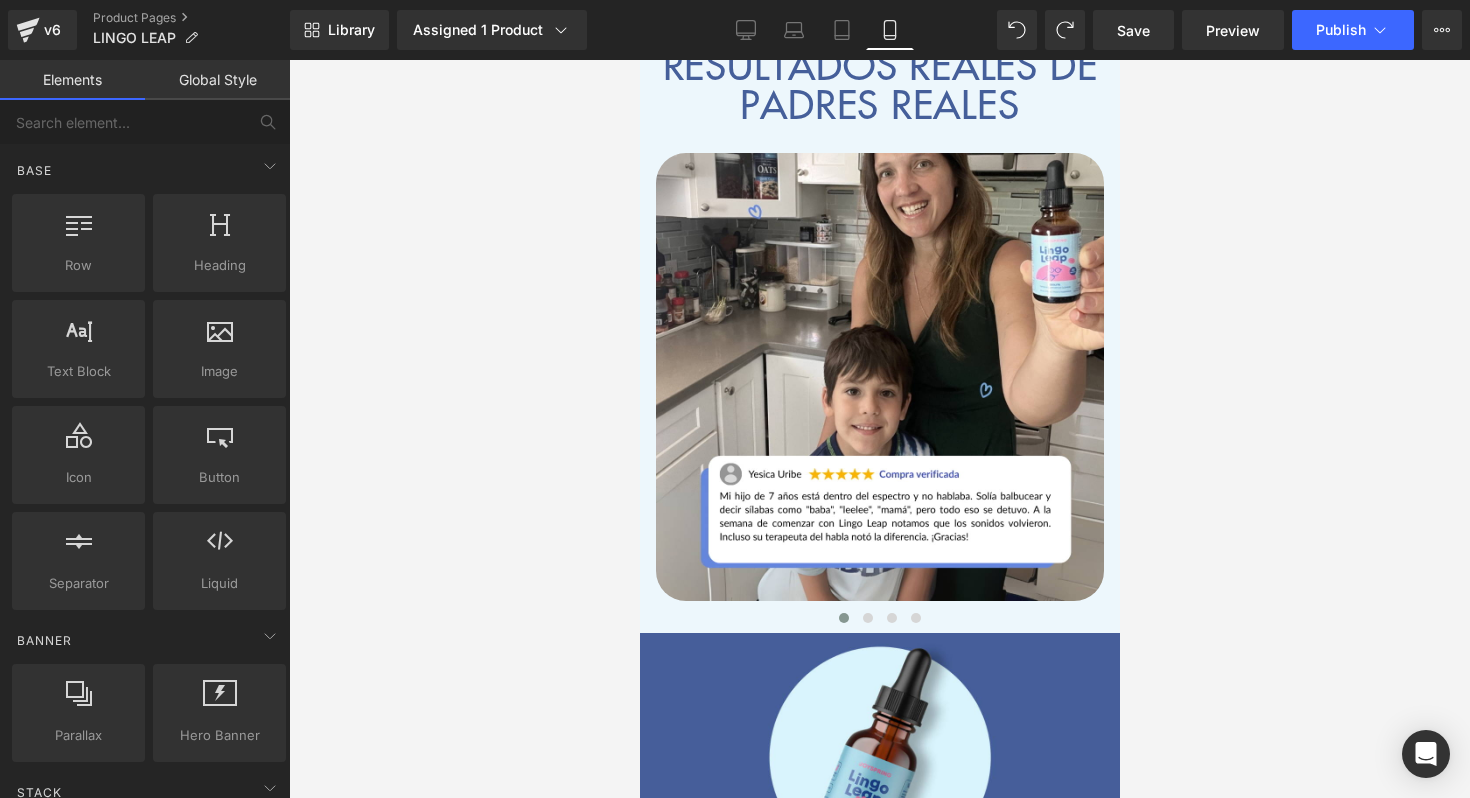 click at bounding box center (879, 429) 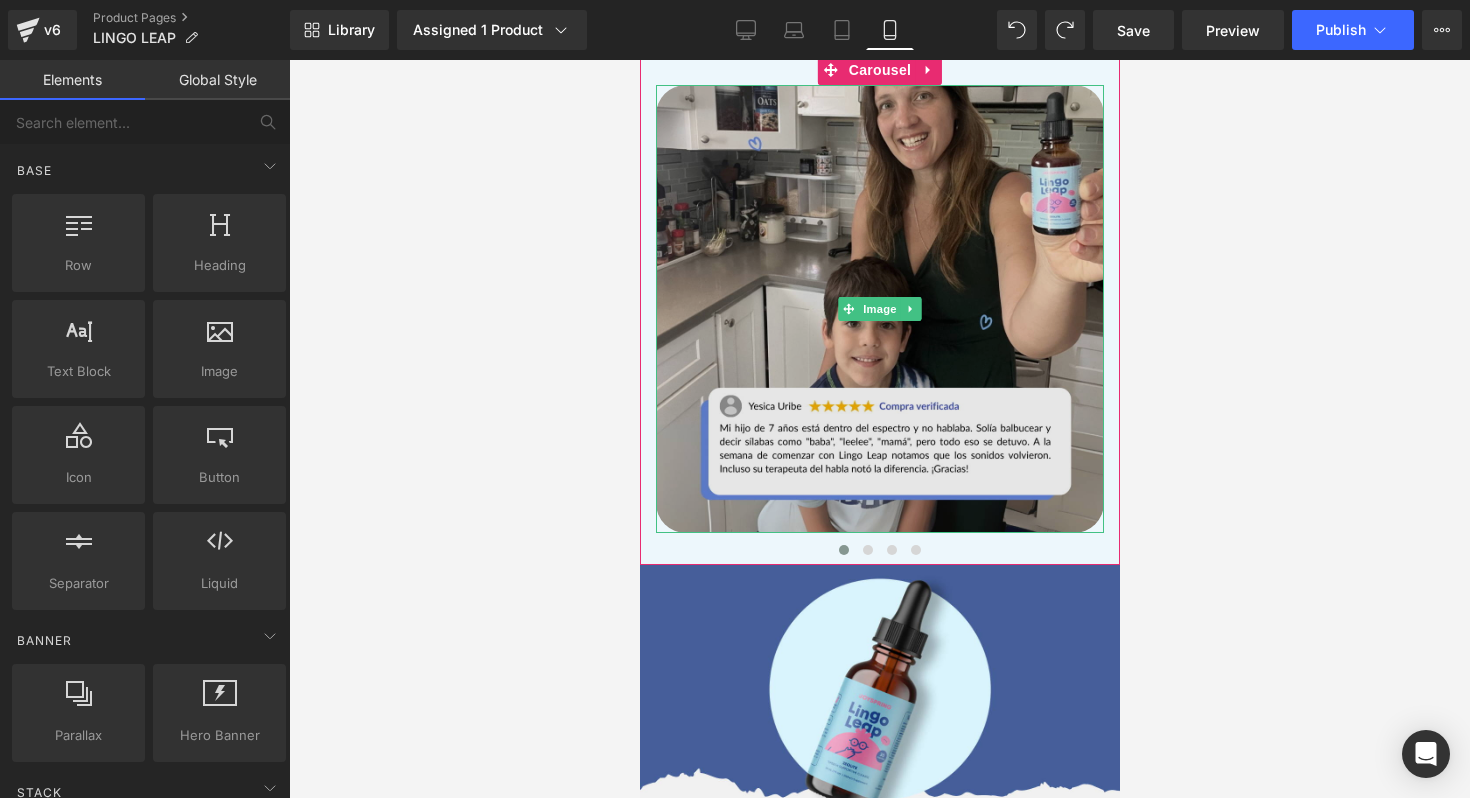 scroll, scrollTop: 6306, scrollLeft: 0, axis: vertical 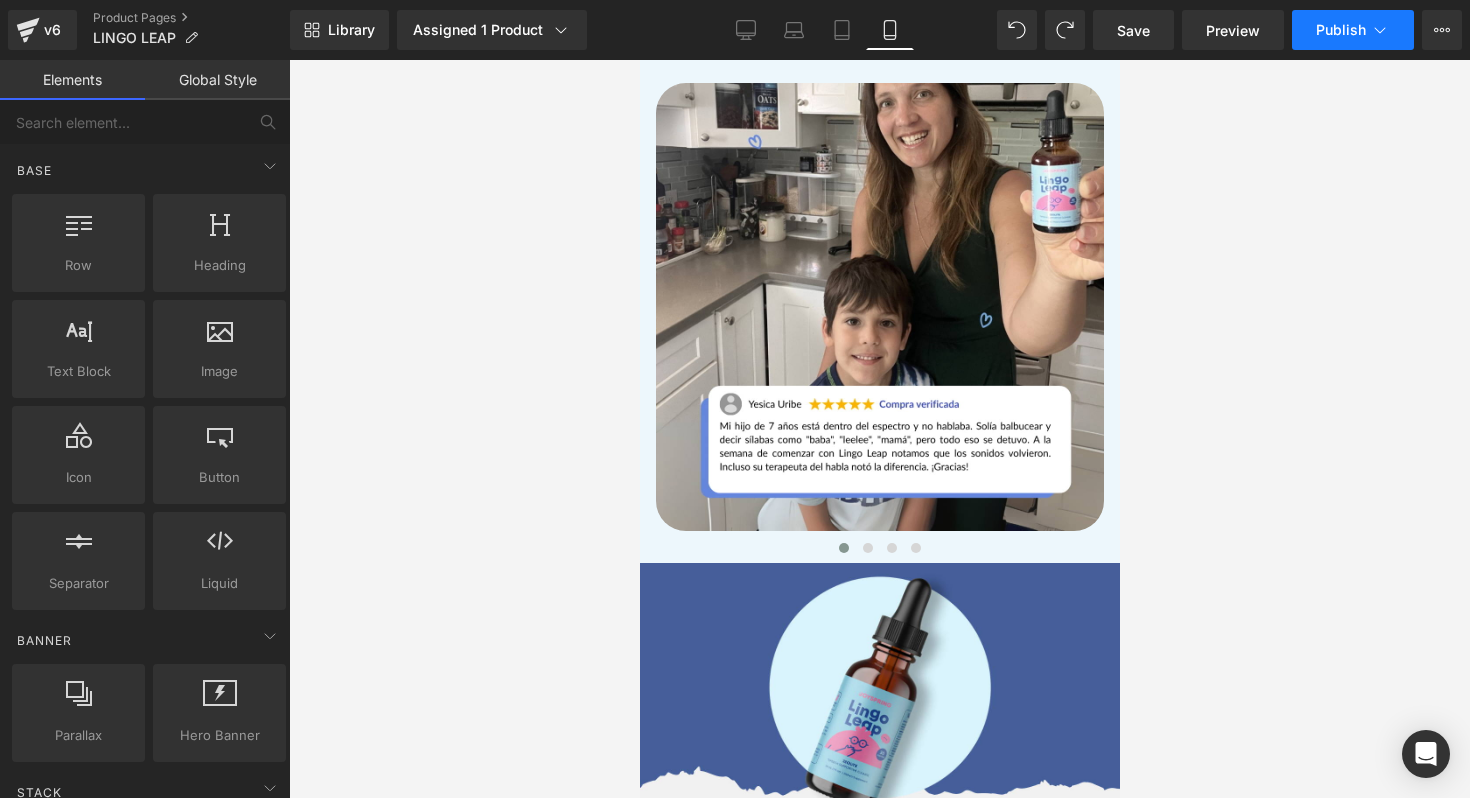 click on "Publish" at bounding box center (1353, 30) 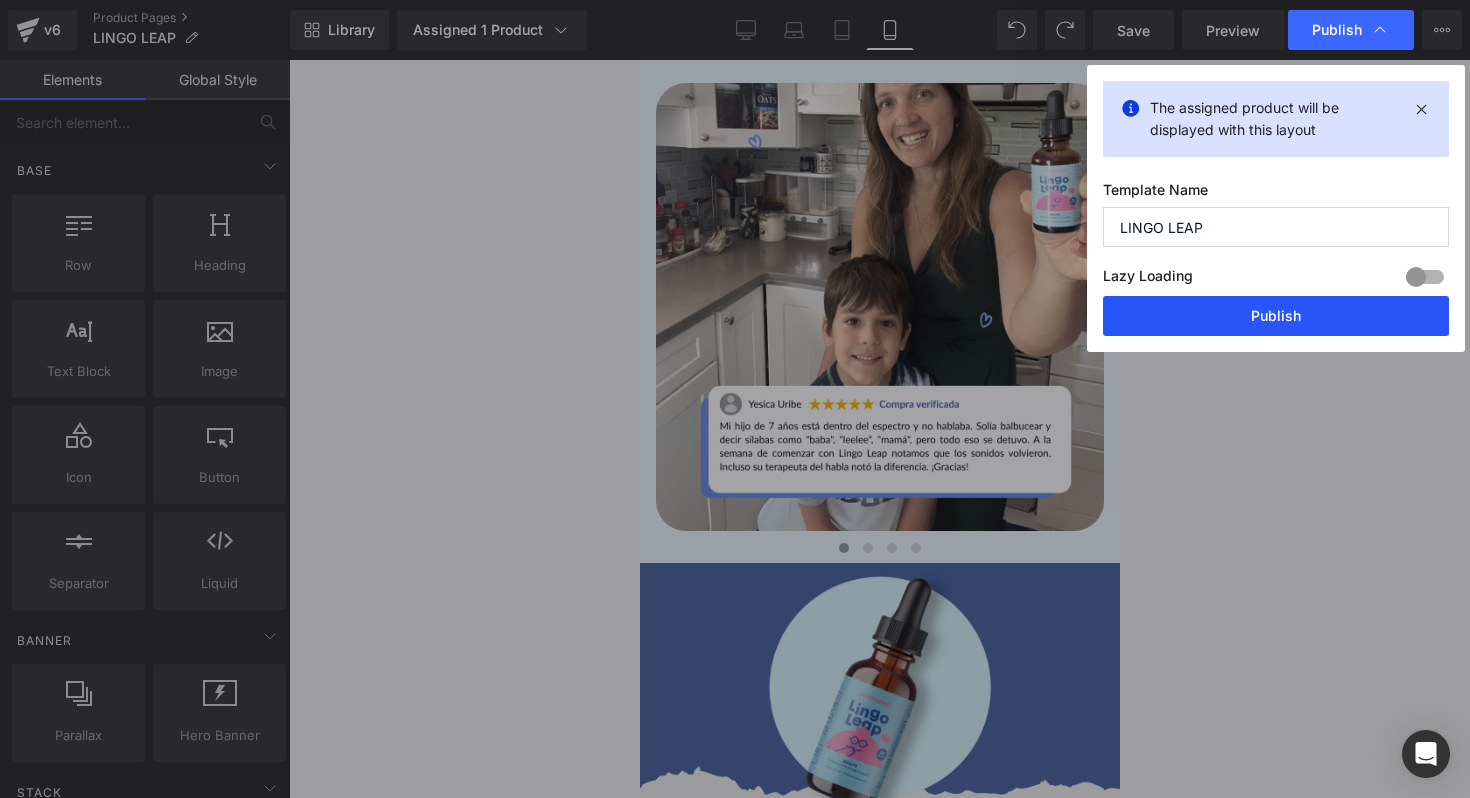 click on "Publish" at bounding box center (1276, 316) 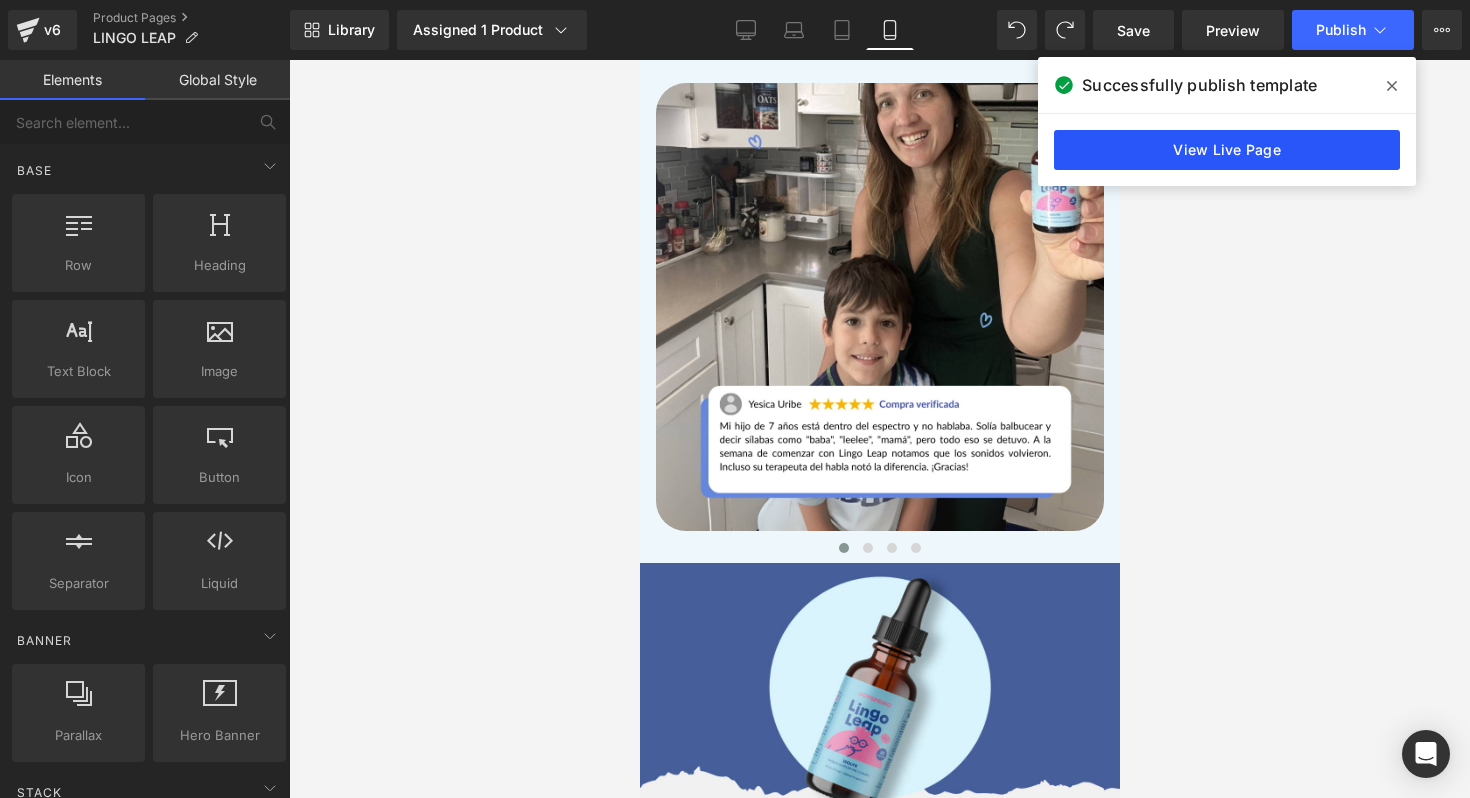 click on "View Live Page" at bounding box center (1227, 150) 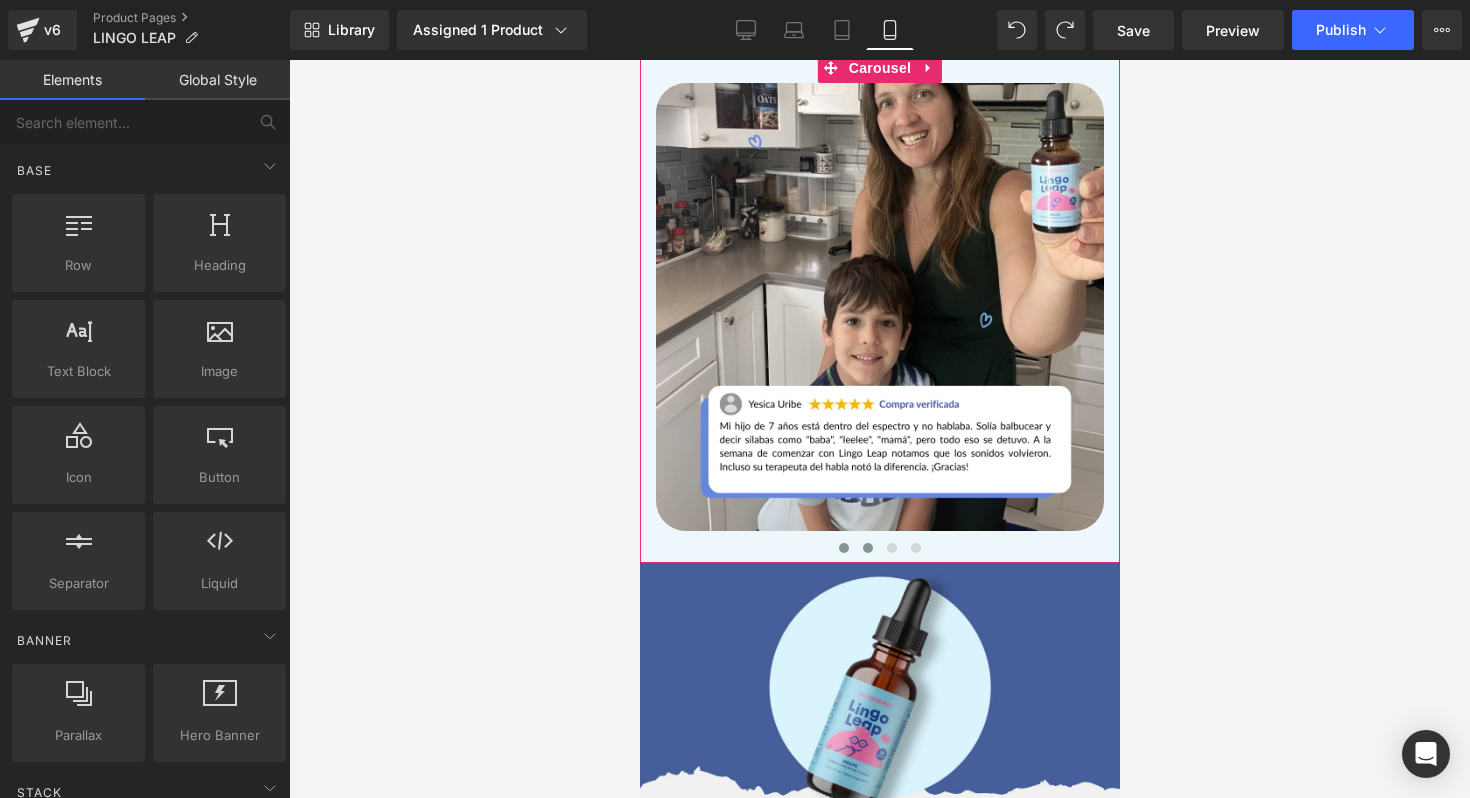 click at bounding box center [867, 548] 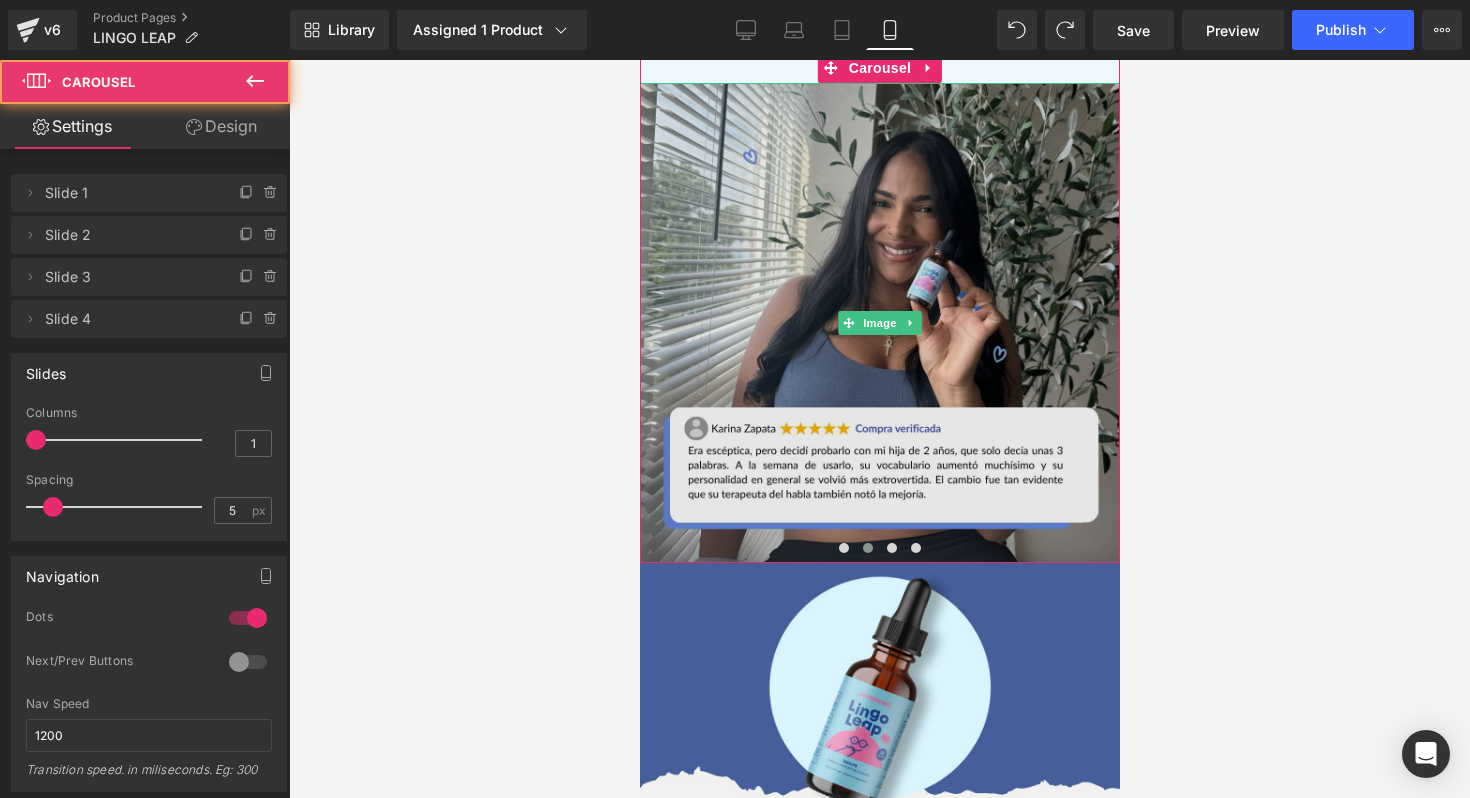 click at bounding box center (879, 323) 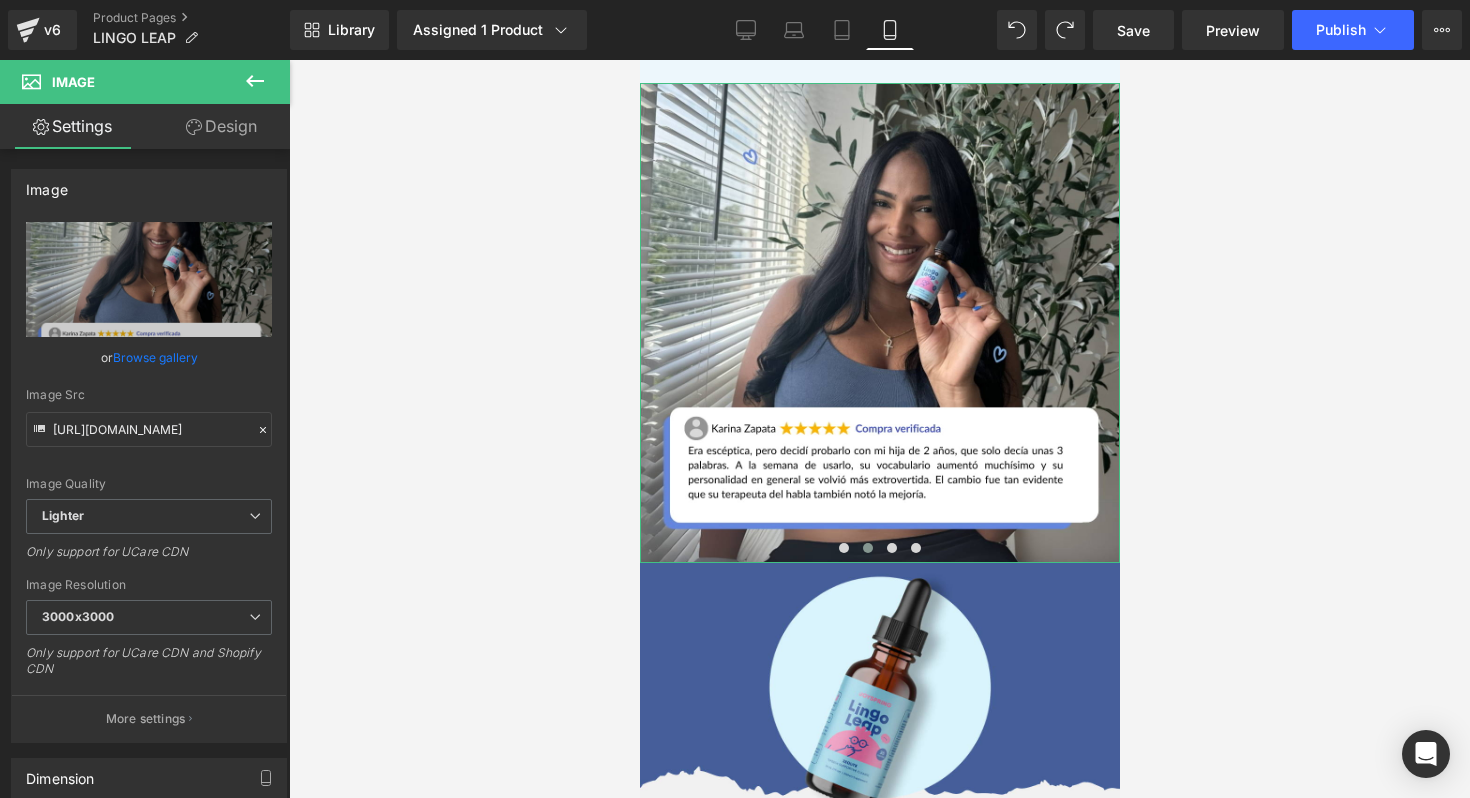 click on "Design" at bounding box center (221, 126) 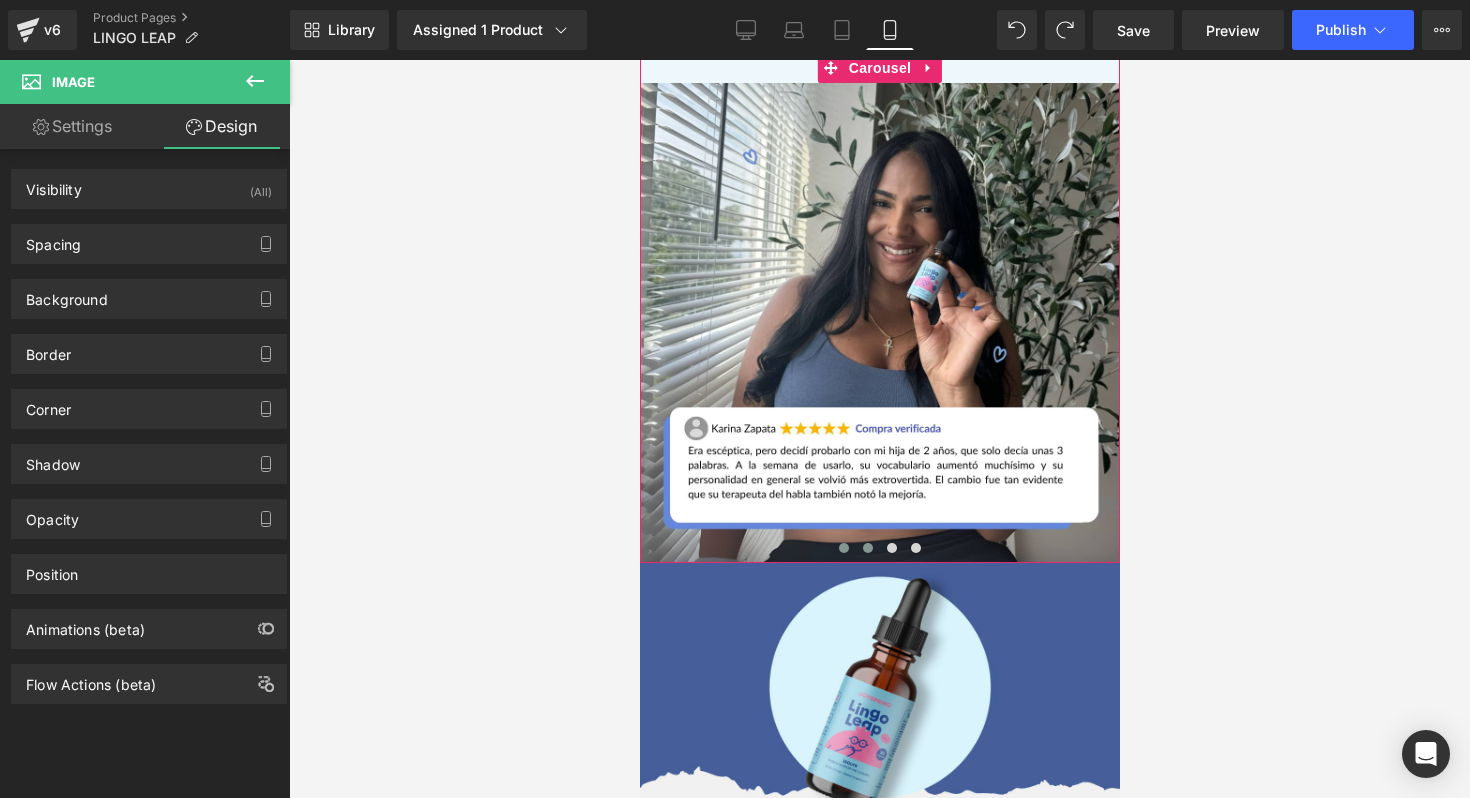 click at bounding box center (843, 548) 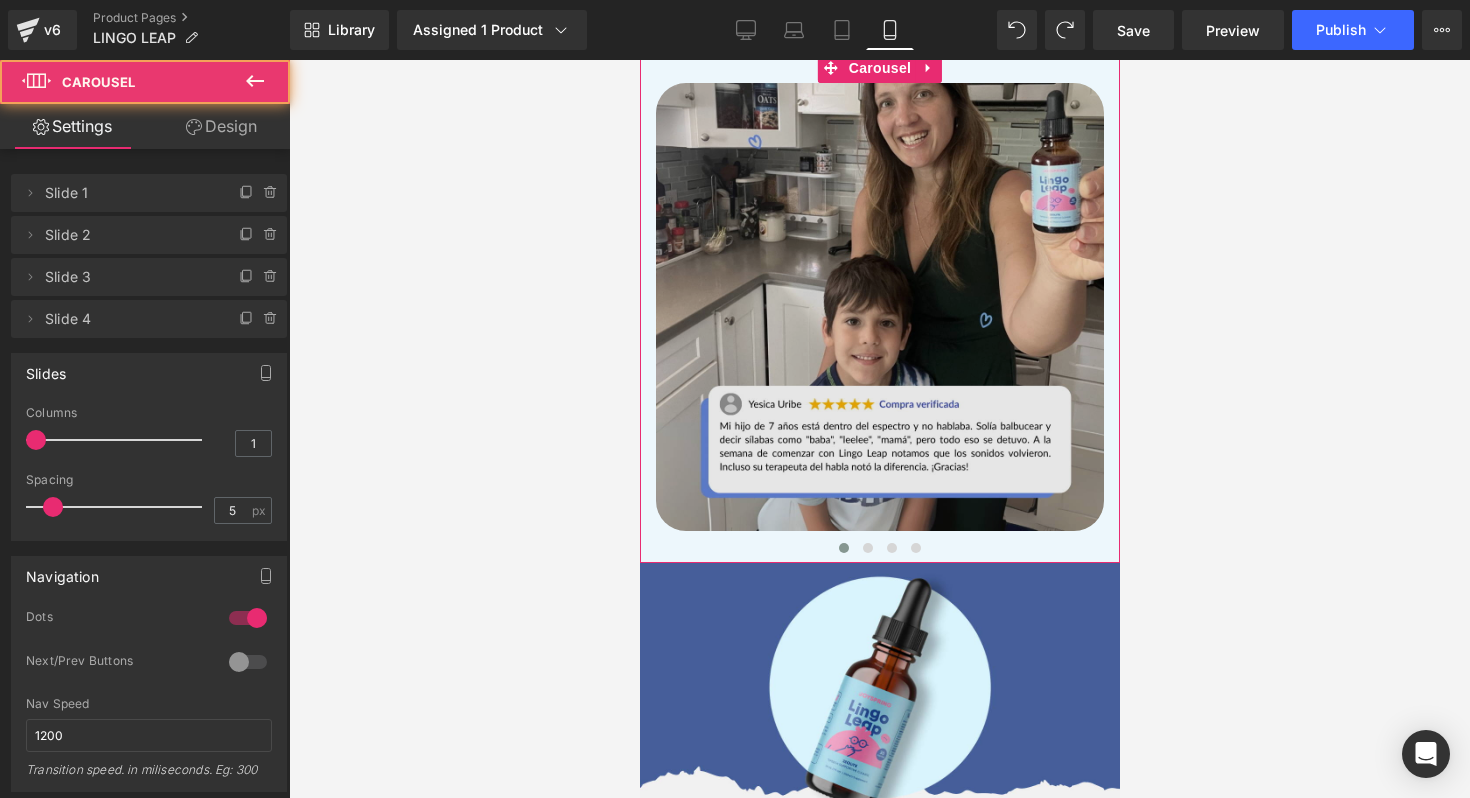 click at bounding box center [879, 307] 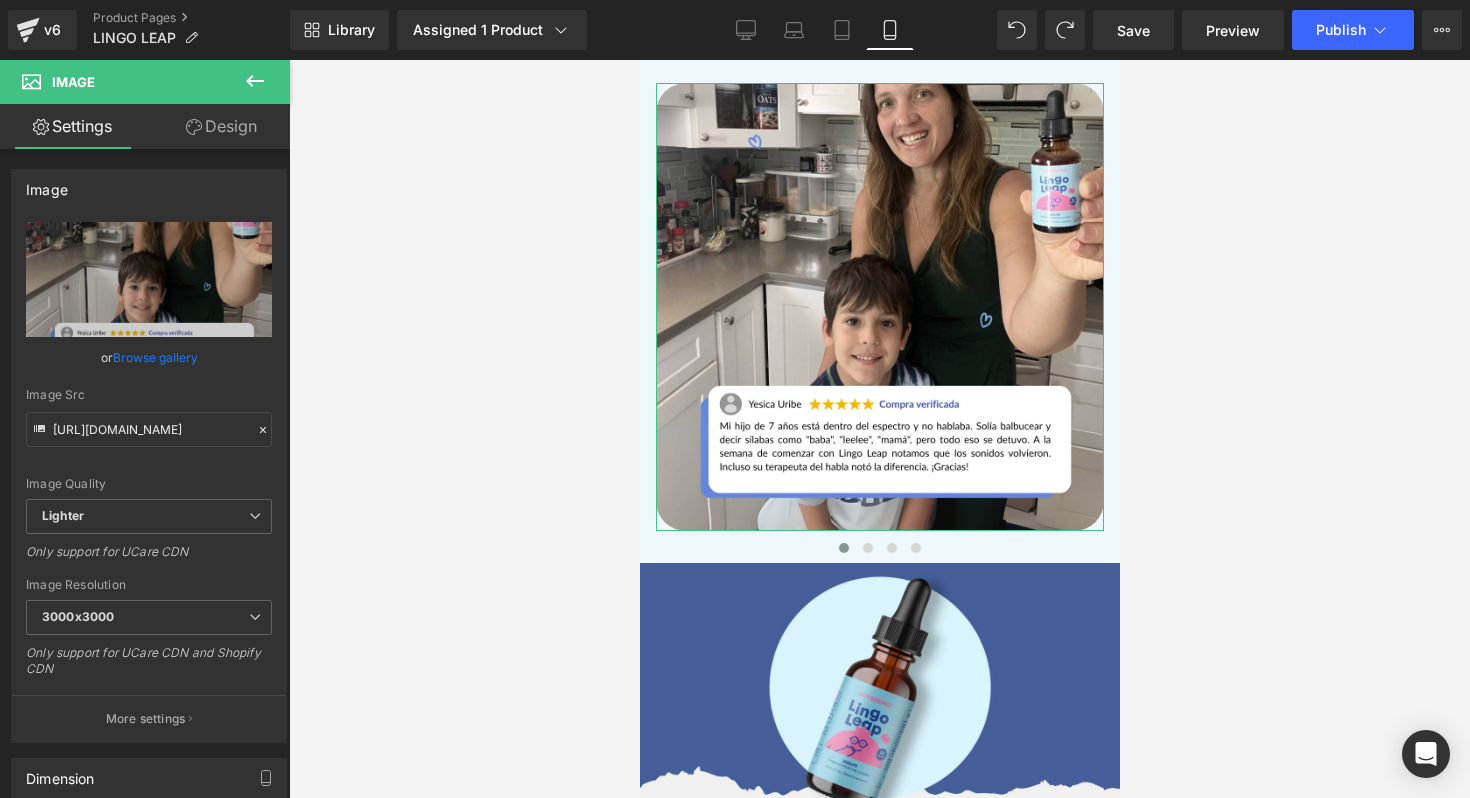 click on "Design" at bounding box center [221, 126] 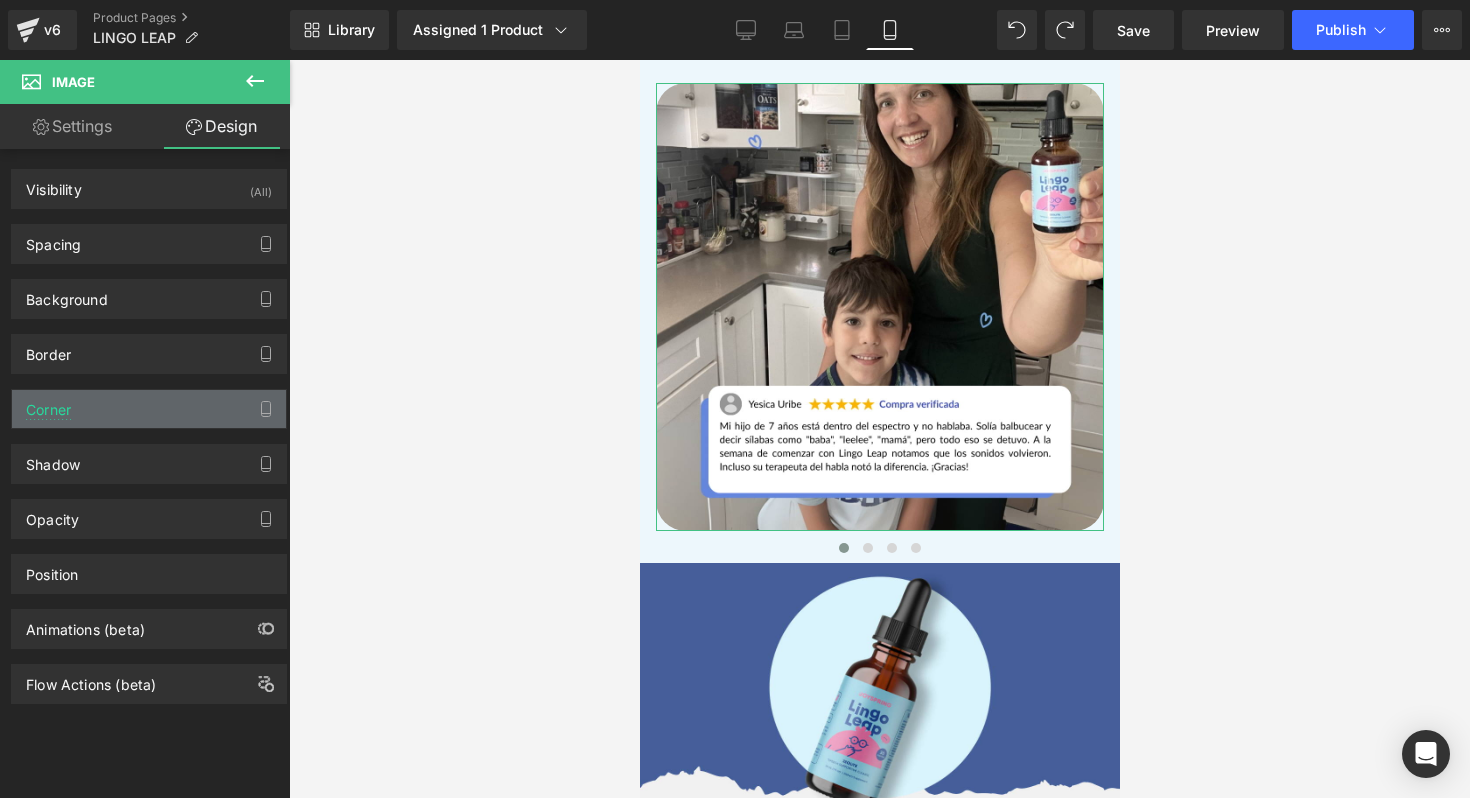 click on "Corner" at bounding box center [149, 409] 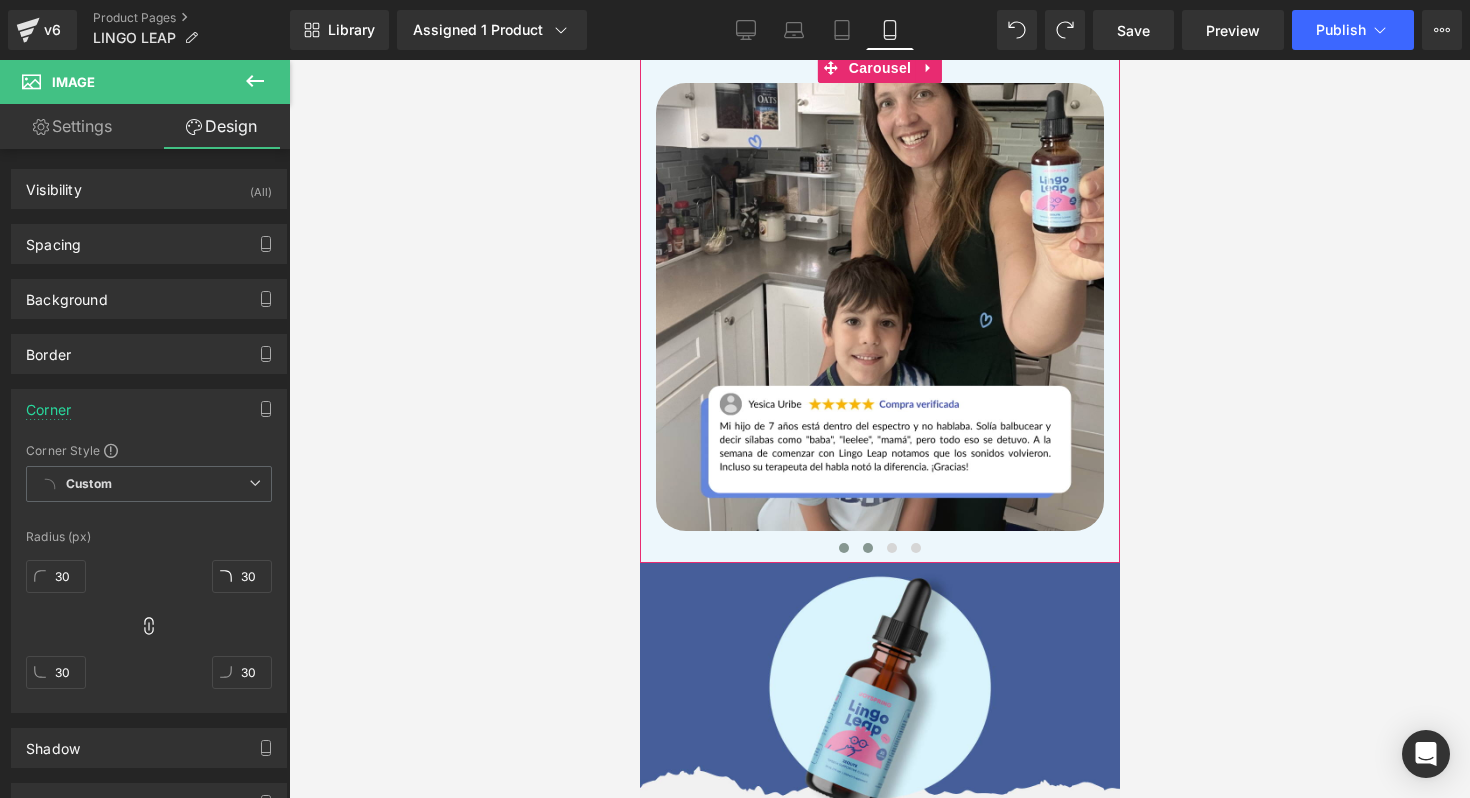 click at bounding box center (867, 548) 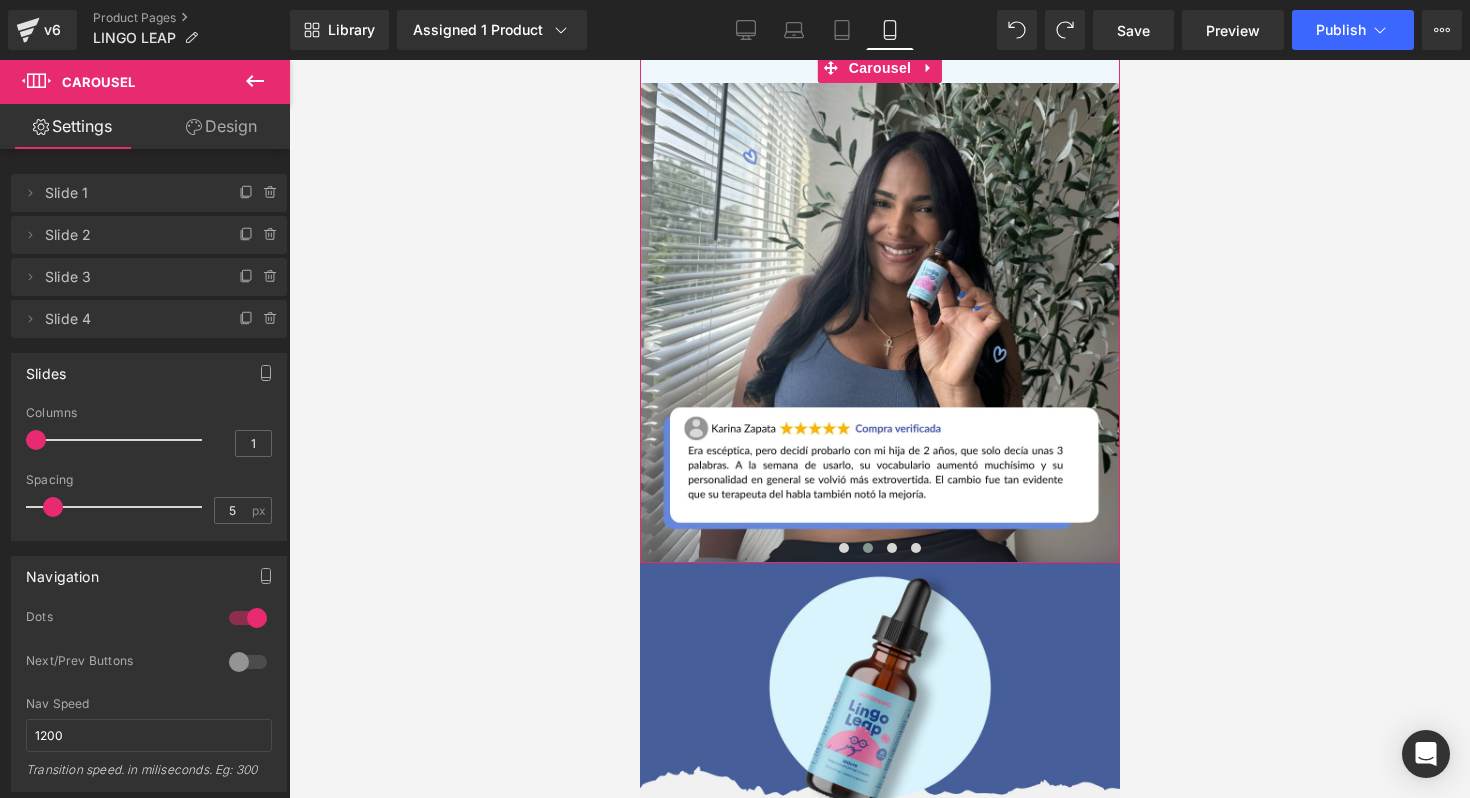 click on "Design" at bounding box center (221, 126) 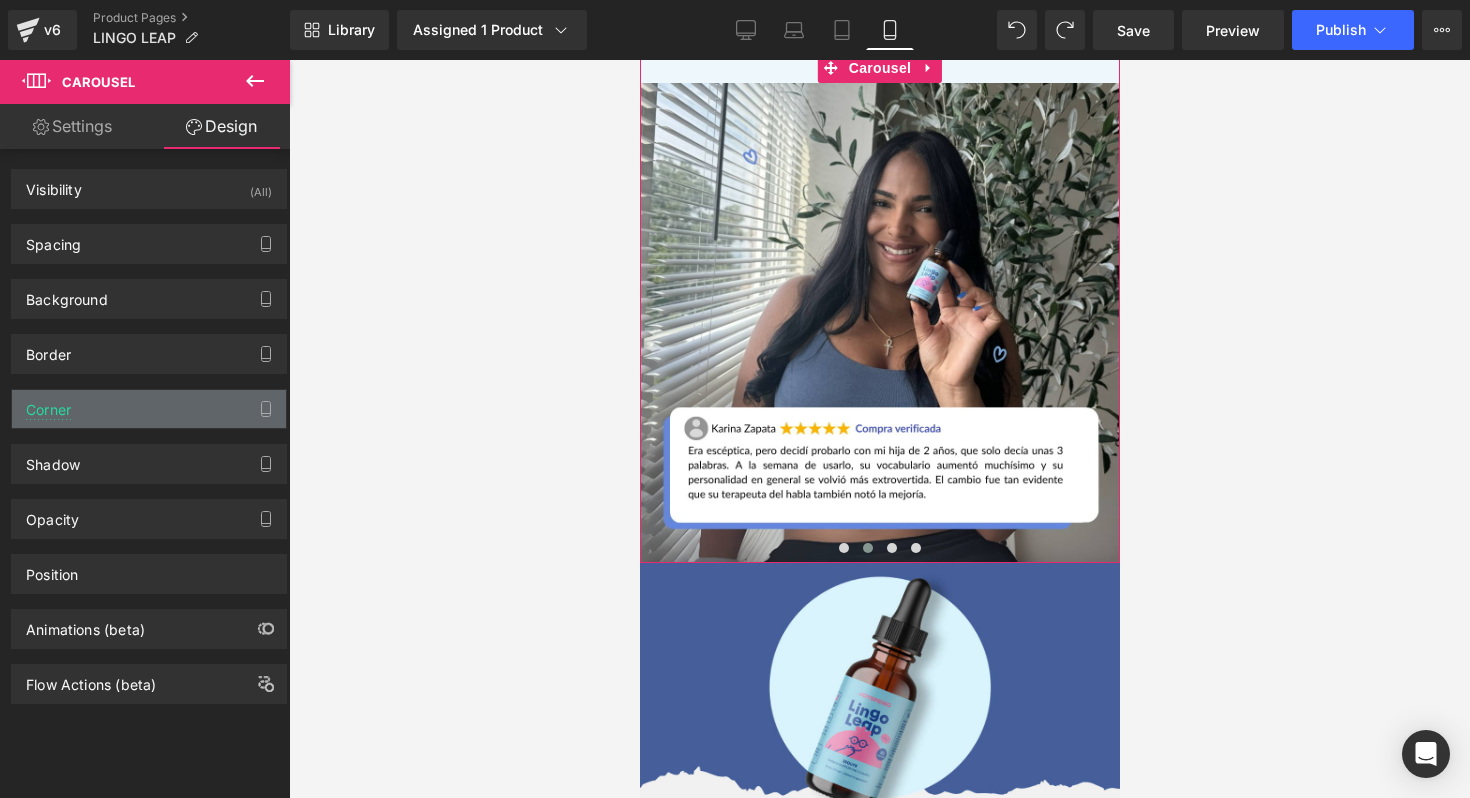 click on "Corner" at bounding box center [149, 409] 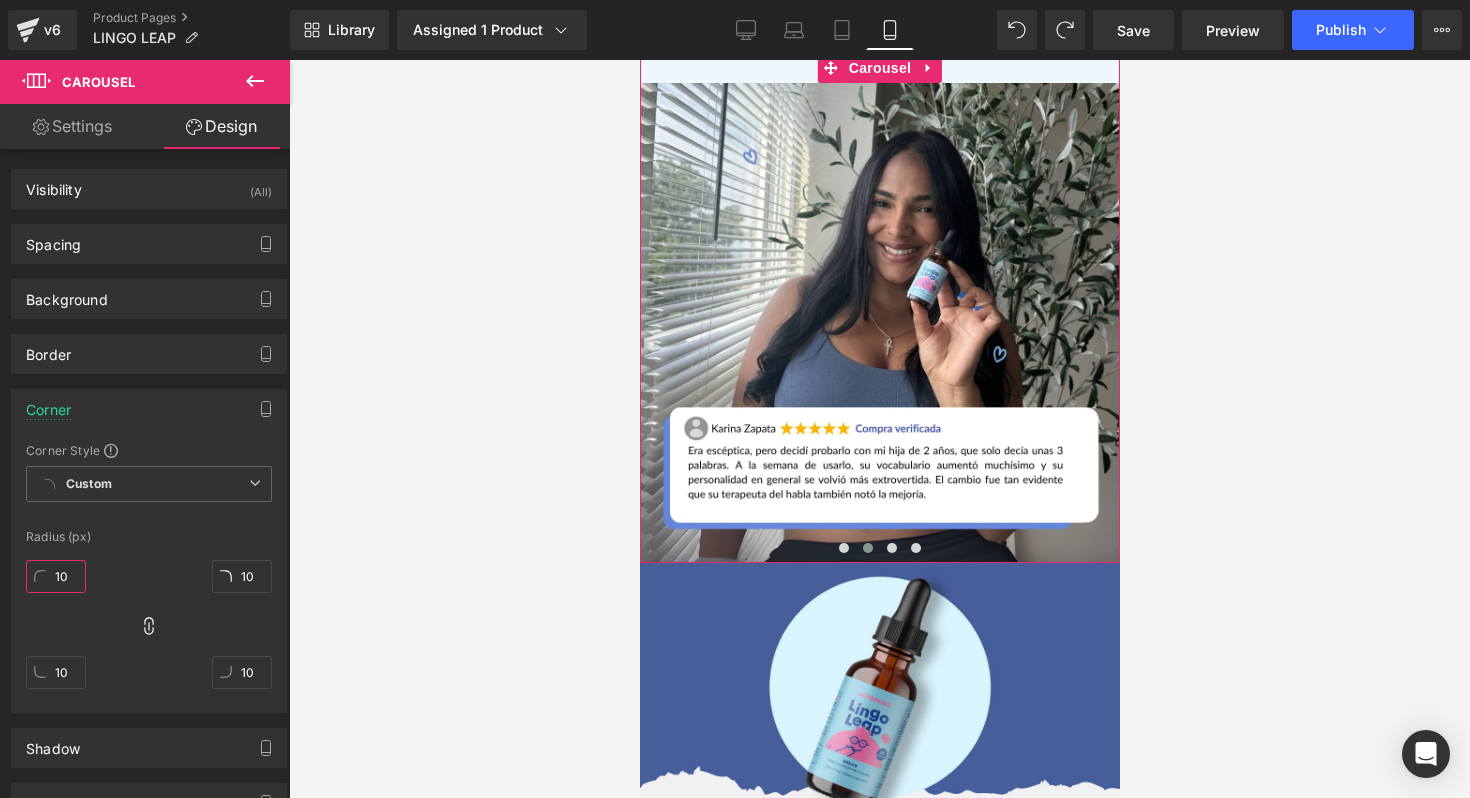 click on "10" at bounding box center (56, 576) 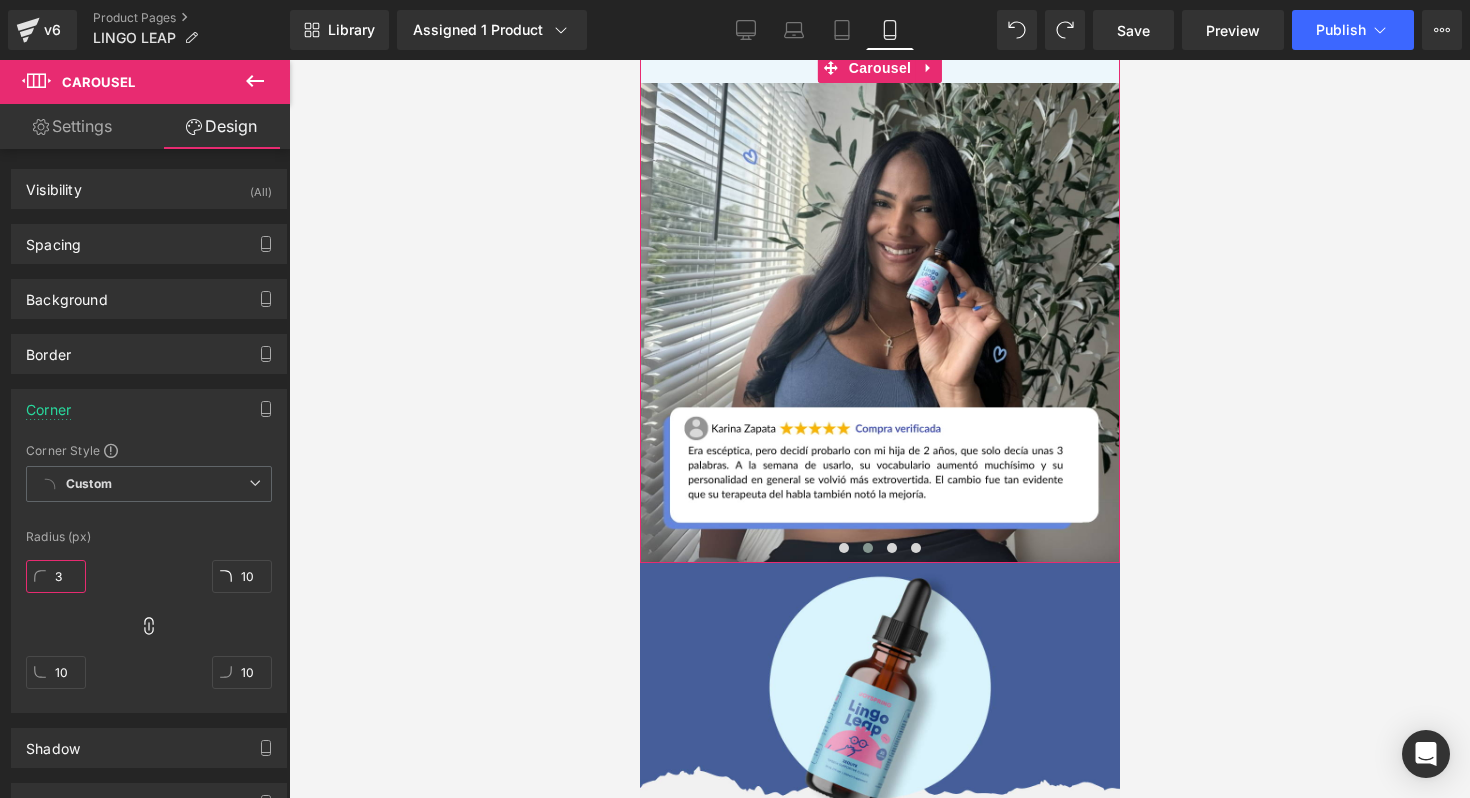 type on "30" 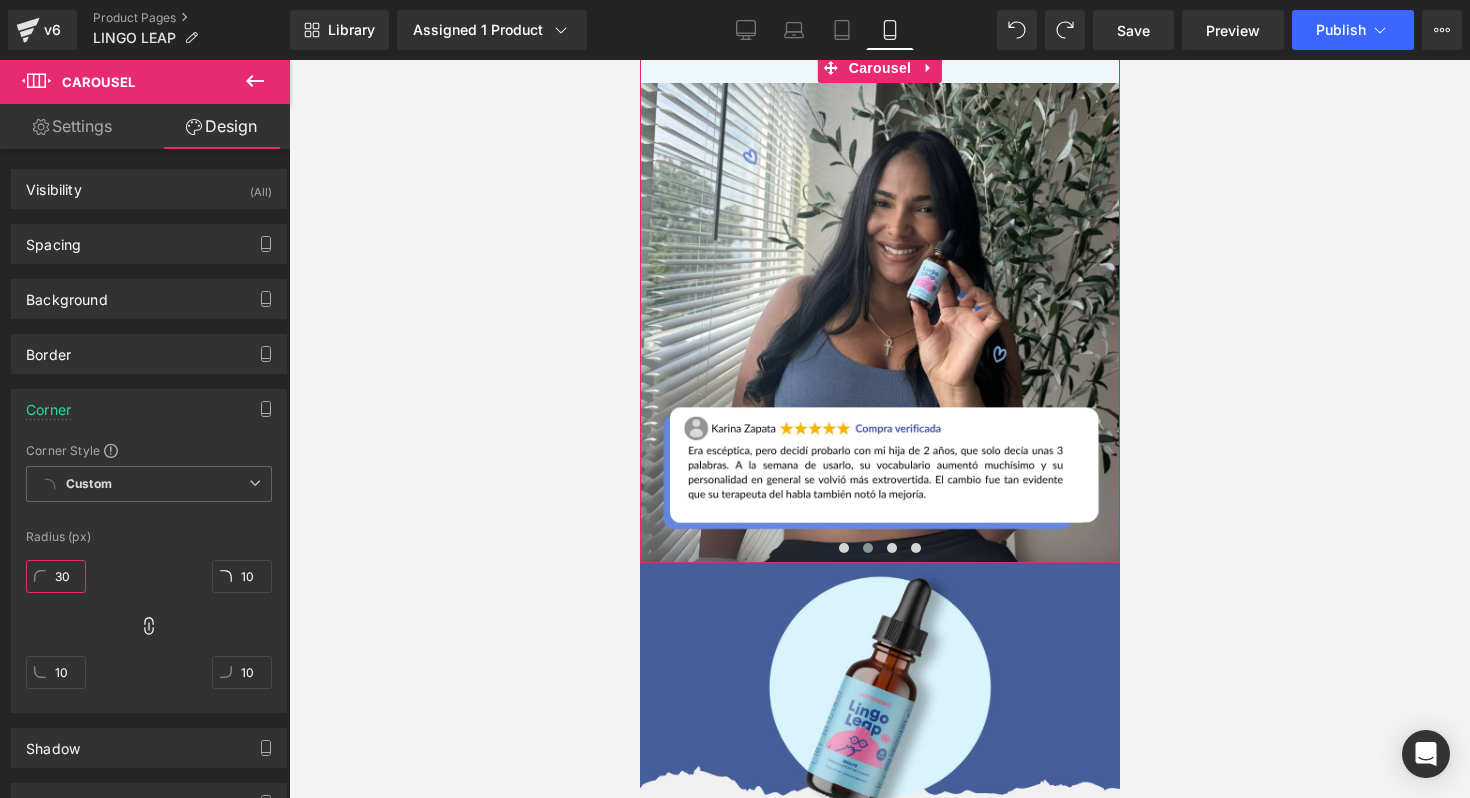type on "30" 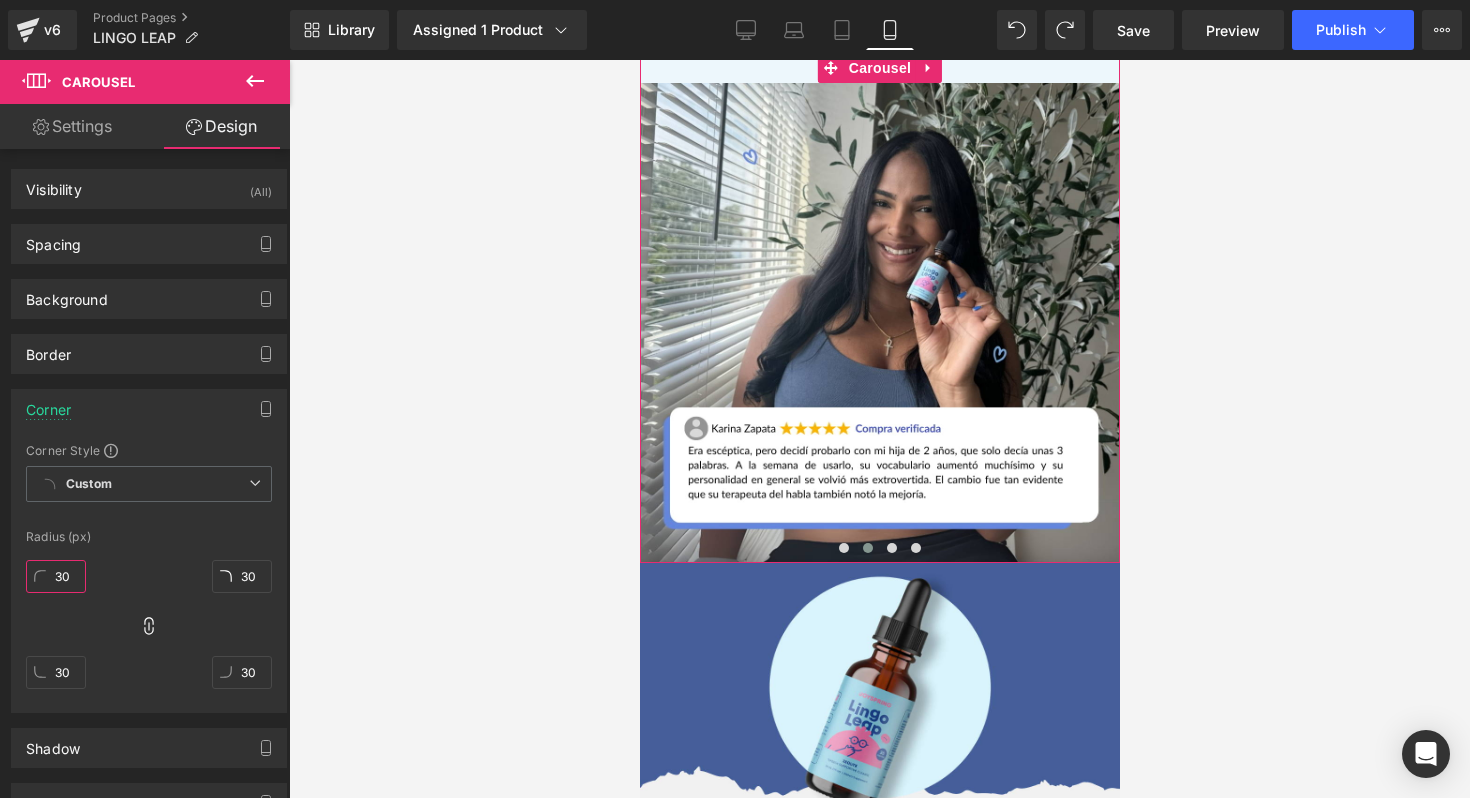 type on "30" 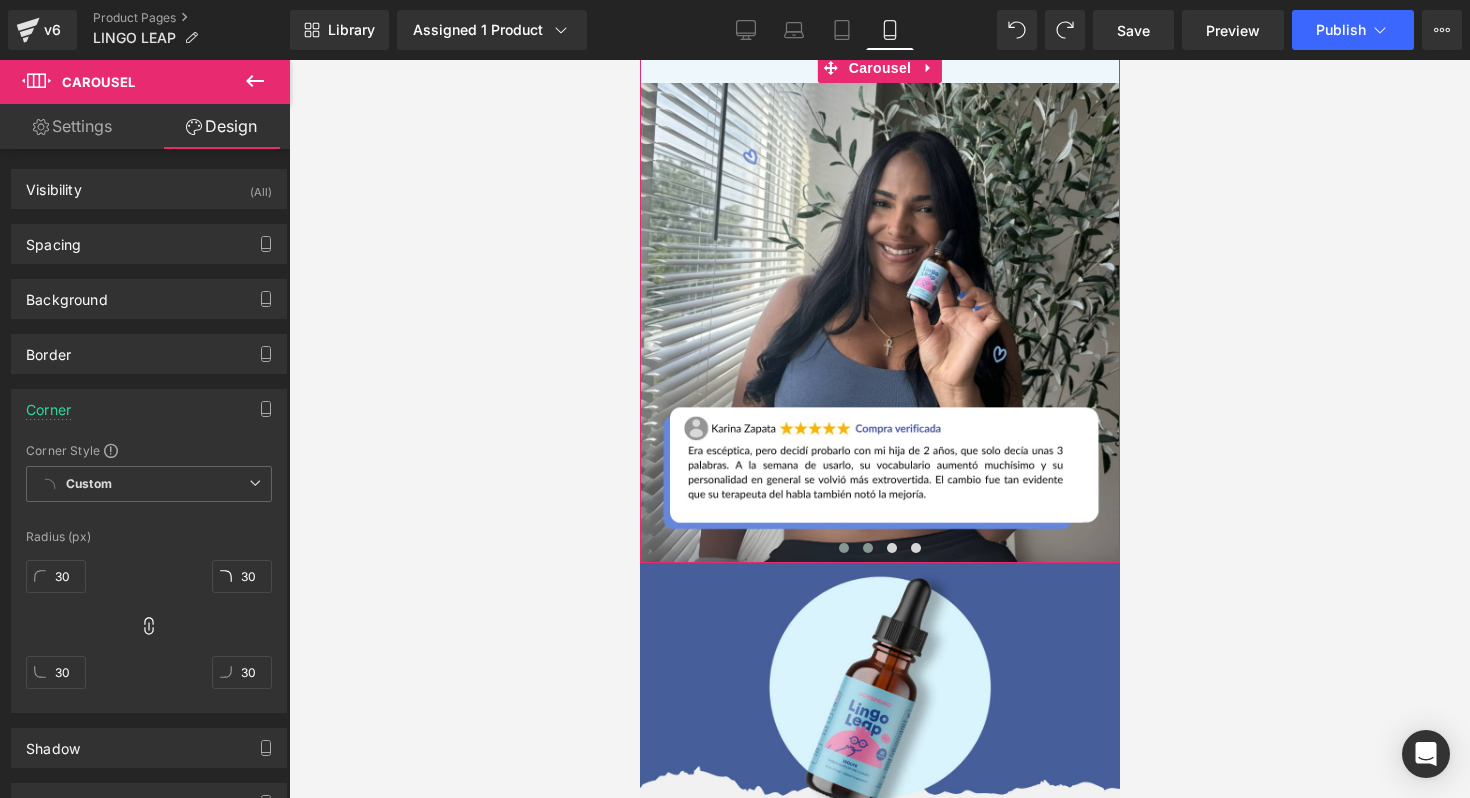 click at bounding box center (843, 548) 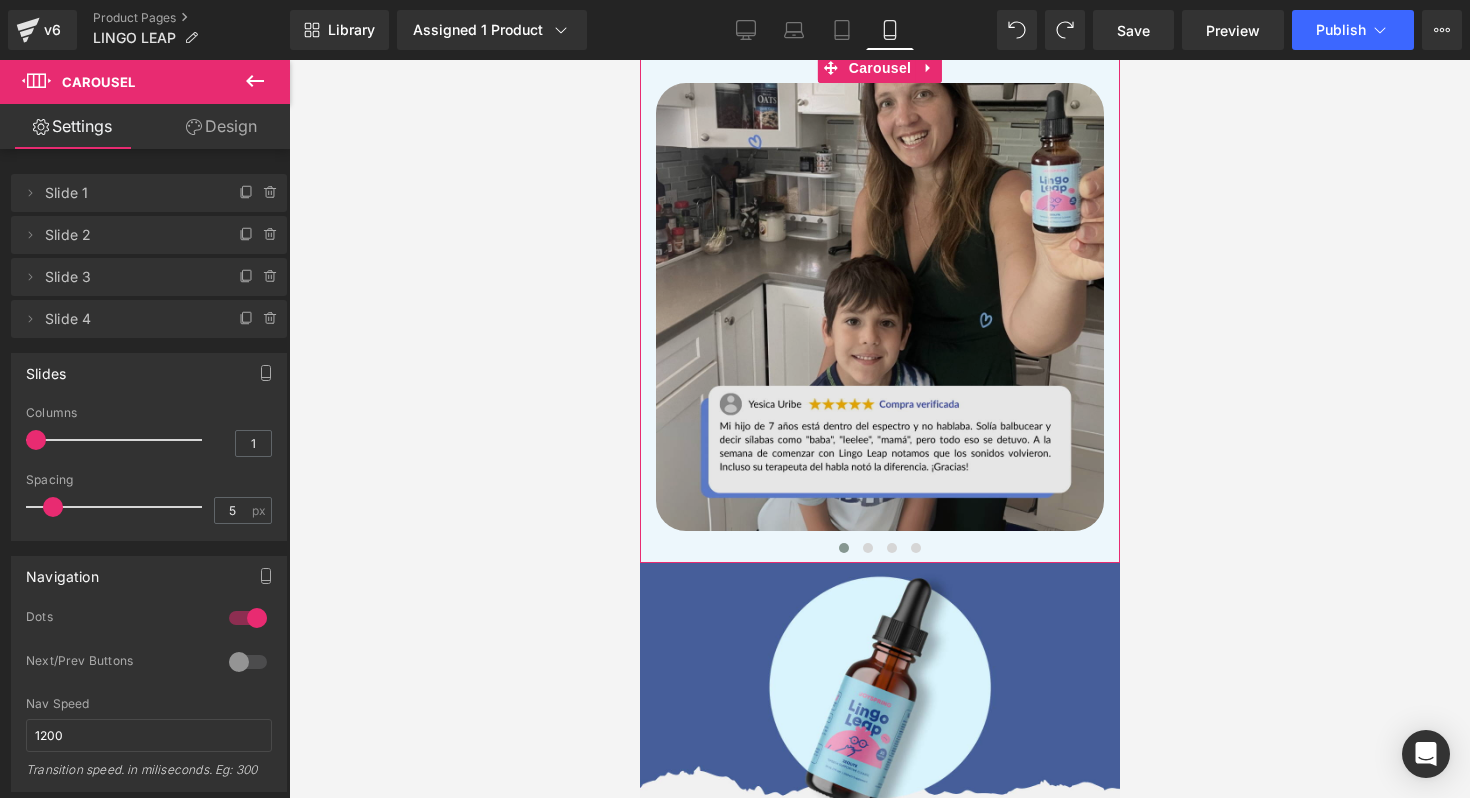 click at bounding box center (879, 307) 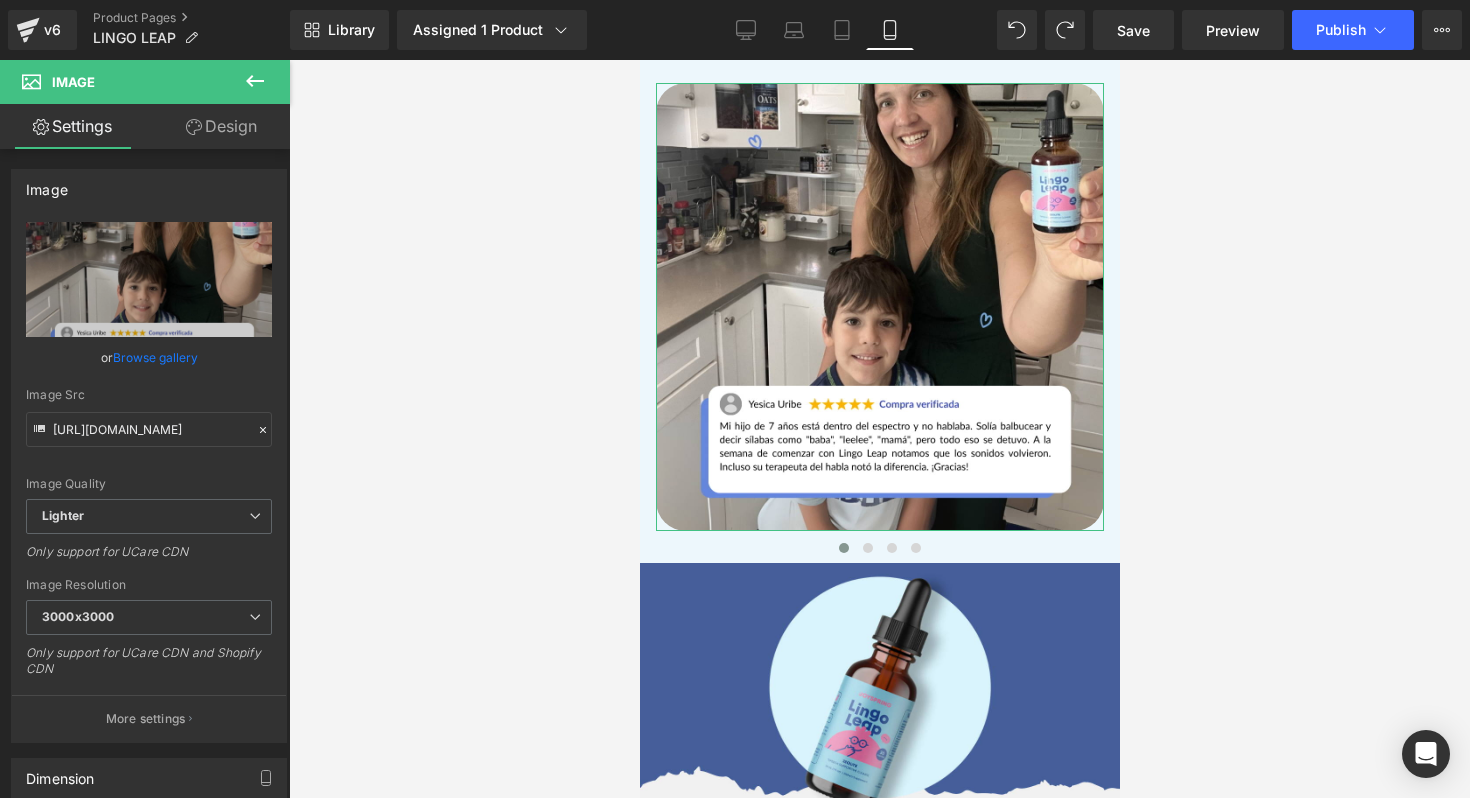 click on "Design" at bounding box center (221, 126) 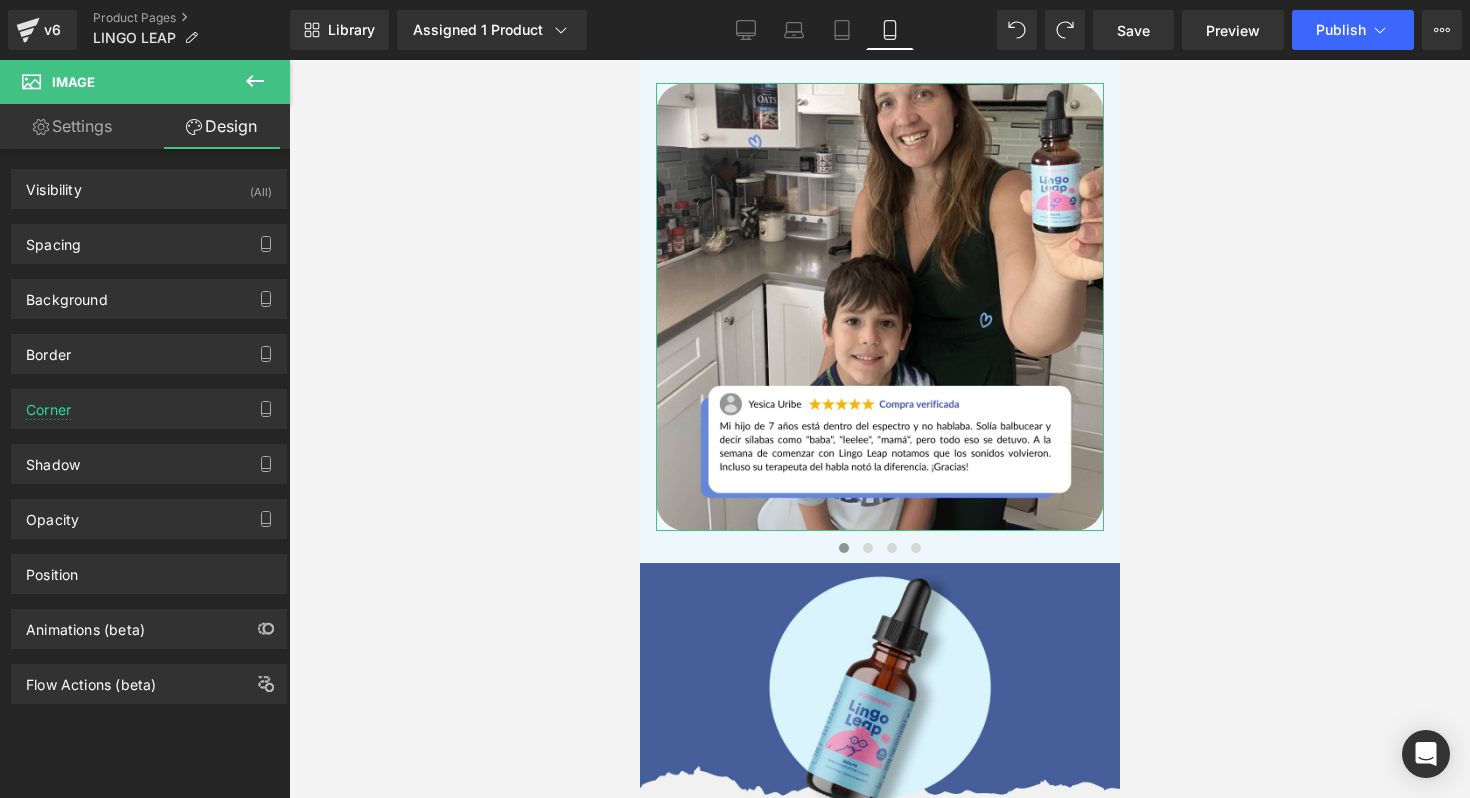 type on "0" 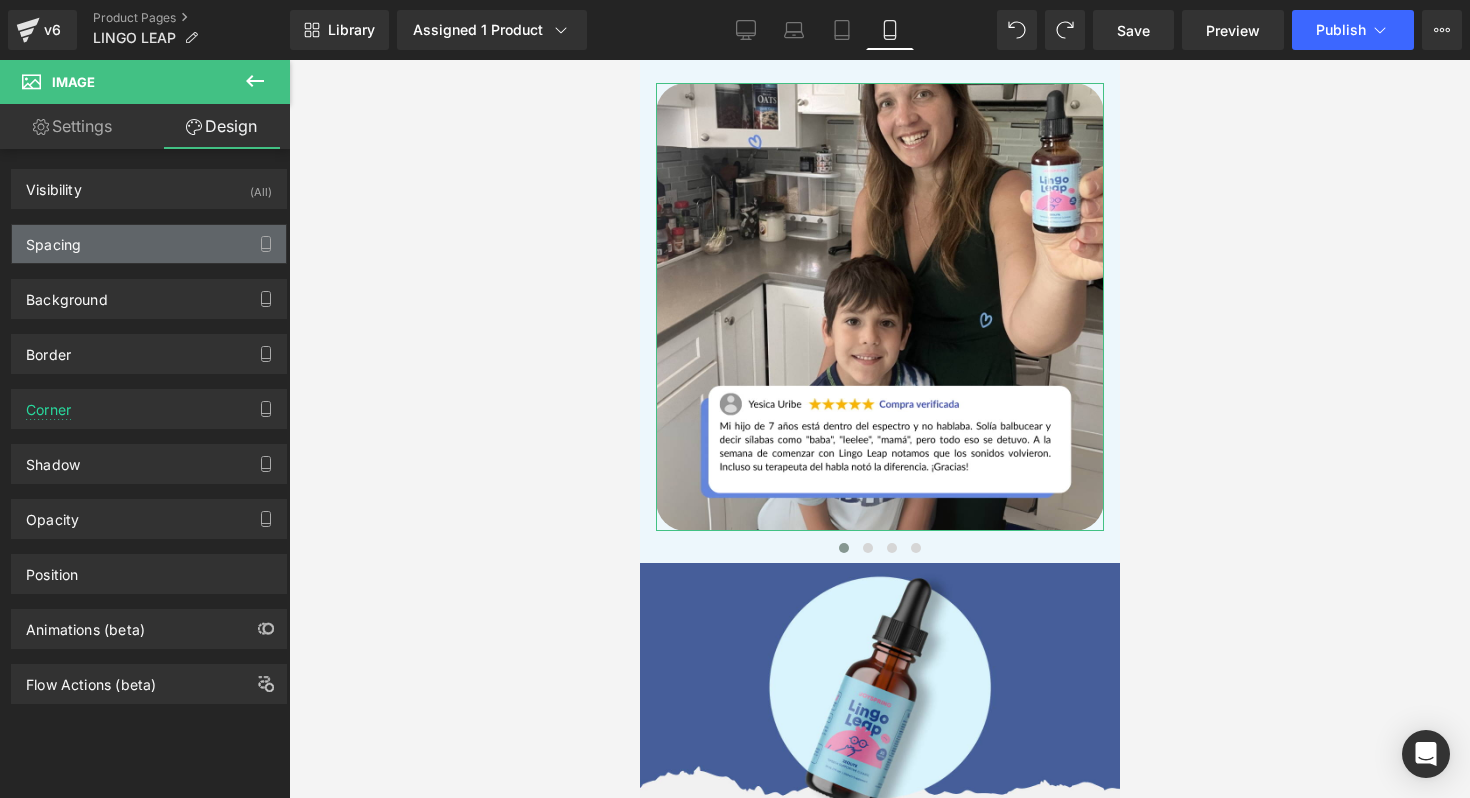 click on "Spacing" at bounding box center (149, 244) 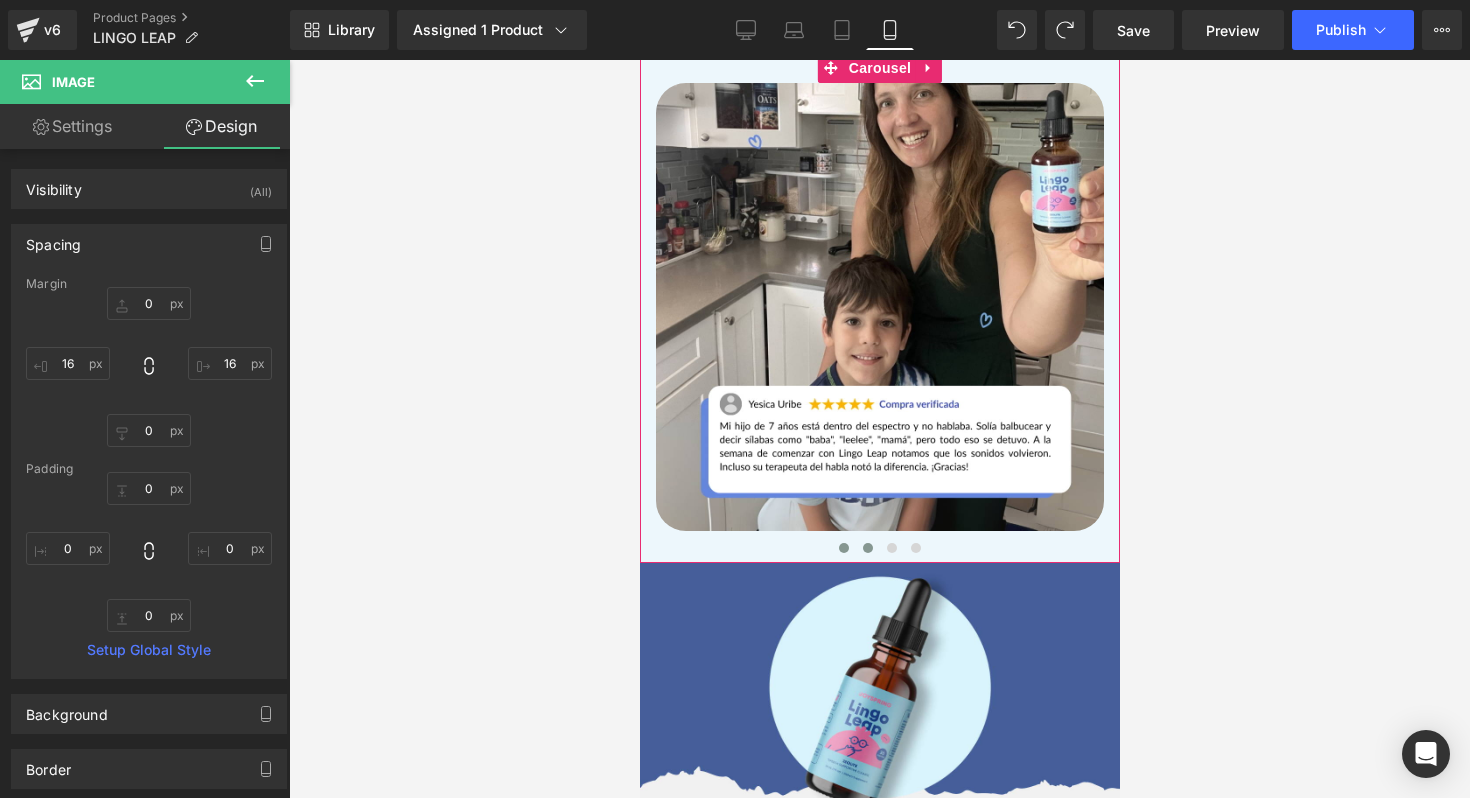 click at bounding box center [867, 548] 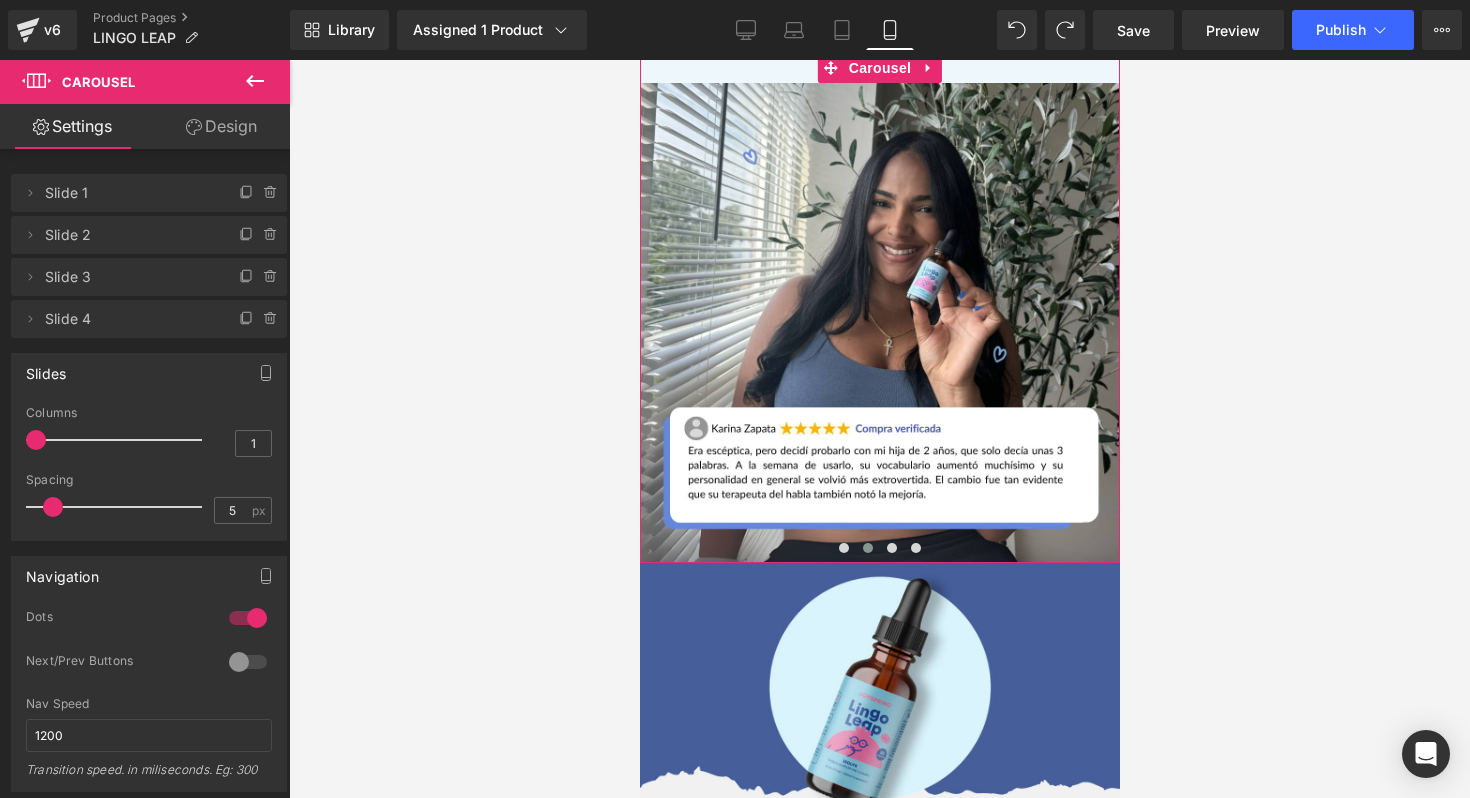 click on "Design" at bounding box center [221, 126] 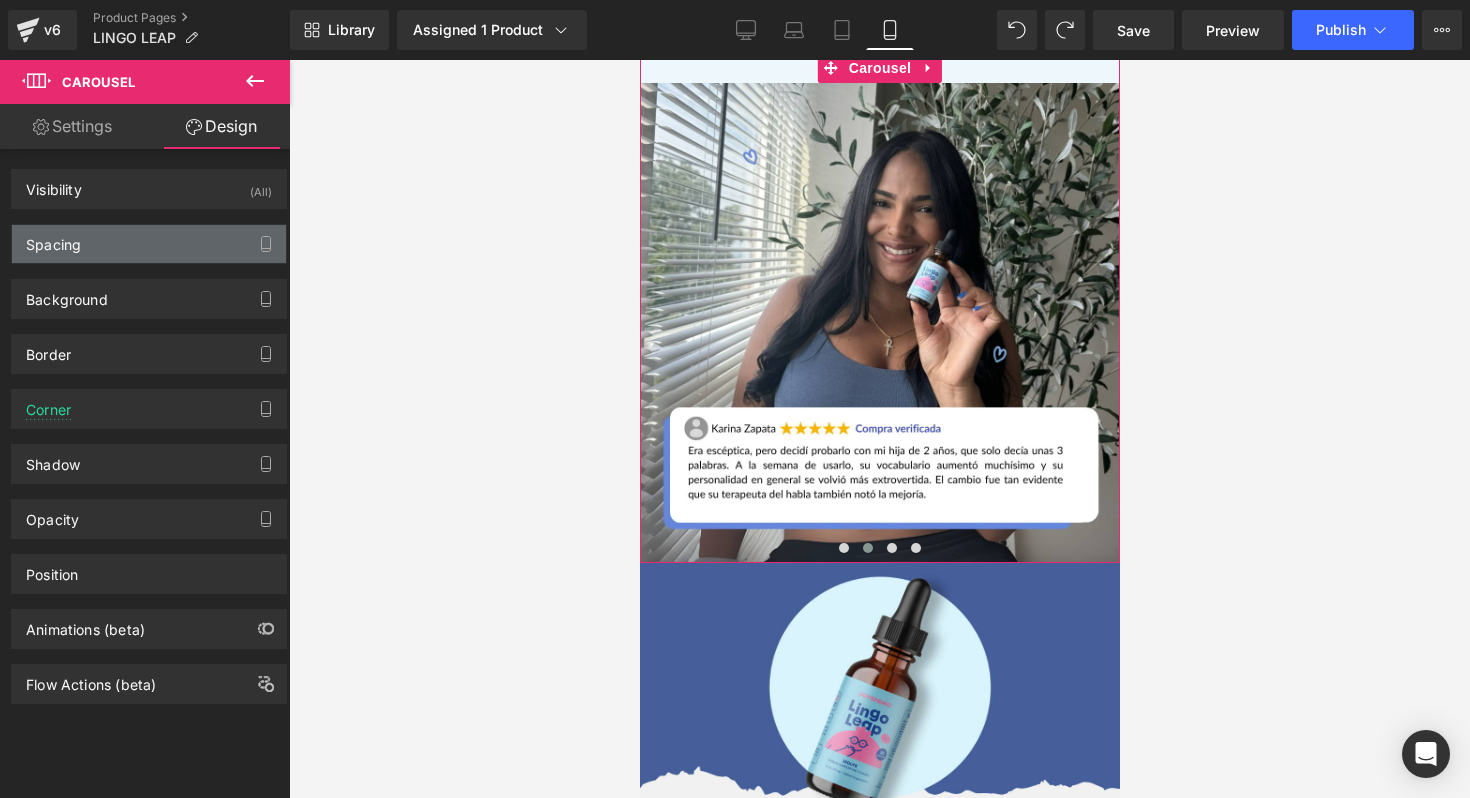 click on "Spacing" at bounding box center (149, 244) 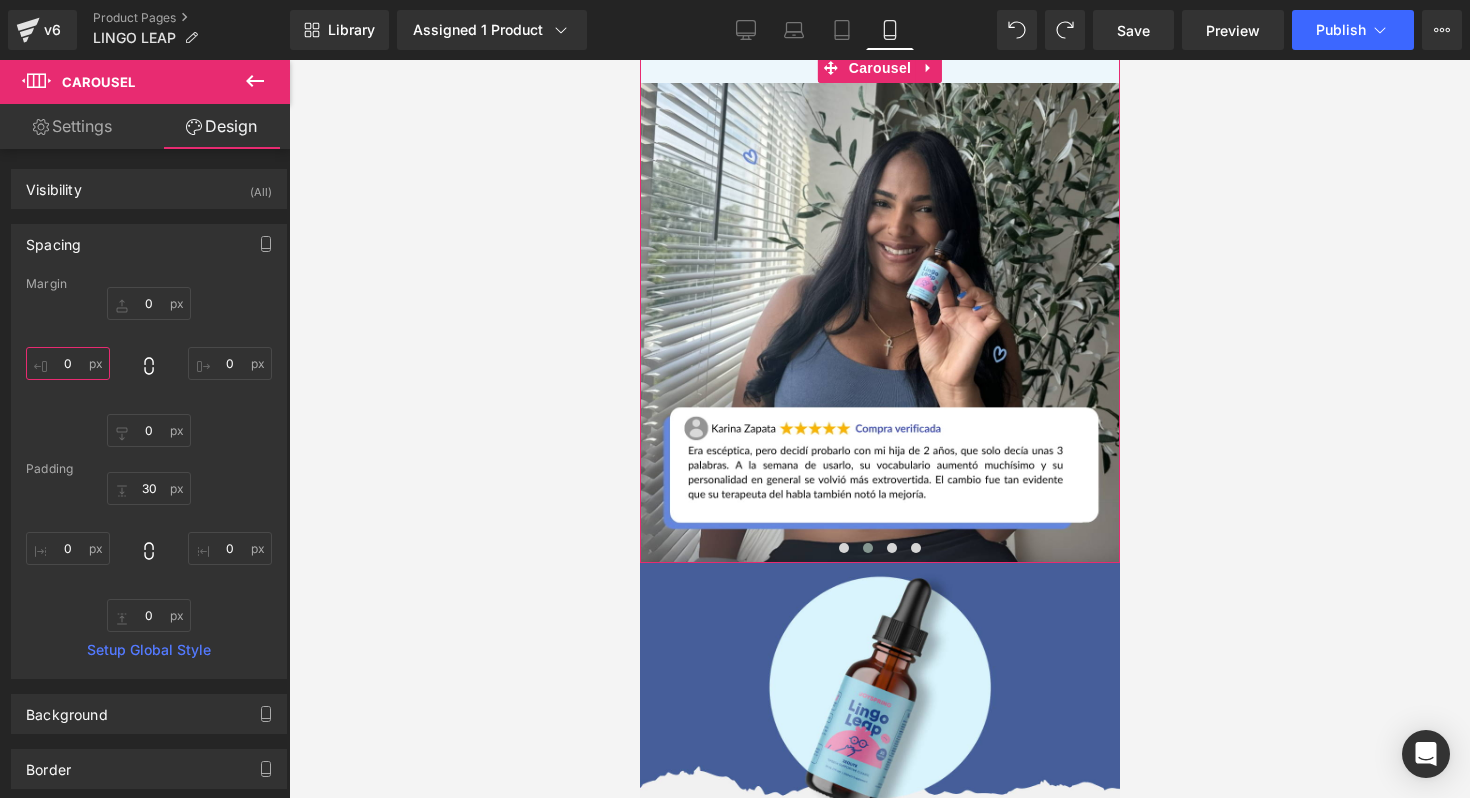 click on "0" at bounding box center [68, 363] 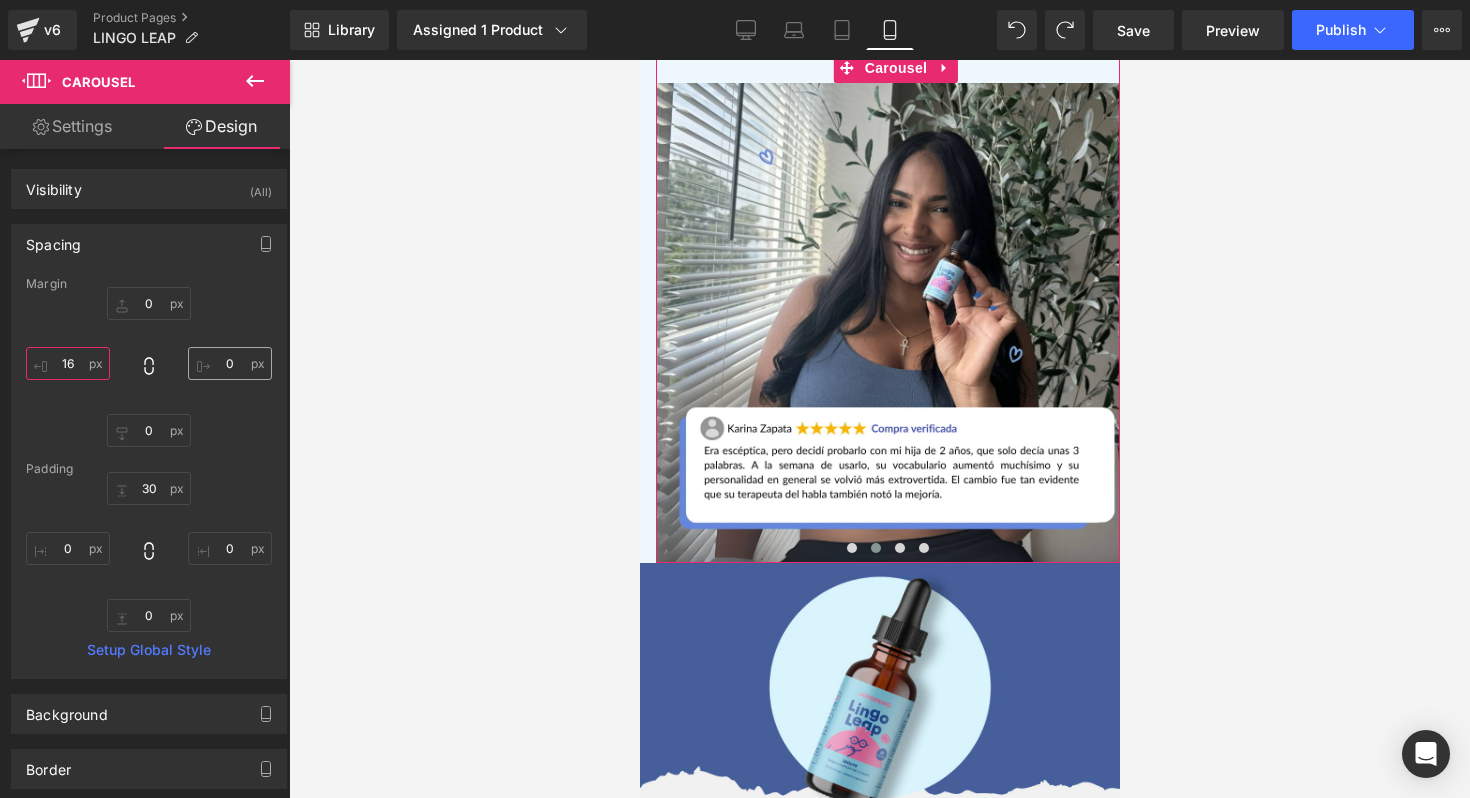type on "16" 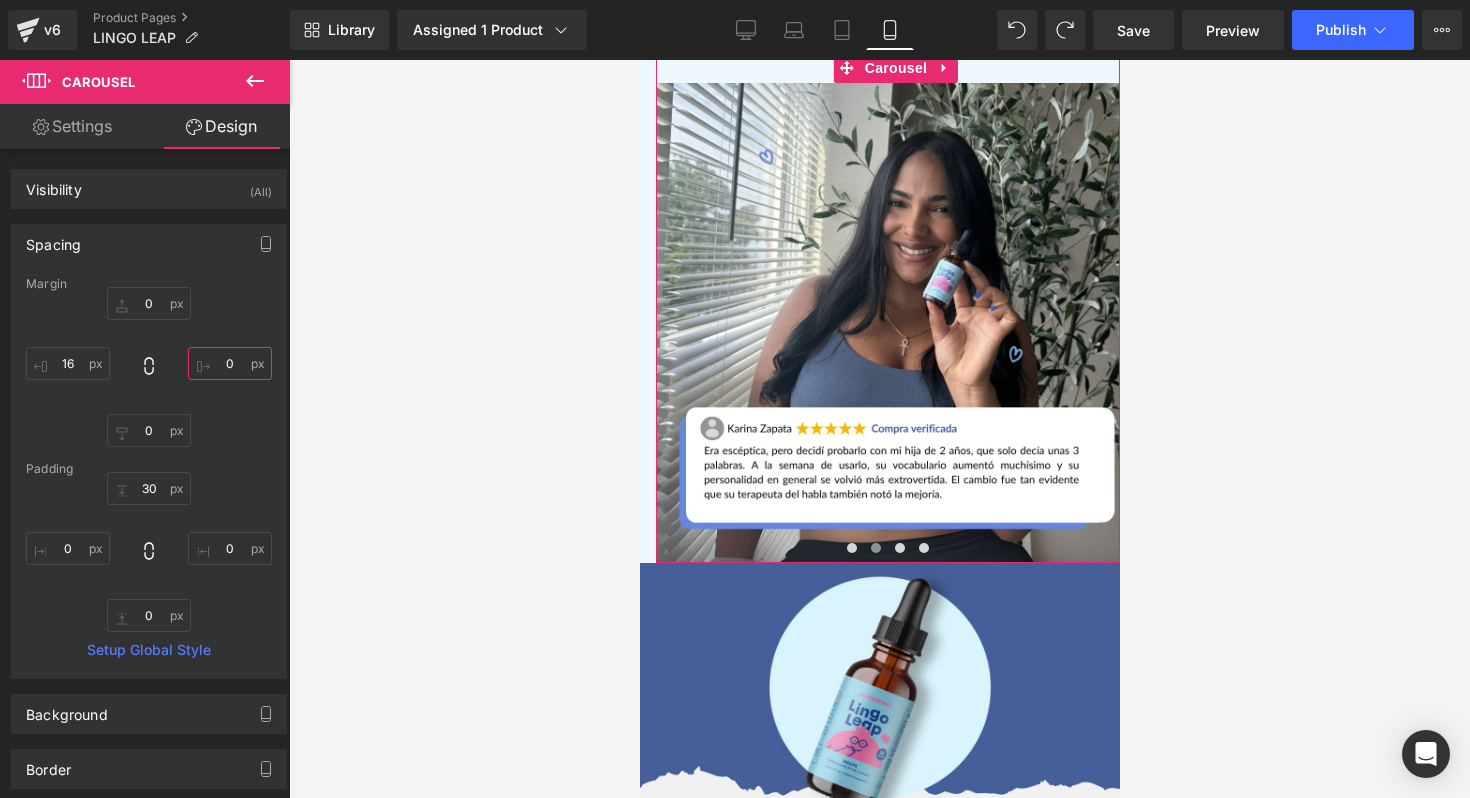 click on "0" at bounding box center (230, 363) 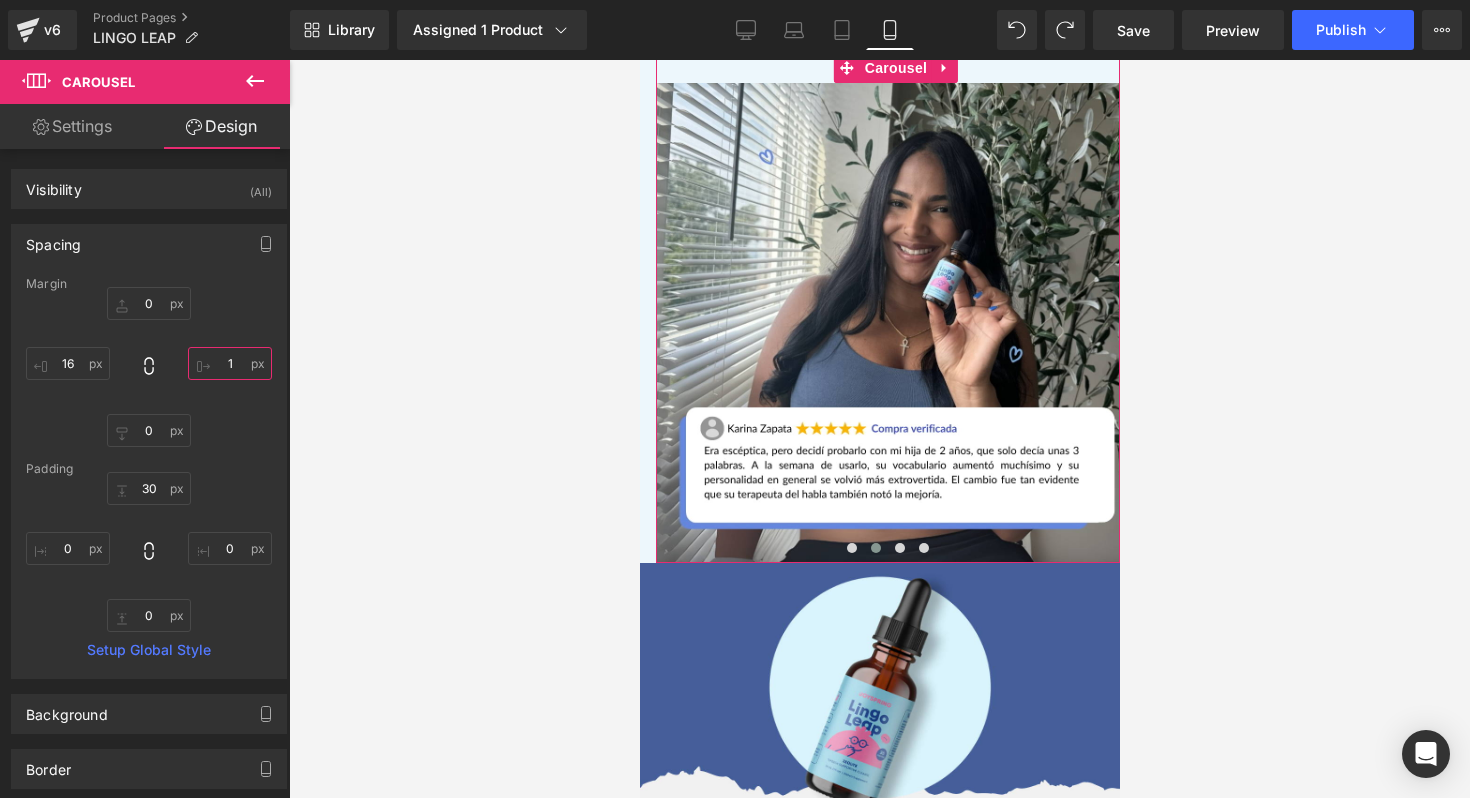type on "16" 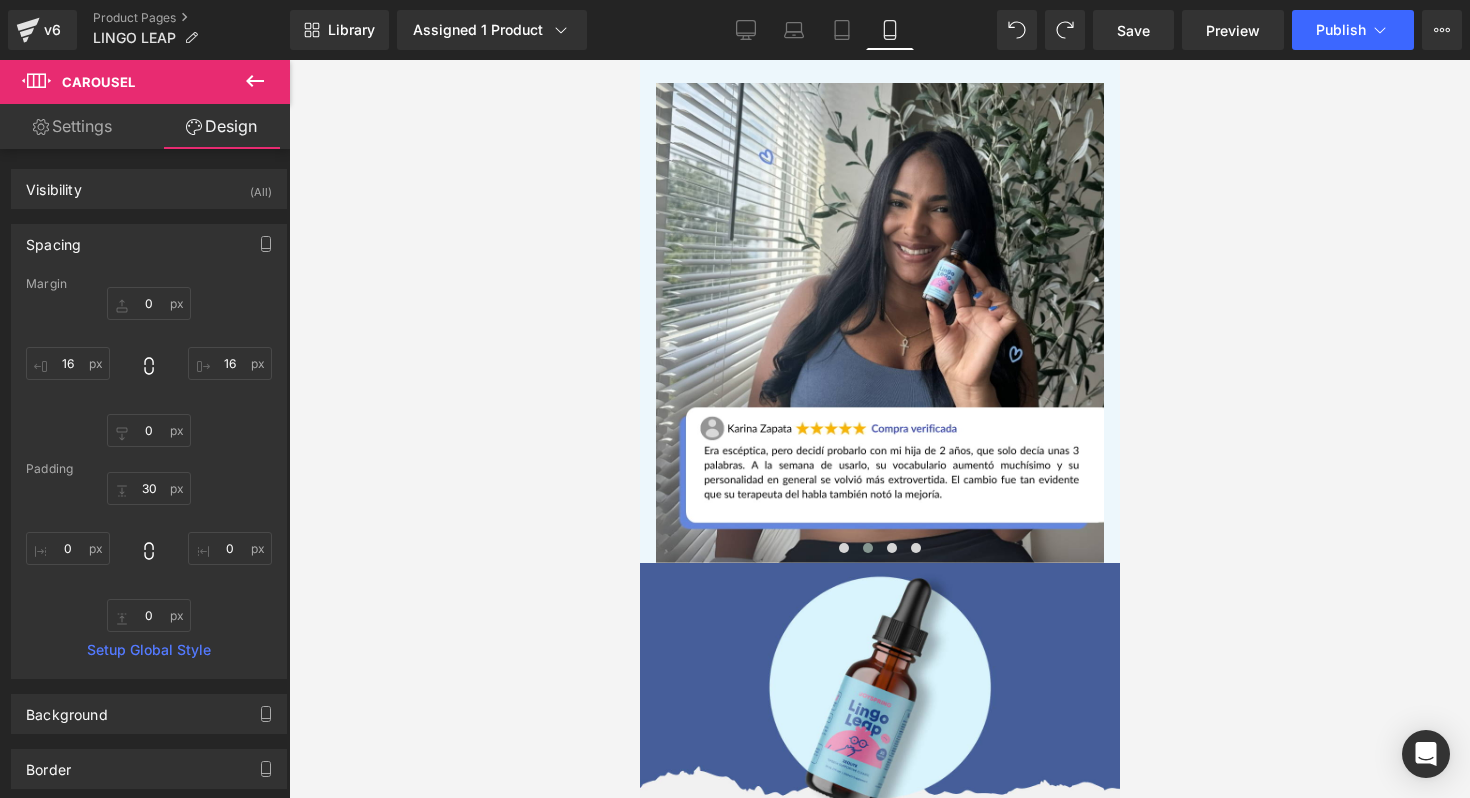 click at bounding box center (879, 429) 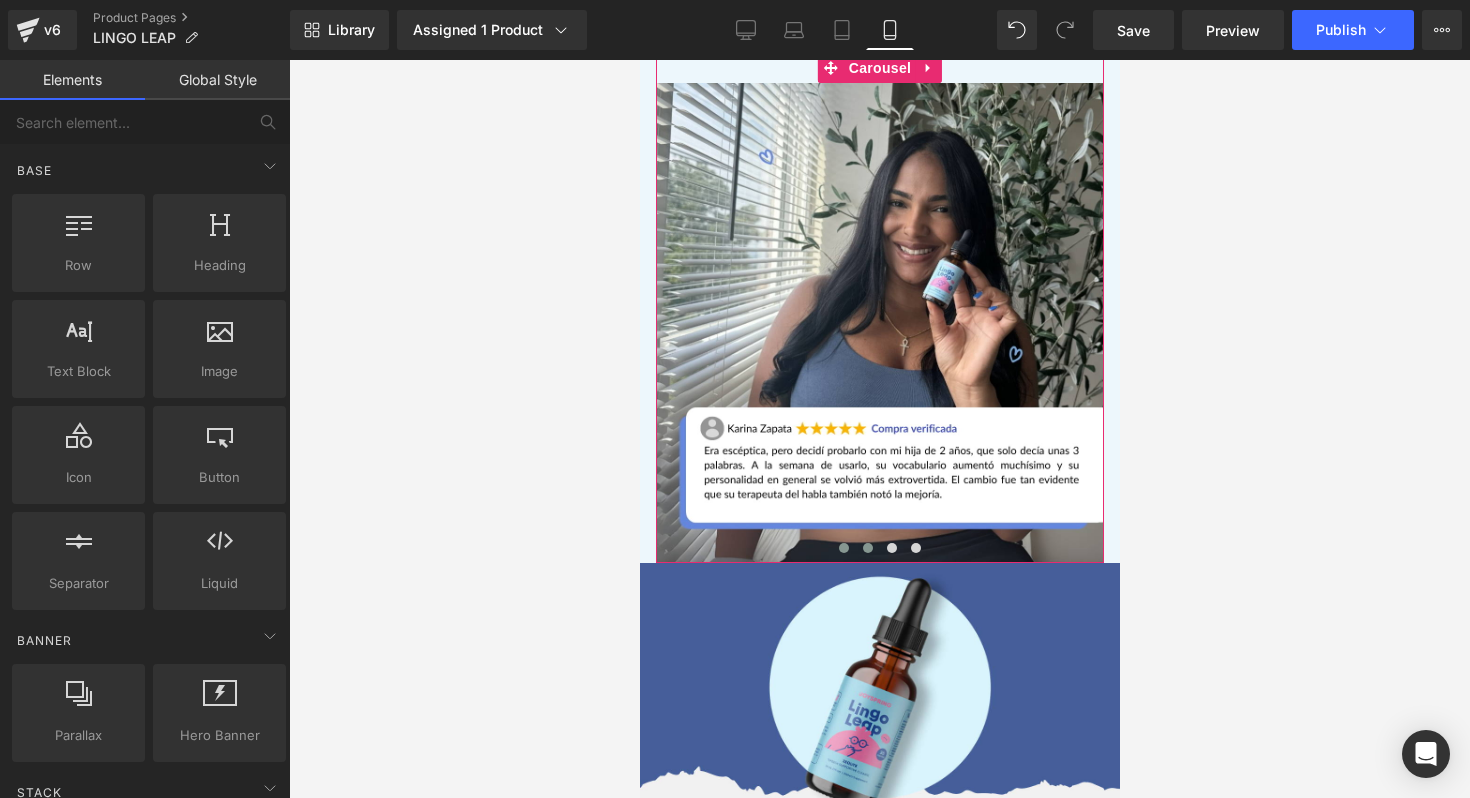 click at bounding box center (843, 548) 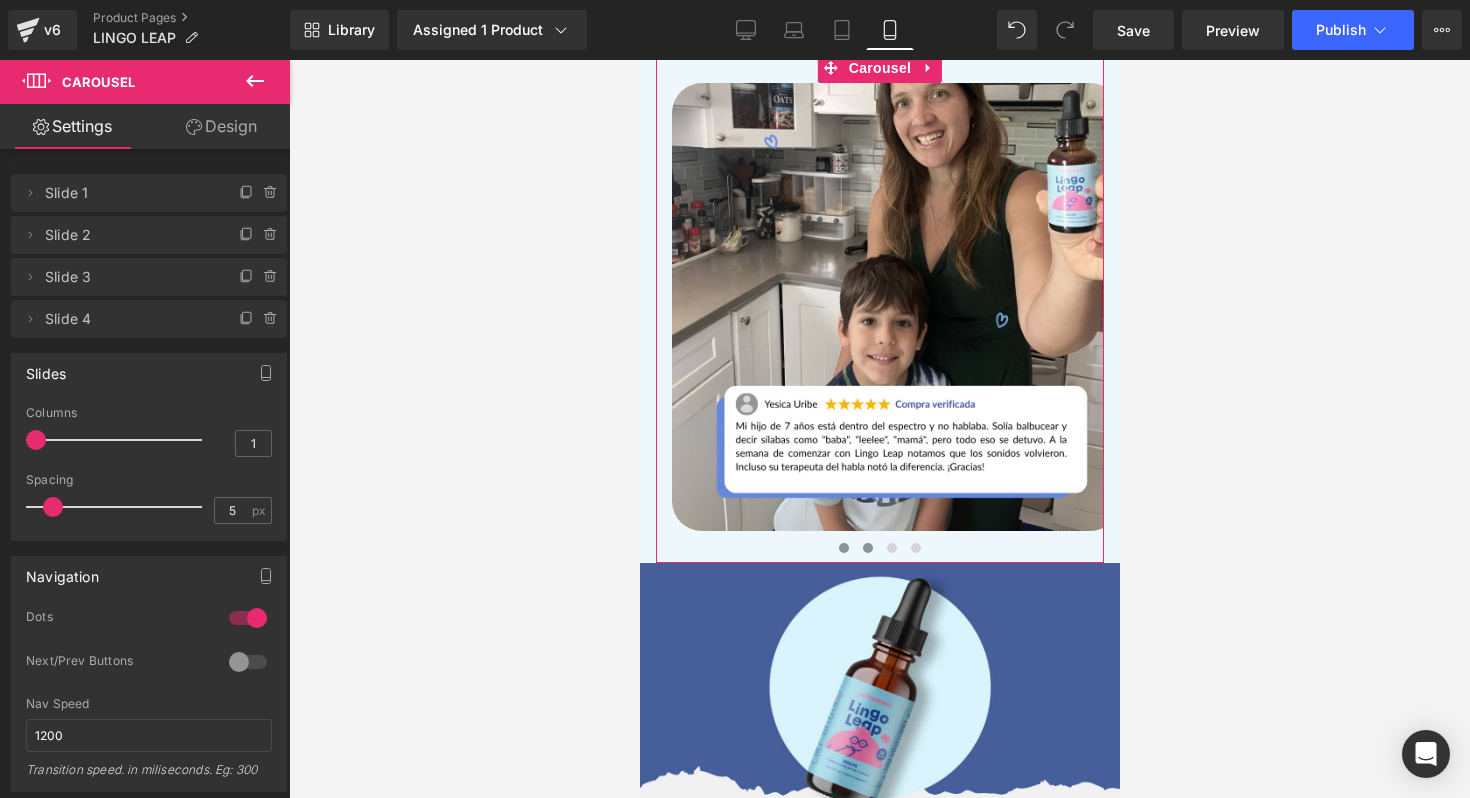 click at bounding box center [867, 548] 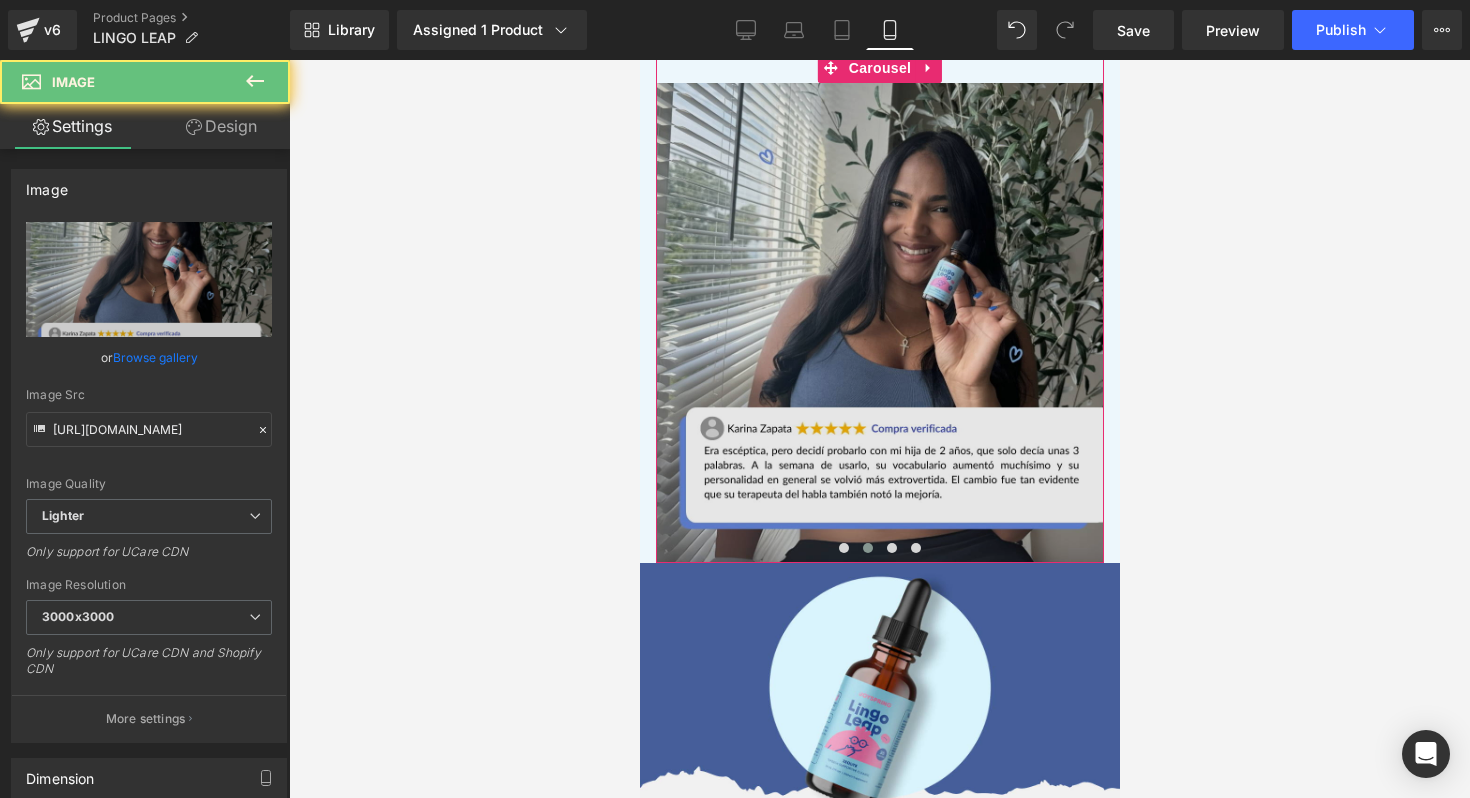 click at bounding box center [895, 323] 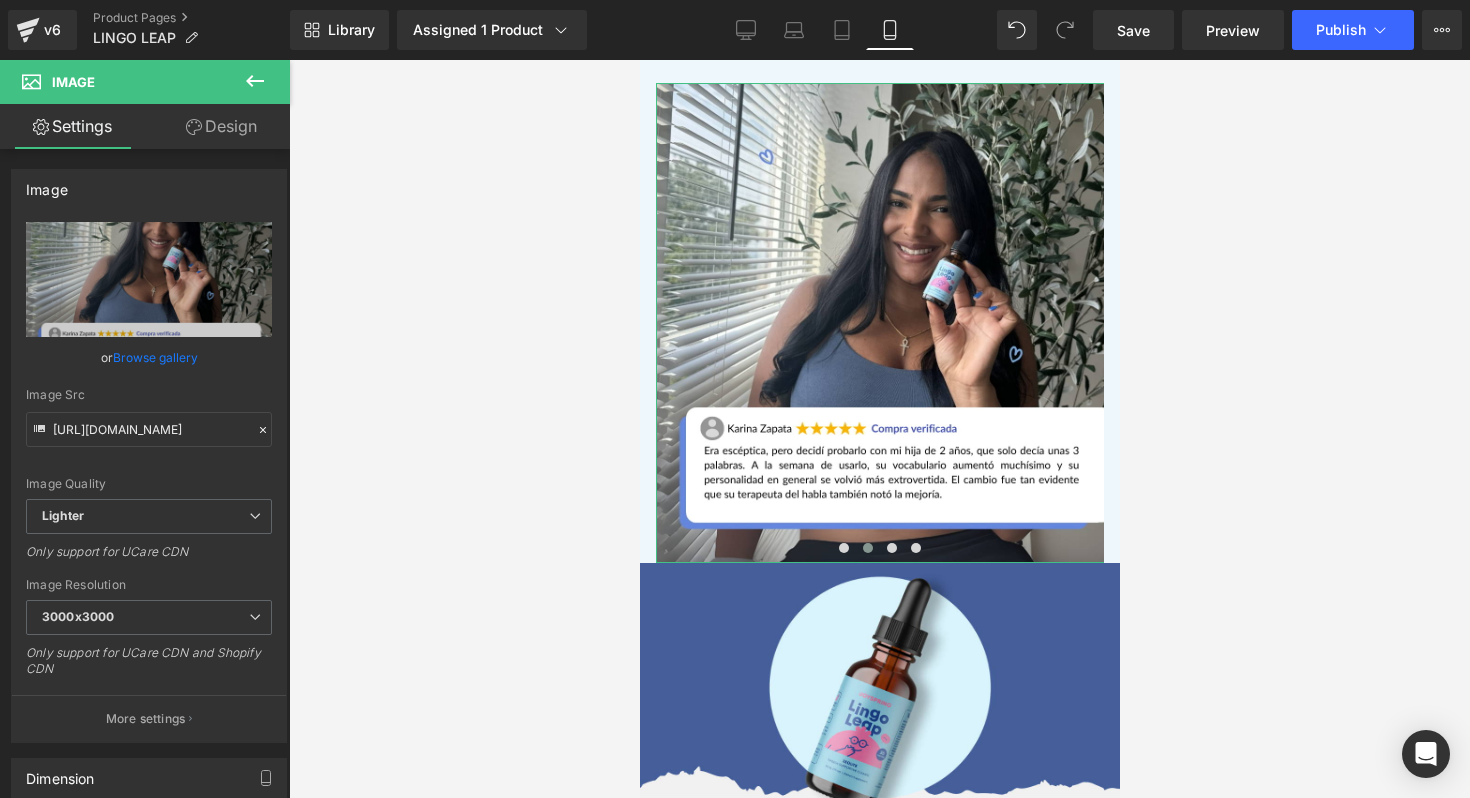 click on "Design" at bounding box center [221, 126] 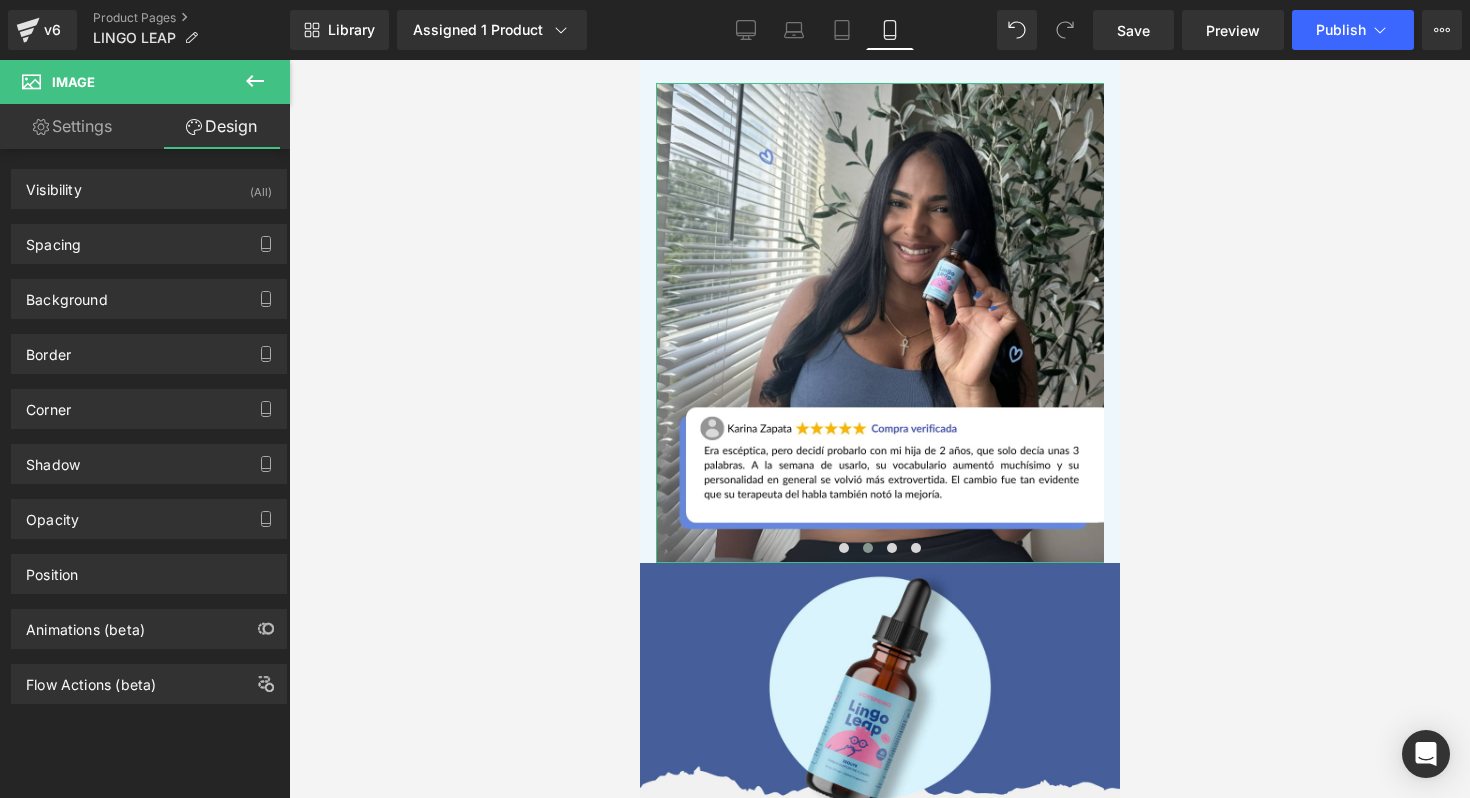 type on "0" 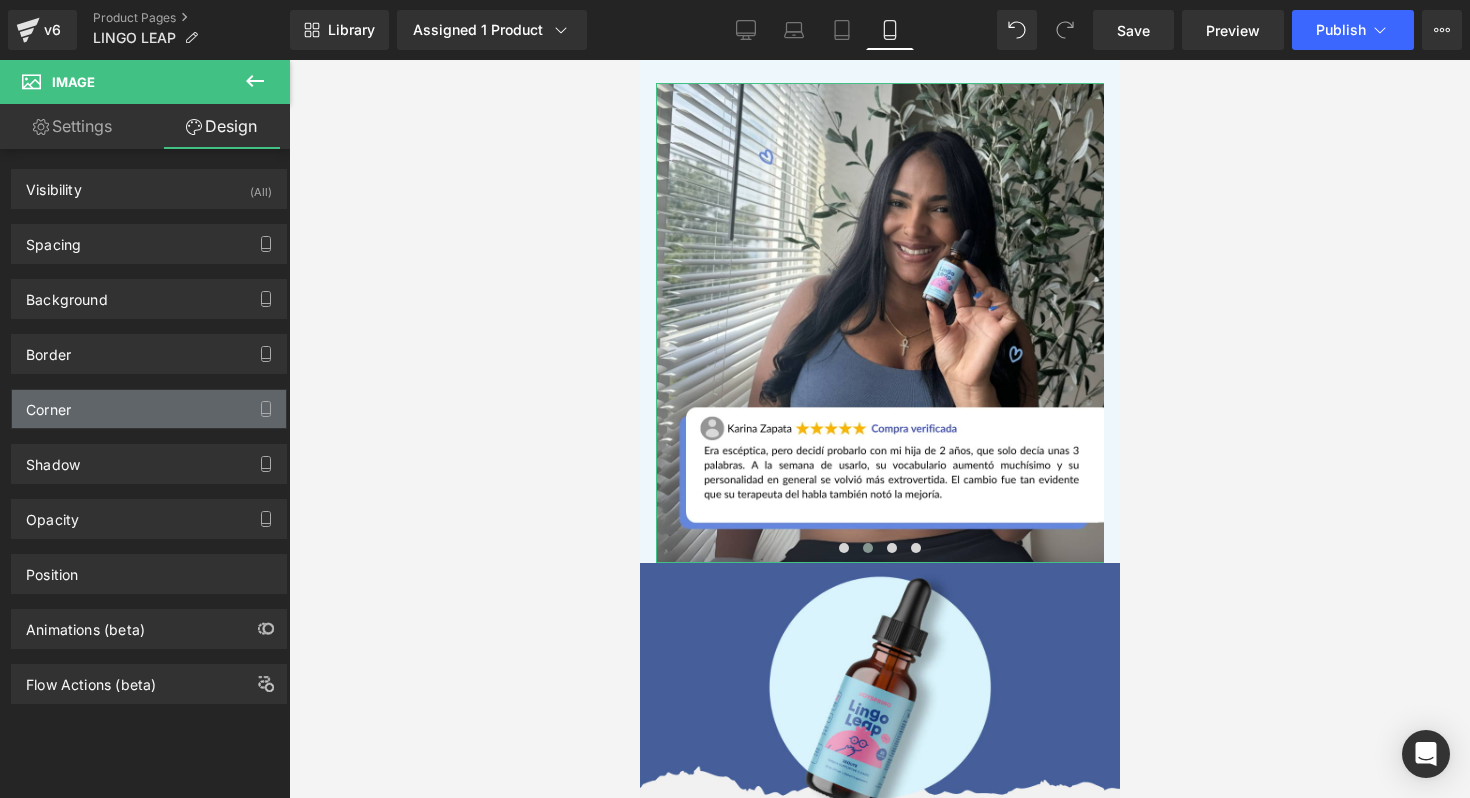 click on "Corner" at bounding box center (149, 409) 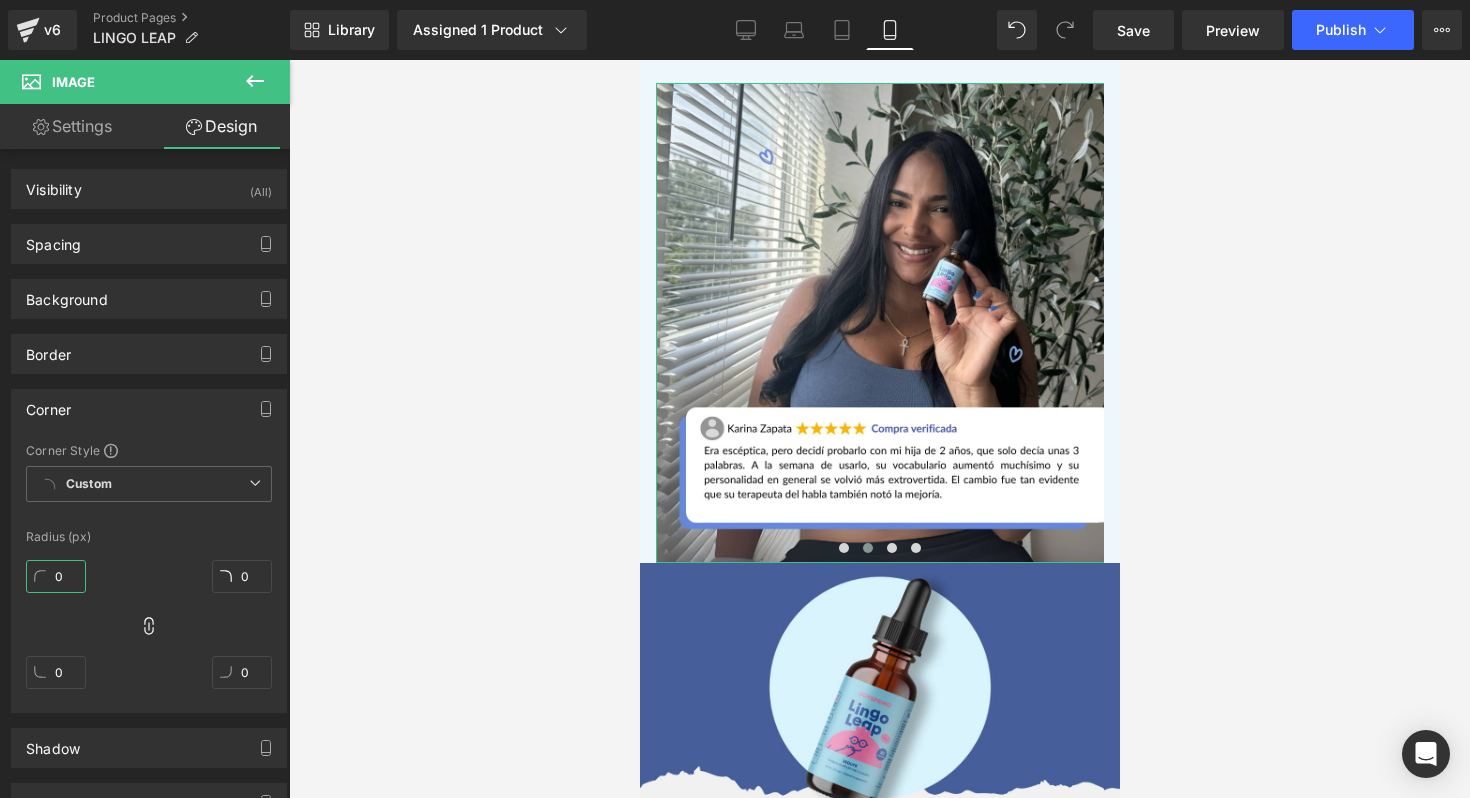 click on "0" at bounding box center (56, 576) 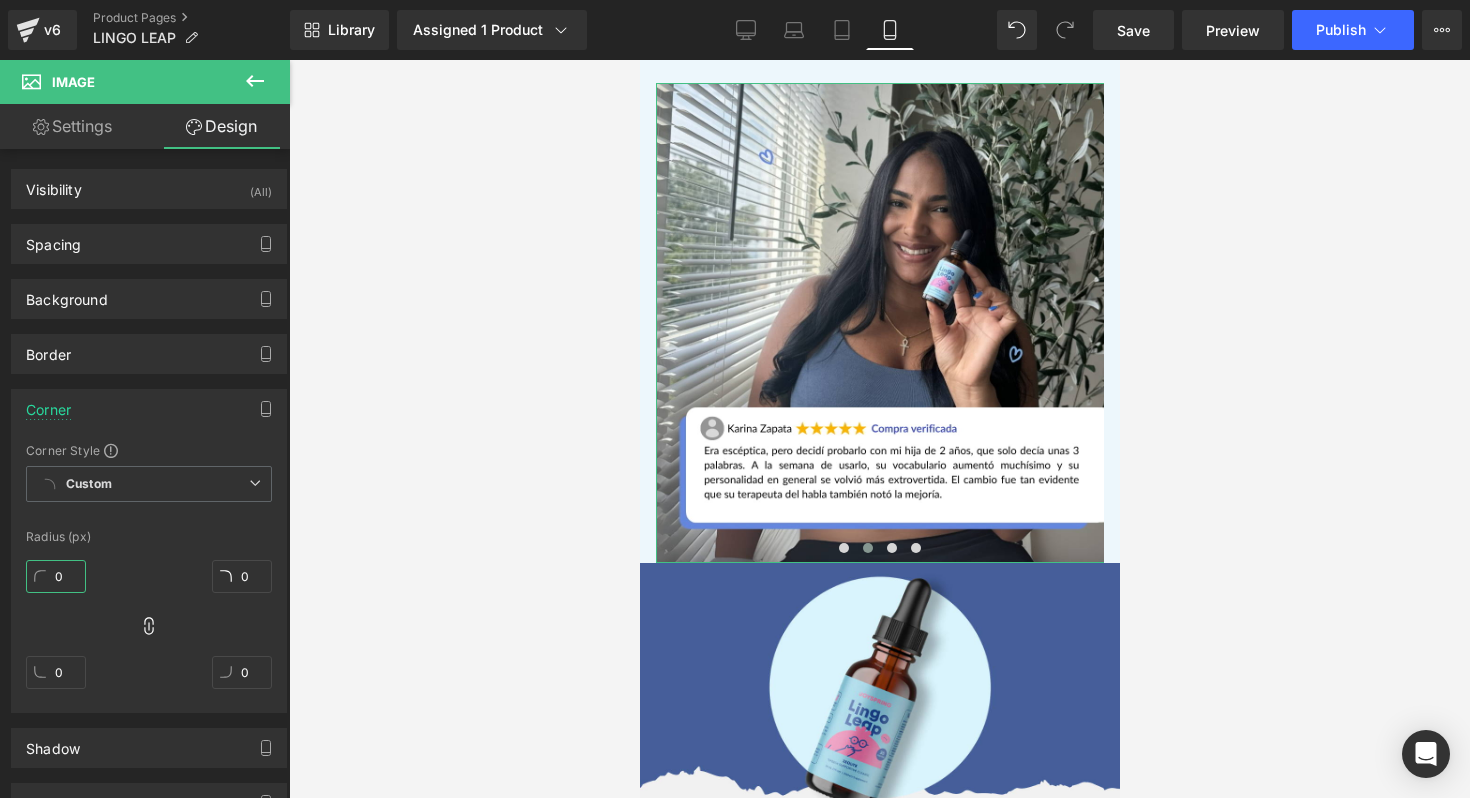 click on "0" at bounding box center (56, 576) 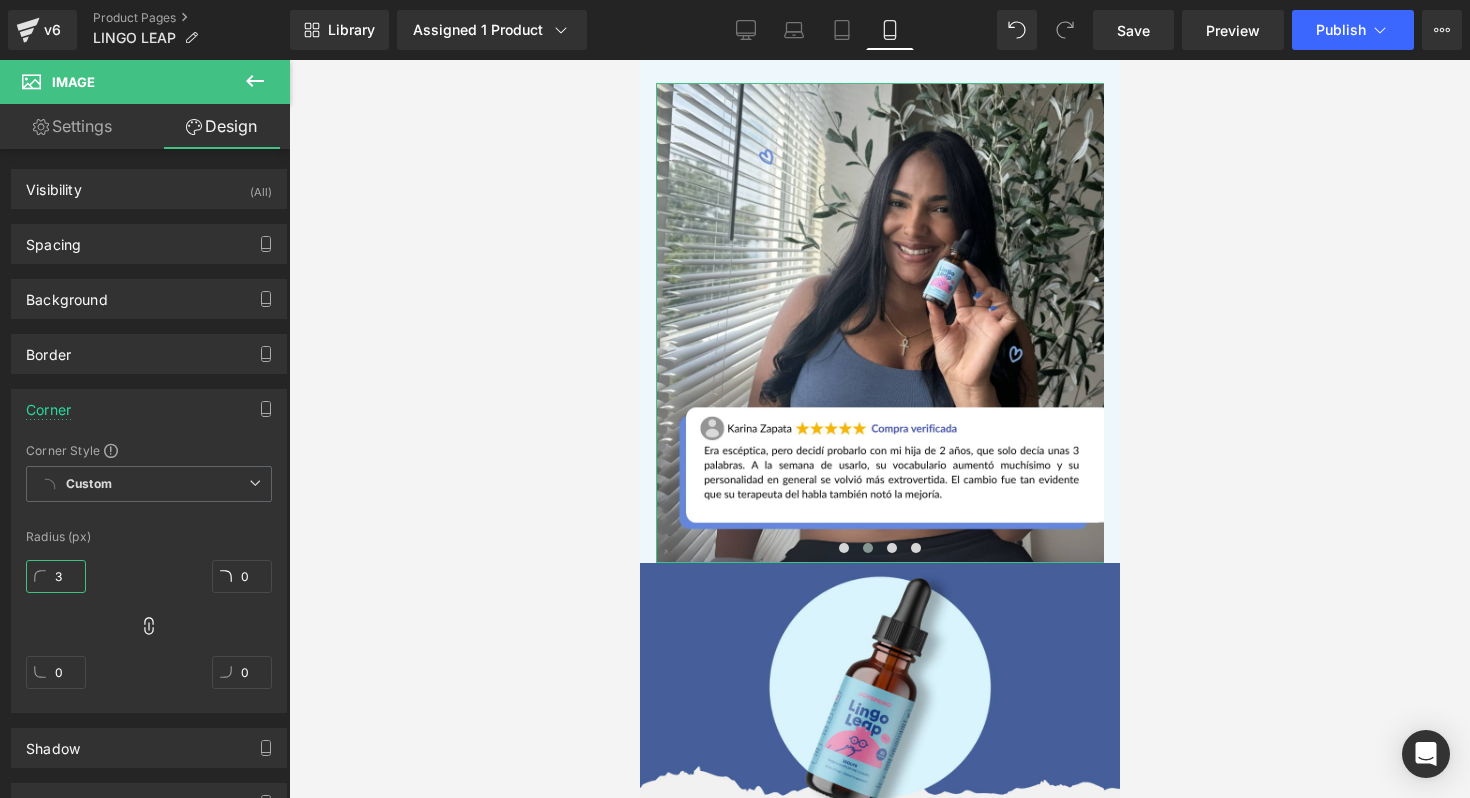 type on "30" 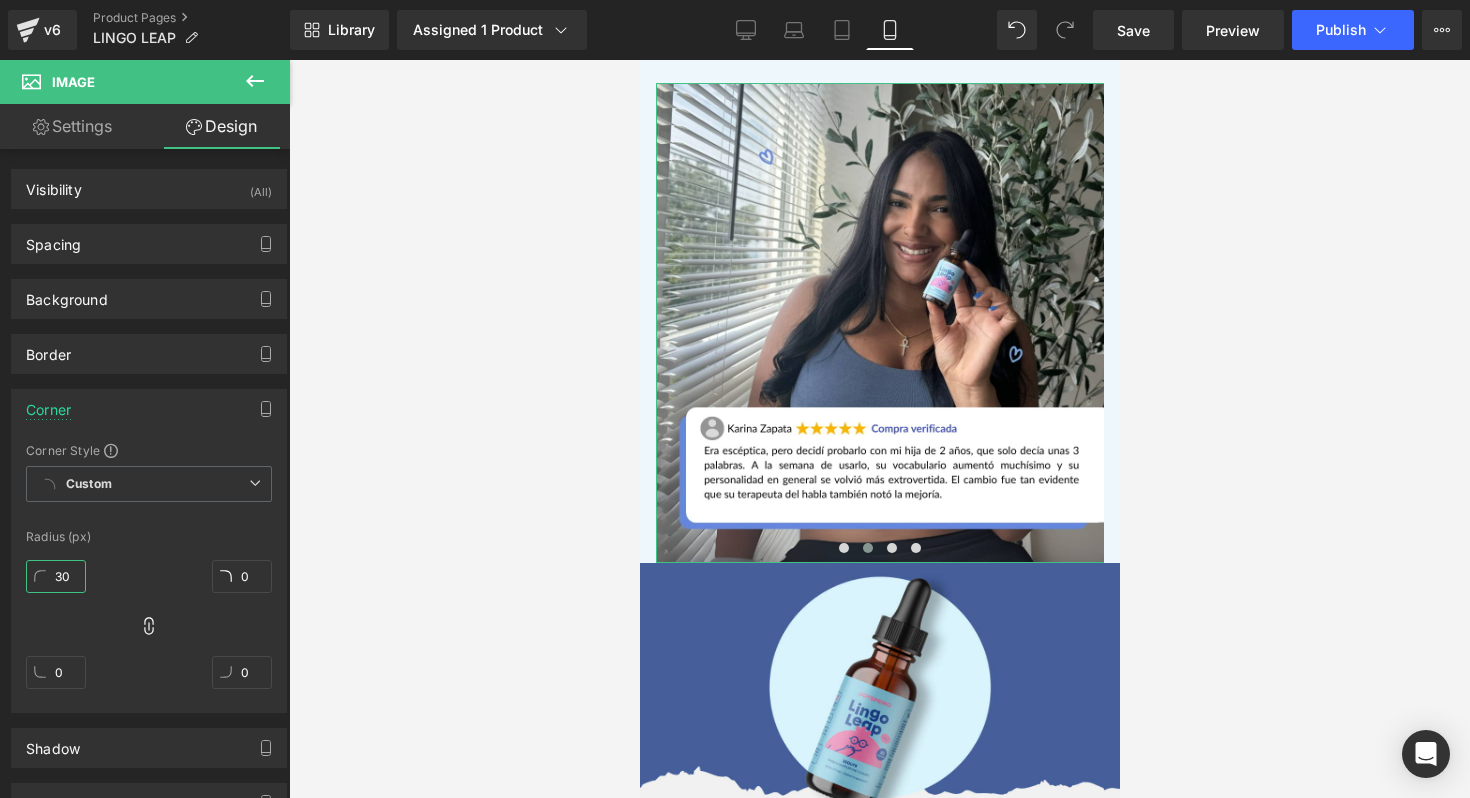 type on "30" 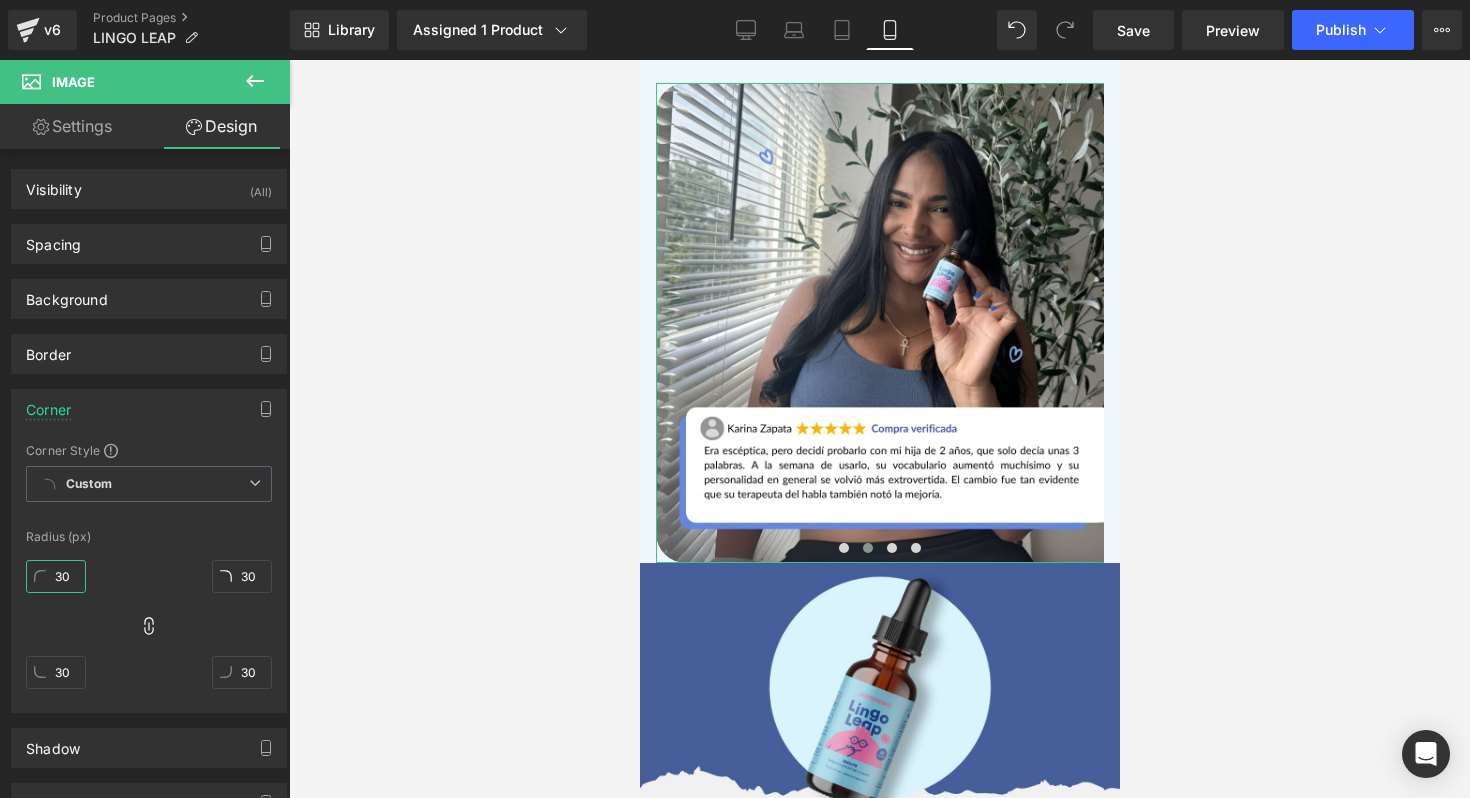 type on "30" 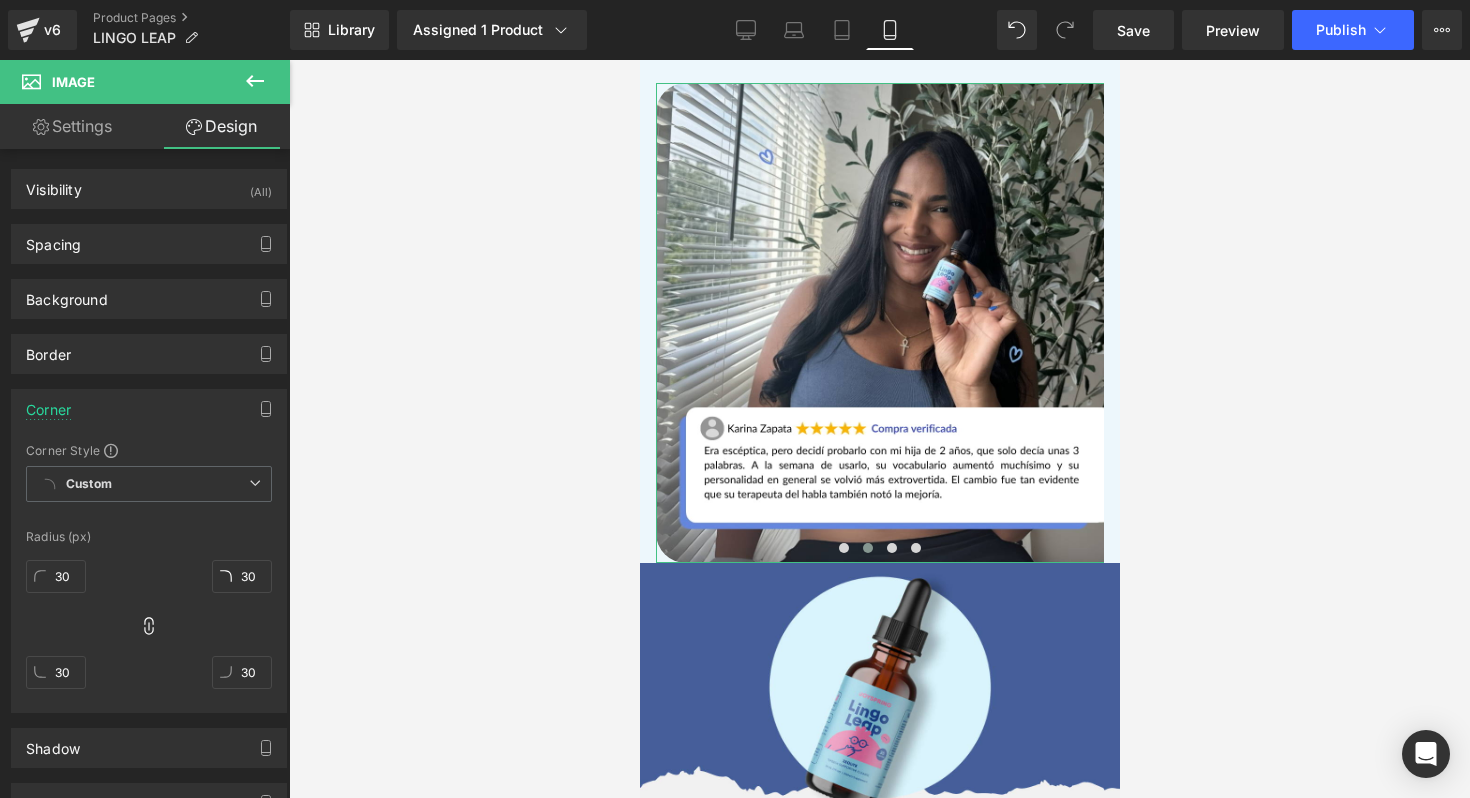 click on "30px 30
30px 30
30px 30
30px 30" at bounding box center (149, 632) 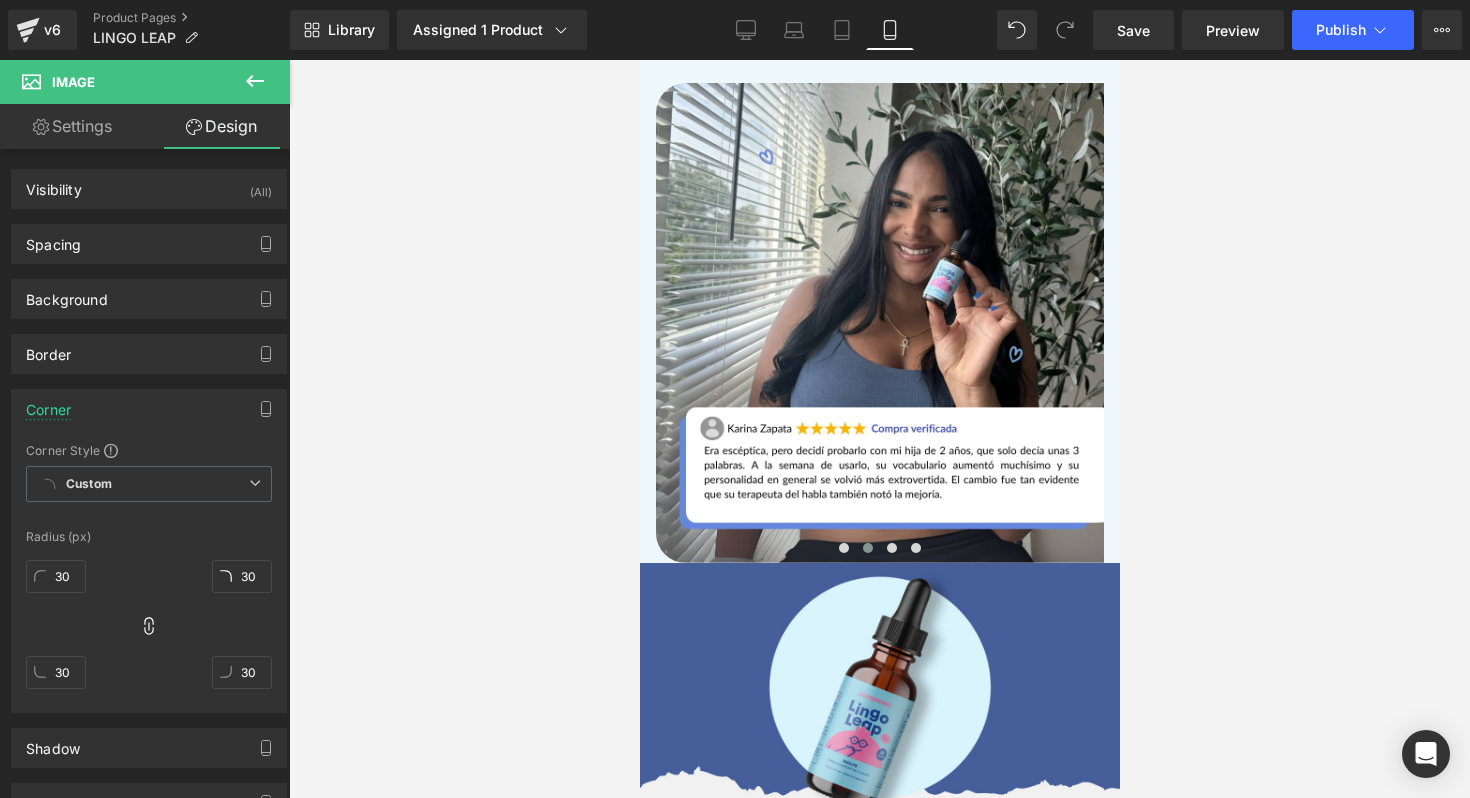 click at bounding box center [879, 429] 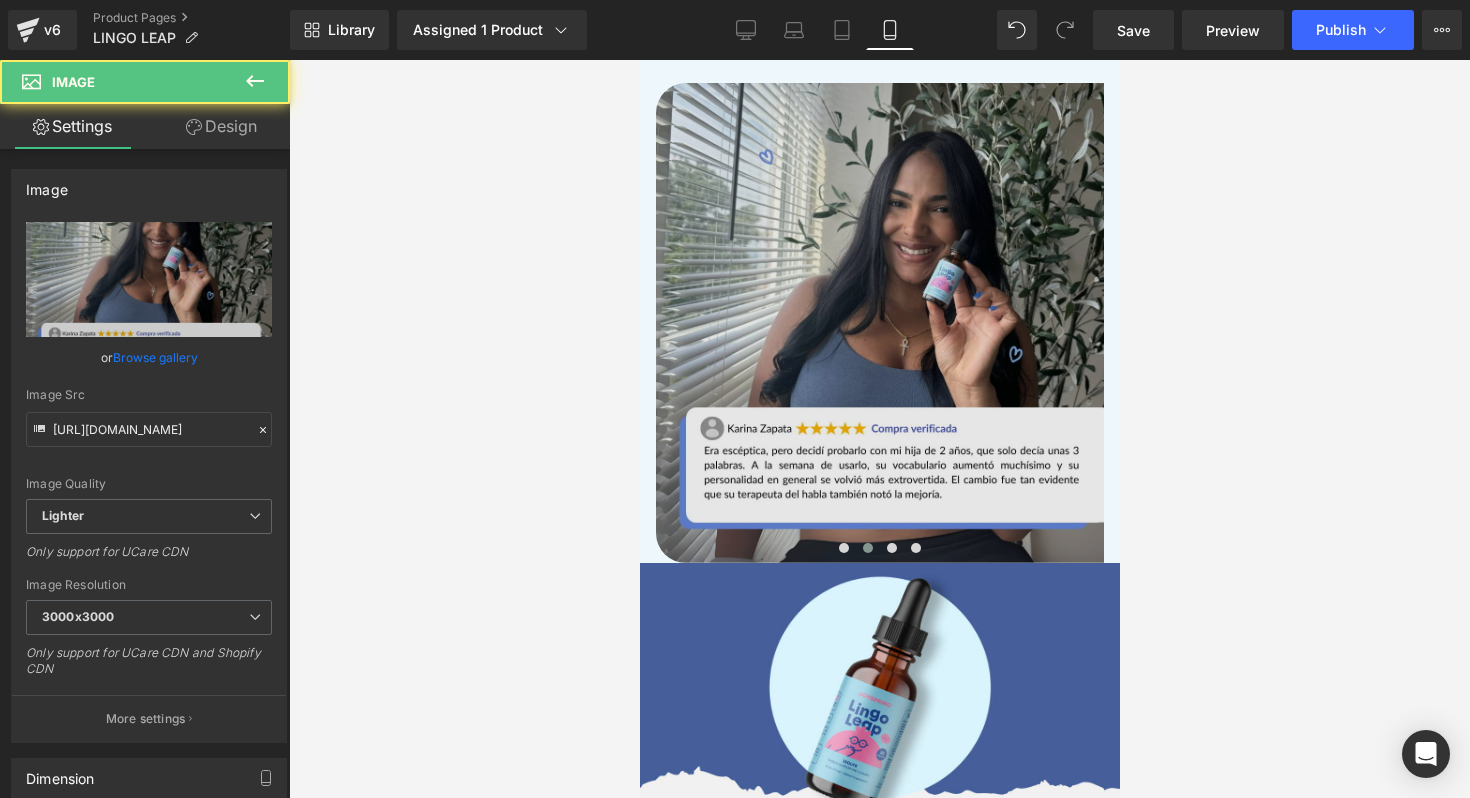 click at bounding box center (895, 323) 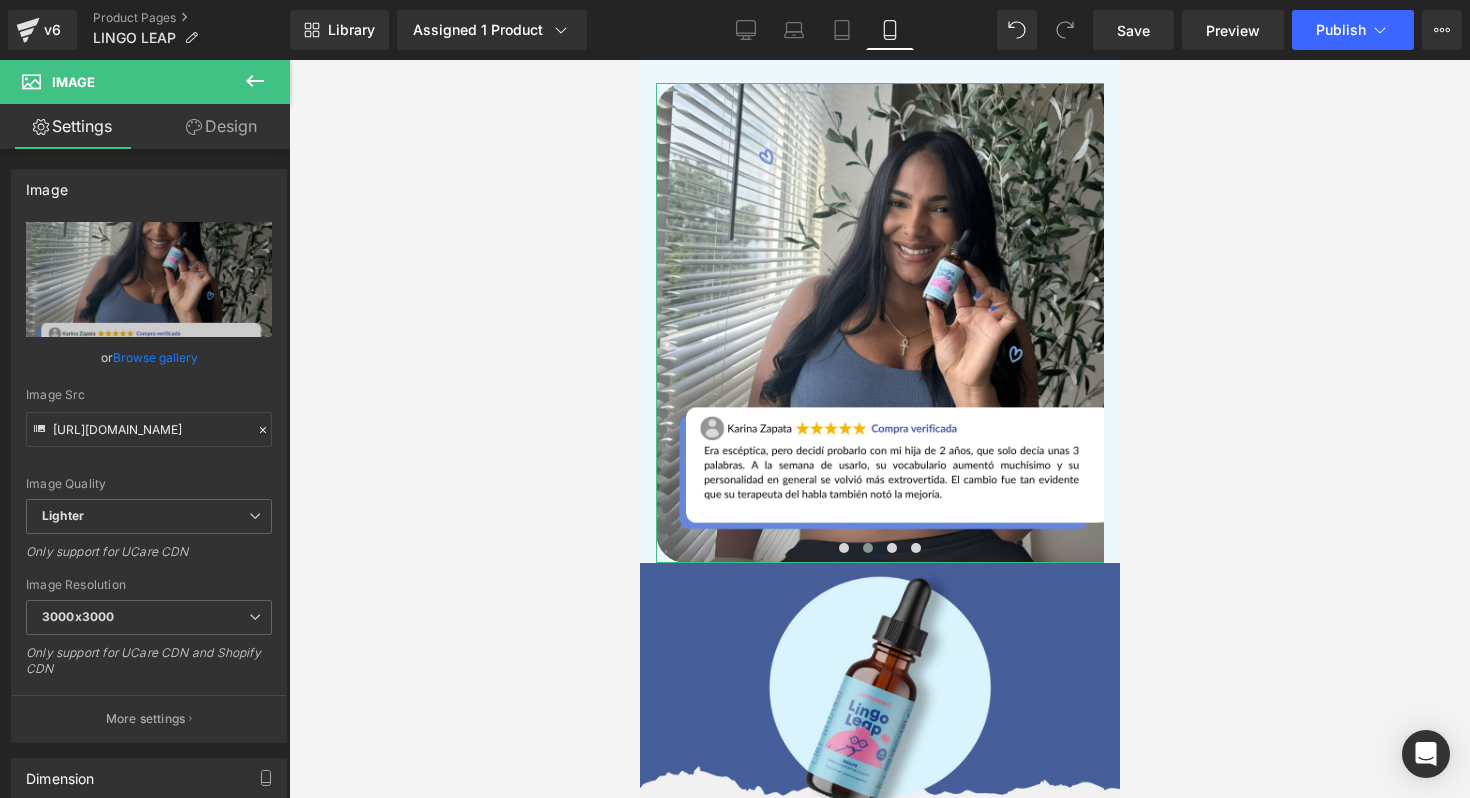 click on "Design" at bounding box center [221, 126] 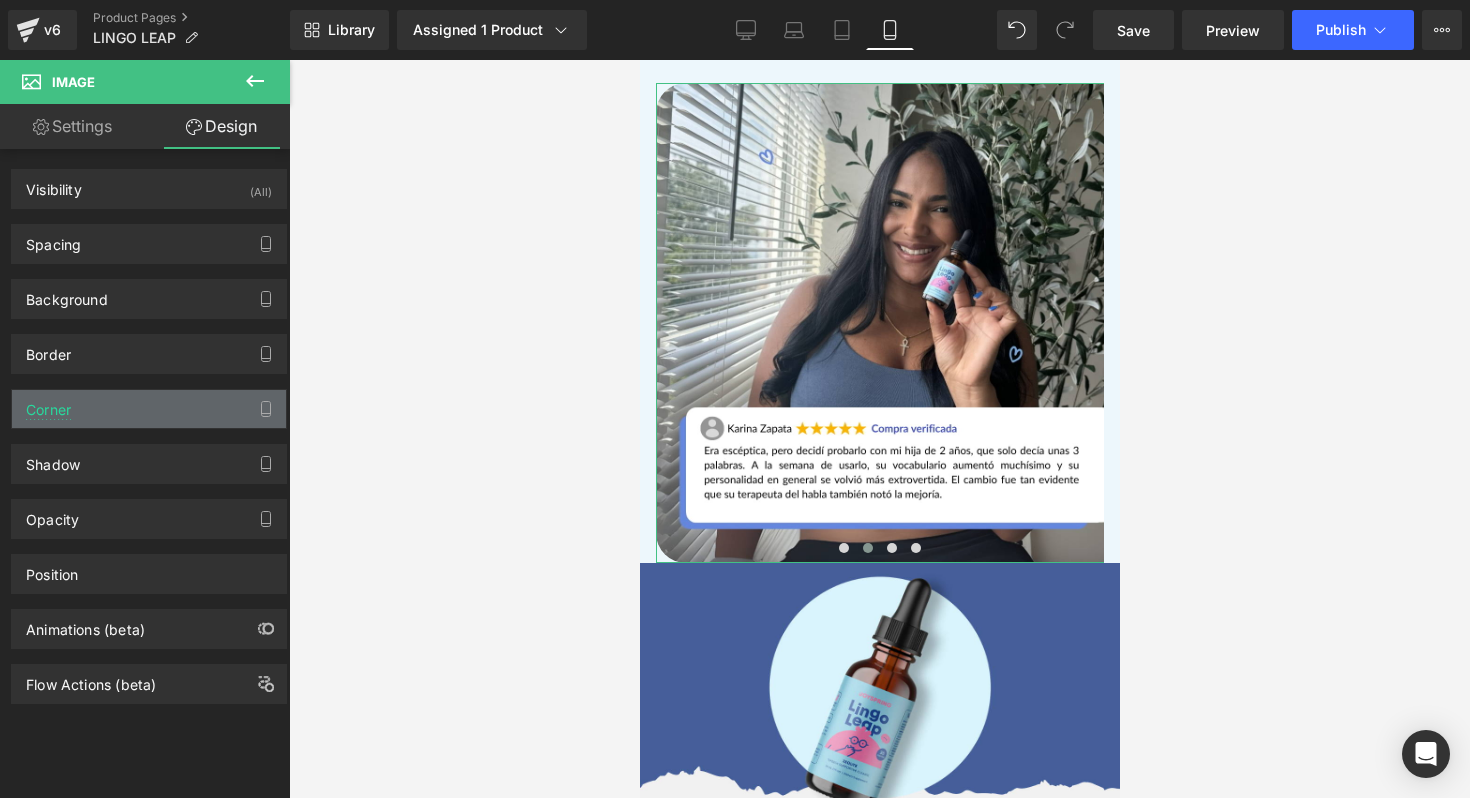 click on "Corner" at bounding box center [149, 409] 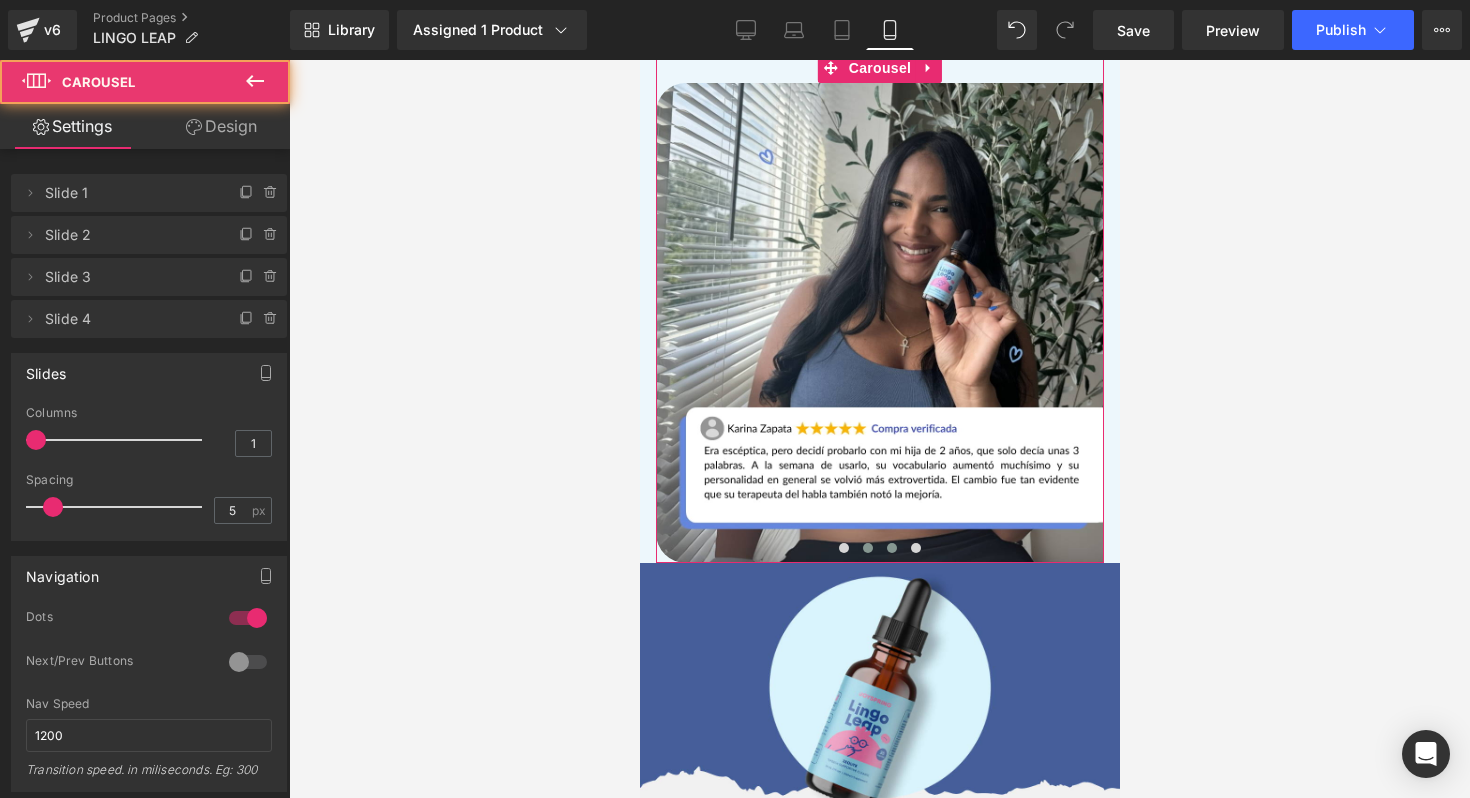 click at bounding box center (891, 548) 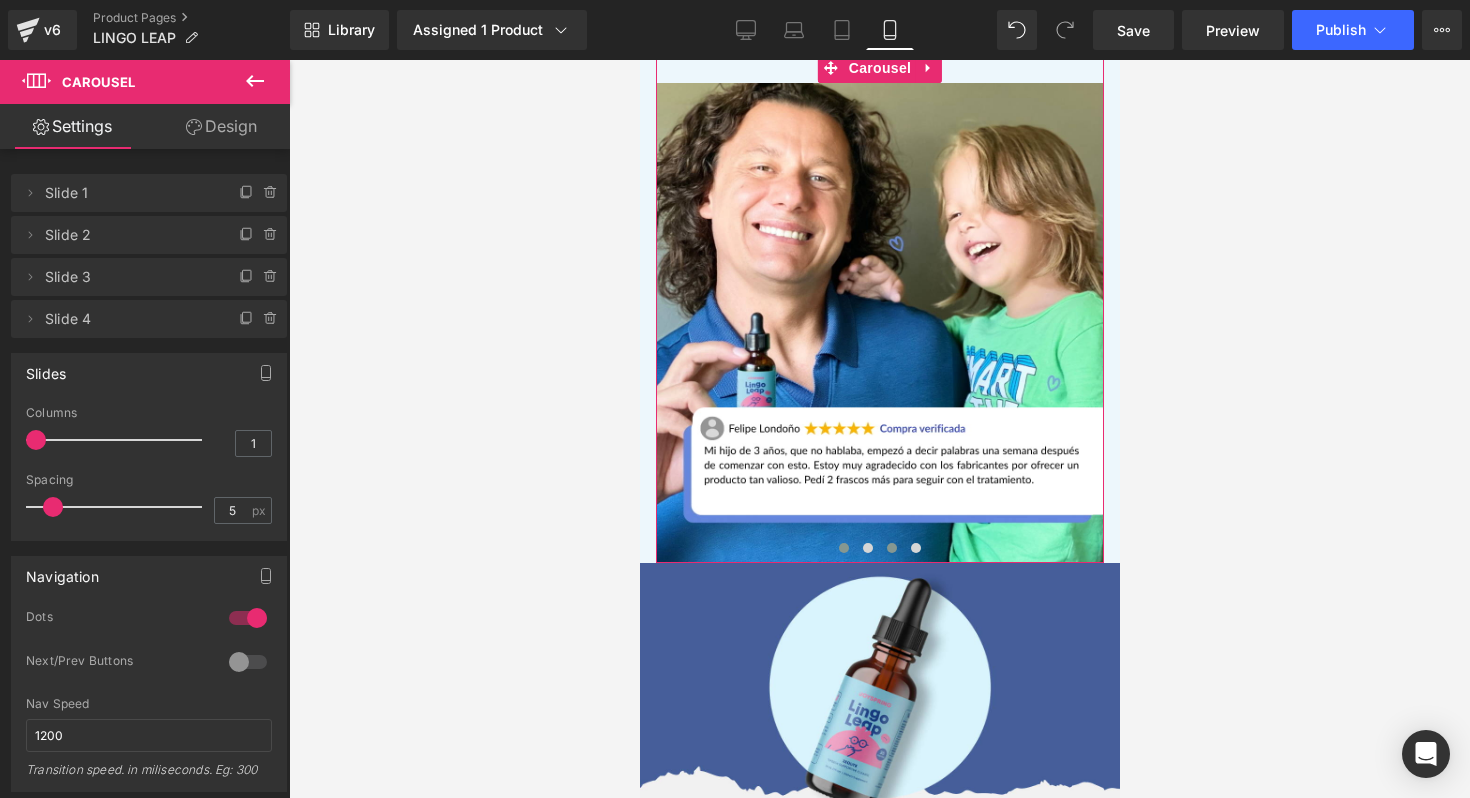 click at bounding box center [843, 548] 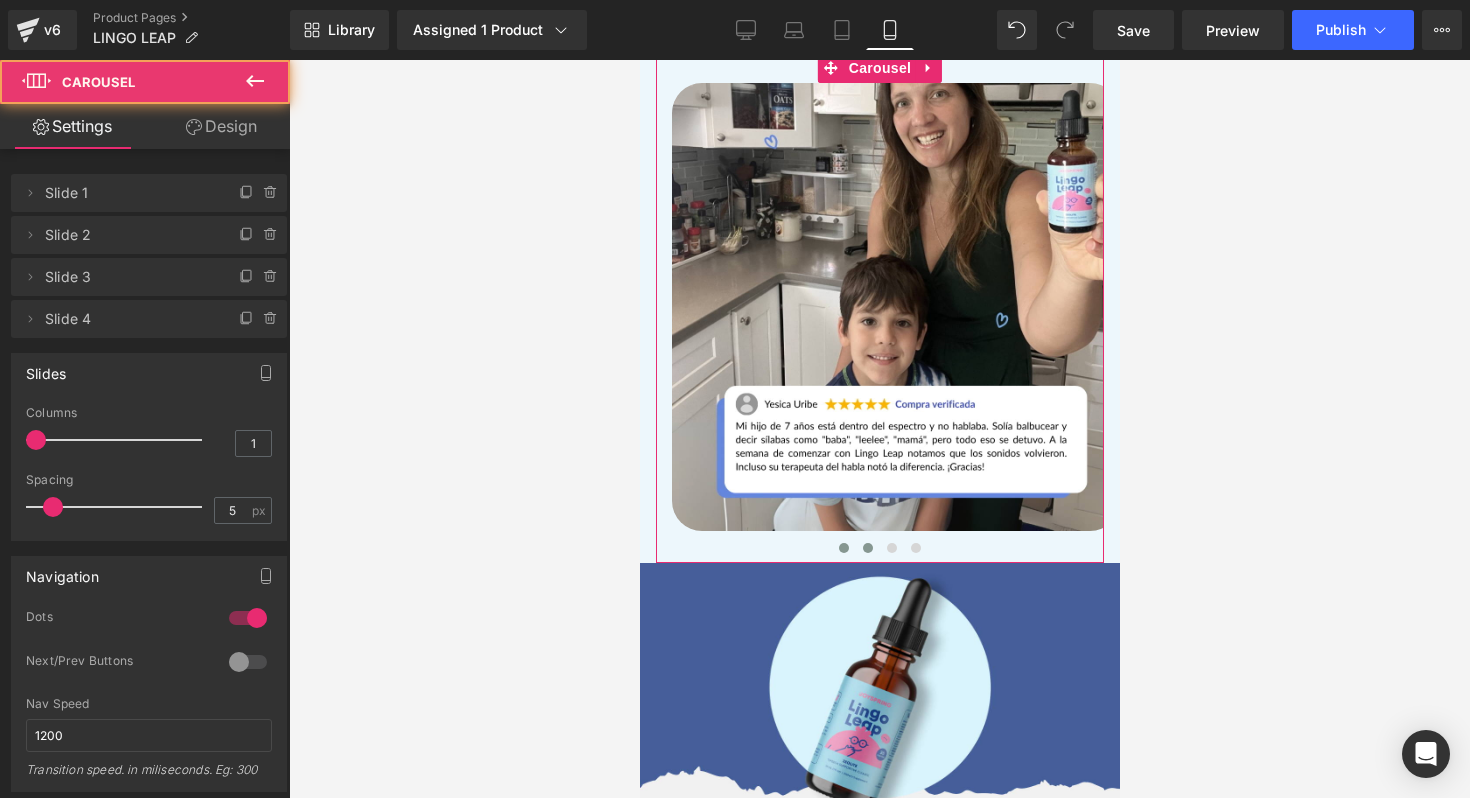 click at bounding box center (867, 548) 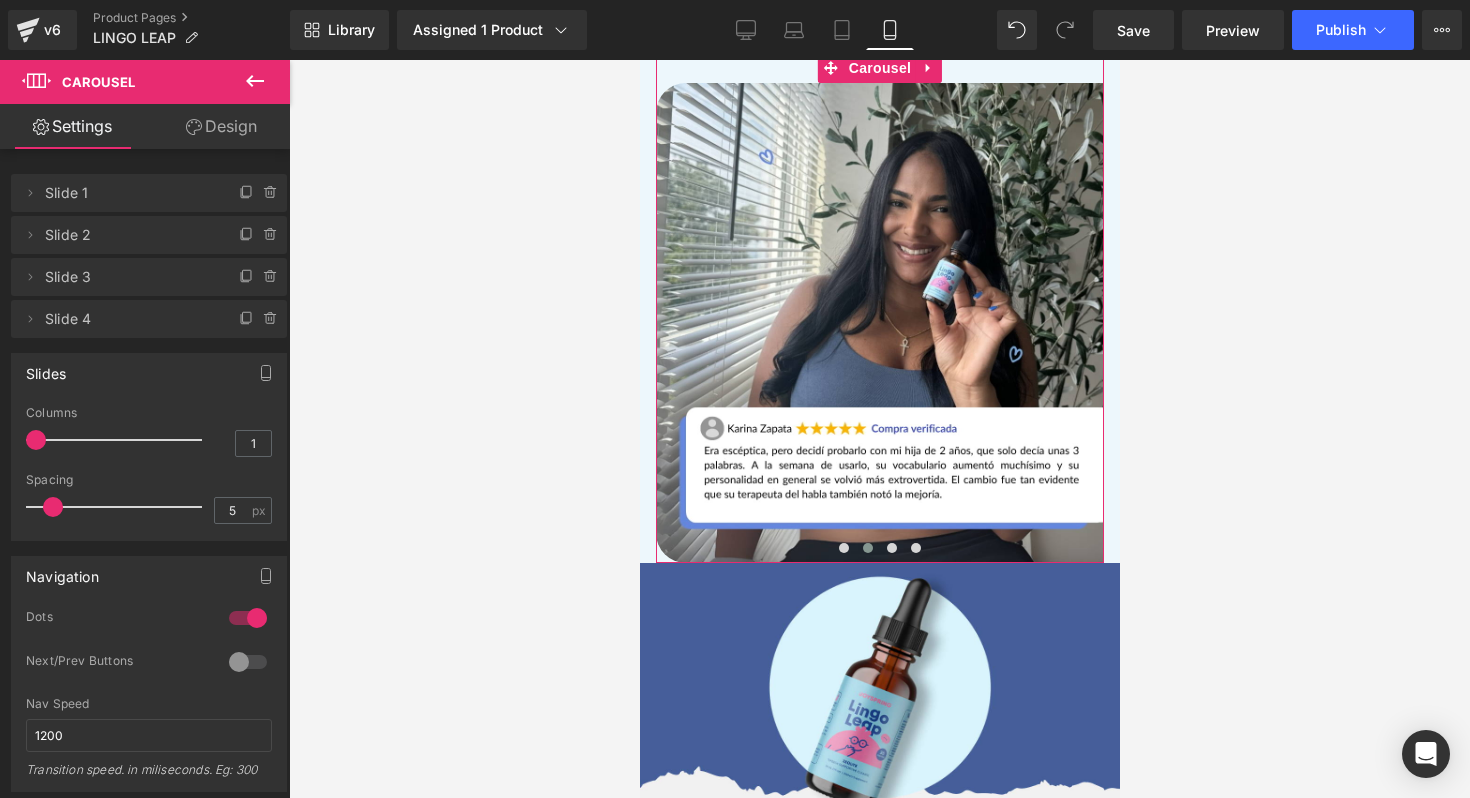 click at bounding box center [867, 548] 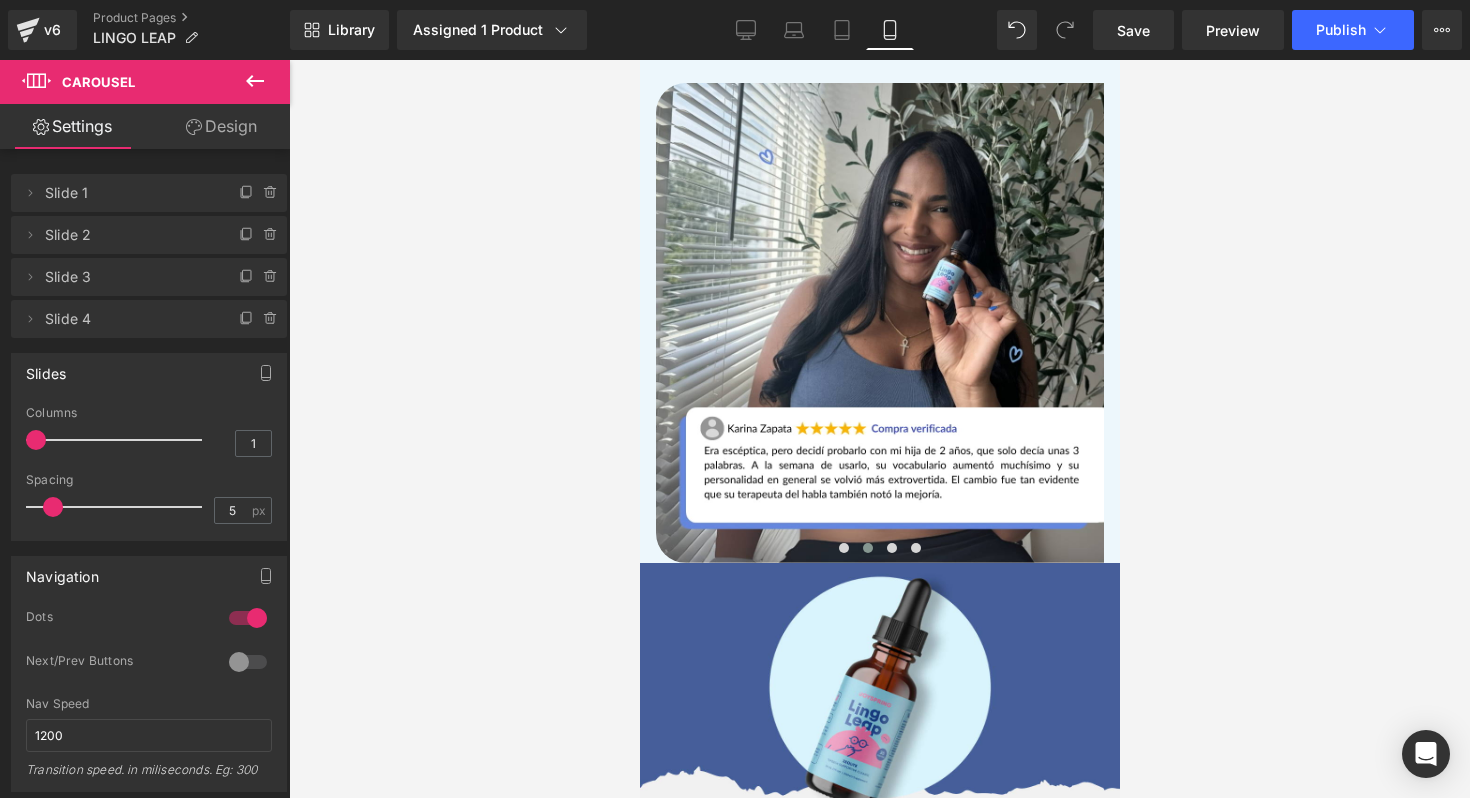 click at bounding box center [879, 429] 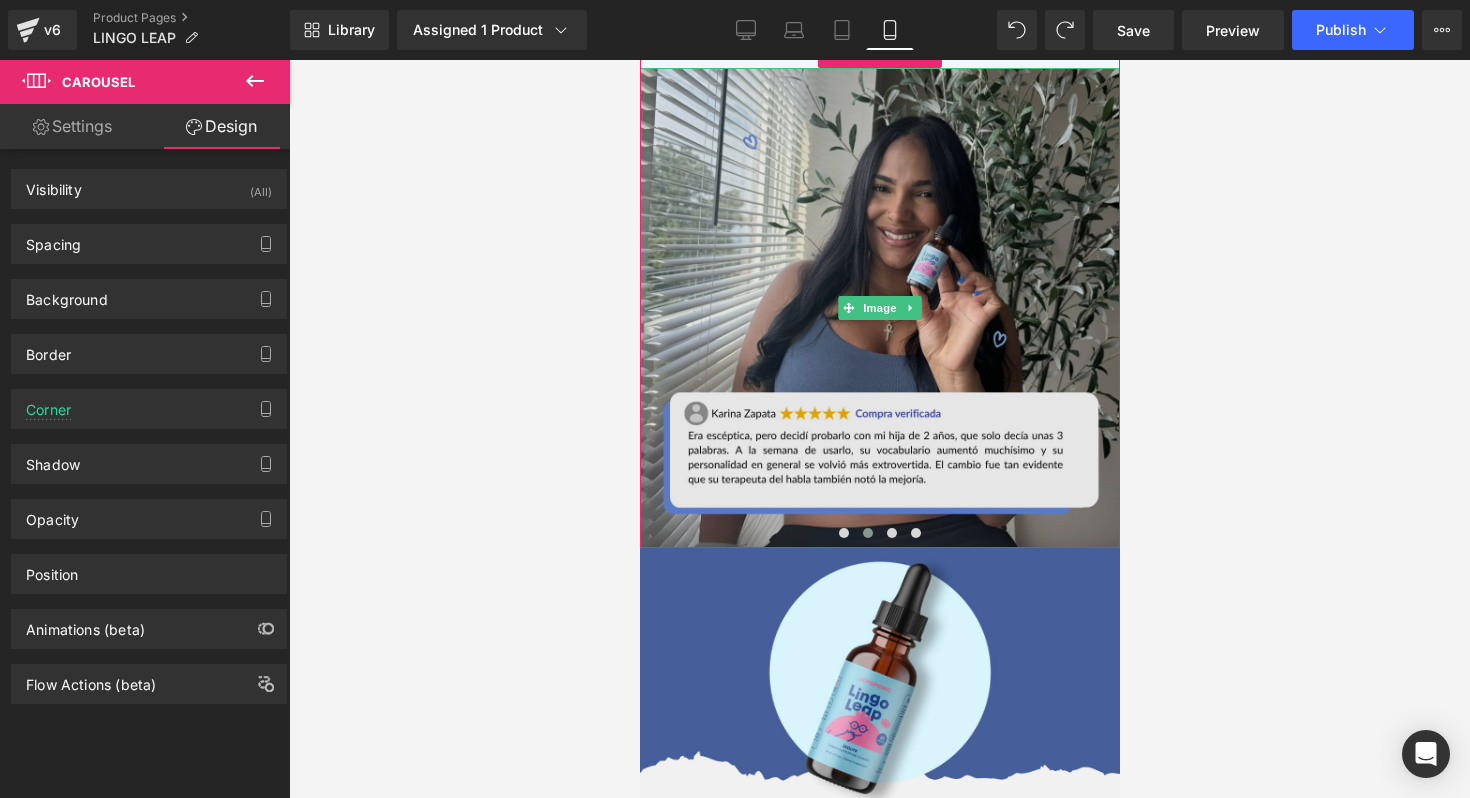scroll, scrollTop: 6325, scrollLeft: 0, axis: vertical 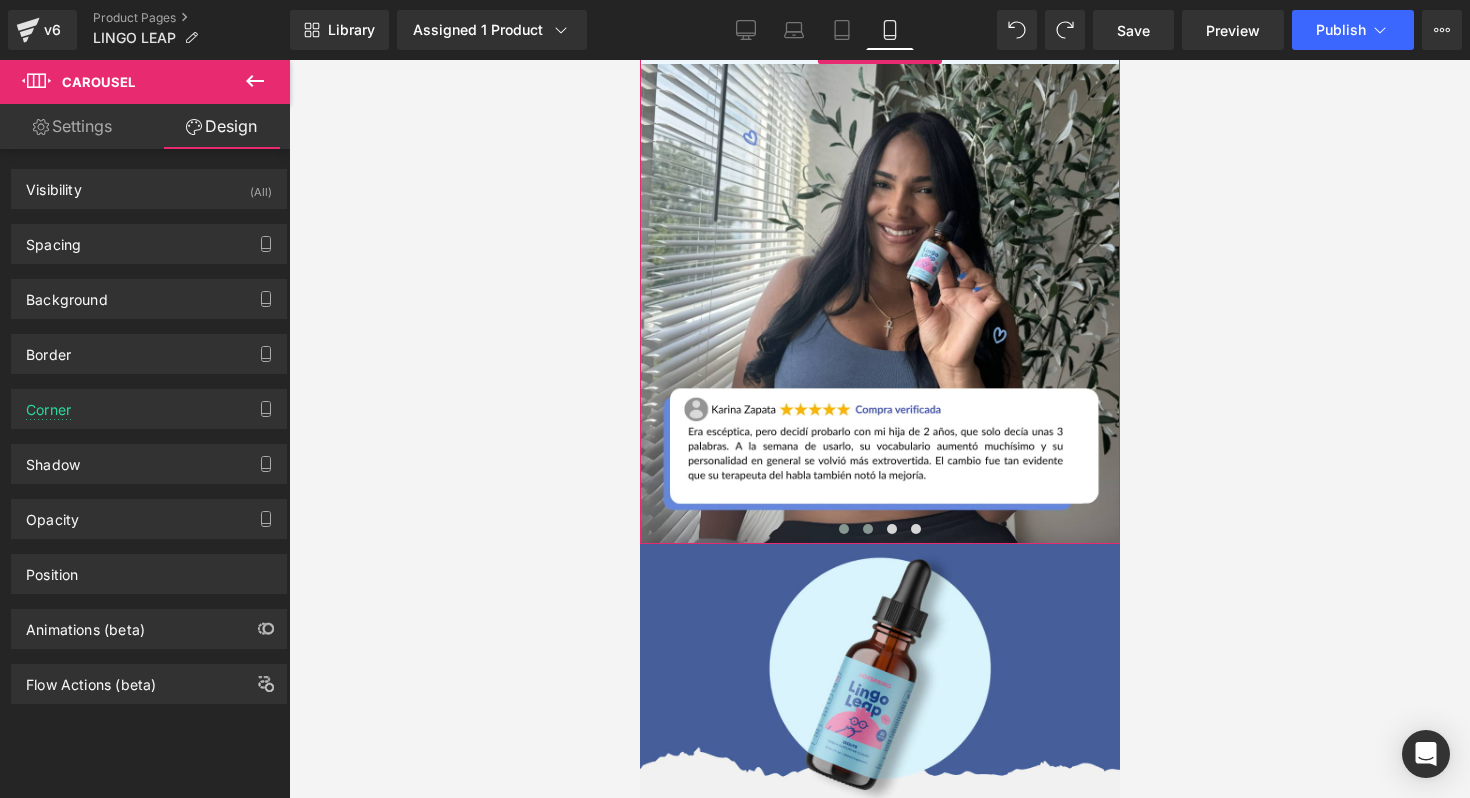 click at bounding box center [843, 529] 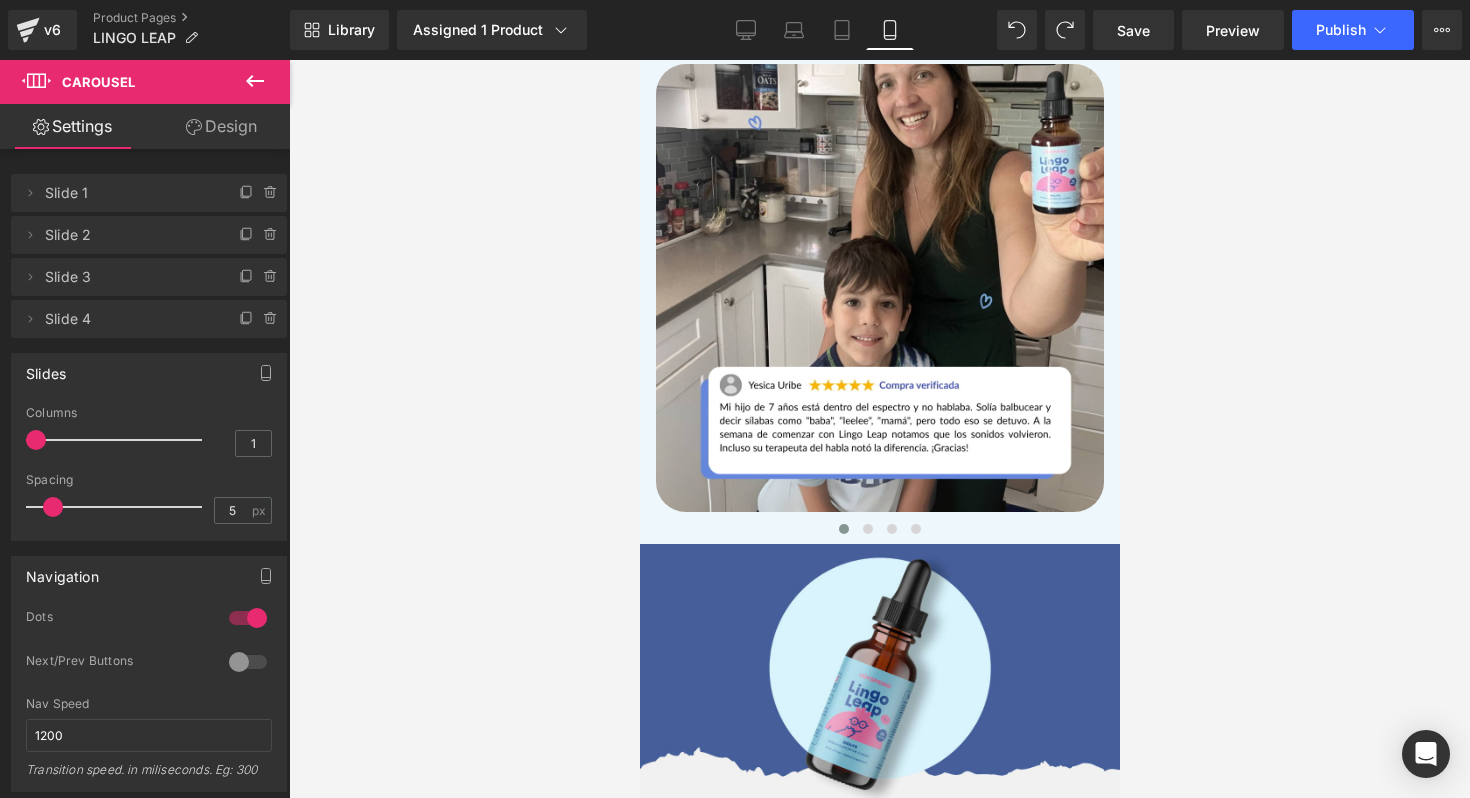 click at bounding box center (879, 429) 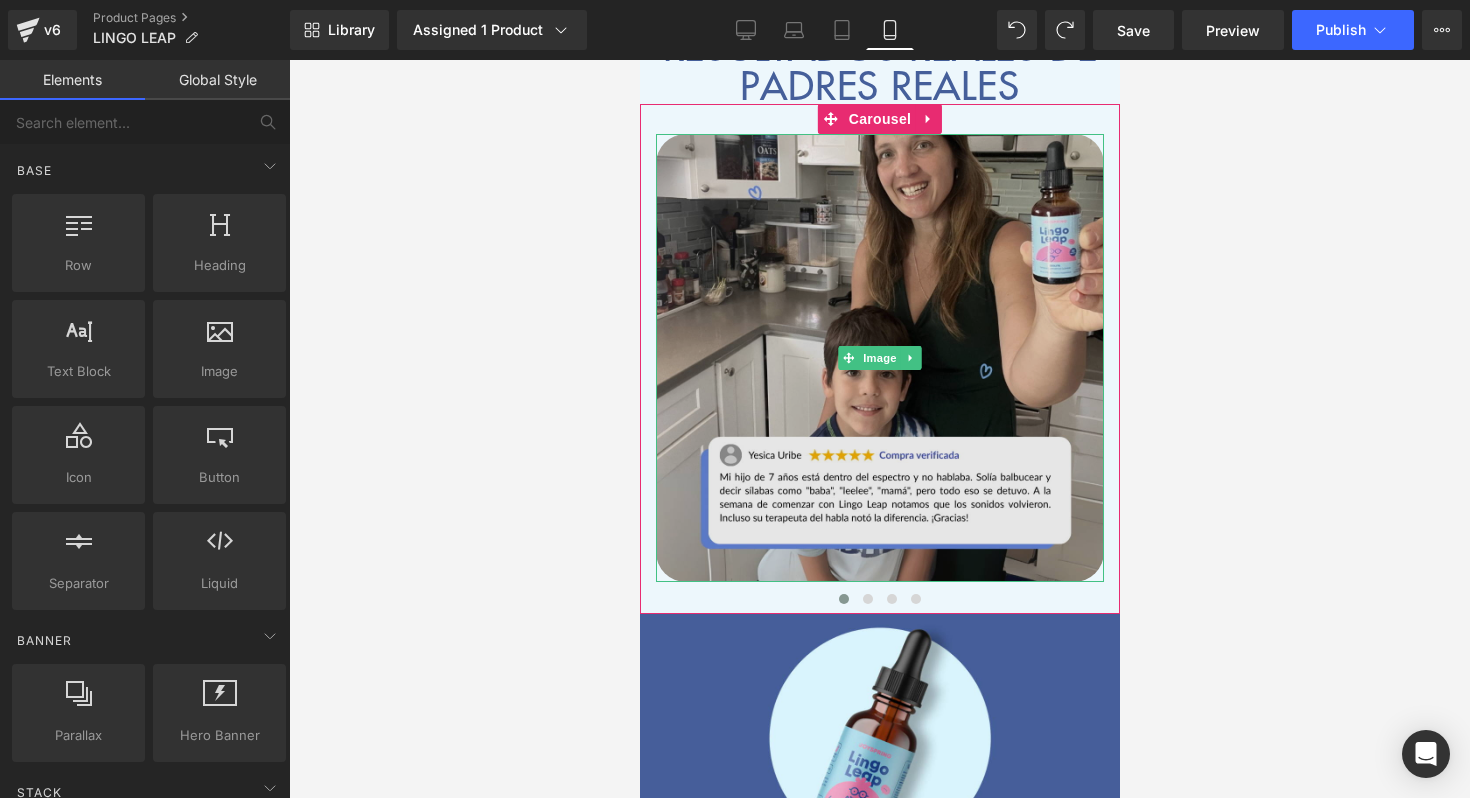 scroll, scrollTop: 6136, scrollLeft: 0, axis: vertical 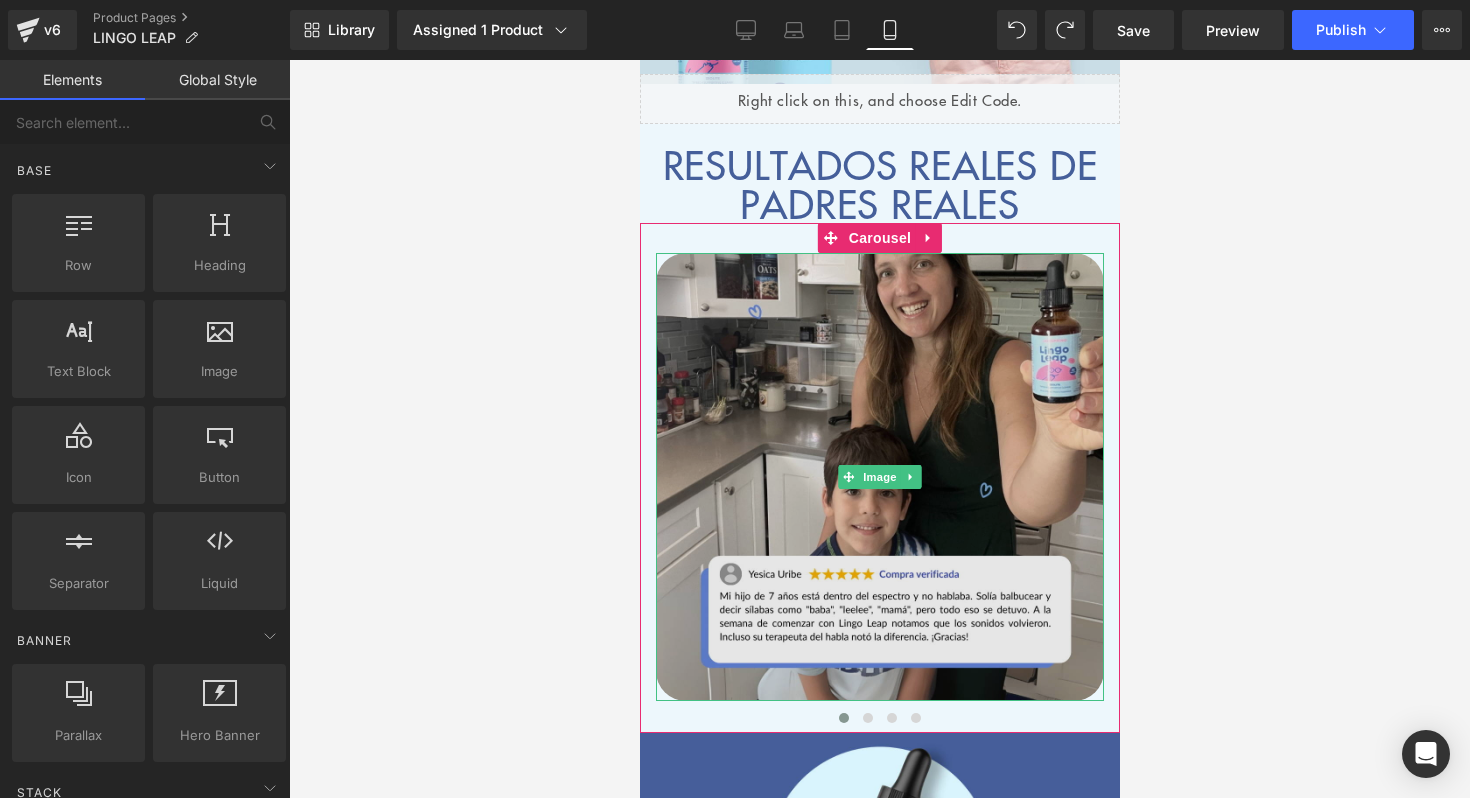 click at bounding box center [879, 477] 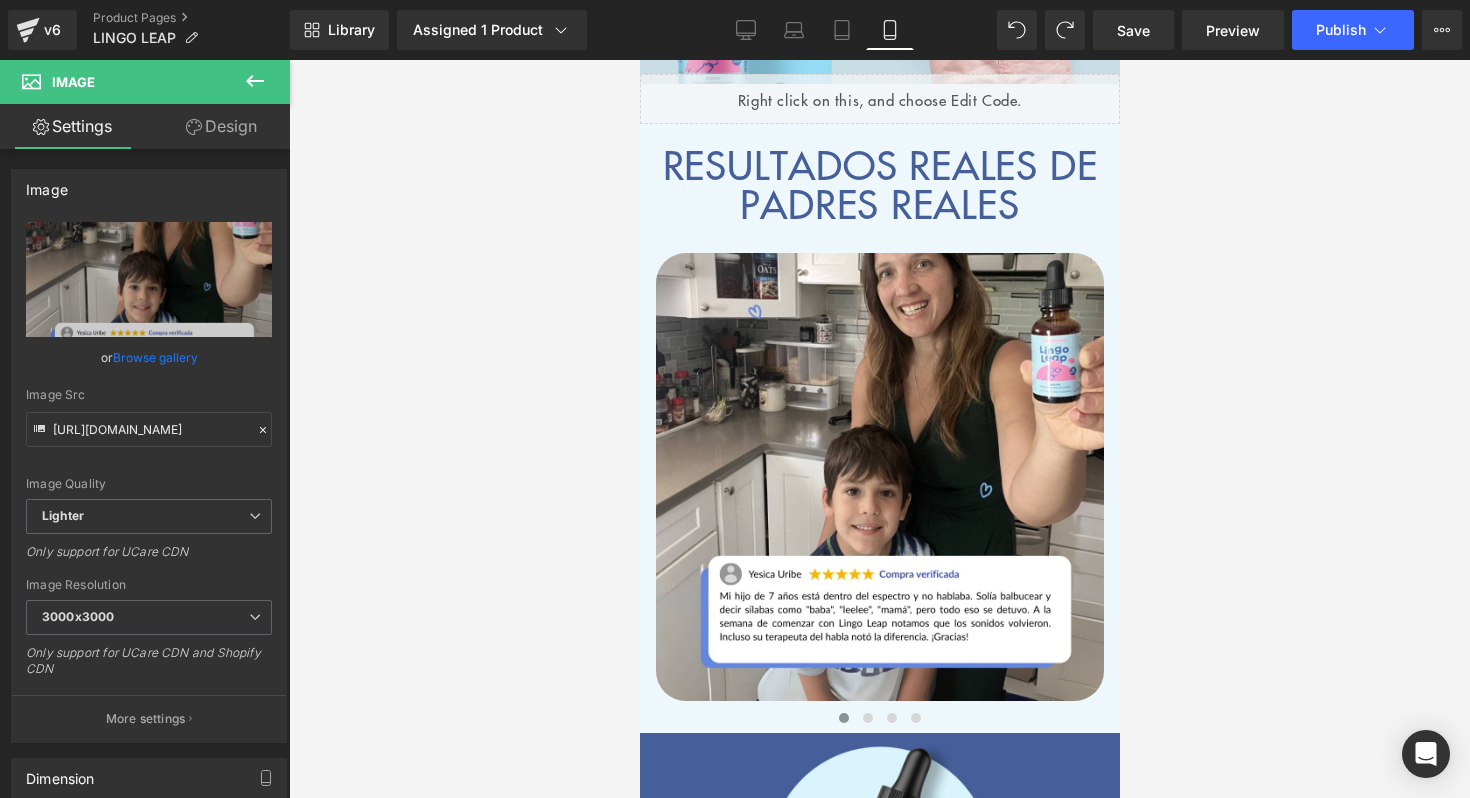 click at bounding box center [879, 429] 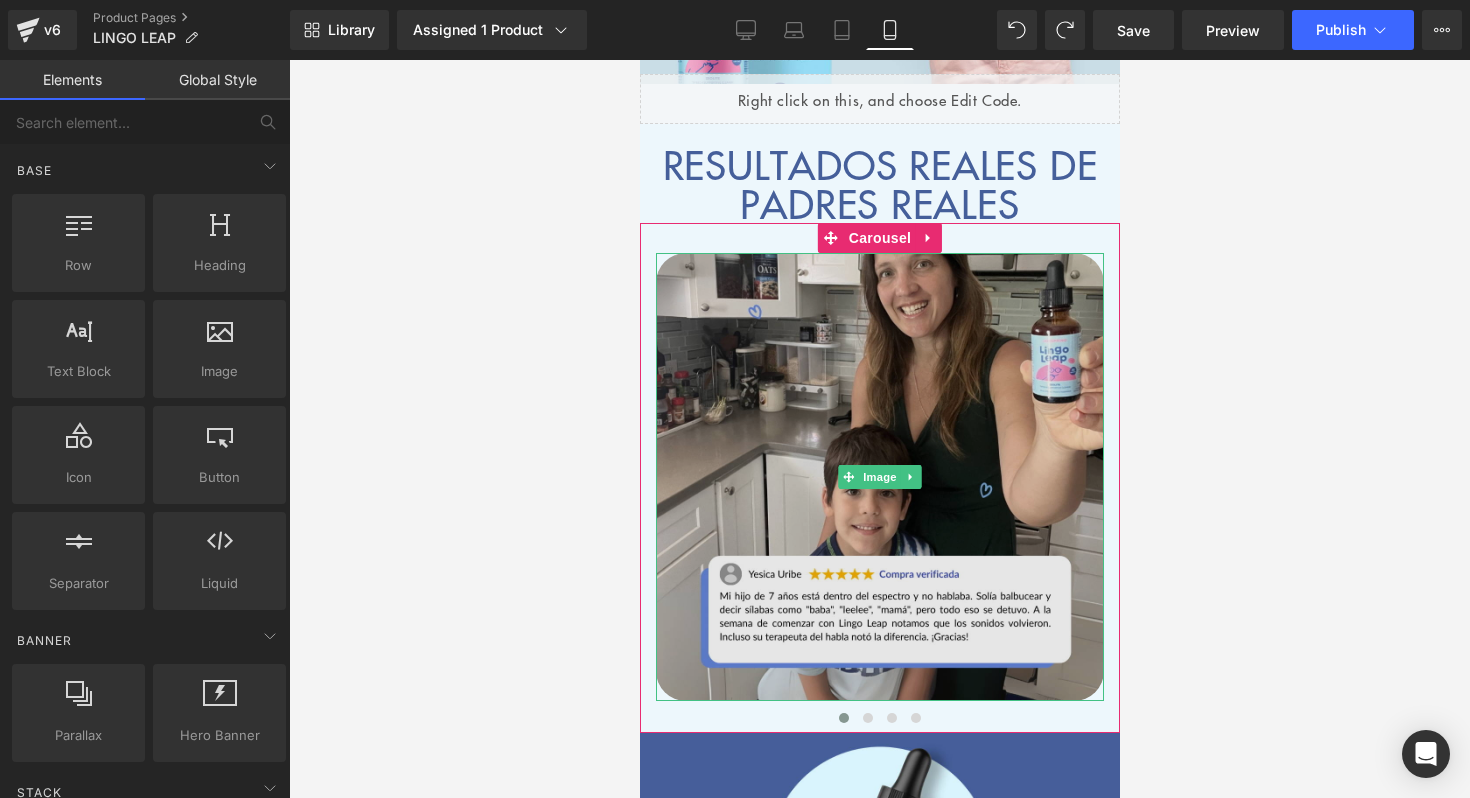 click at bounding box center [879, 477] 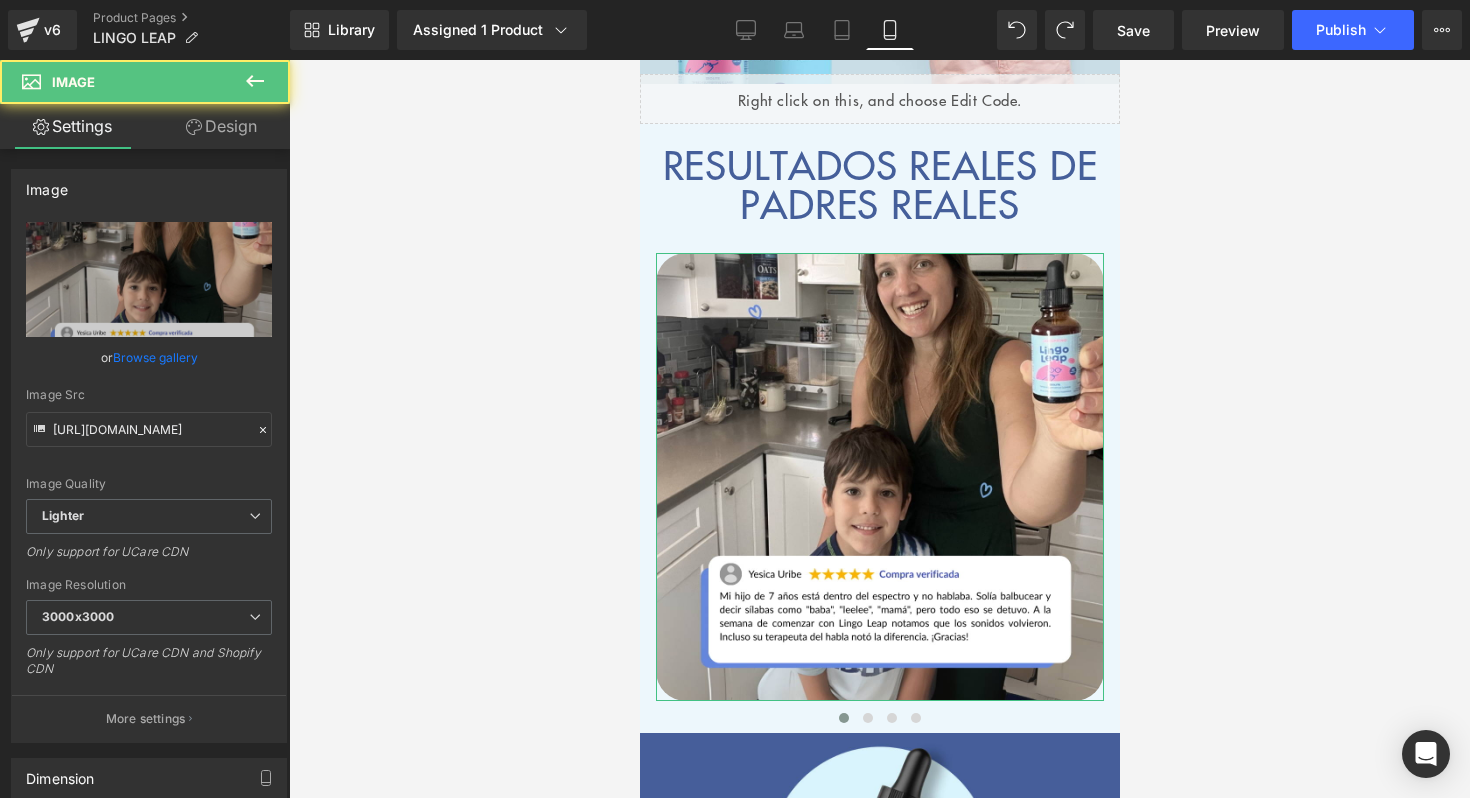 click on "Design" at bounding box center (221, 126) 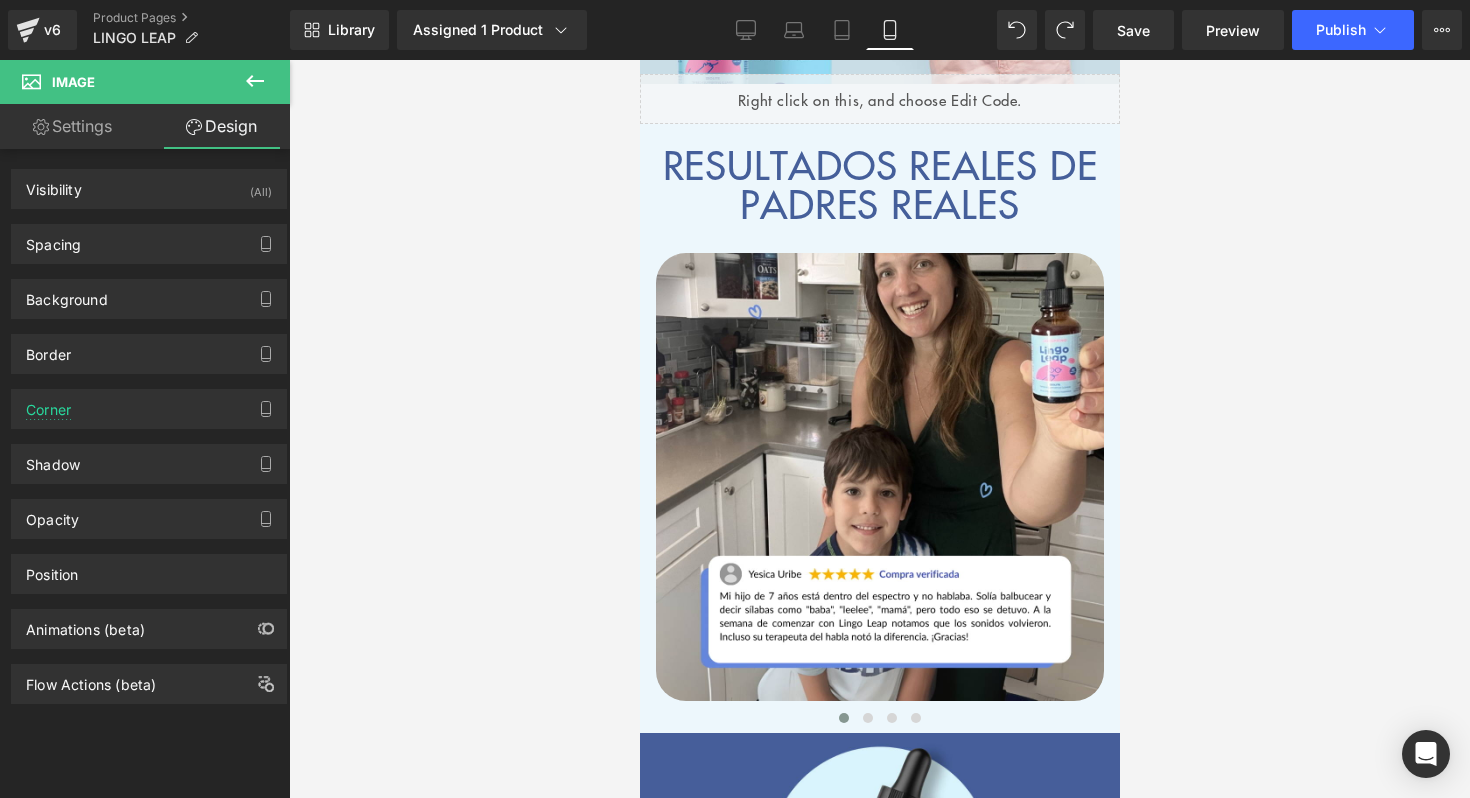 click at bounding box center [879, 429] 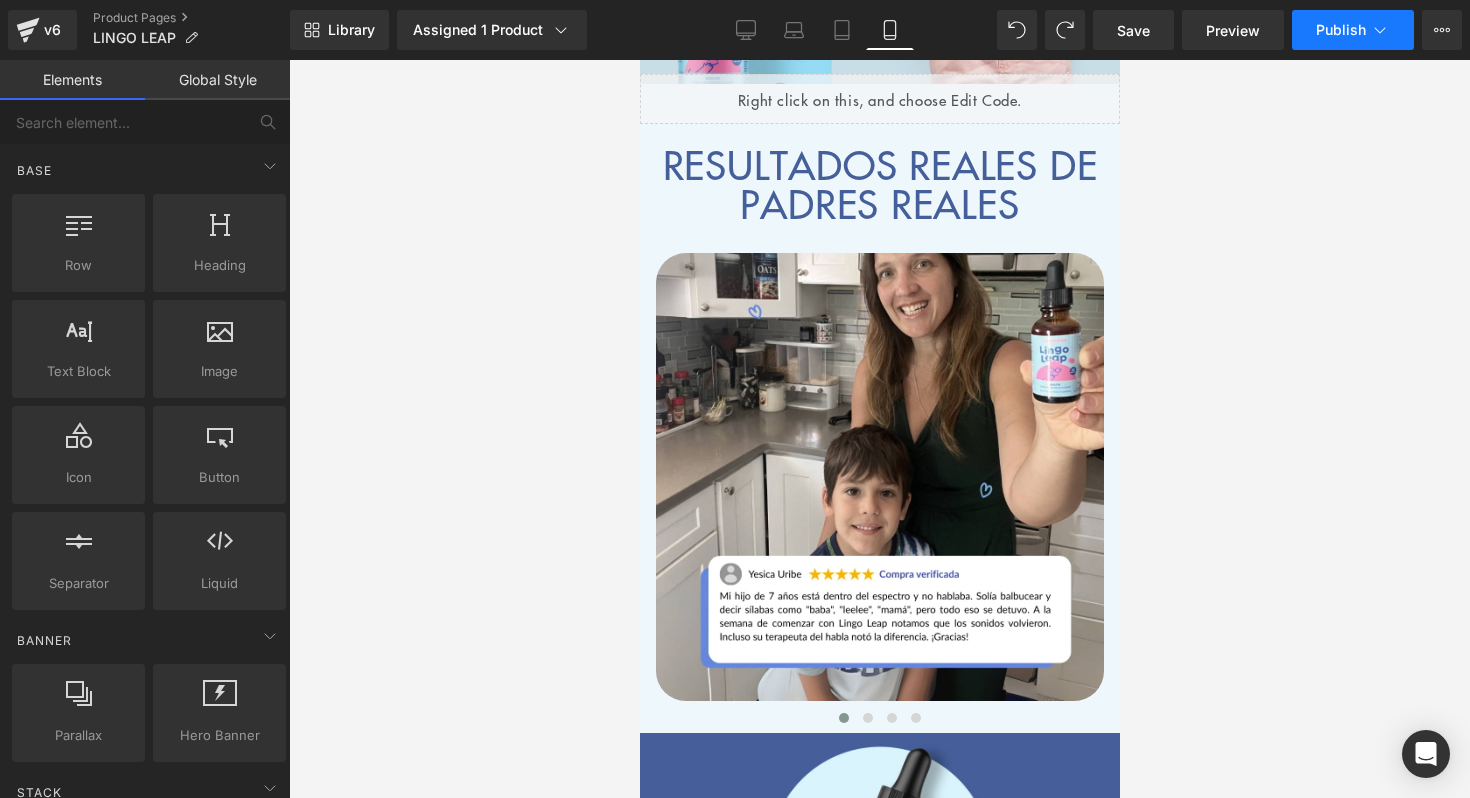 click on "Publish" at bounding box center (1353, 30) 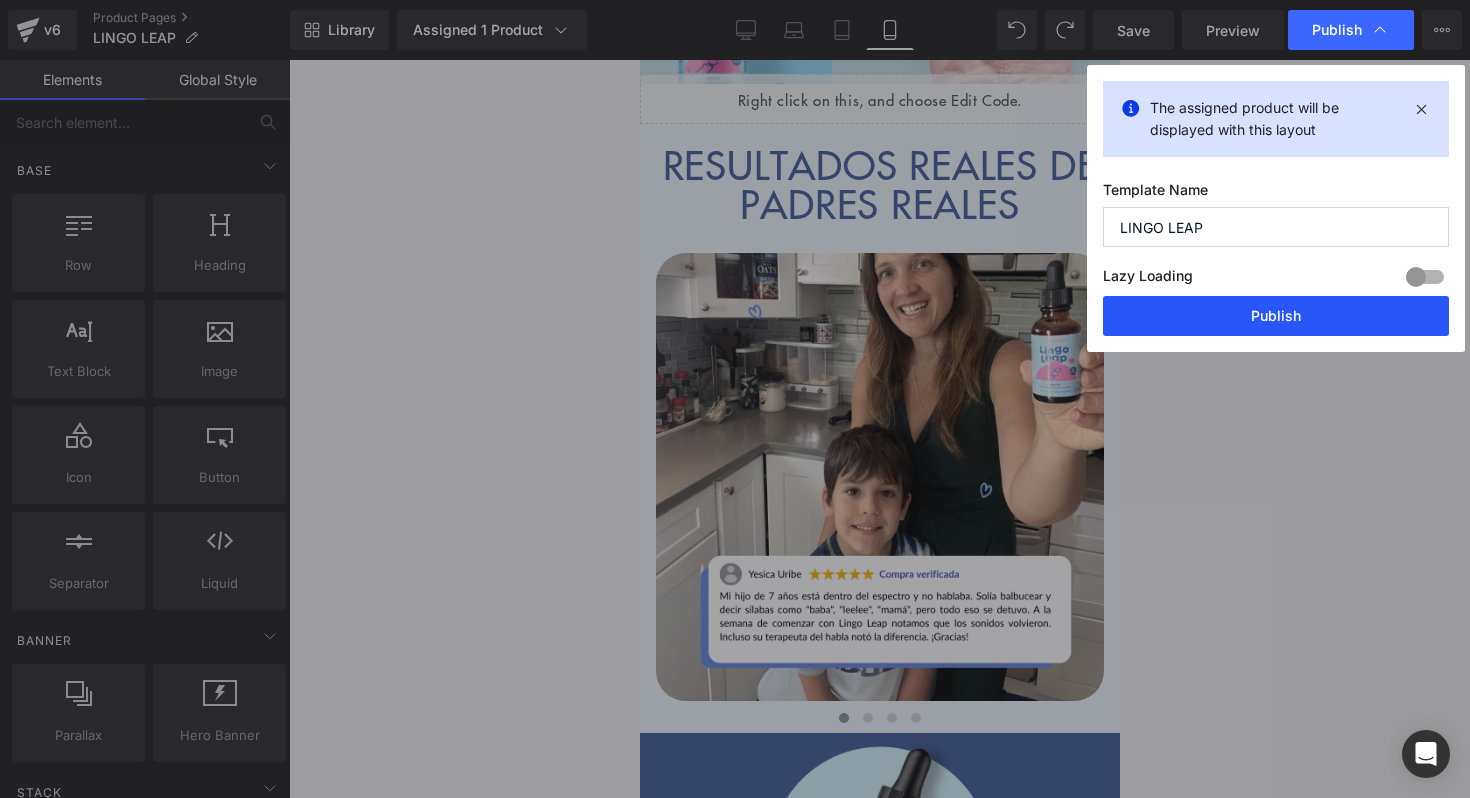 click on "Publish" at bounding box center [1276, 316] 